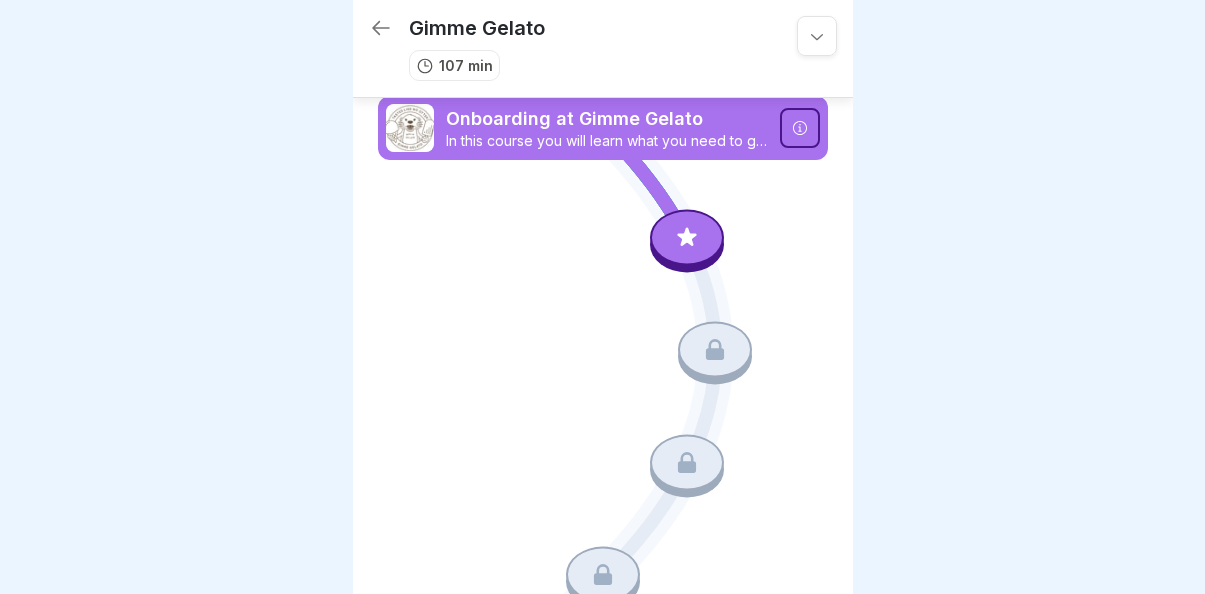 scroll, scrollTop: 0, scrollLeft: 0, axis: both 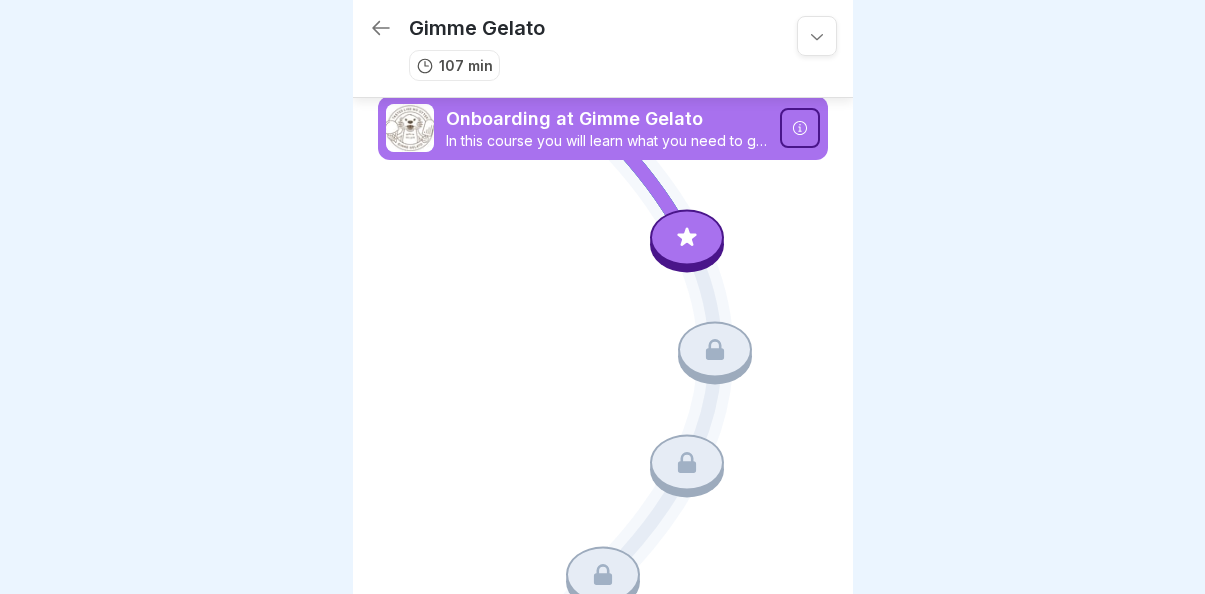 click 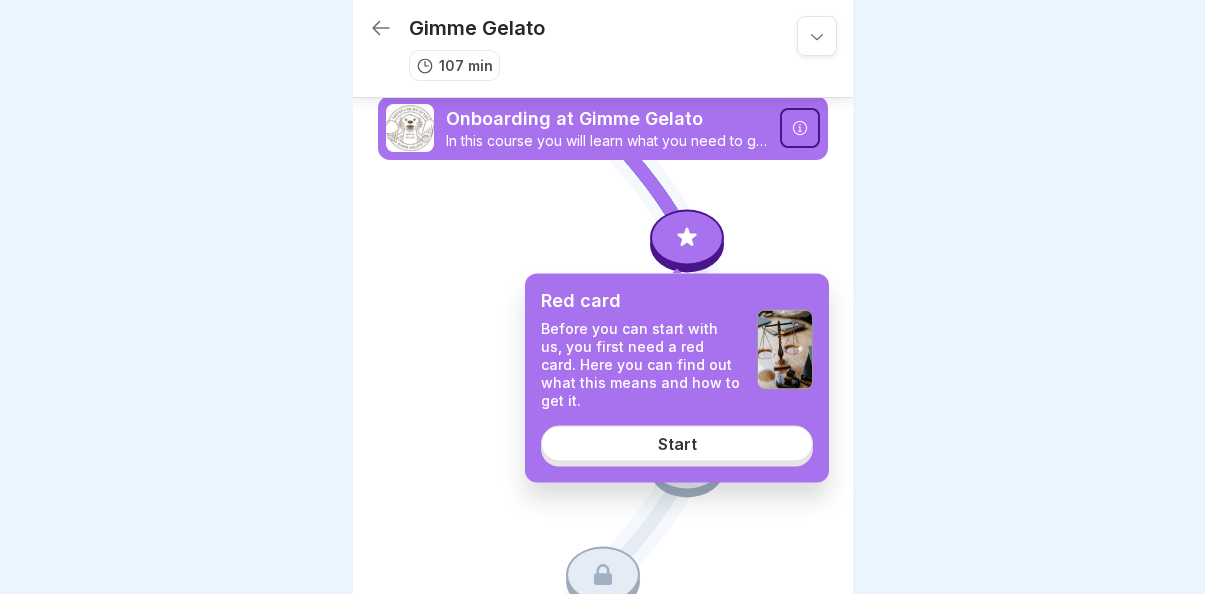 click on "Start" at bounding box center (677, 443) 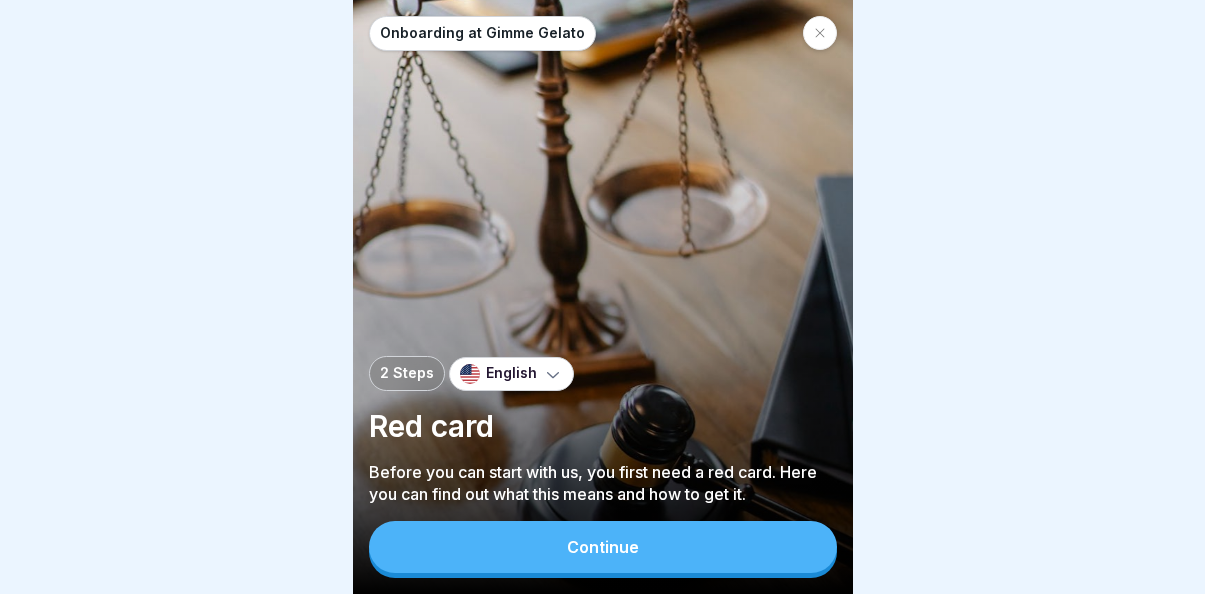 scroll, scrollTop: 15, scrollLeft: 0, axis: vertical 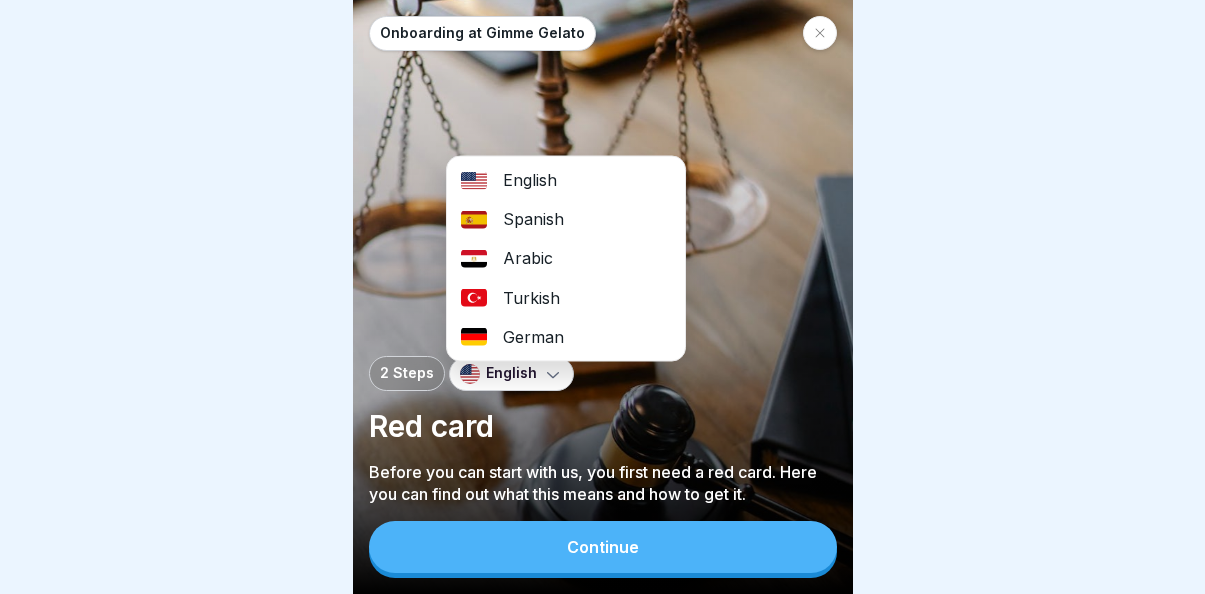 click on "German" at bounding box center [566, 336] 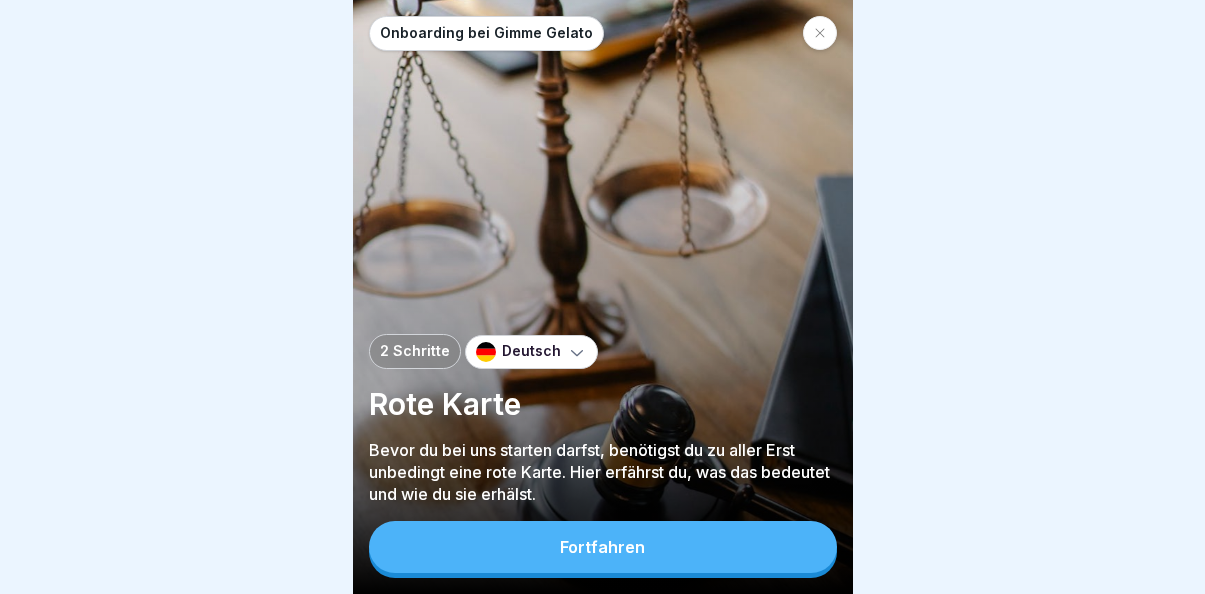click on "Fortfahren" at bounding box center [602, 547] 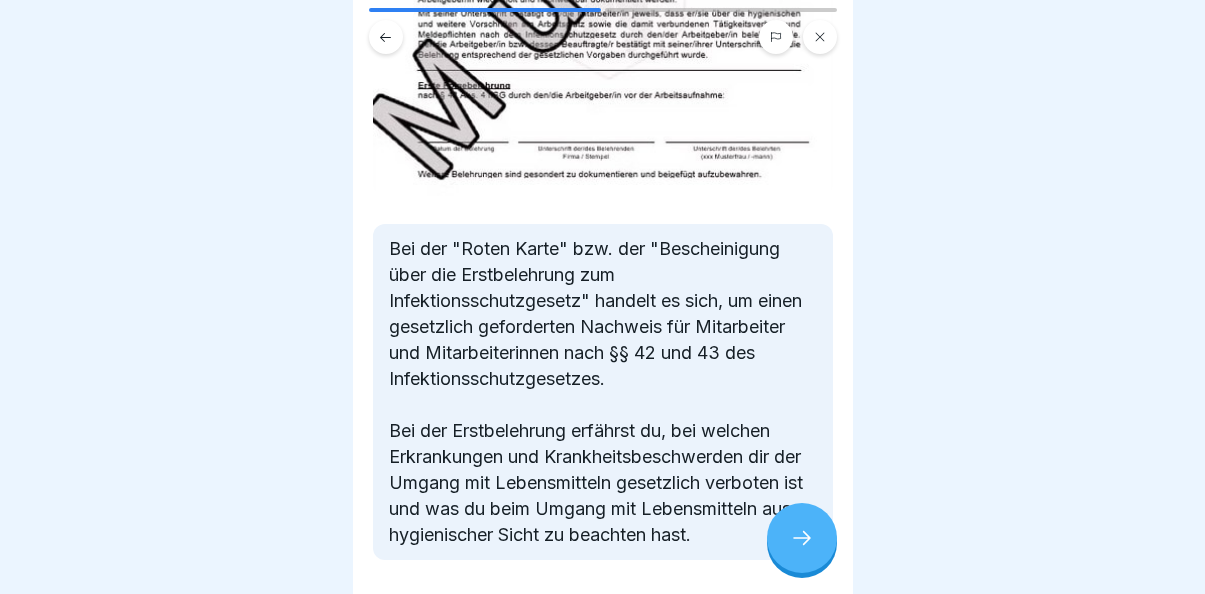 scroll, scrollTop: 629, scrollLeft: 0, axis: vertical 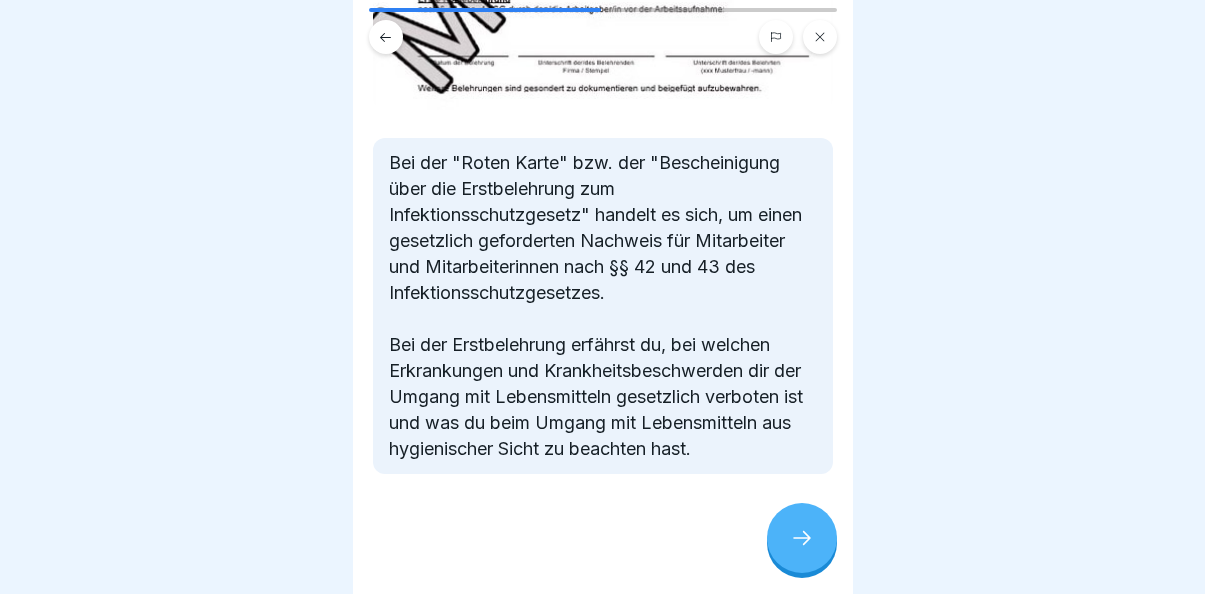 click at bounding box center [802, 538] 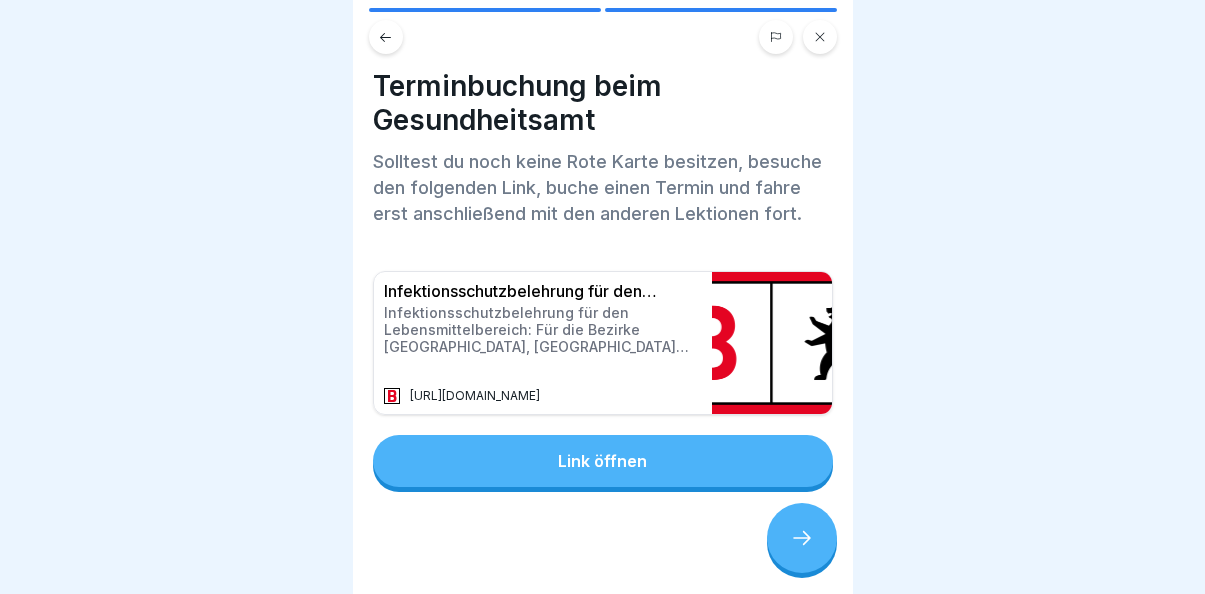 scroll, scrollTop: 28, scrollLeft: 0, axis: vertical 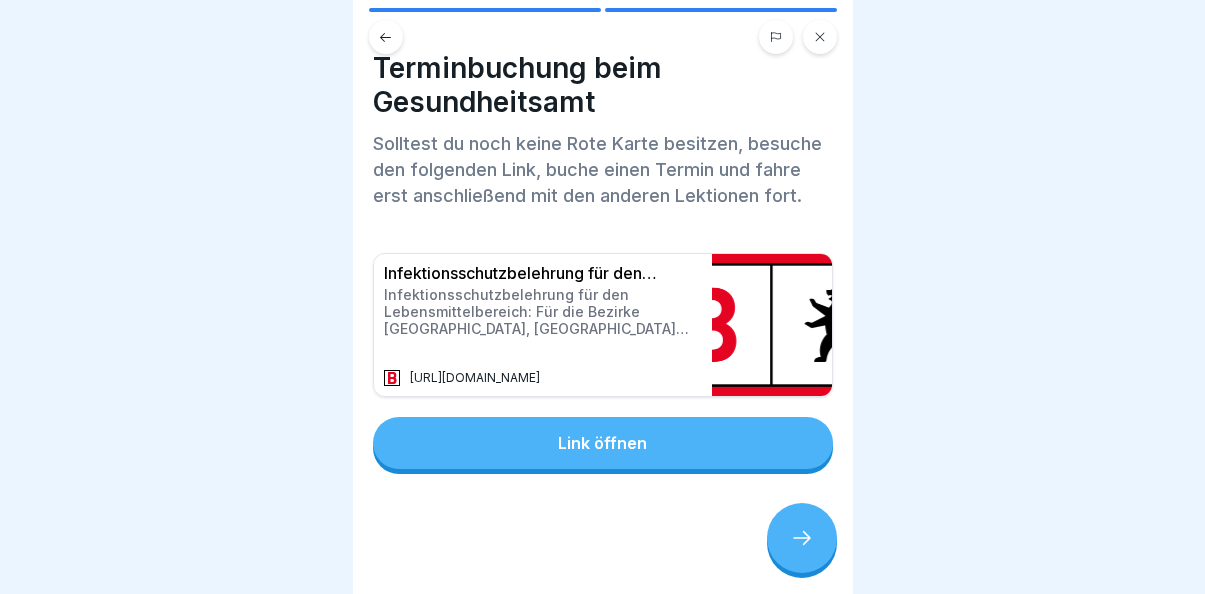 click at bounding box center [802, 538] 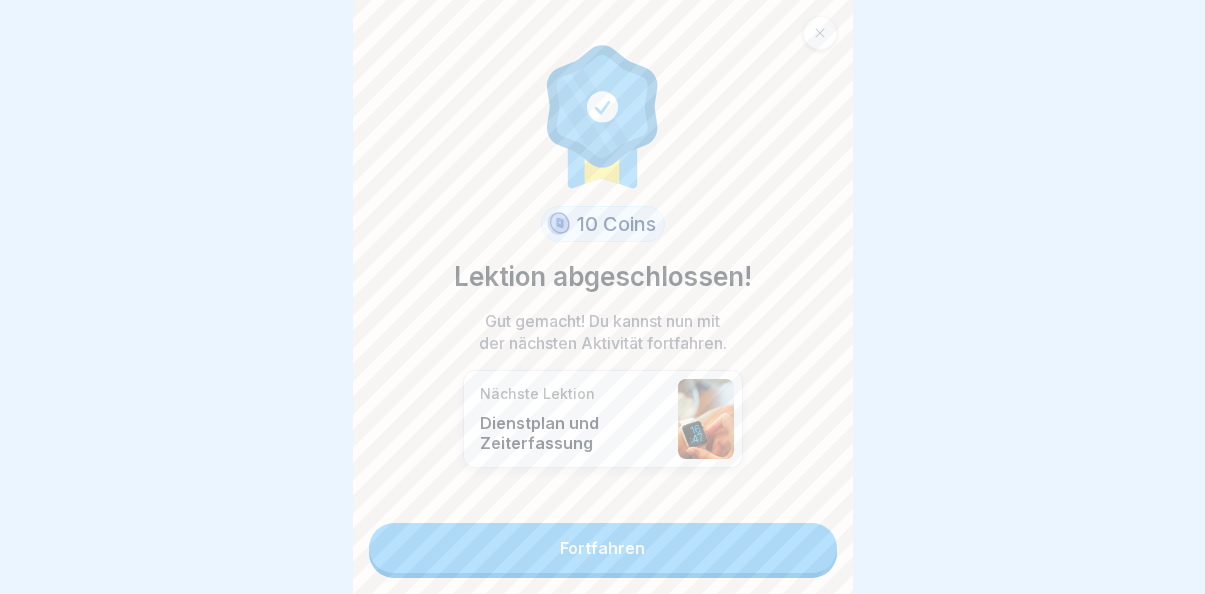 scroll, scrollTop: 15, scrollLeft: 0, axis: vertical 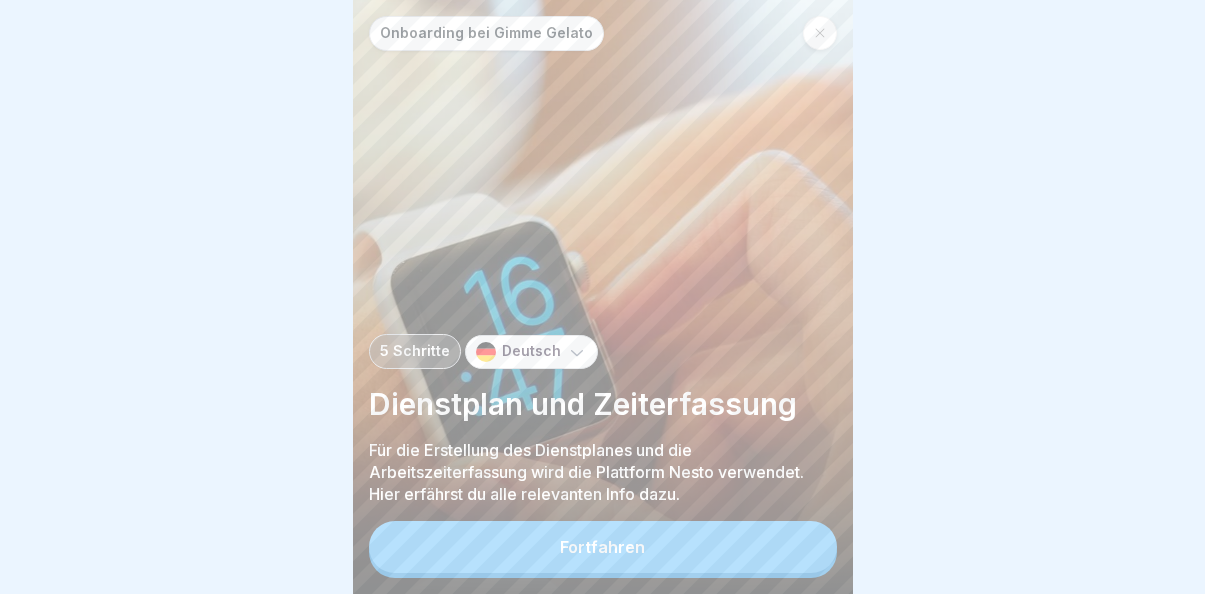 click on "Fortfahren" at bounding box center (603, 547) 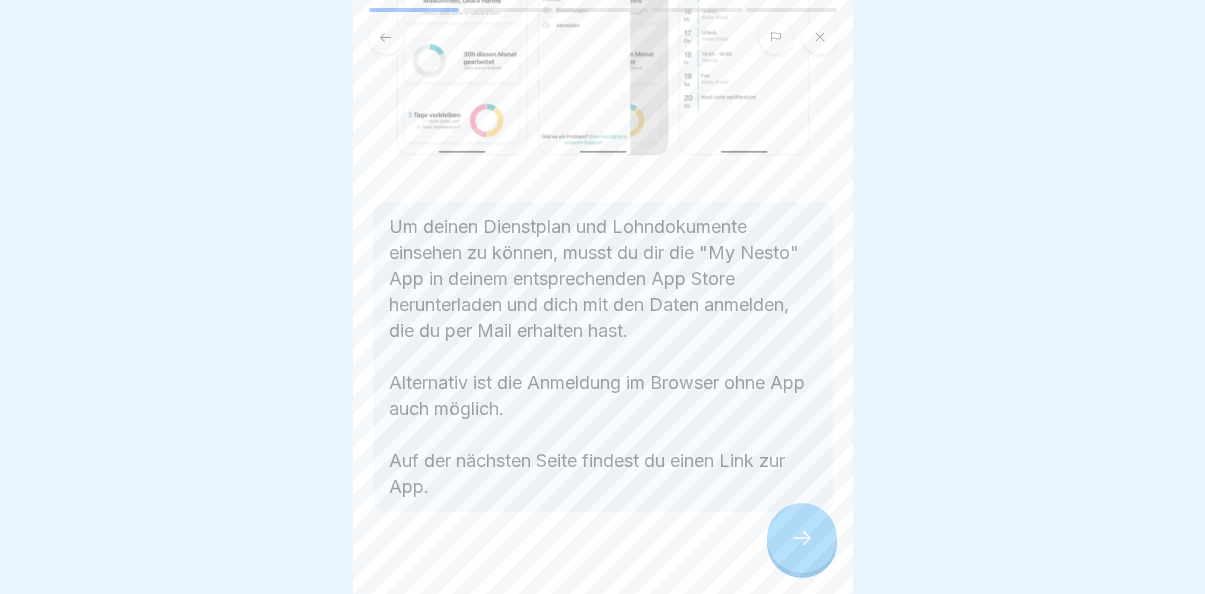 scroll, scrollTop: 463, scrollLeft: 0, axis: vertical 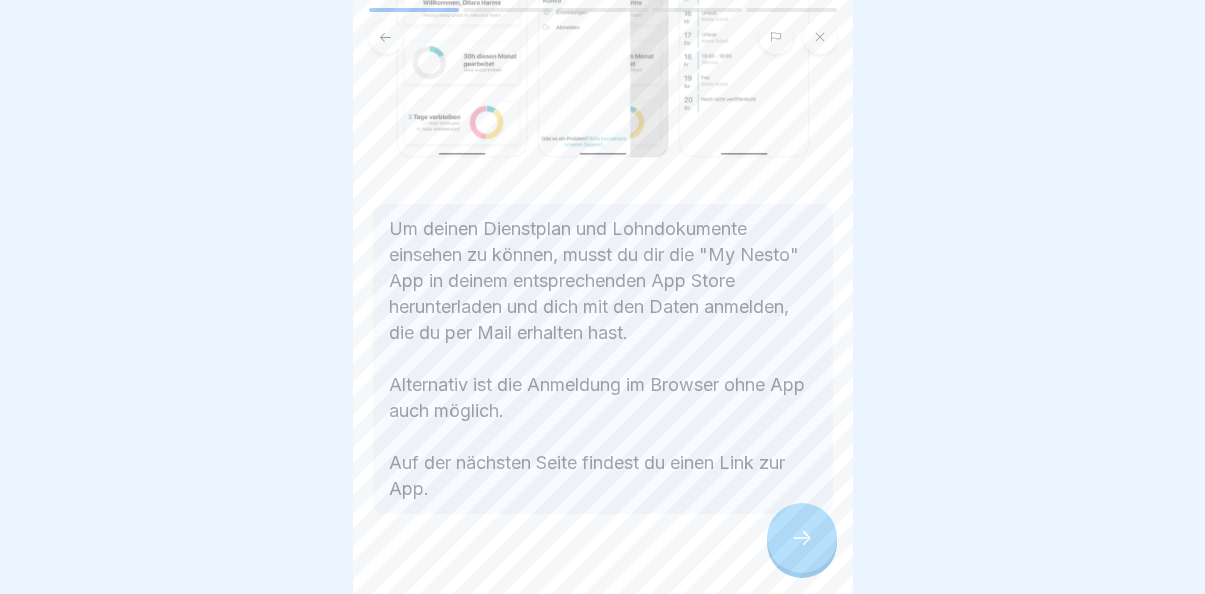 click at bounding box center (802, 538) 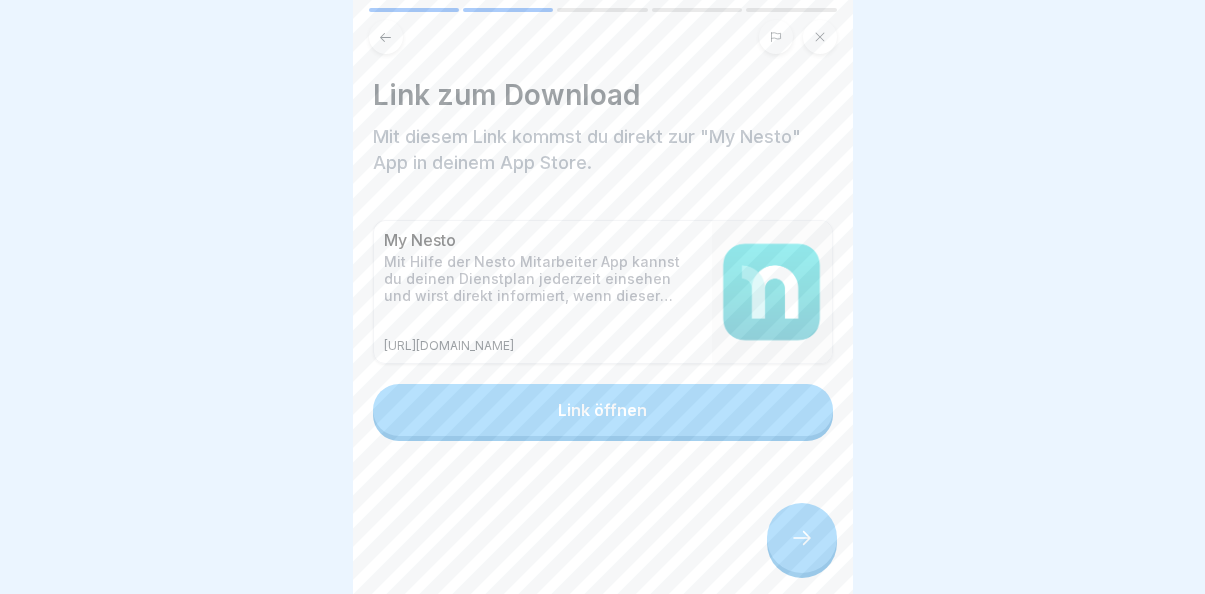 click at bounding box center [802, 538] 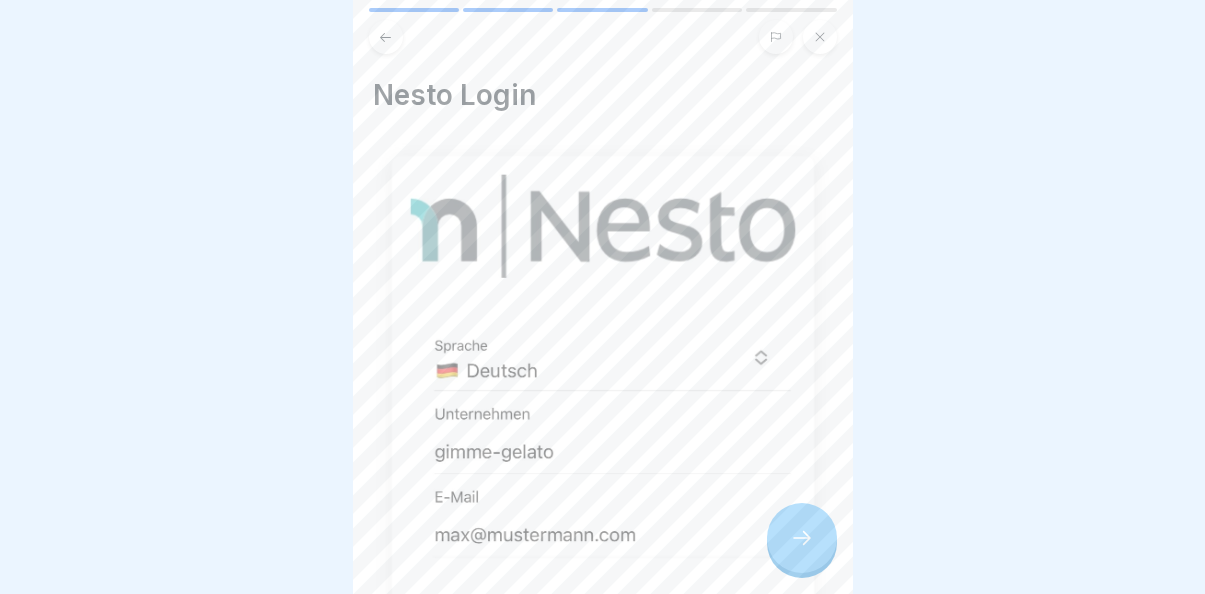 scroll, scrollTop: 15, scrollLeft: 0, axis: vertical 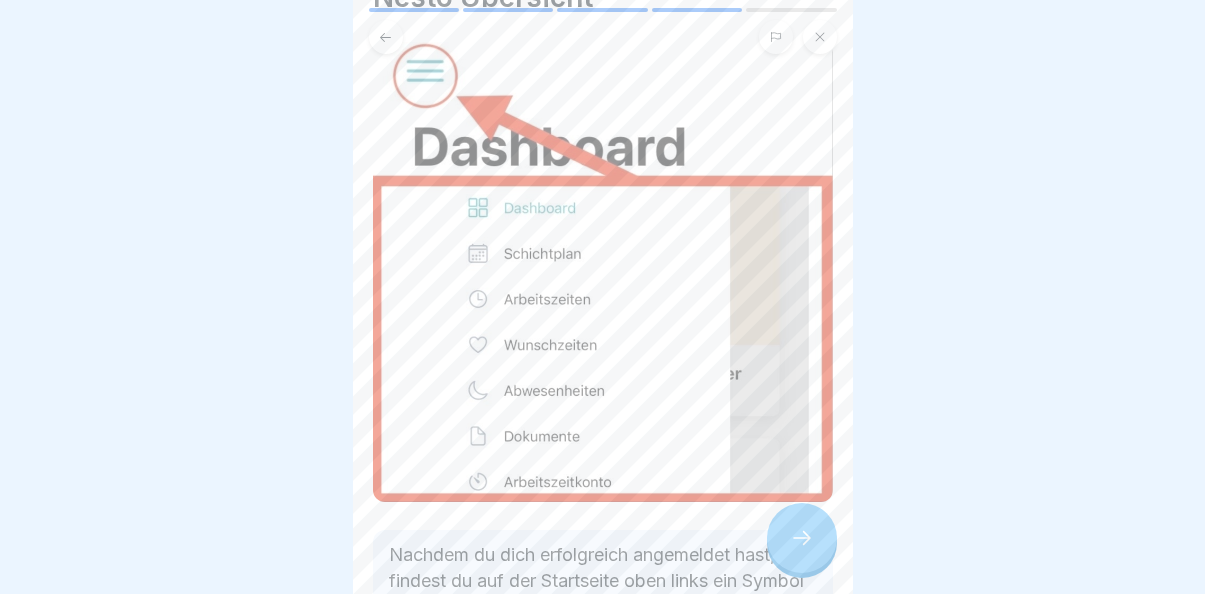 click at bounding box center (802, 538) 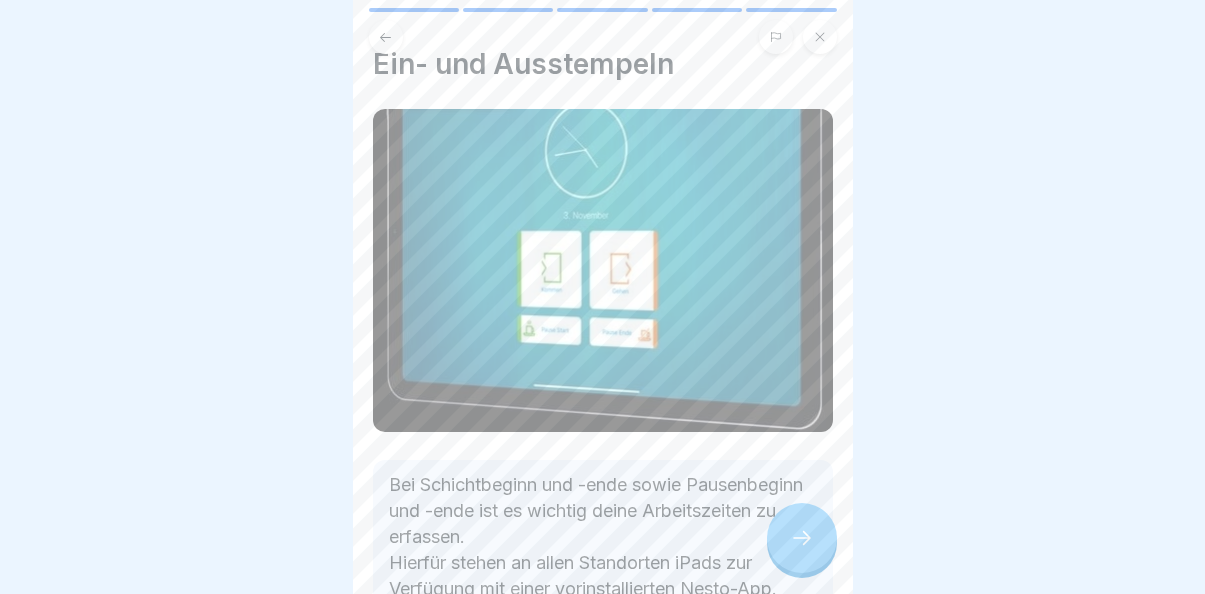 scroll, scrollTop: 14, scrollLeft: 0, axis: vertical 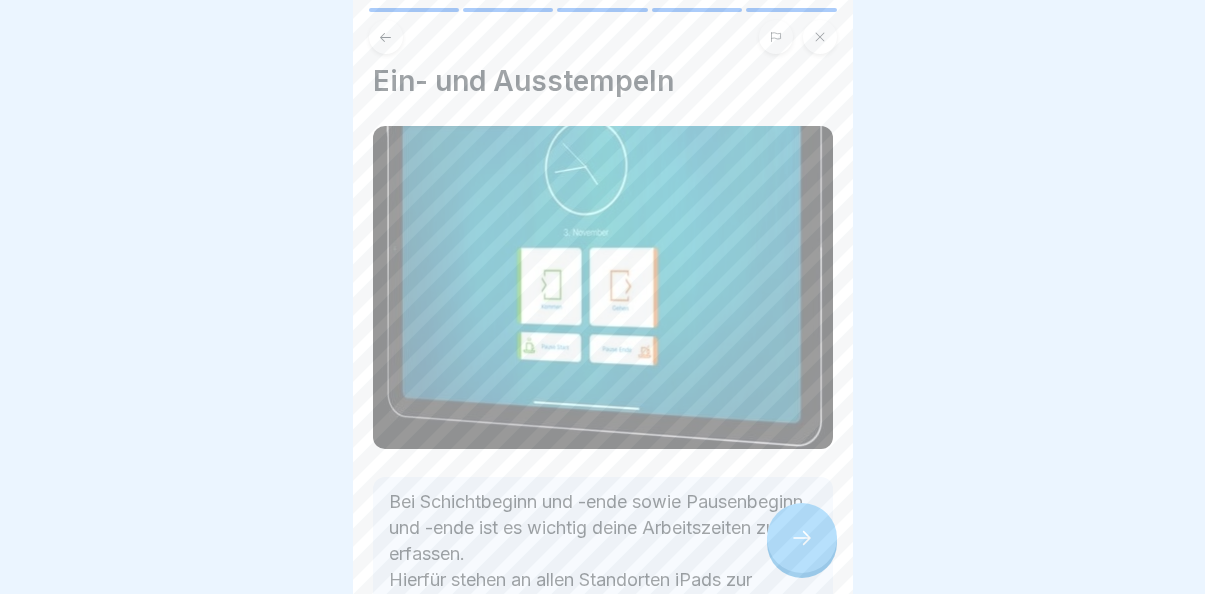 click at bounding box center (802, 538) 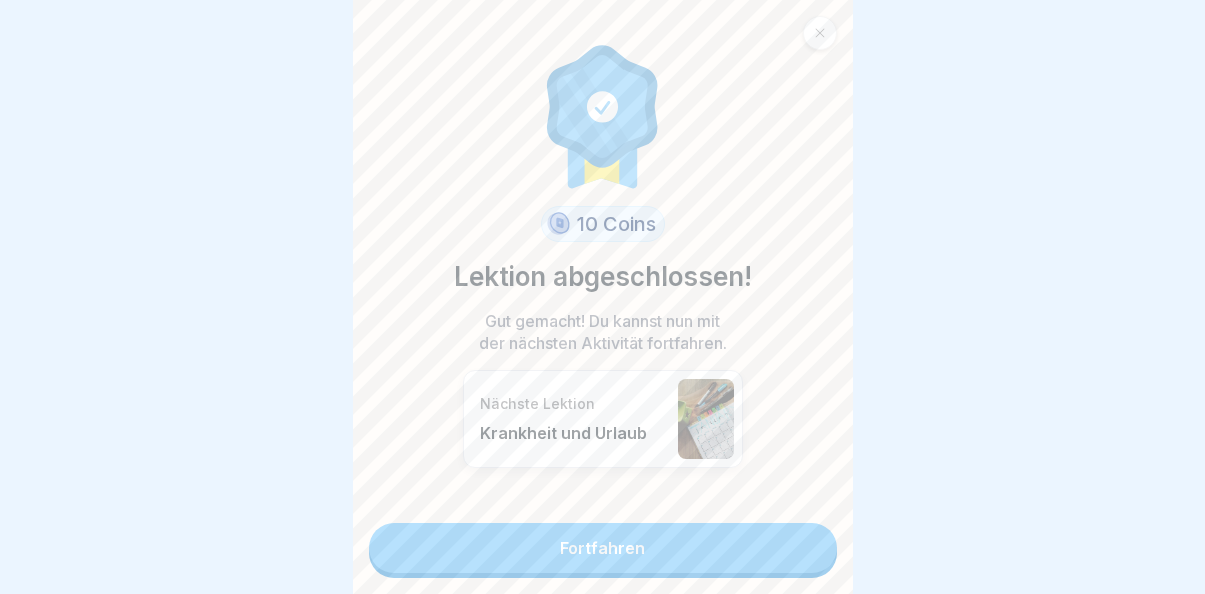 click on "Fortfahren" at bounding box center [603, 548] 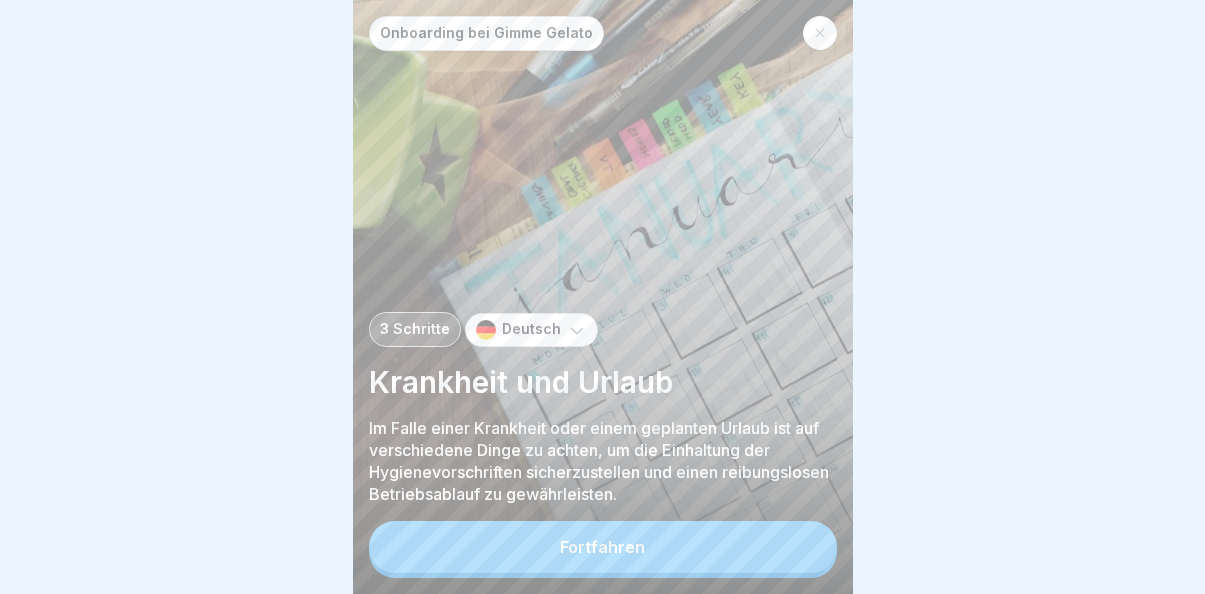 click on "Fortfahren" at bounding box center (603, 547) 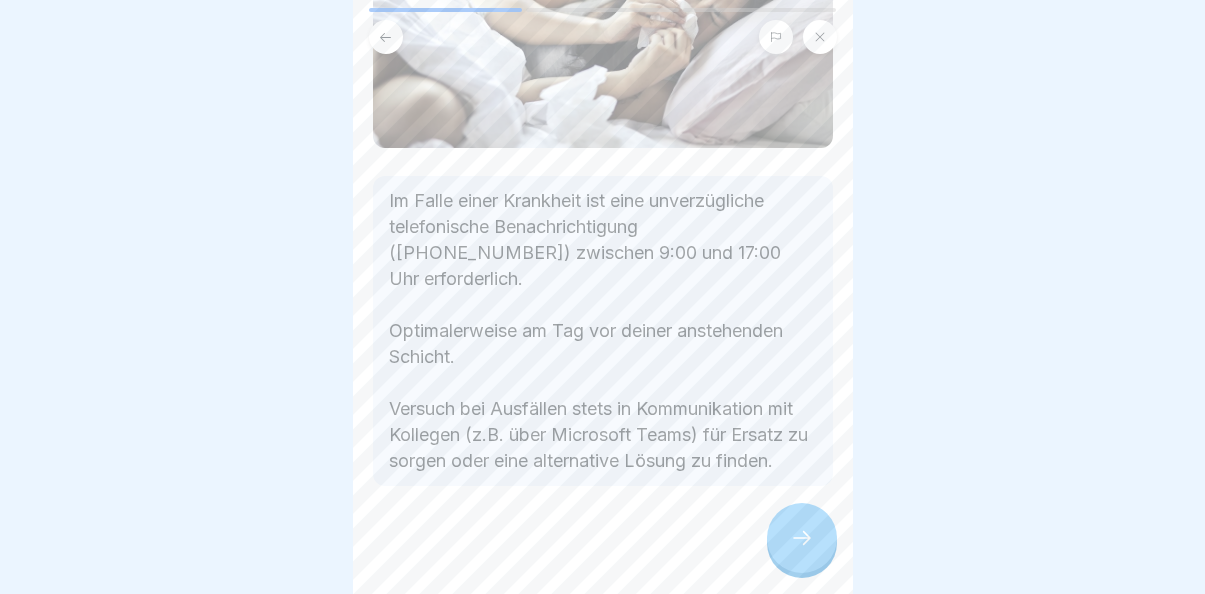 scroll, scrollTop: 317, scrollLeft: 0, axis: vertical 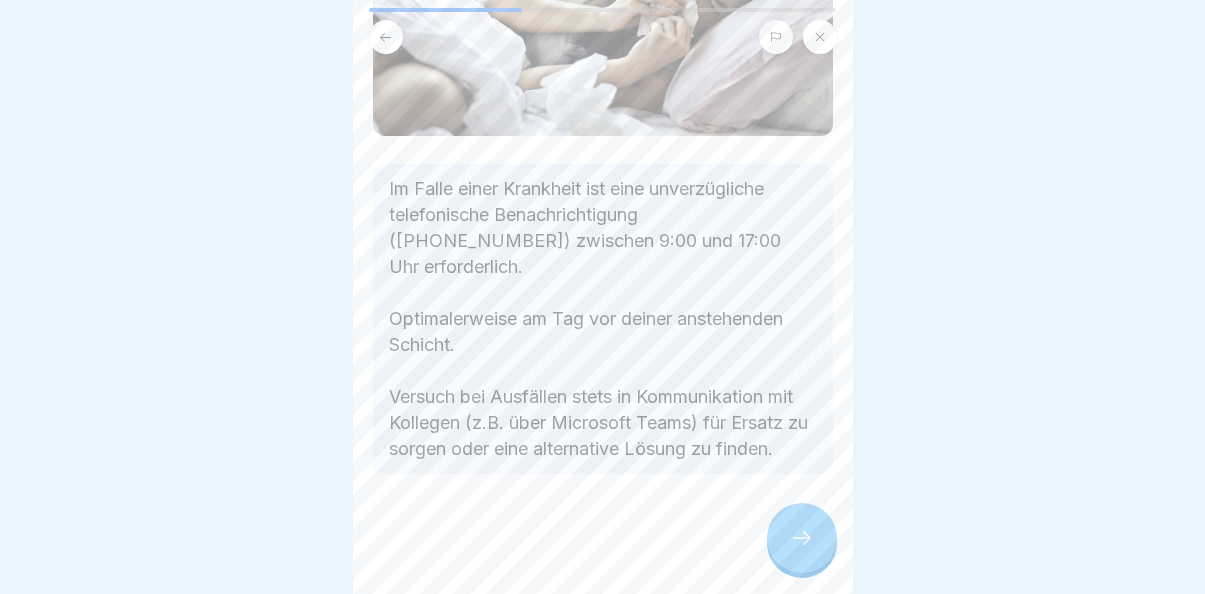 click at bounding box center [802, 538] 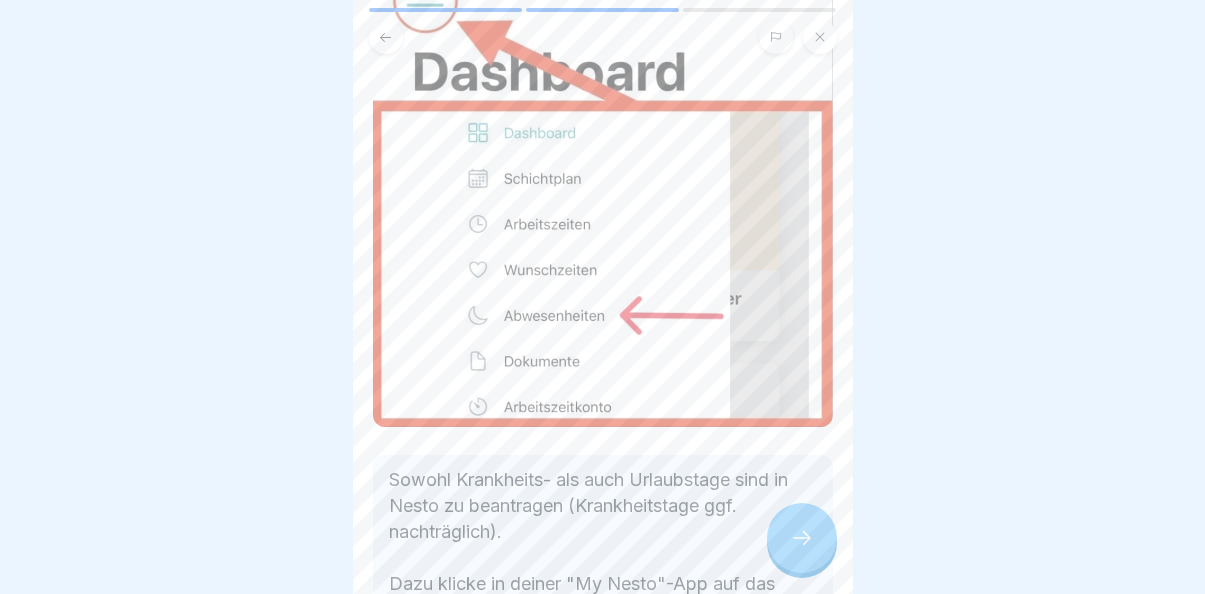 scroll, scrollTop: 157, scrollLeft: 0, axis: vertical 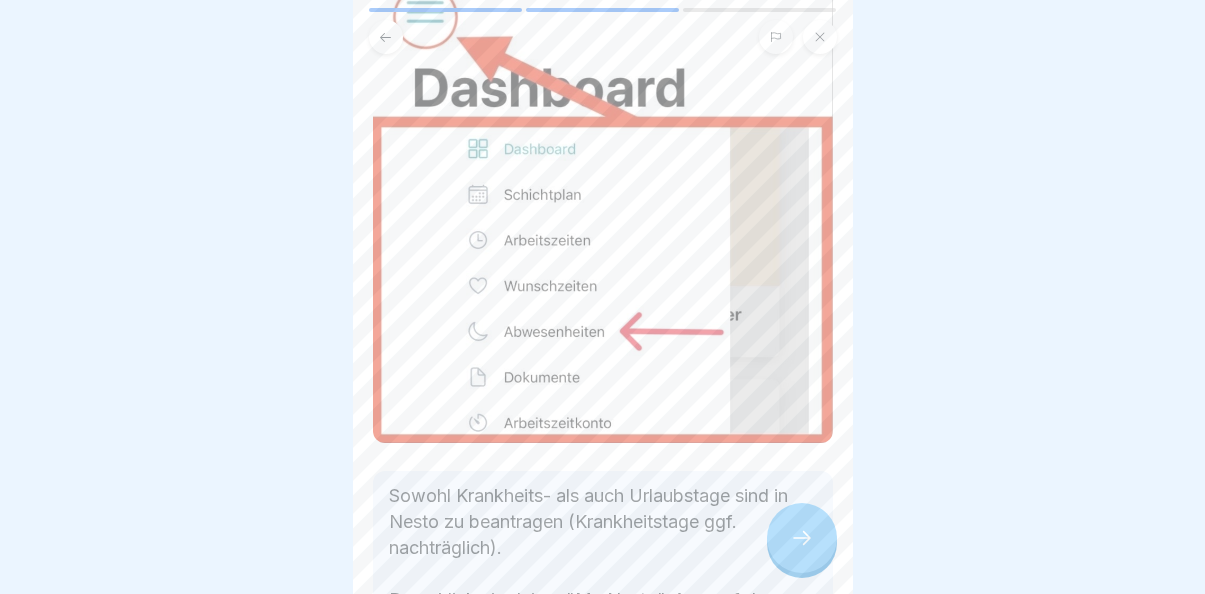 click 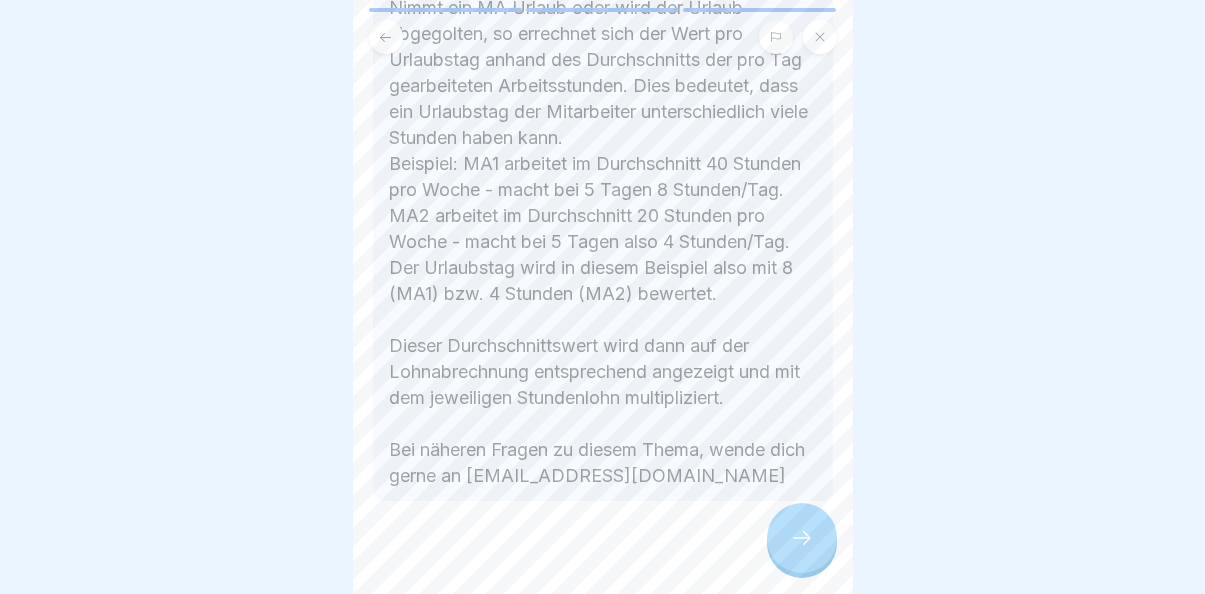 scroll, scrollTop: 716, scrollLeft: 0, axis: vertical 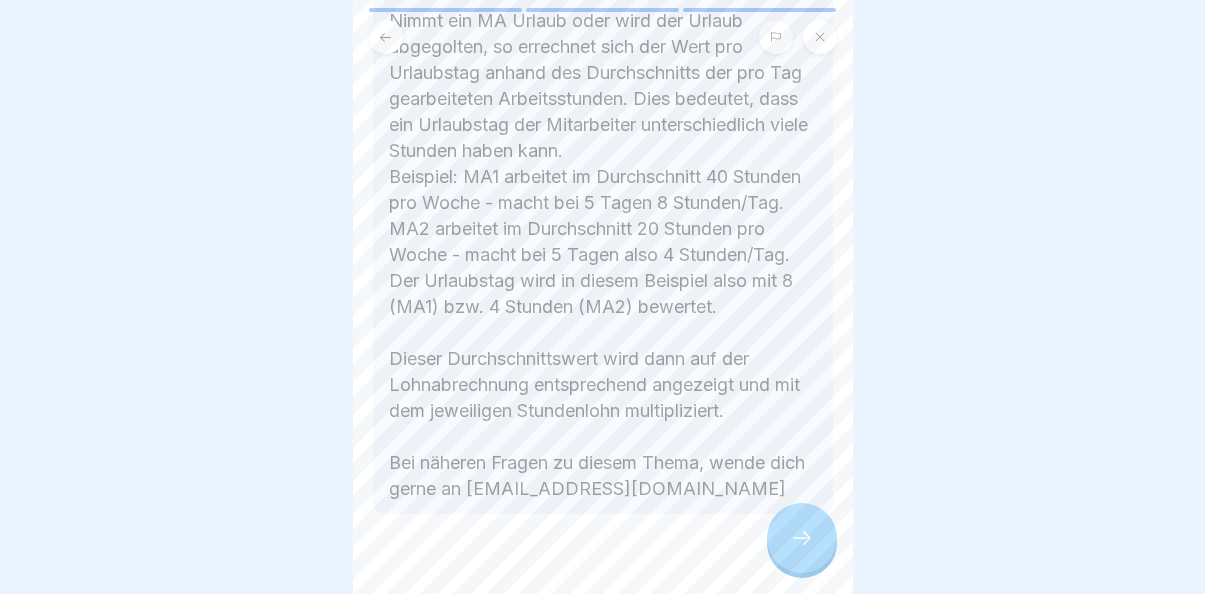 click 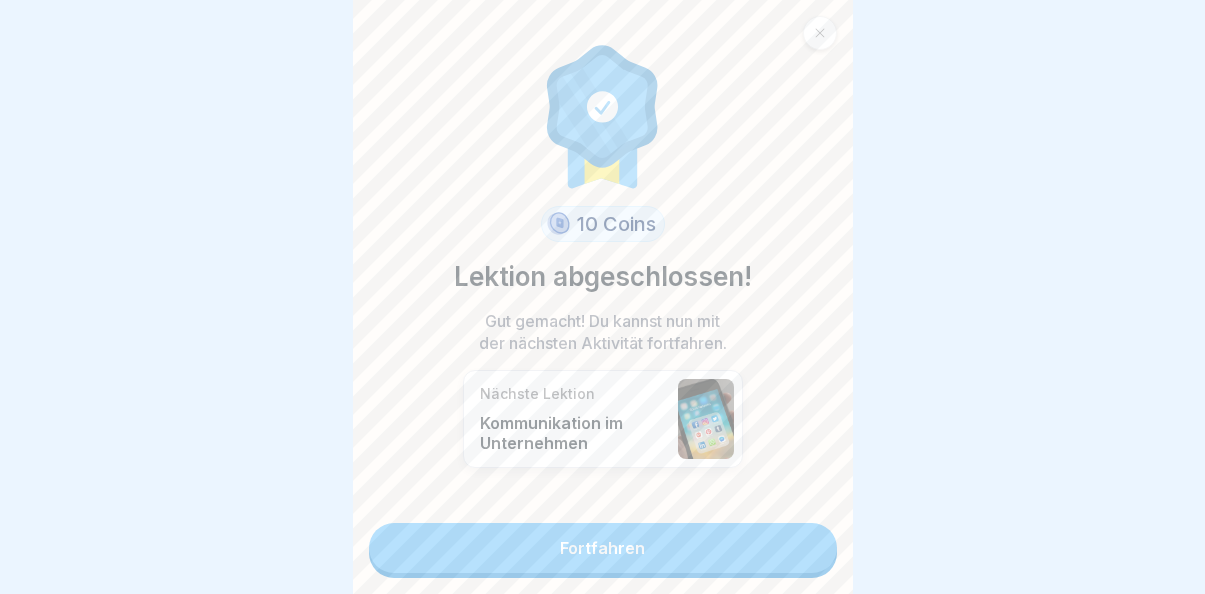 click on "Fortfahren" at bounding box center (603, 548) 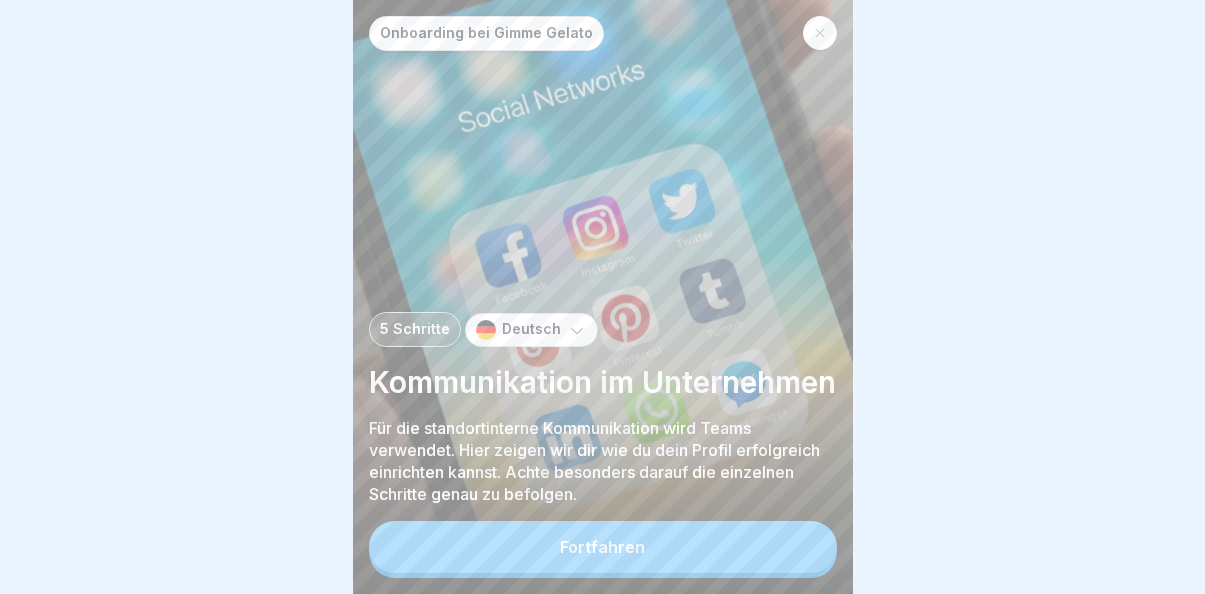 click on "Fortfahren" at bounding box center [603, 547] 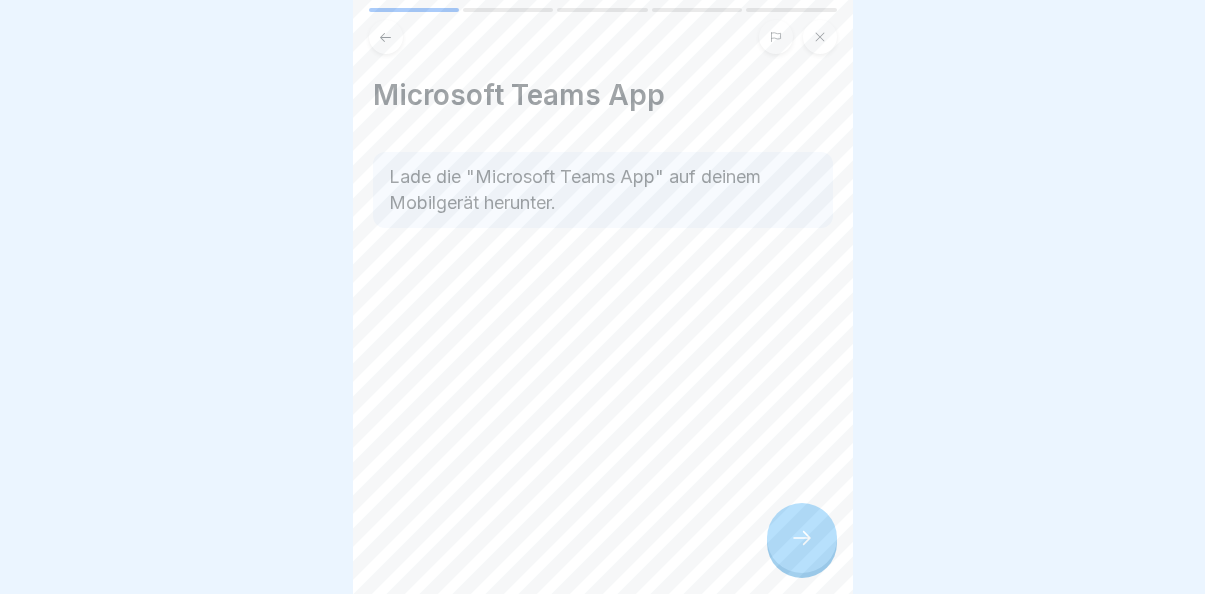 click 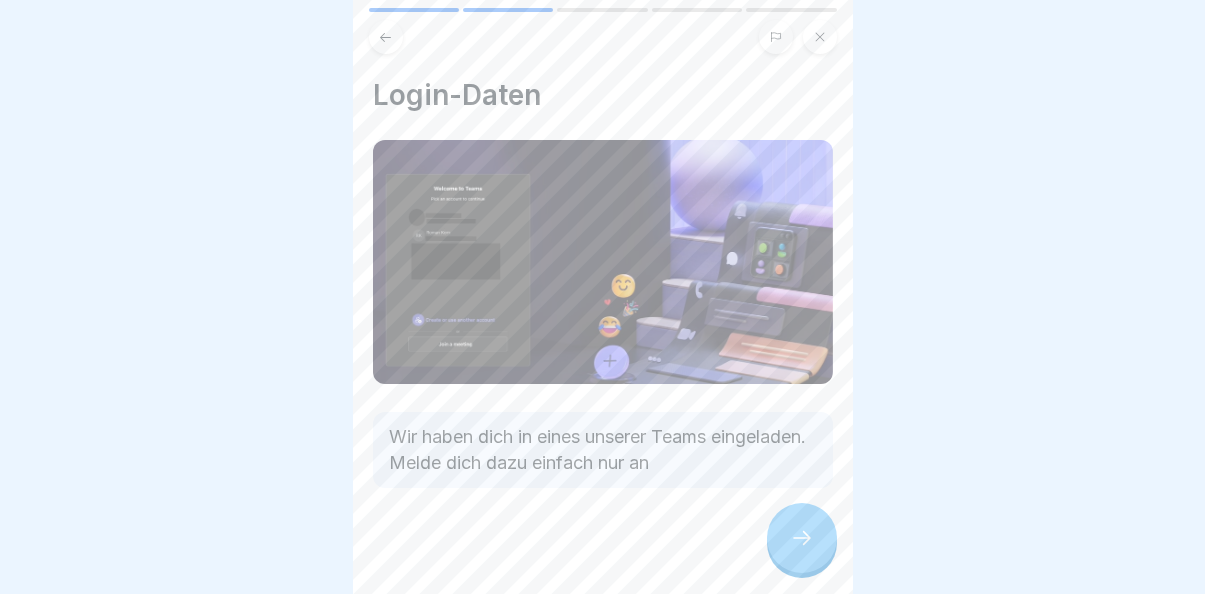 scroll, scrollTop: 6, scrollLeft: 0, axis: vertical 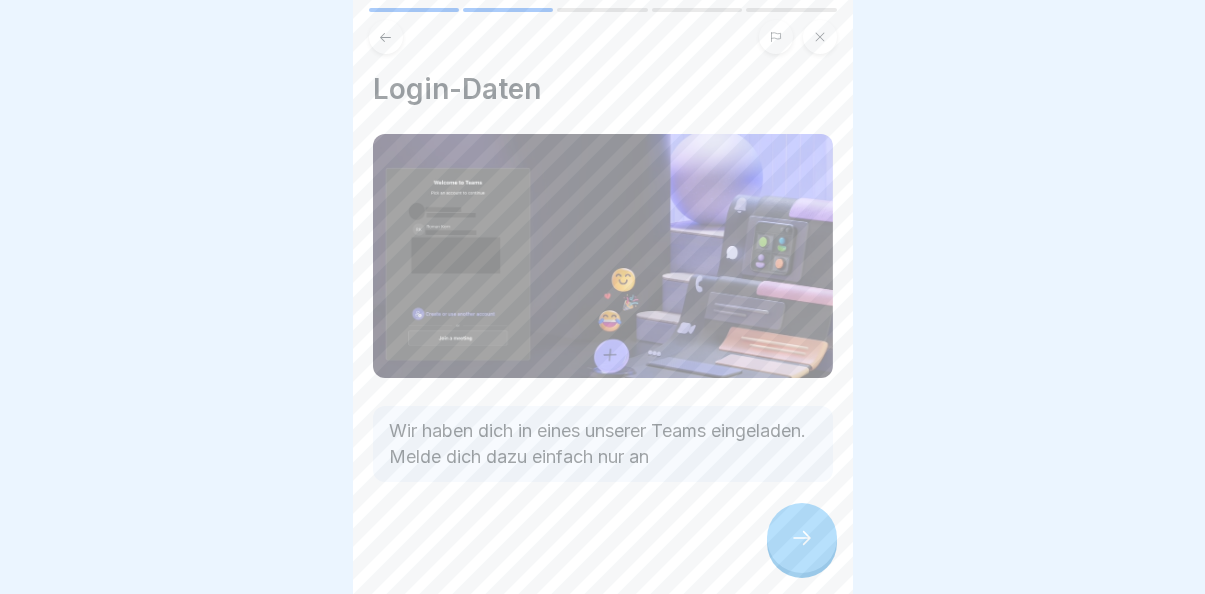 click 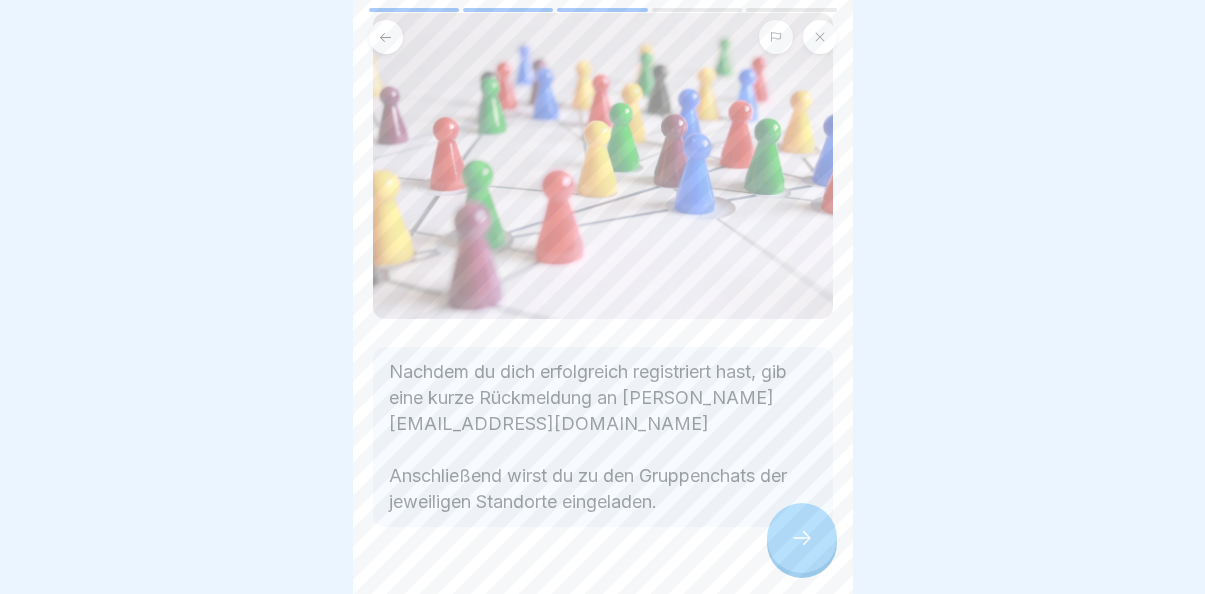 scroll, scrollTop: 138, scrollLeft: 0, axis: vertical 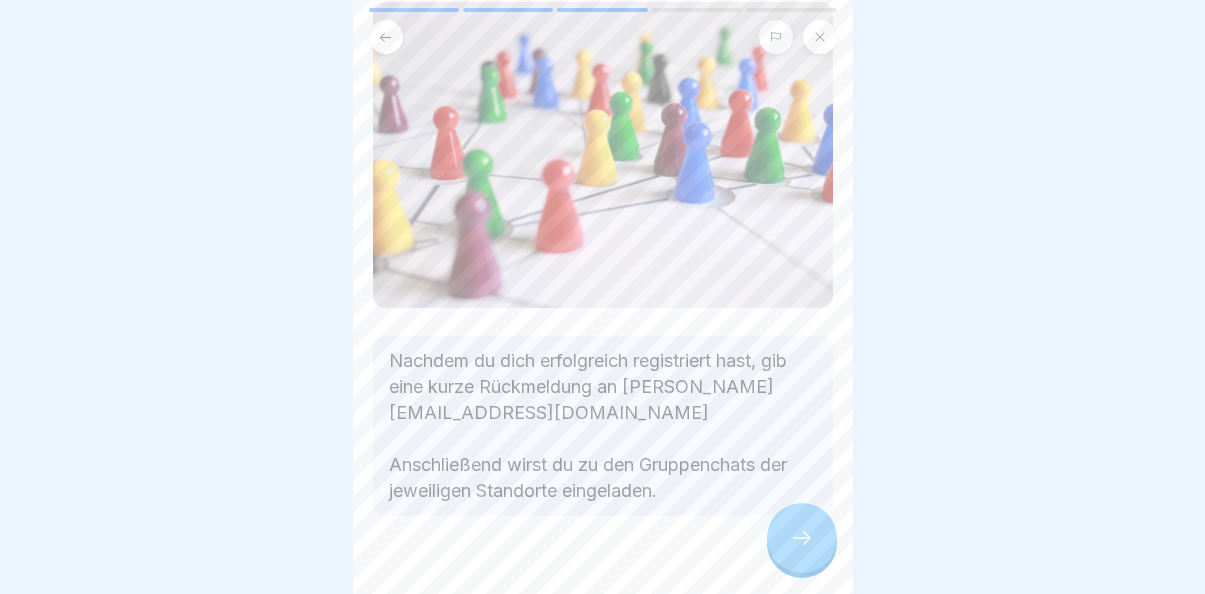 click 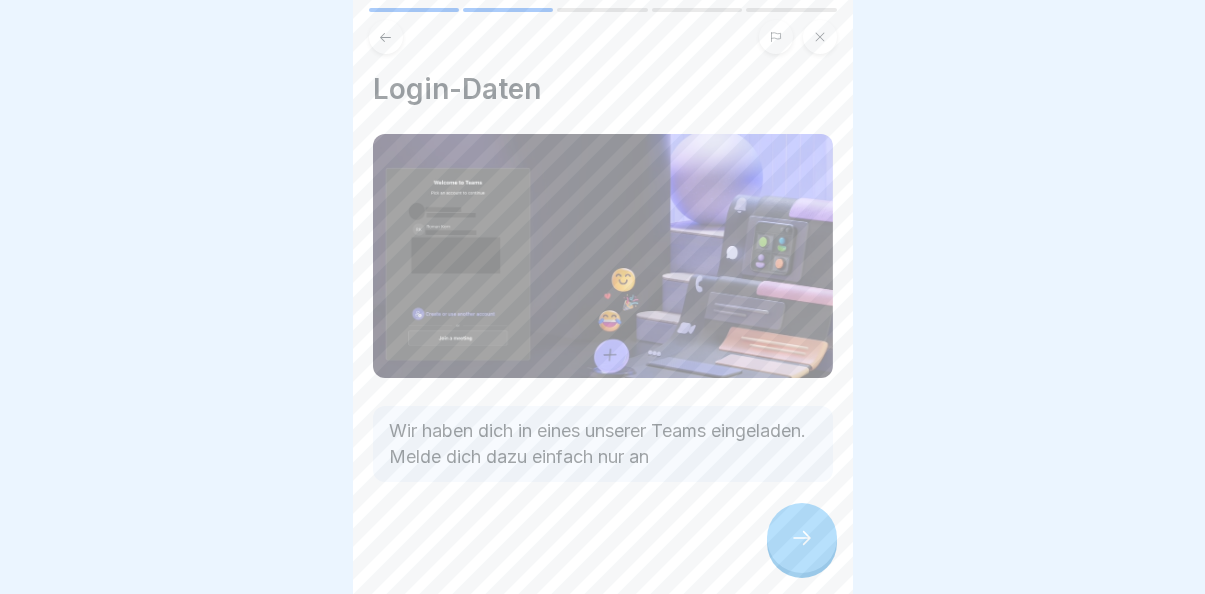 click 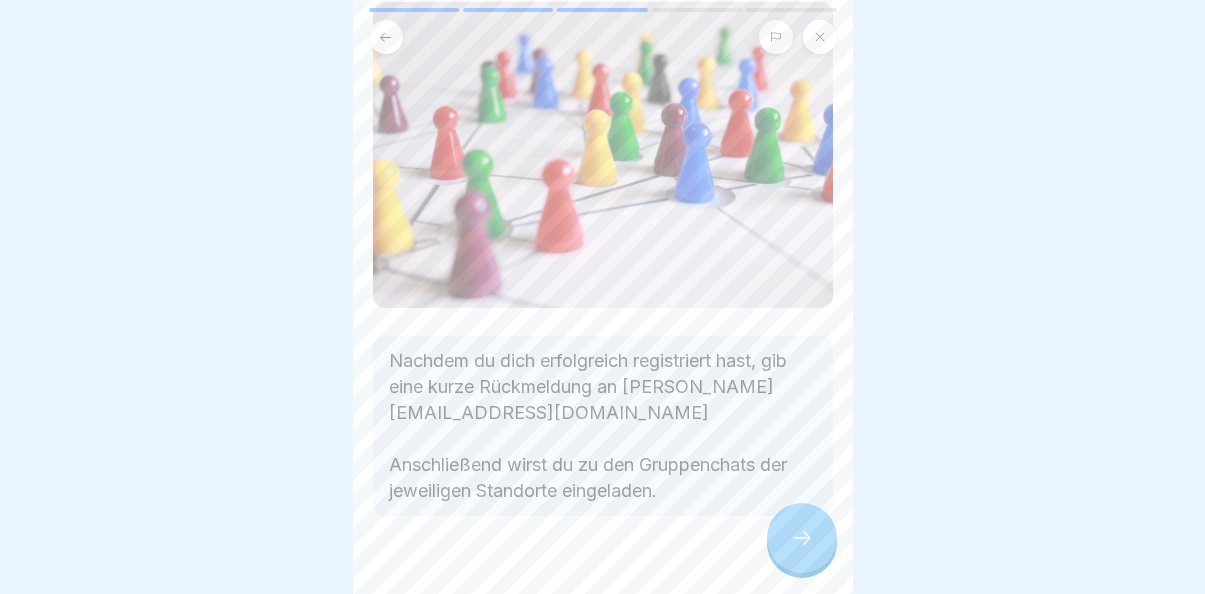 click at bounding box center [802, 538] 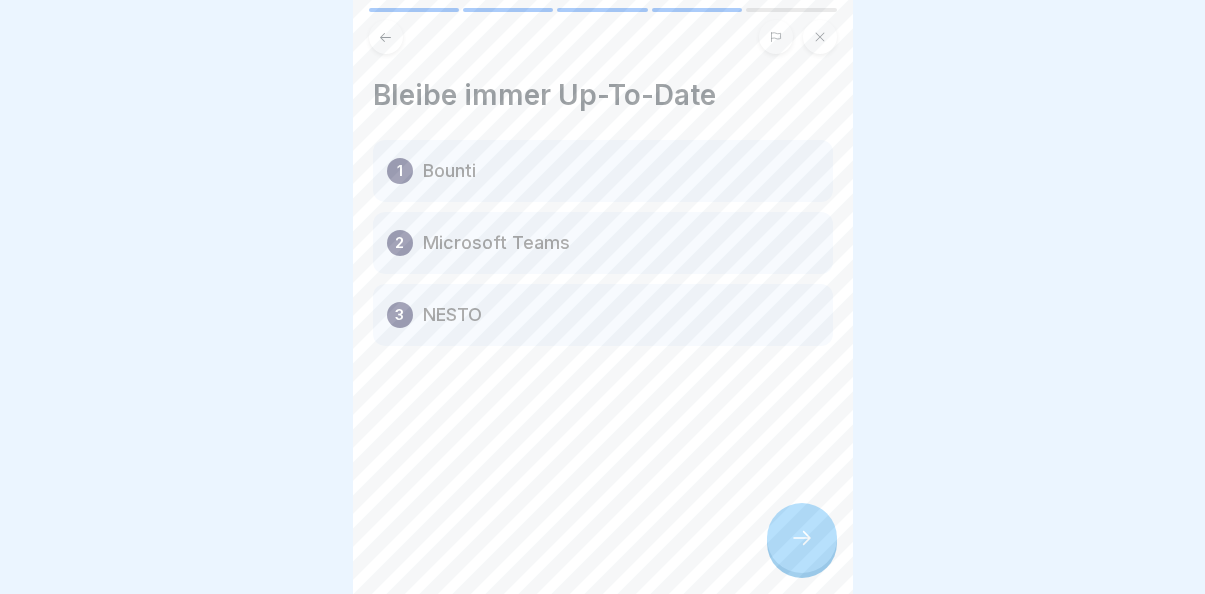 scroll, scrollTop: 0, scrollLeft: 0, axis: both 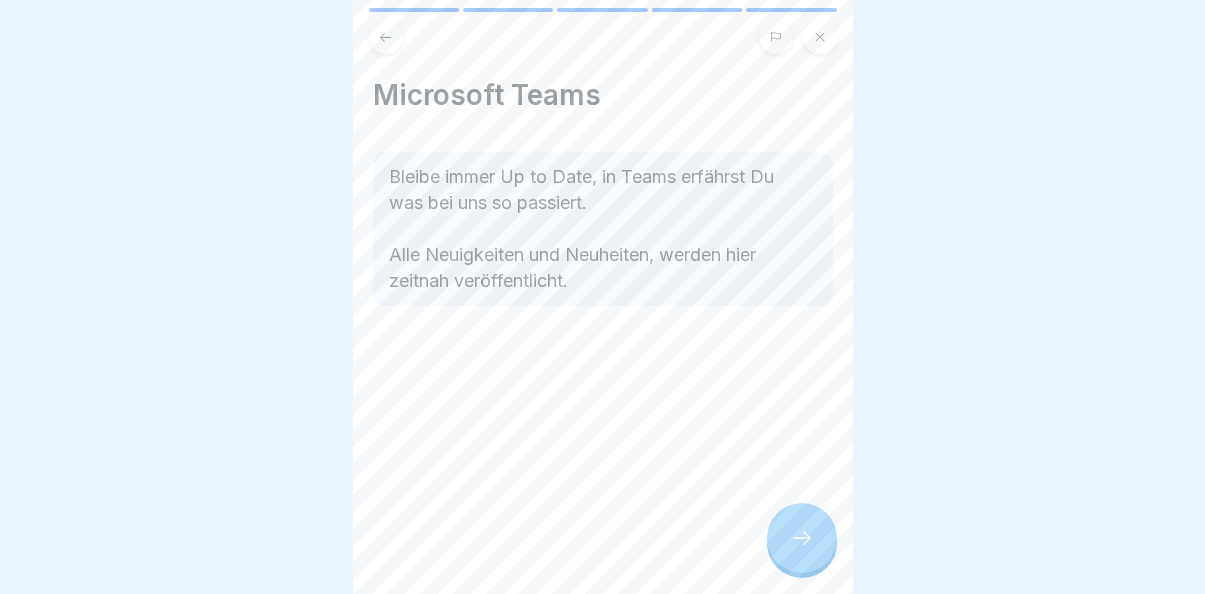click at bounding box center (802, 538) 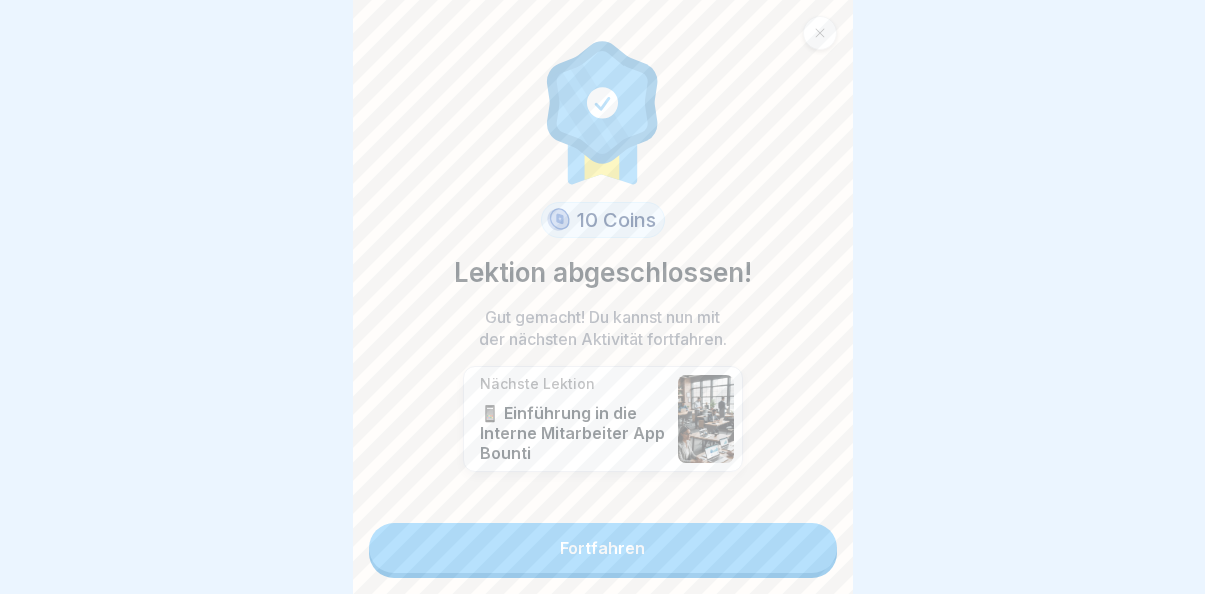 scroll, scrollTop: 15, scrollLeft: 0, axis: vertical 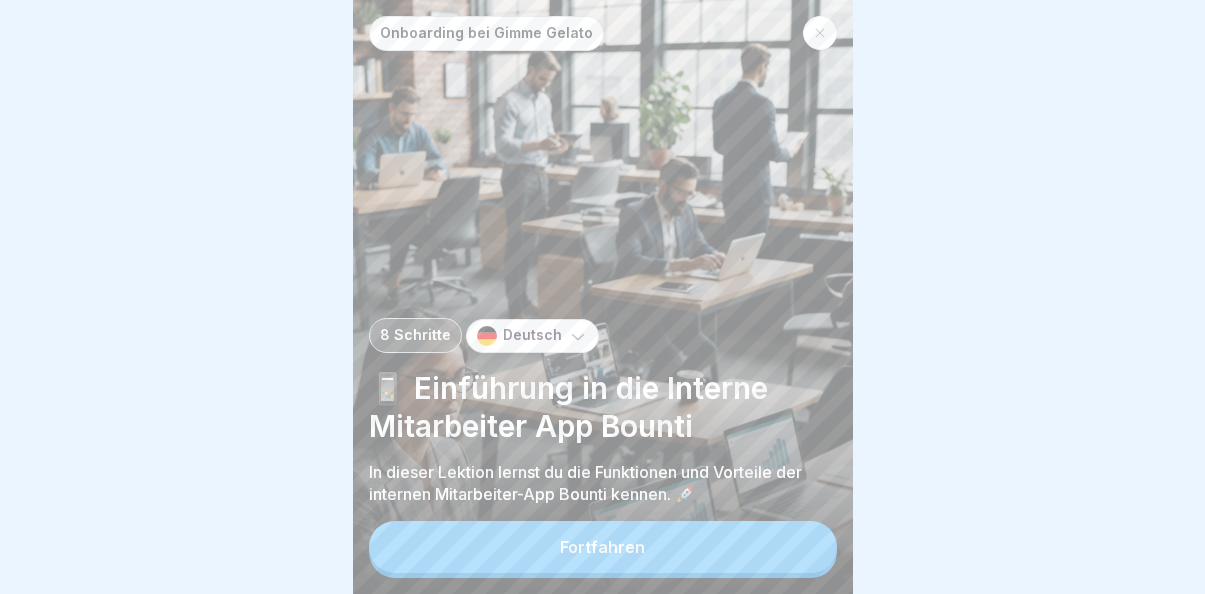 click on "Fortfahren" at bounding box center [603, 547] 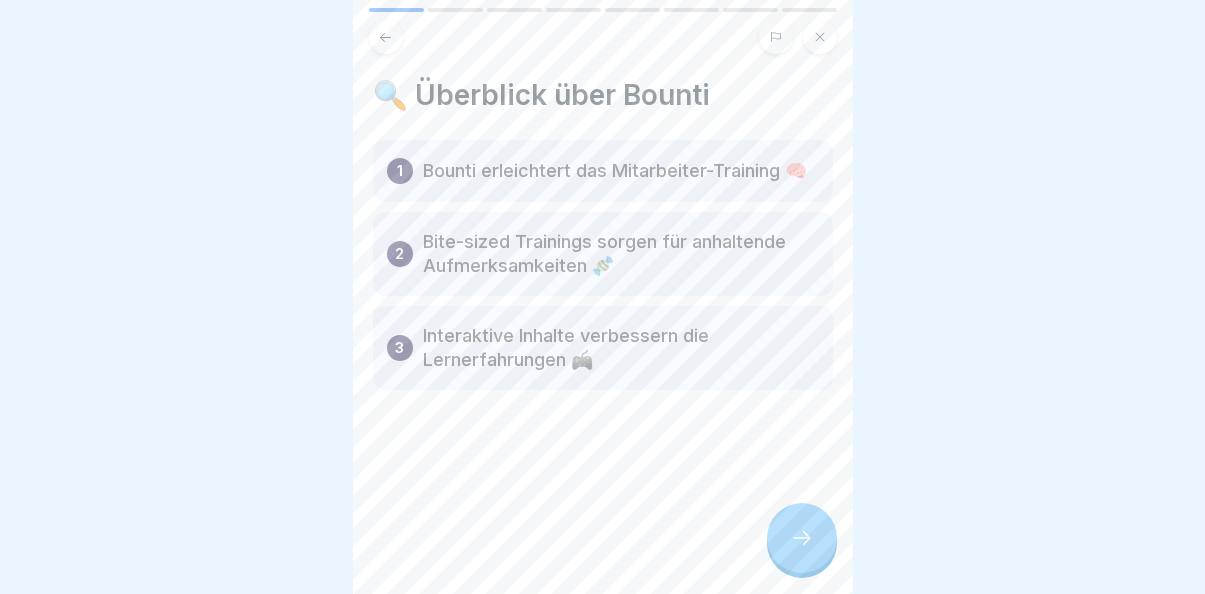 scroll, scrollTop: 15, scrollLeft: 0, axis: vertical 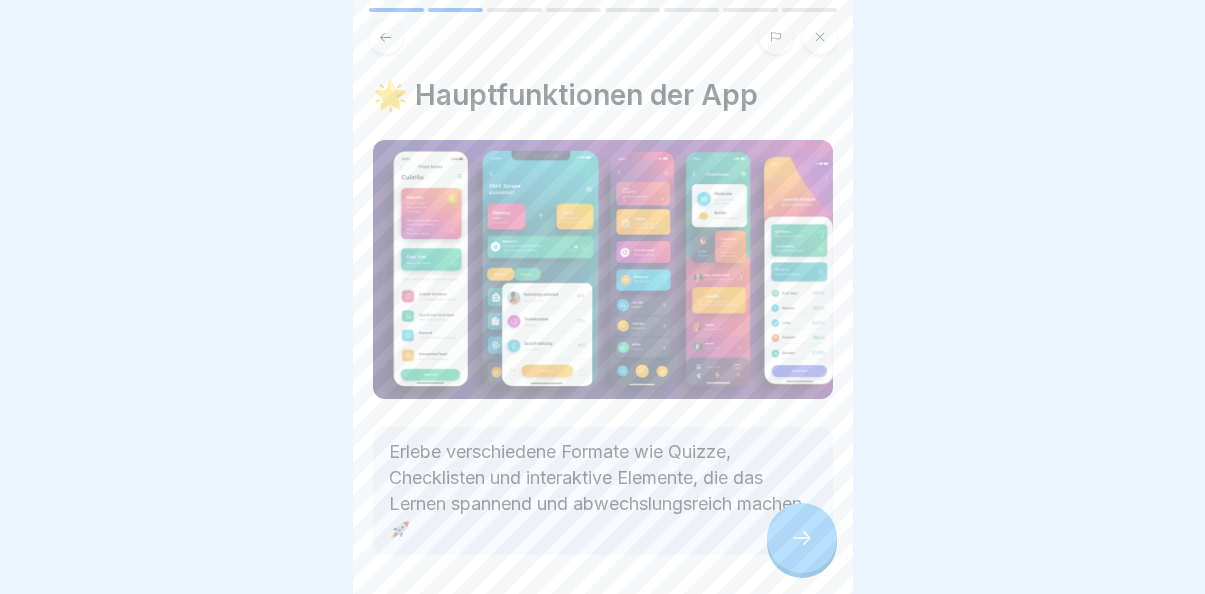 click at bounding box center (802, 538) 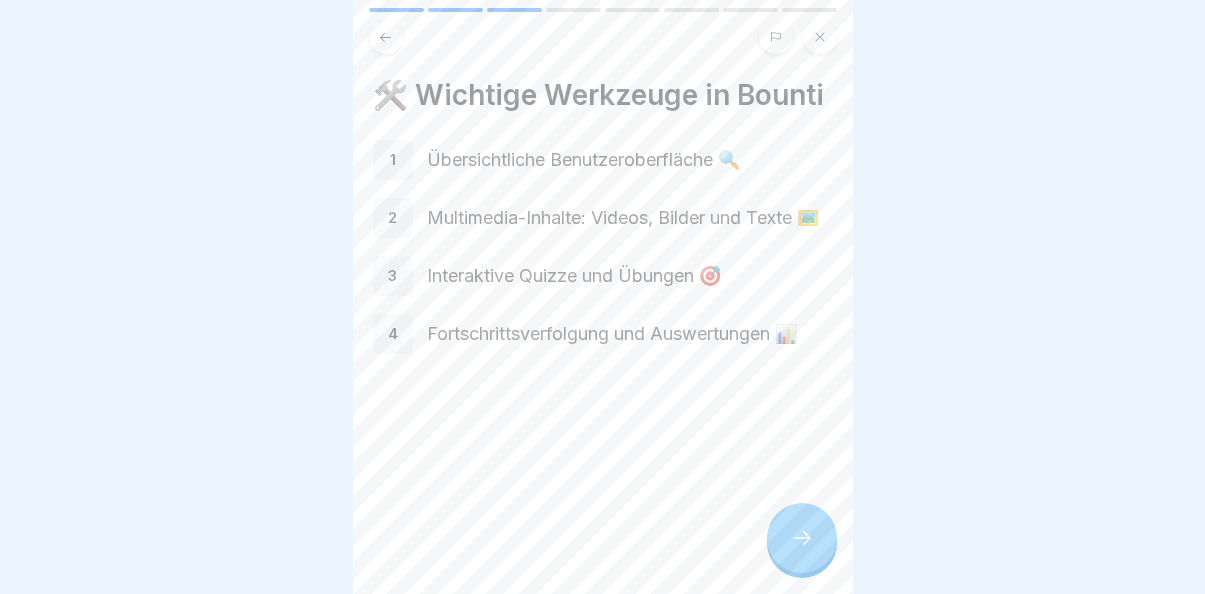 click at bounding box center [802, 538] 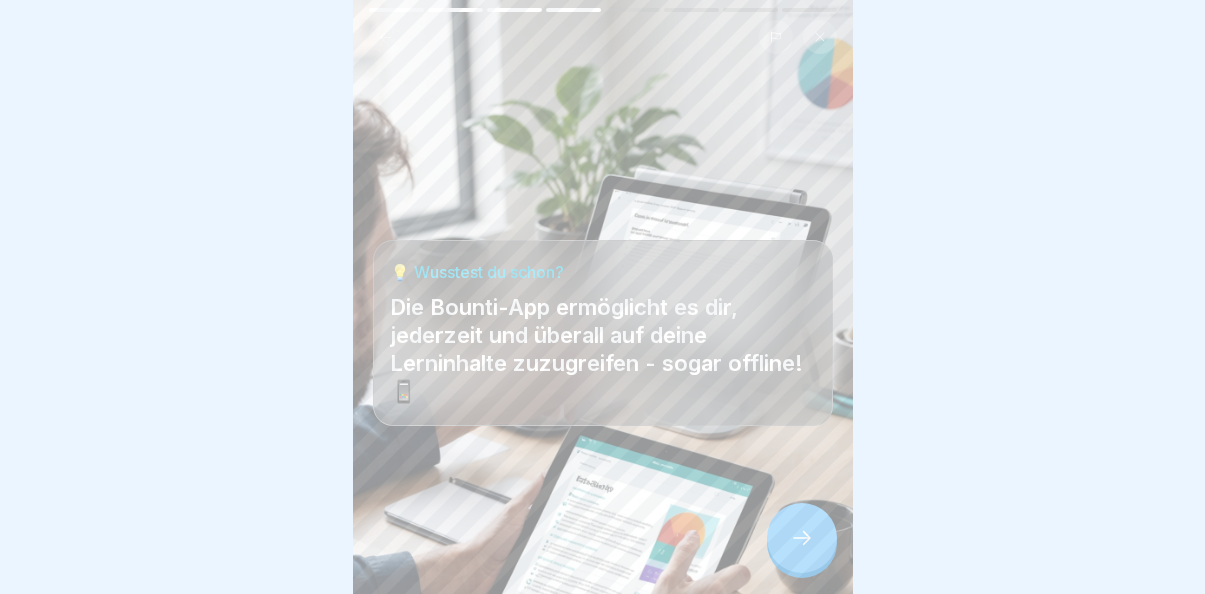 click 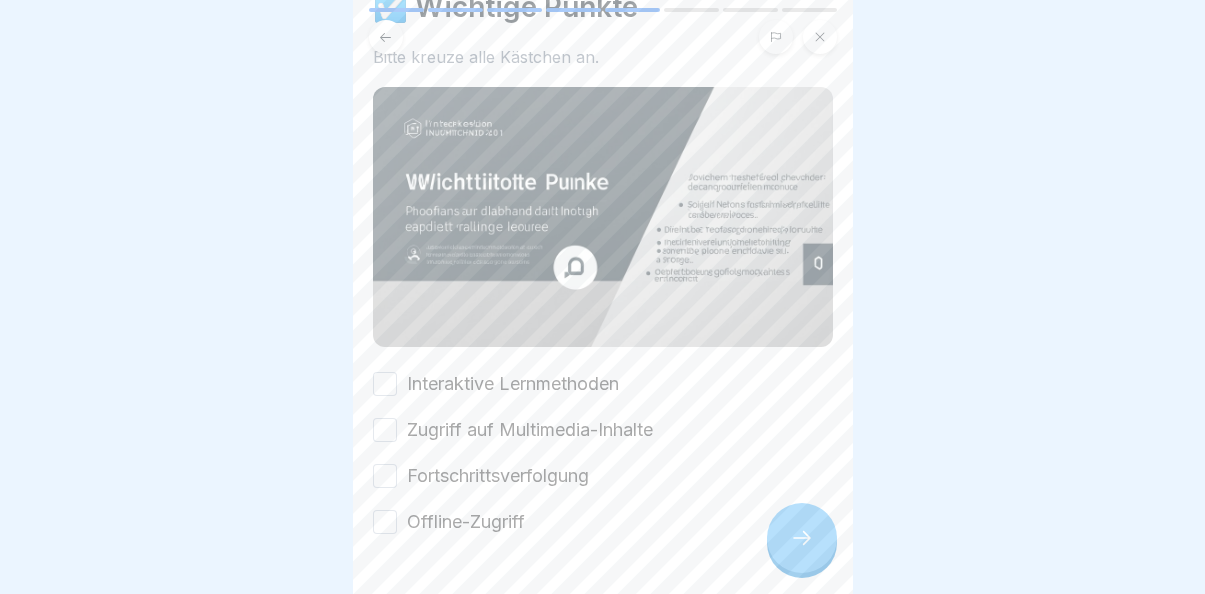 scroll, scrollTop: 85, scrollLeft: 0, axis: vertical 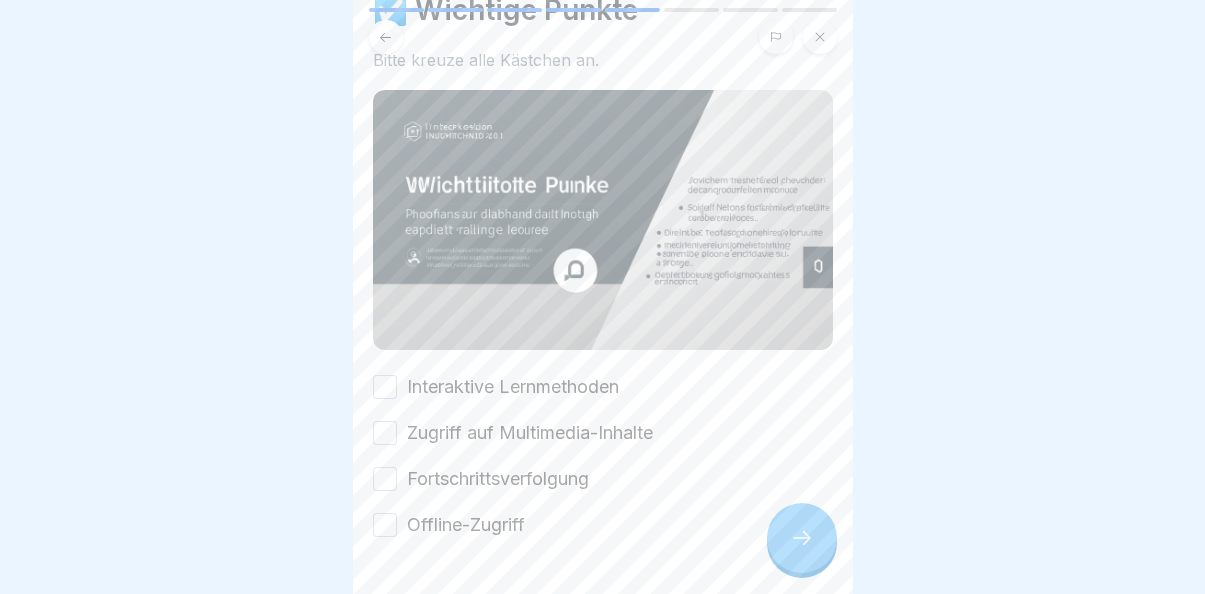 click on "Interaktive Lernmethoden" at bounding box center (385, 387) 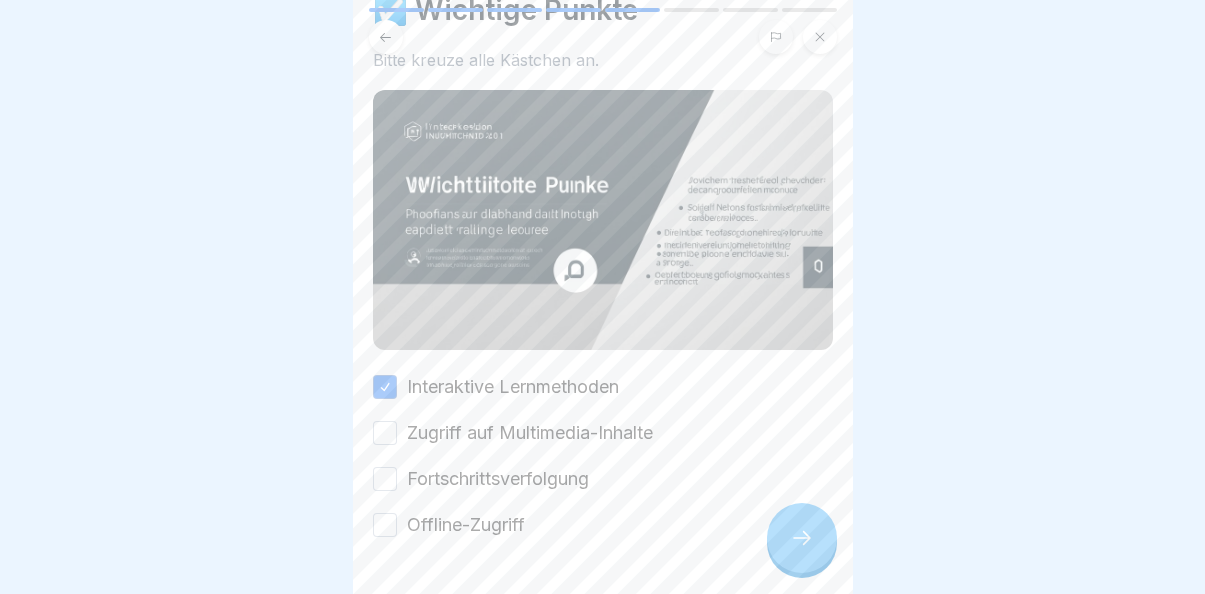 click on "Zugriff auf Multimedia-Inhalte" at bounding box center [385, 433] 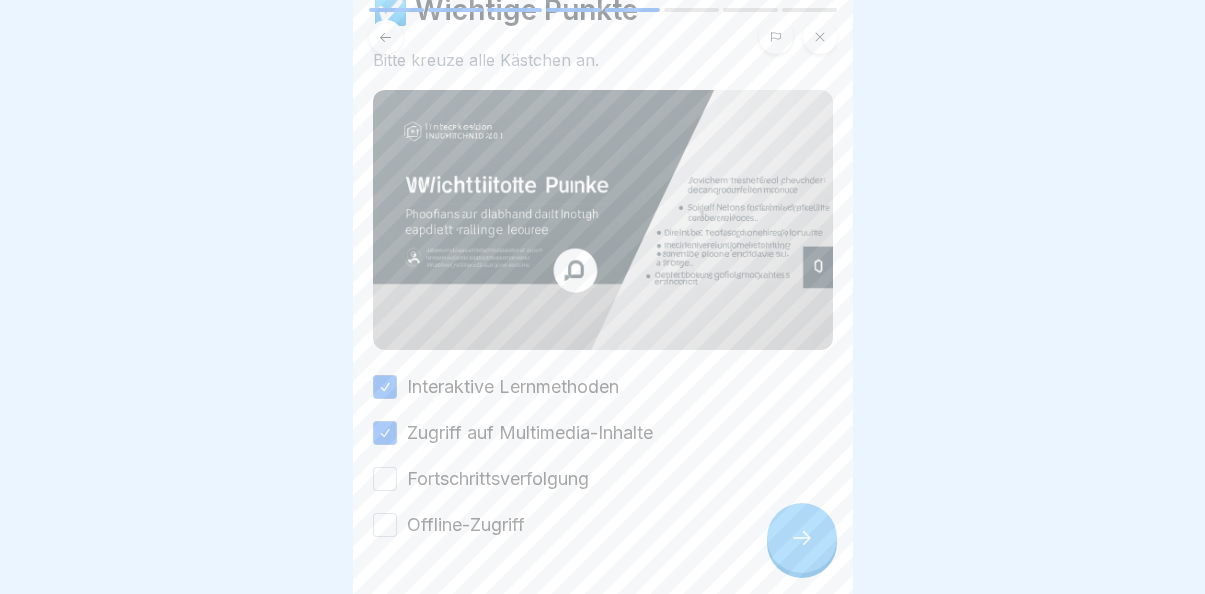 click on "Fortschrittsverfolgung" at bounding box center [603, 479] 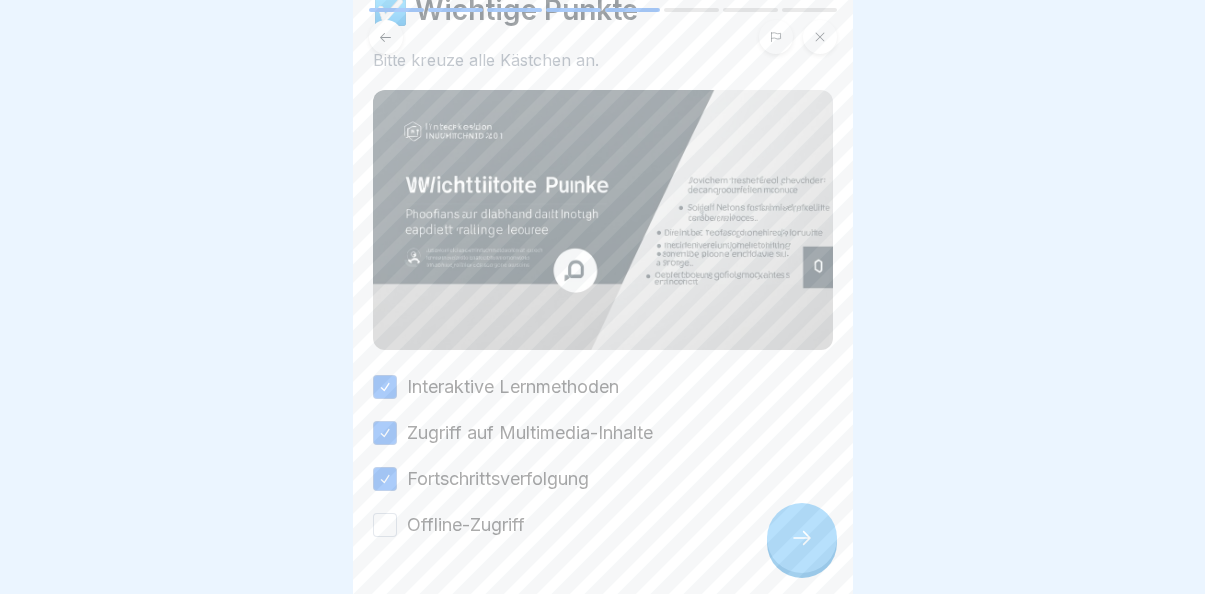 click on "Offline-Zugriff" at bounding box center (385, 525) 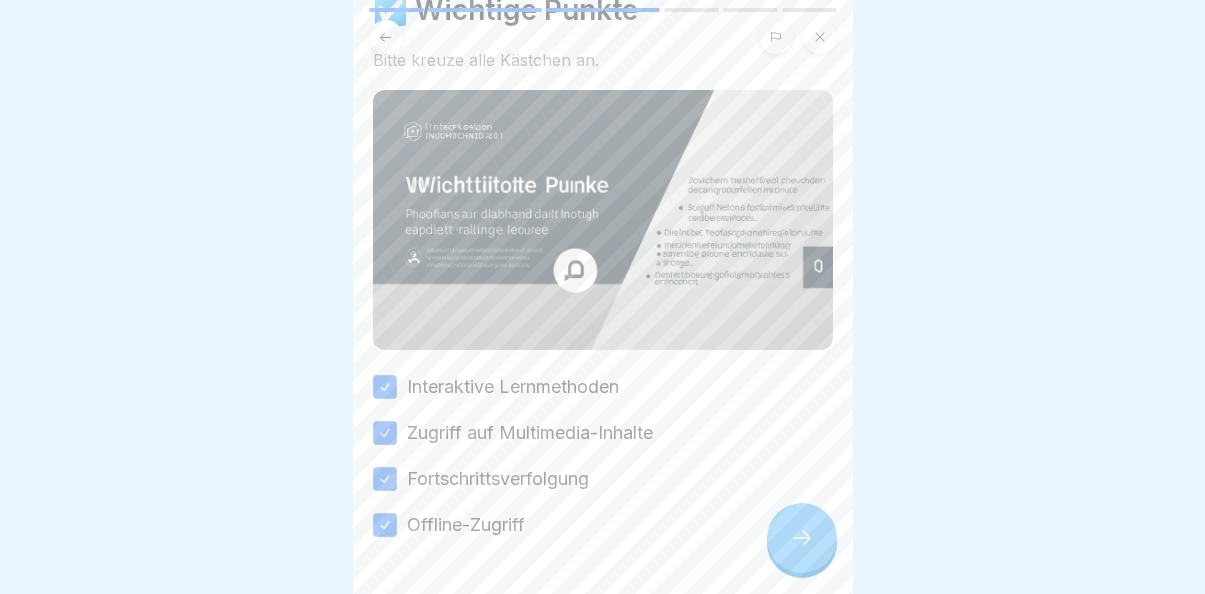 click 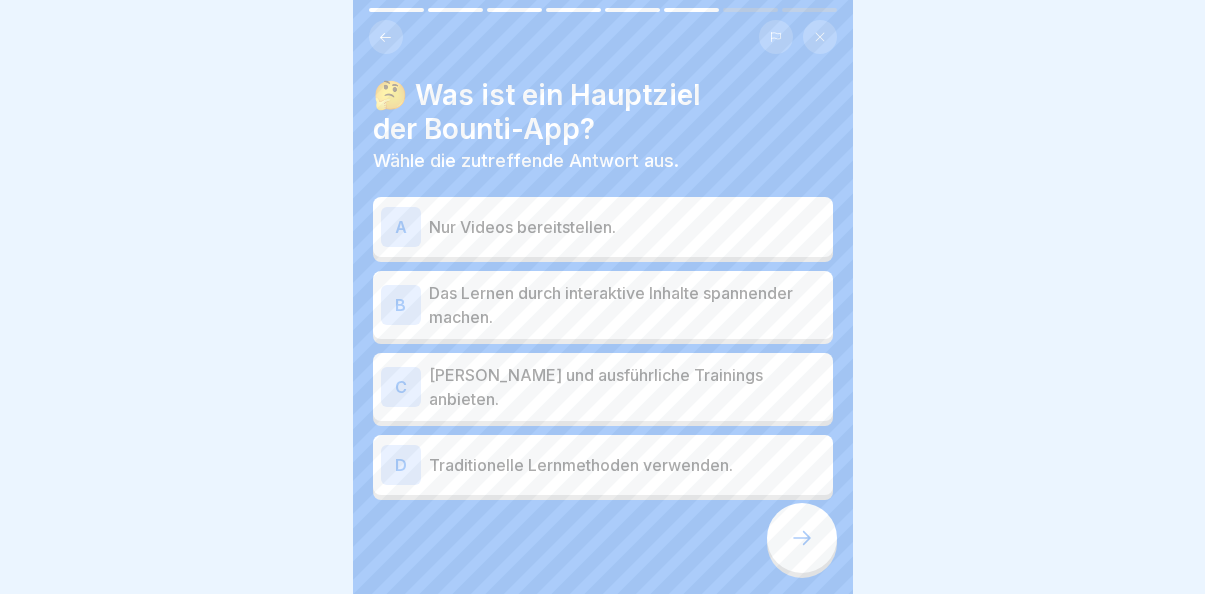 scroll, scrollTop: 0, scrollLeft: 0, axis: both 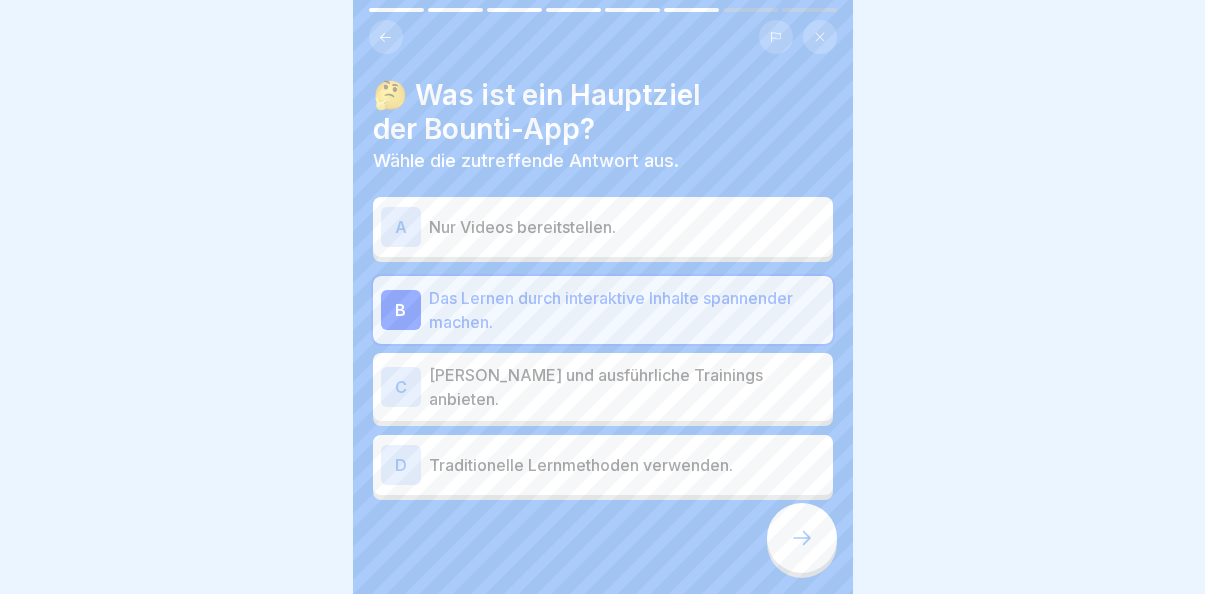 click at bounding box center (802, 538) 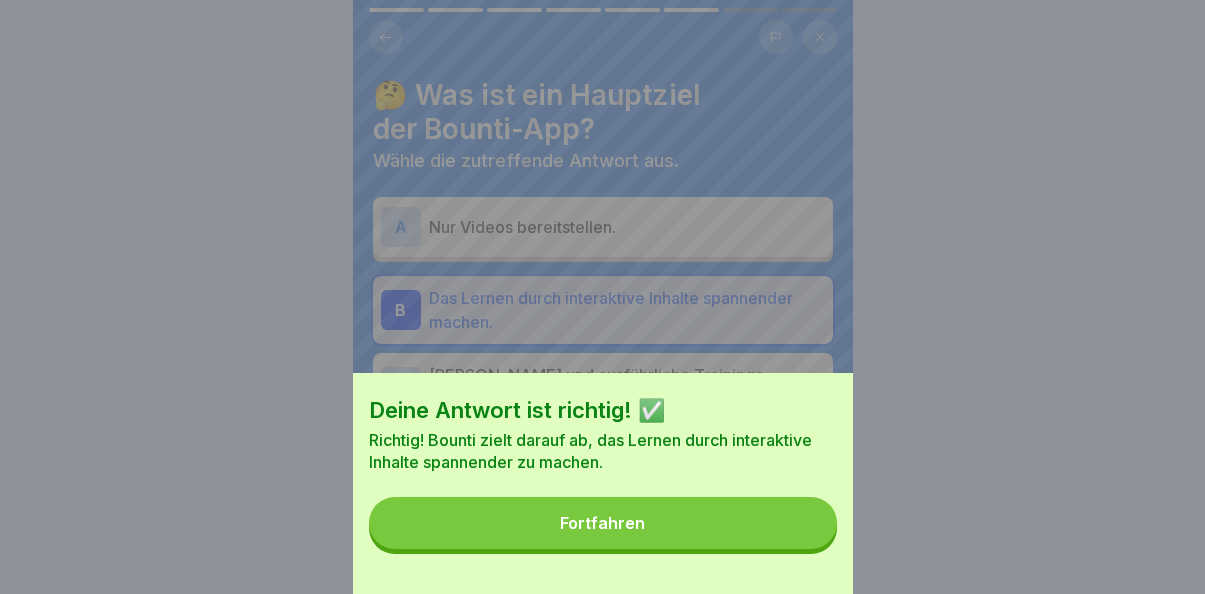 click on "Fortfahren" at bounding box center [603, 523] 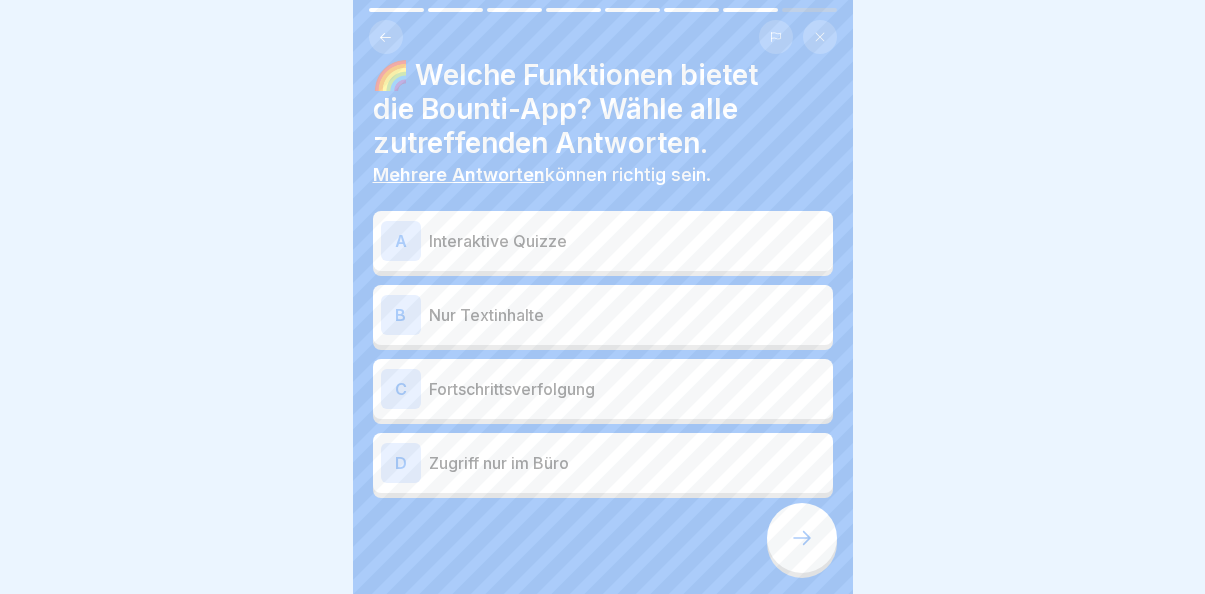 scroll, scrollTop: 31, scrollLeft: 0, axis: vertical 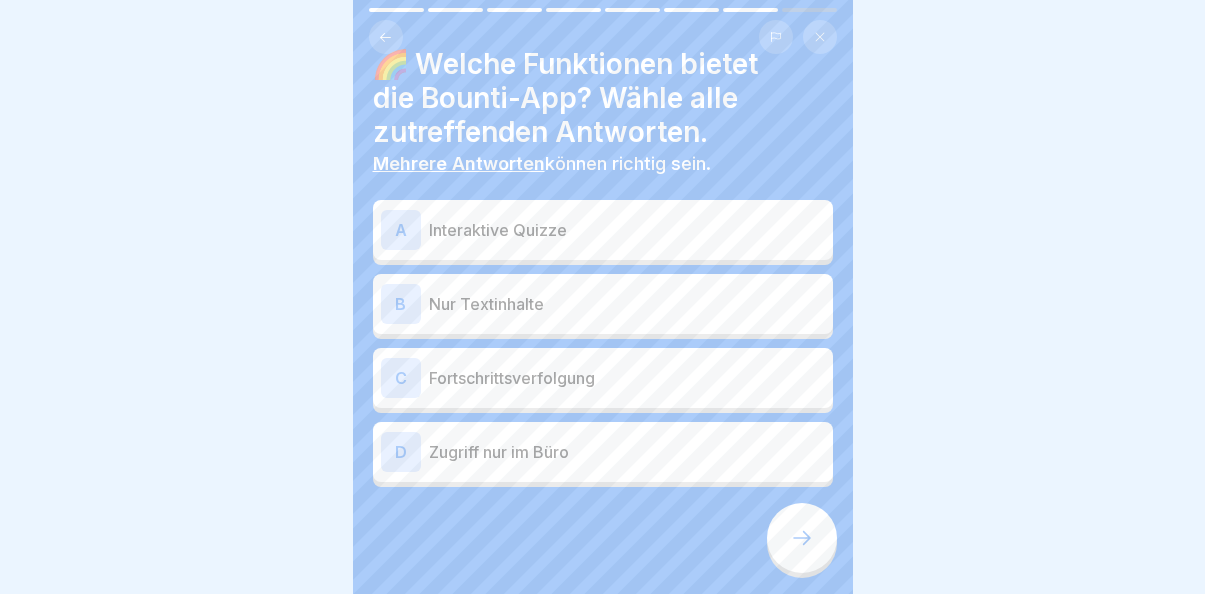 click on "Interaktive Quizze" at bounding box center (627, 230) 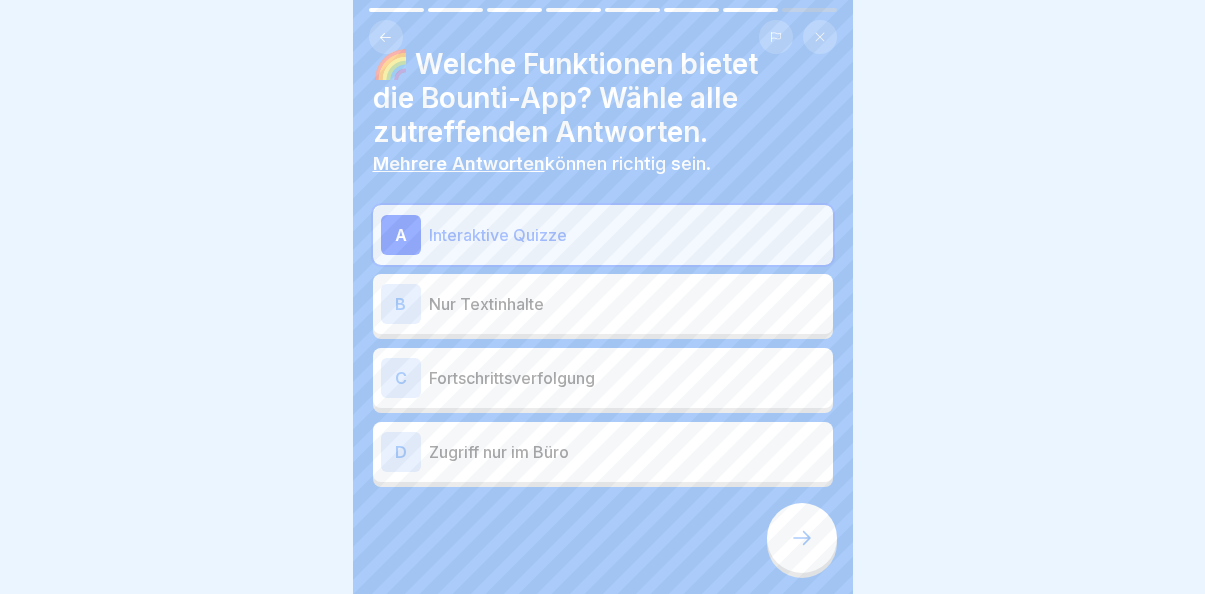 click on "Fortschrittsverfolgung" at bounding box center (627, 378) 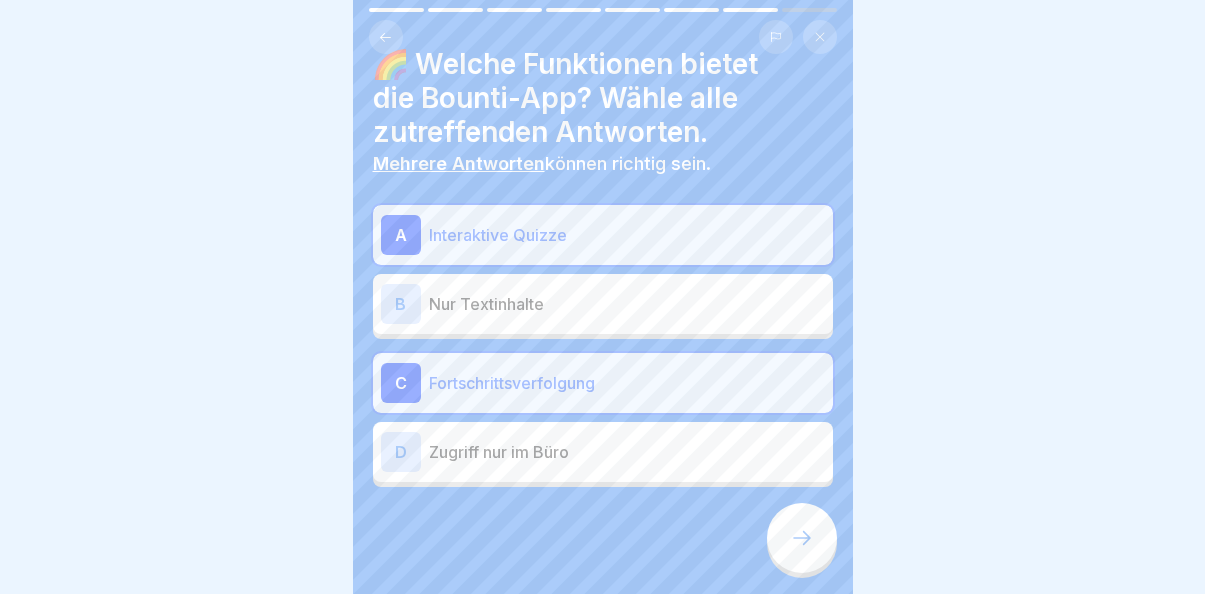 click at bounding box center (802, 538) 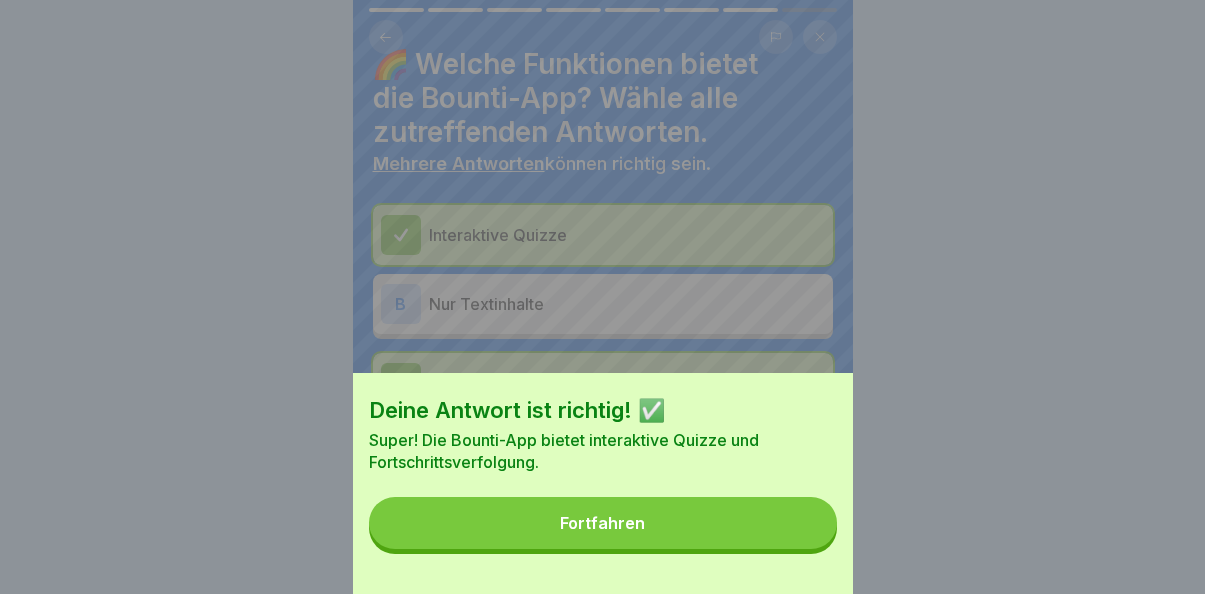 click on "Fortfahren" at bounding box center [603, 523] 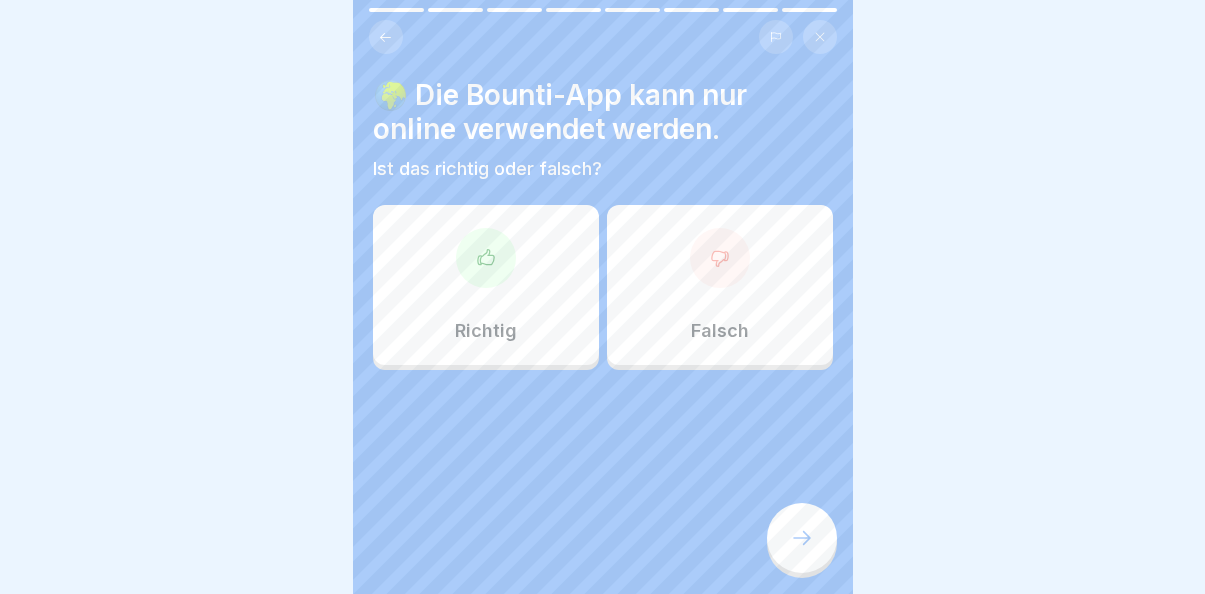 click on "Falsch" at bounding box center [720, 285] 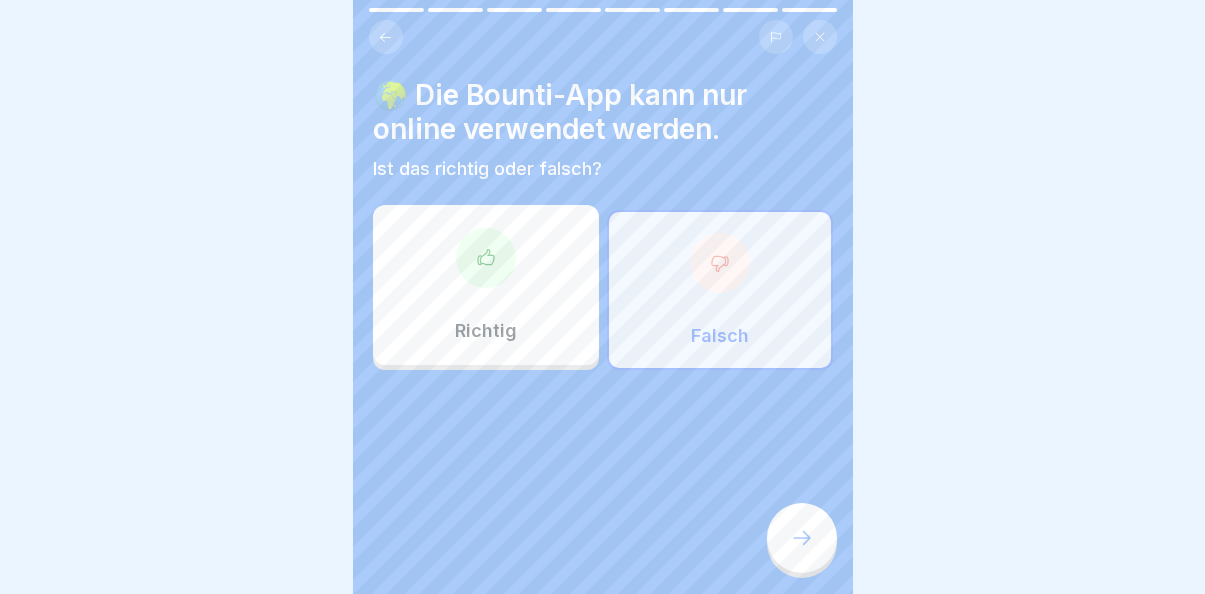 click at bounding box center [802, 538] 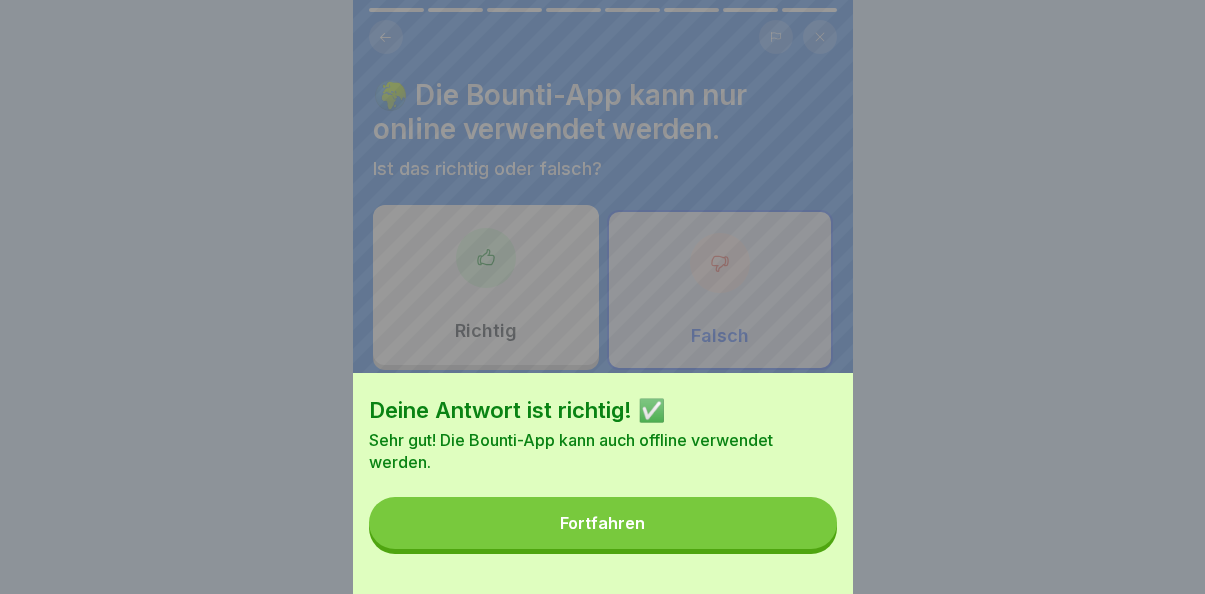 click on "Fortfahren" at bounding box center (603, 523) 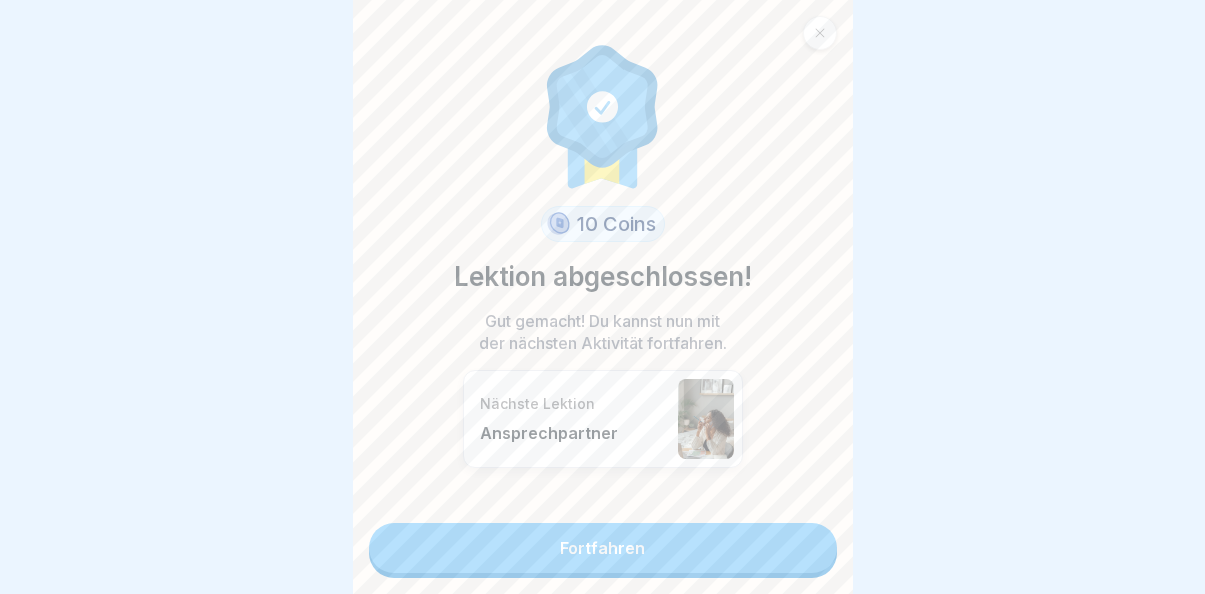 click on "Fortfahren" at bounding box center [603, 548] 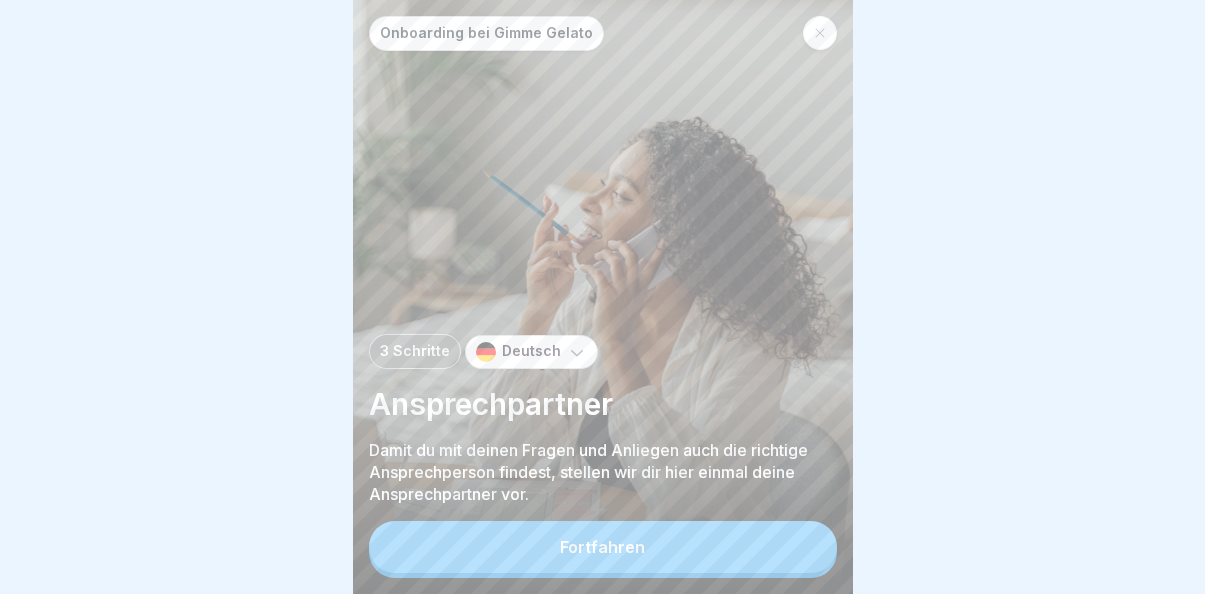 scroll, scrollTop: 15, scrollLeft: 0, axis: vertical 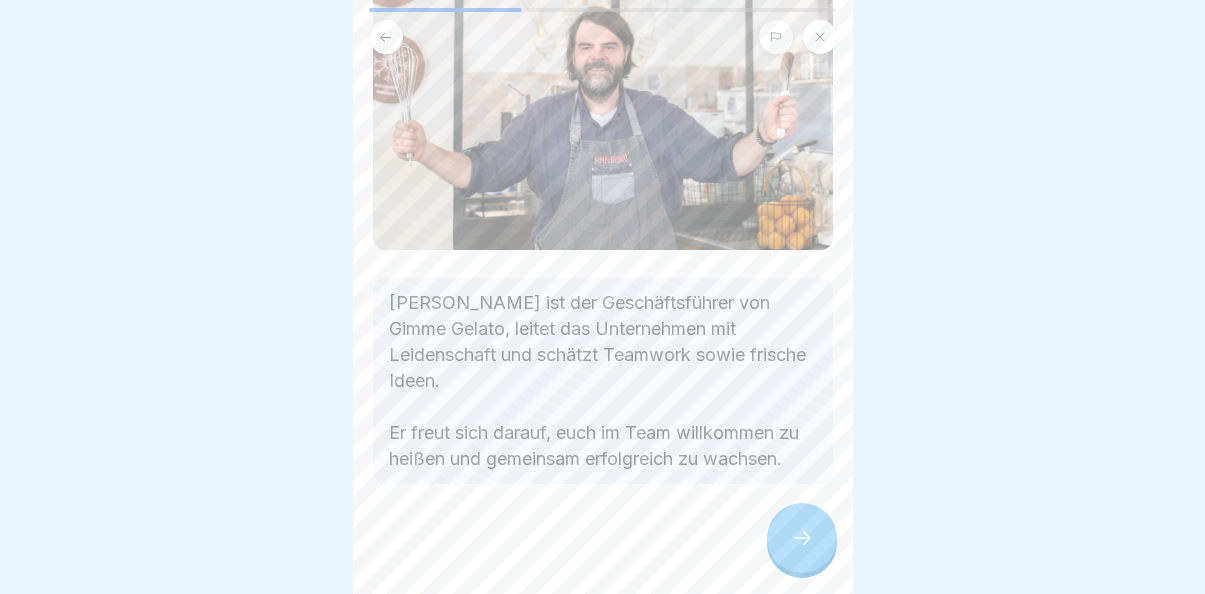 click 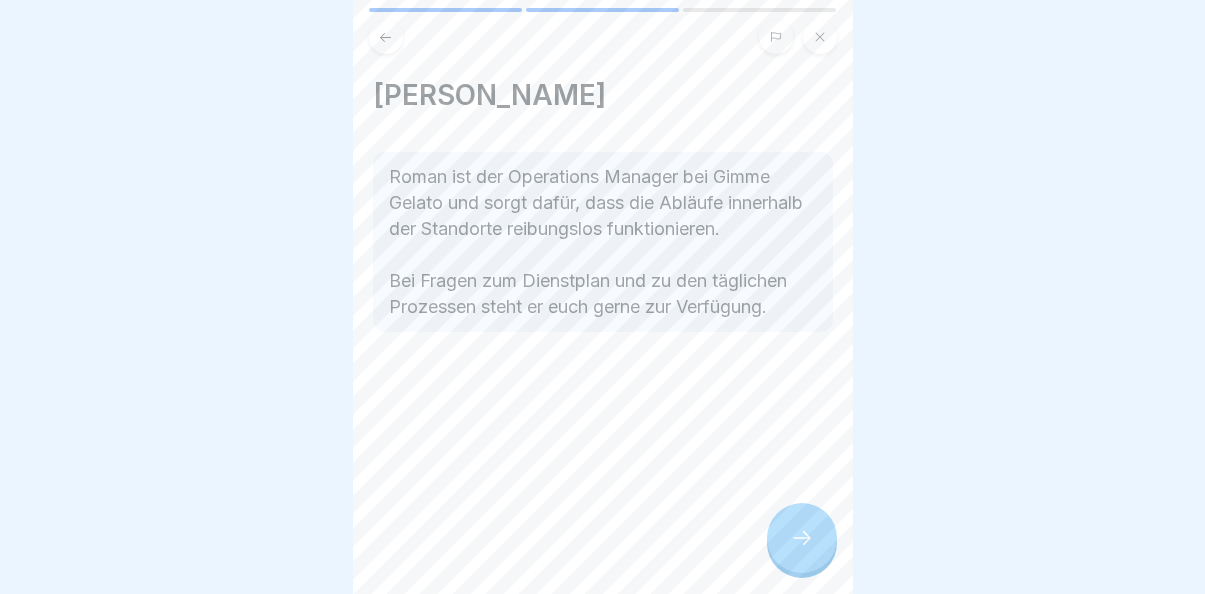 scroll, scrollTop: 15, scrollLeft: 0, axis: vertical 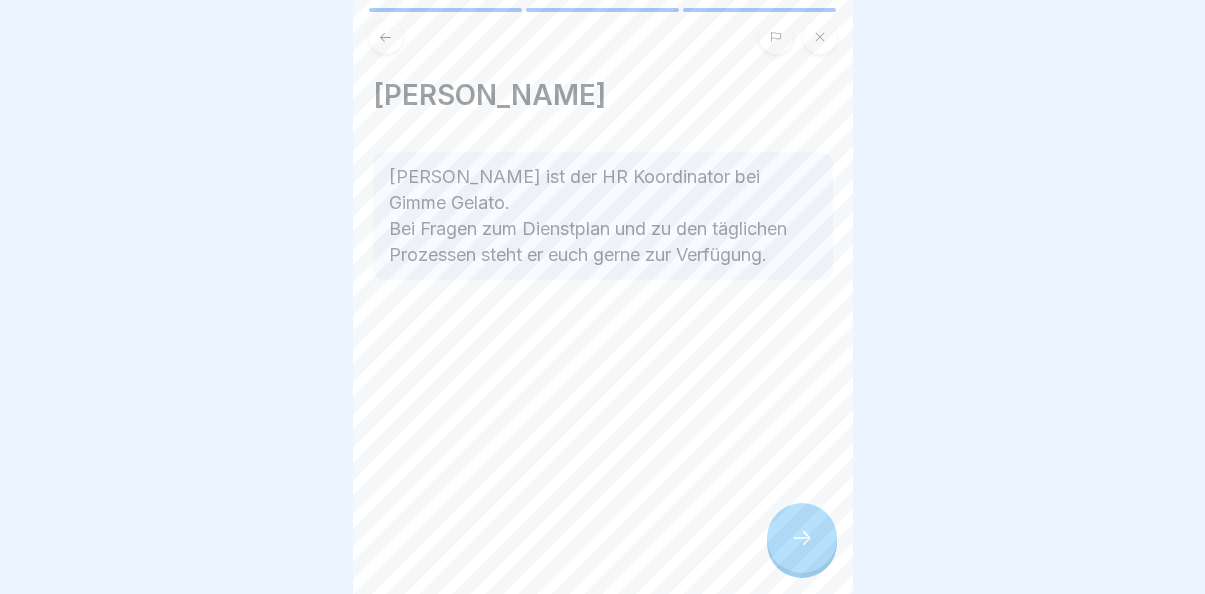click at bounding box center (802, 538) 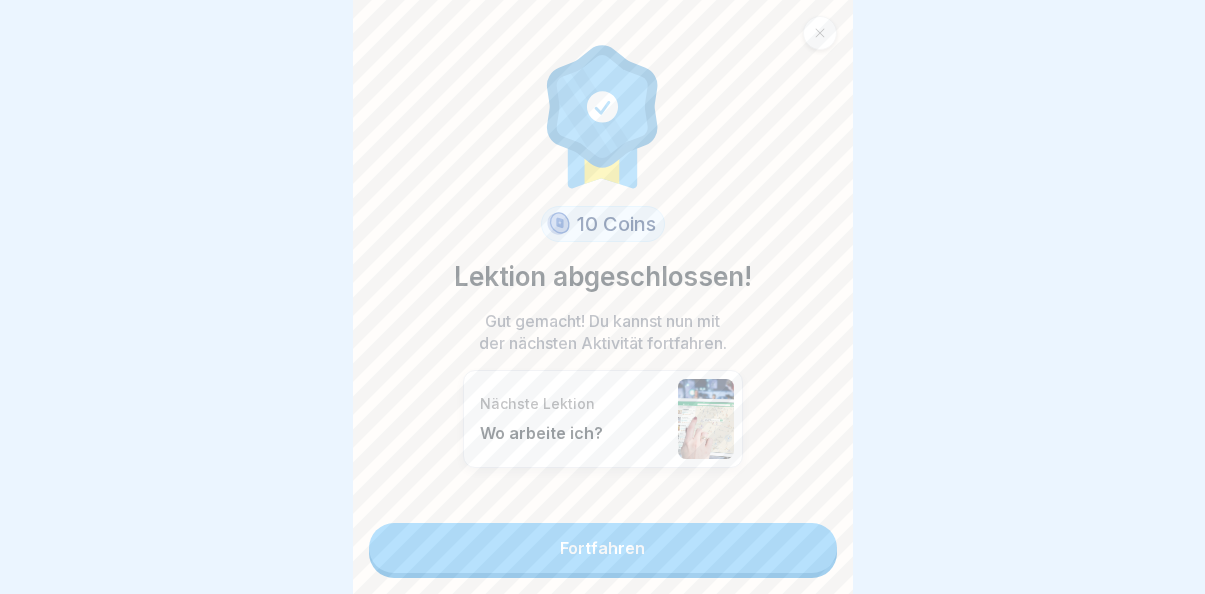 click on "Fortfahren" at bounding box center (603, 548) 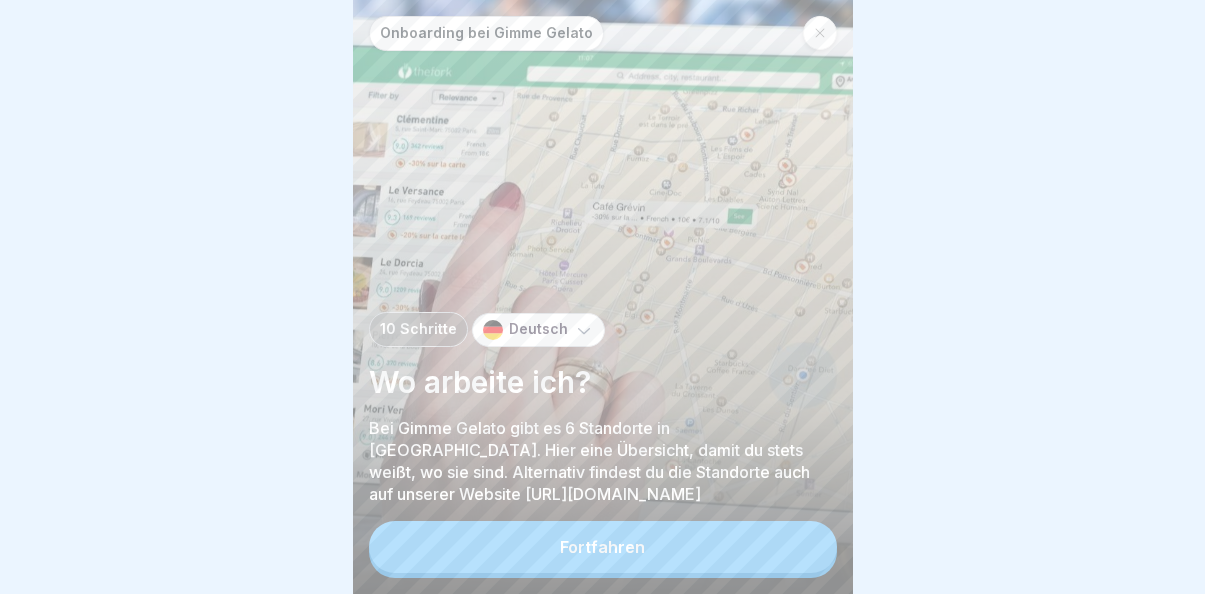 click on "Fortfahren" at bounding box center [603, 547] 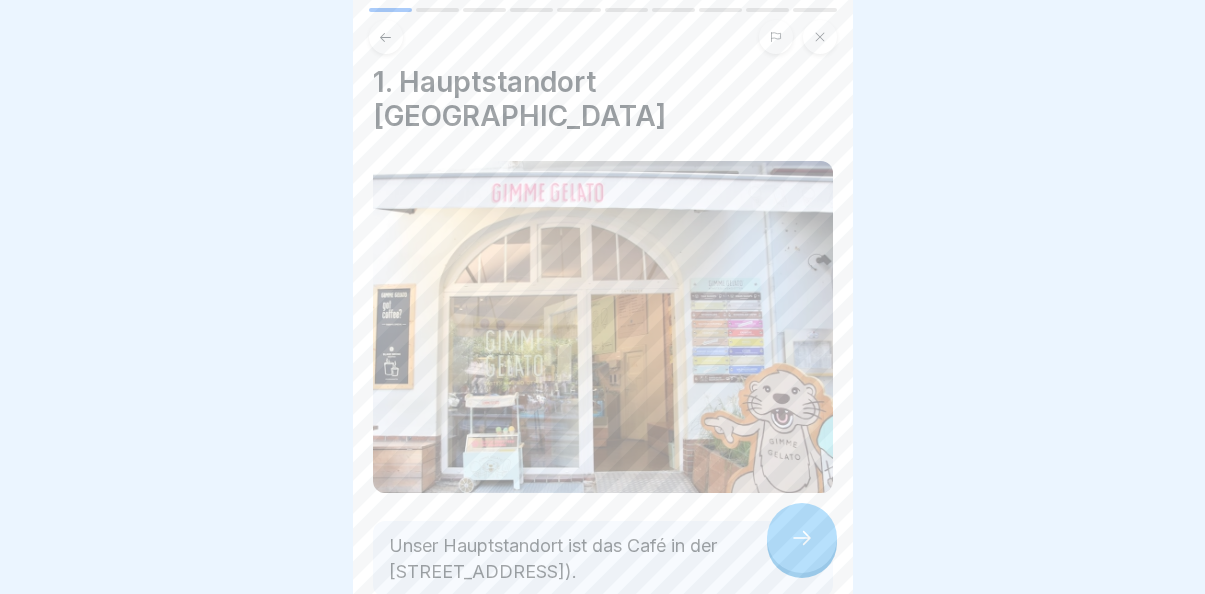 scroll, scrollTop: 10, scrollLeft: 0, axis: vertical 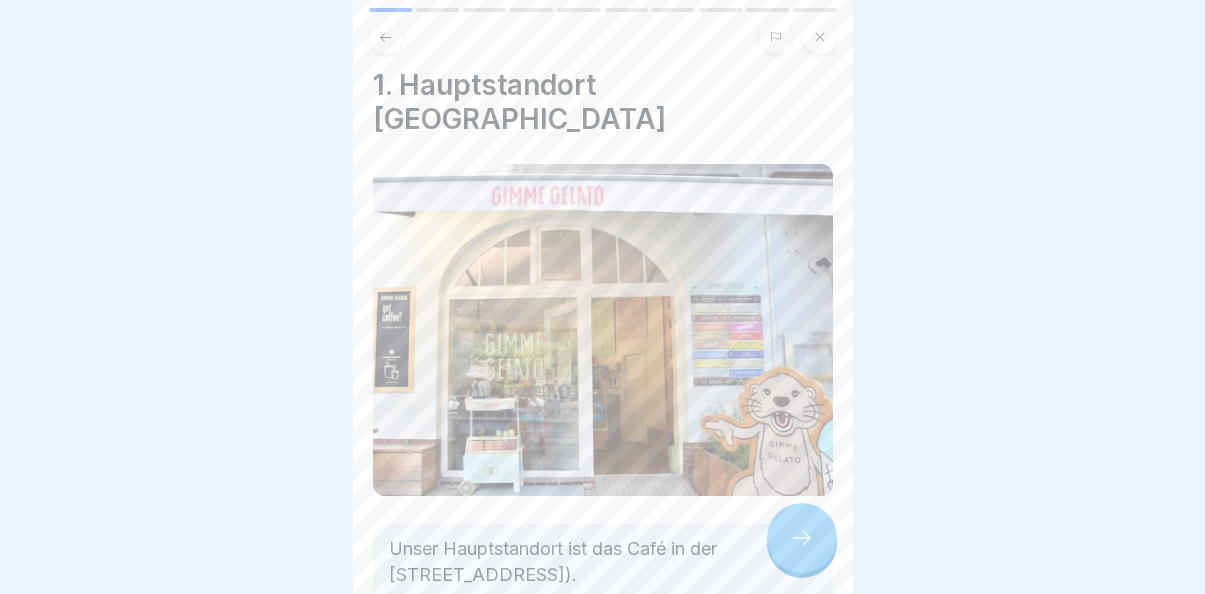 click 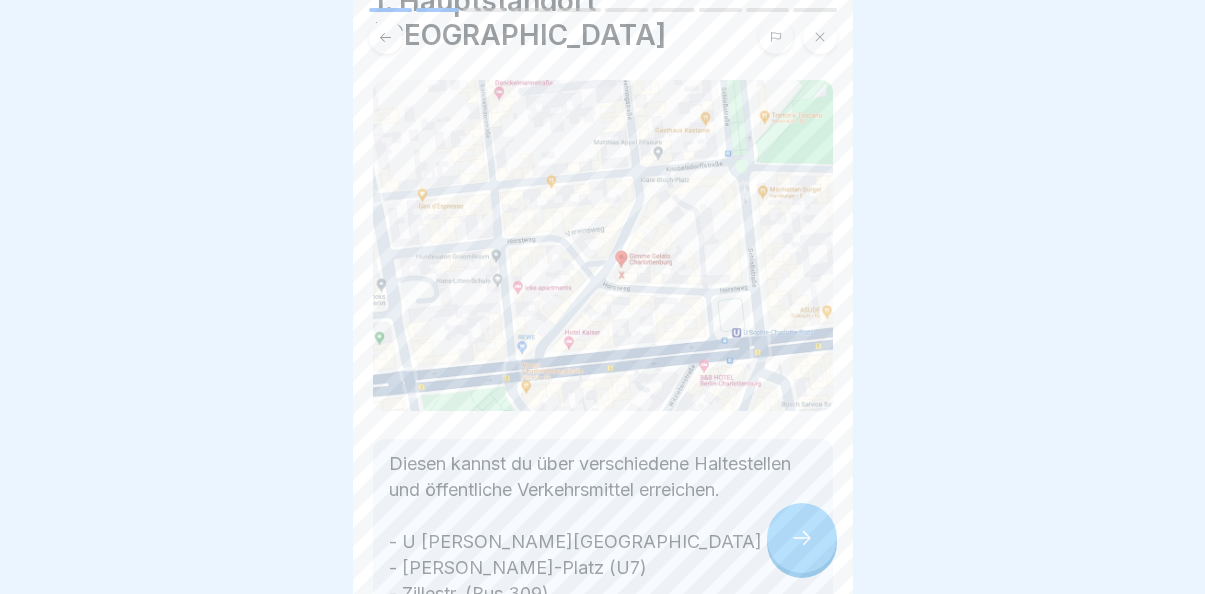 scroll, scrollTop: 87, scrollLeft: 0, axis: vertical 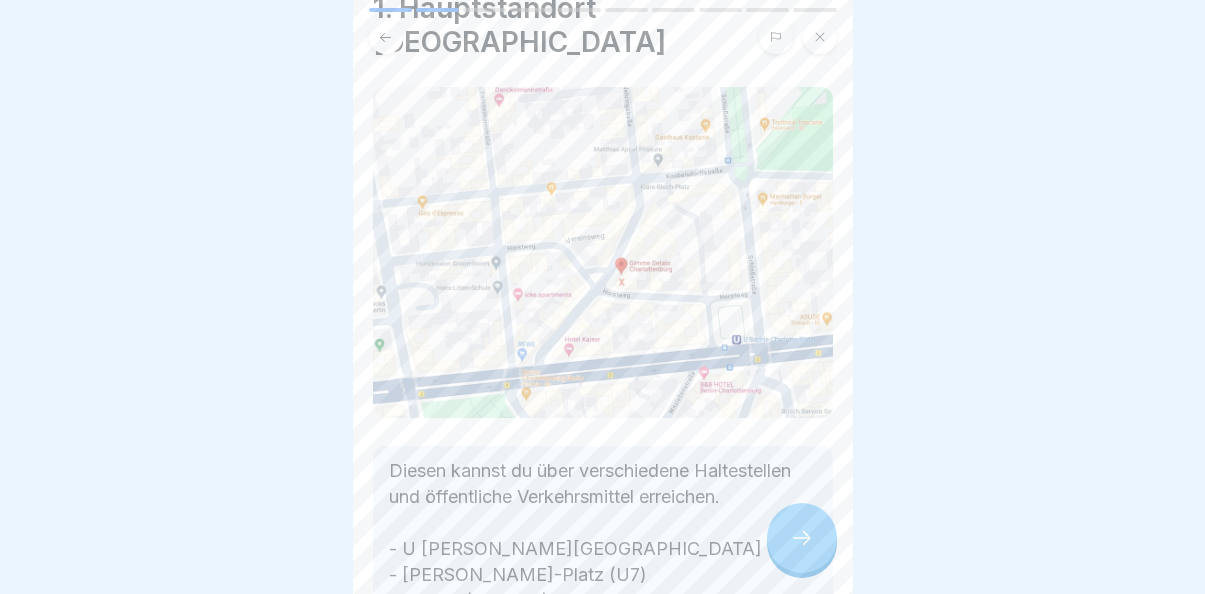 click 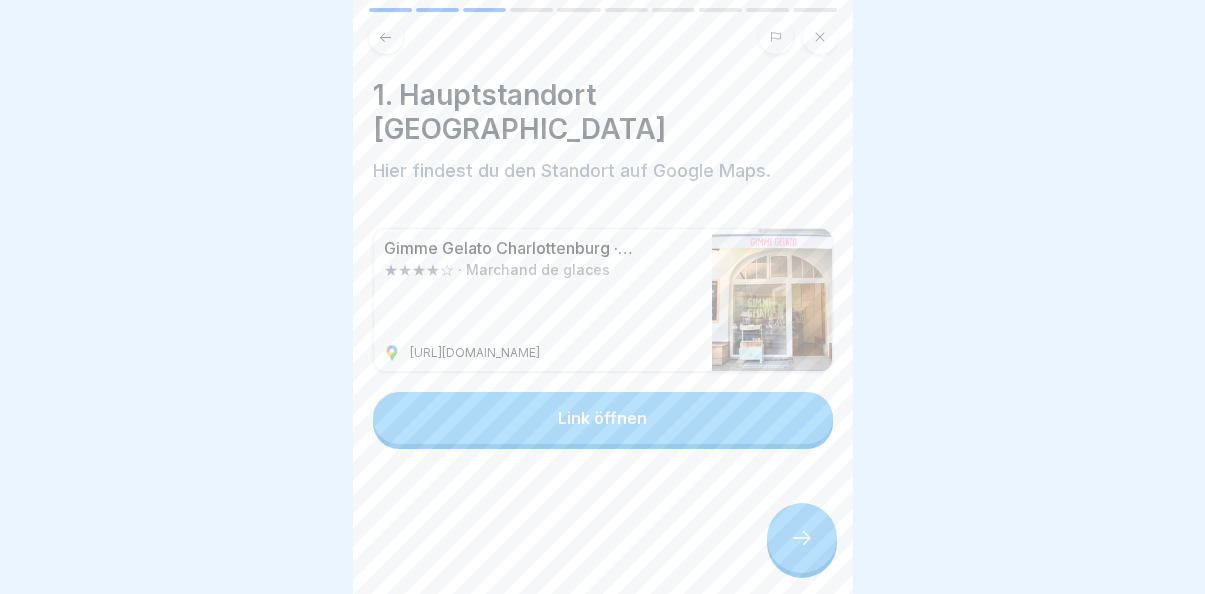 click at bounding box center (802, 538) 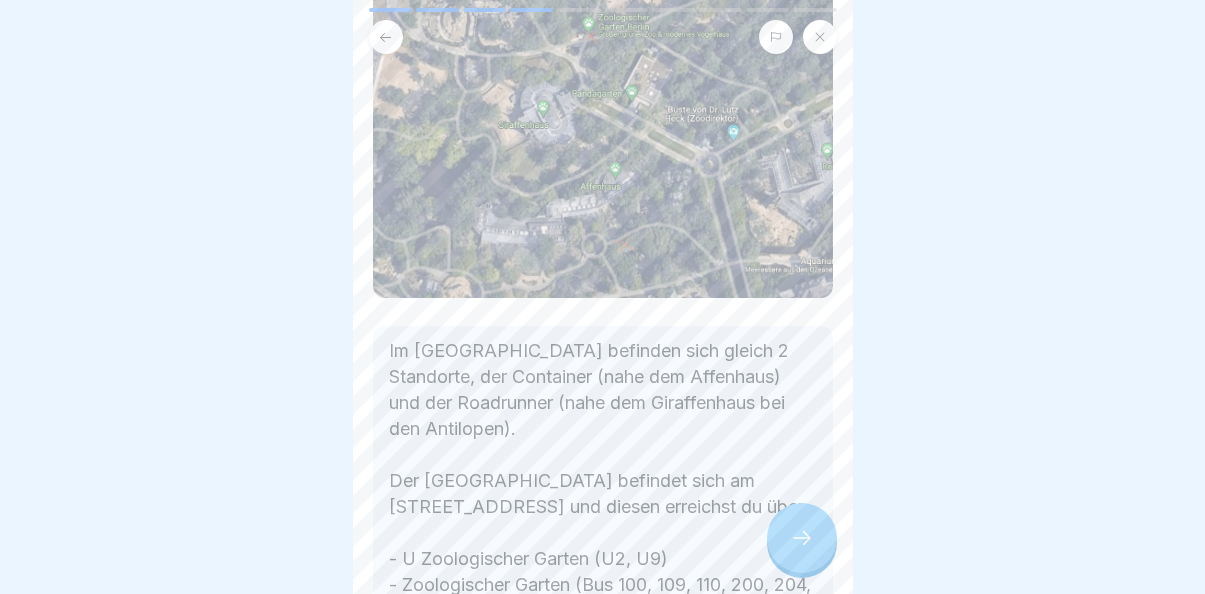 scroll, scrollTop: 206, scrollLeft: 0, axis: vertical 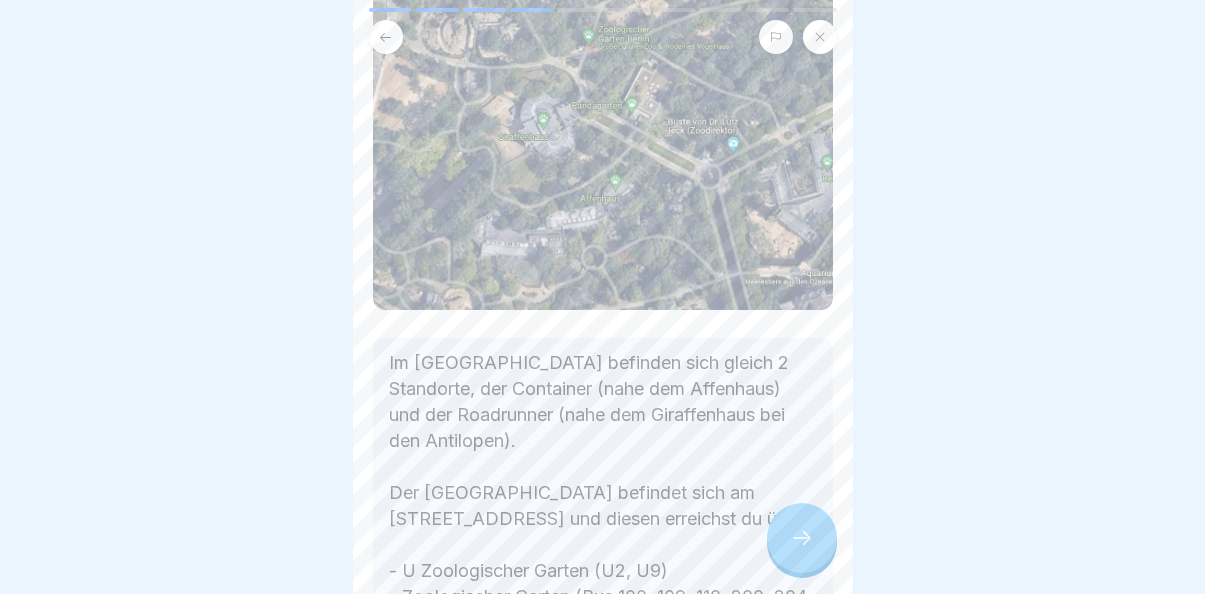 click at bounding box center [802, 538] 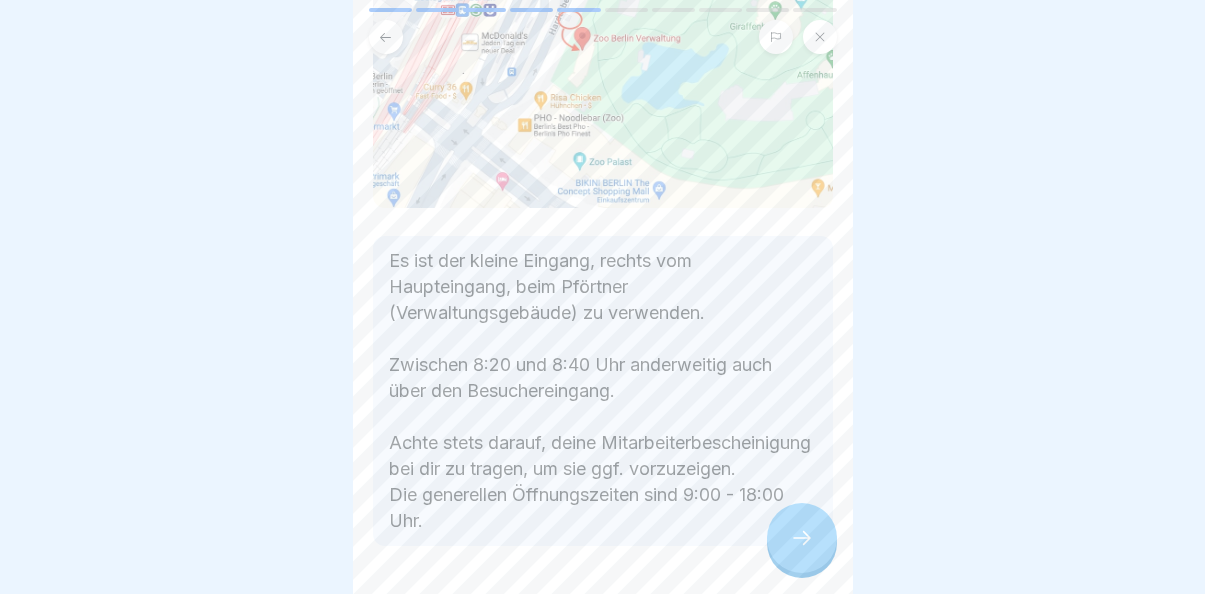 scroll, scrollTop: 257, scrollLeft: 0, axis: vertical 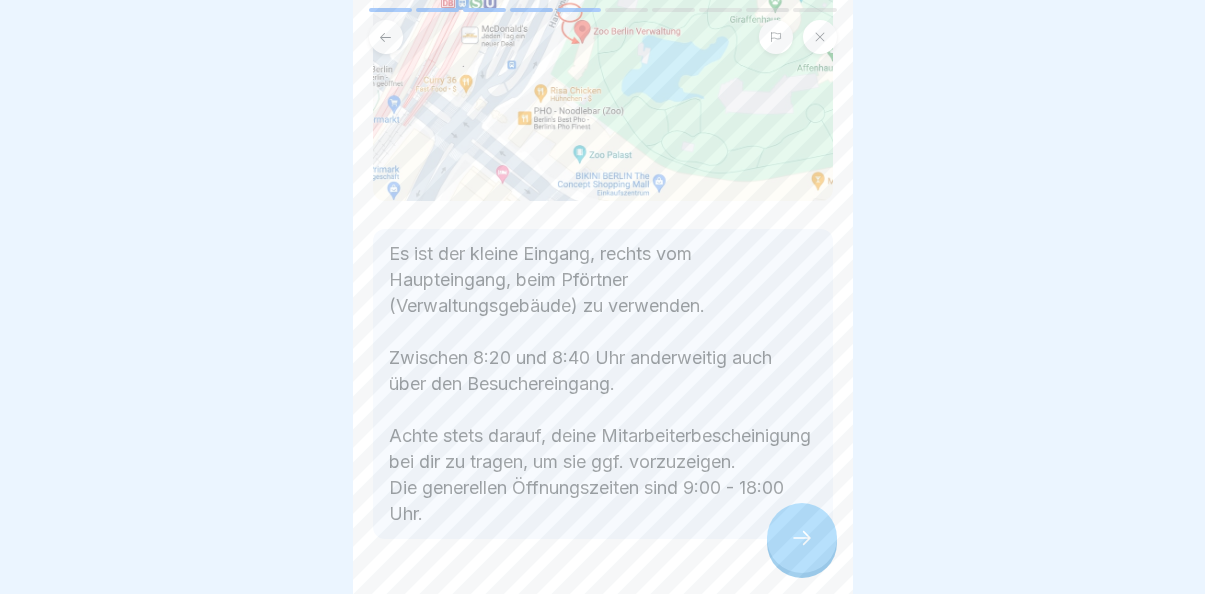 click 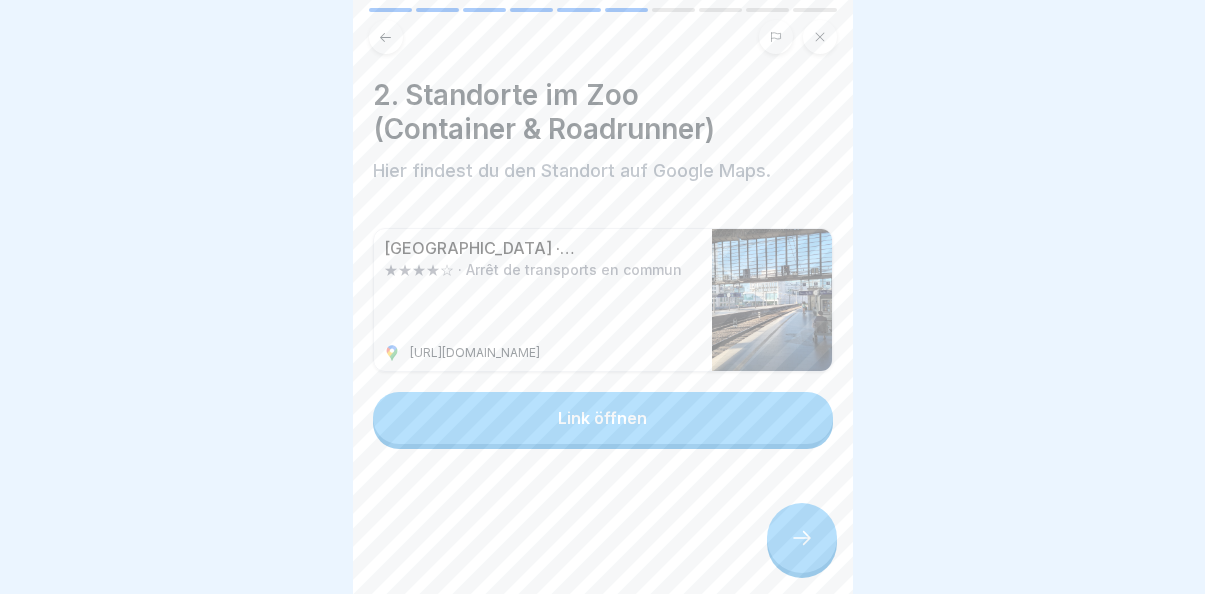 click on "Link öffnen" at bounding box center [603, 418] 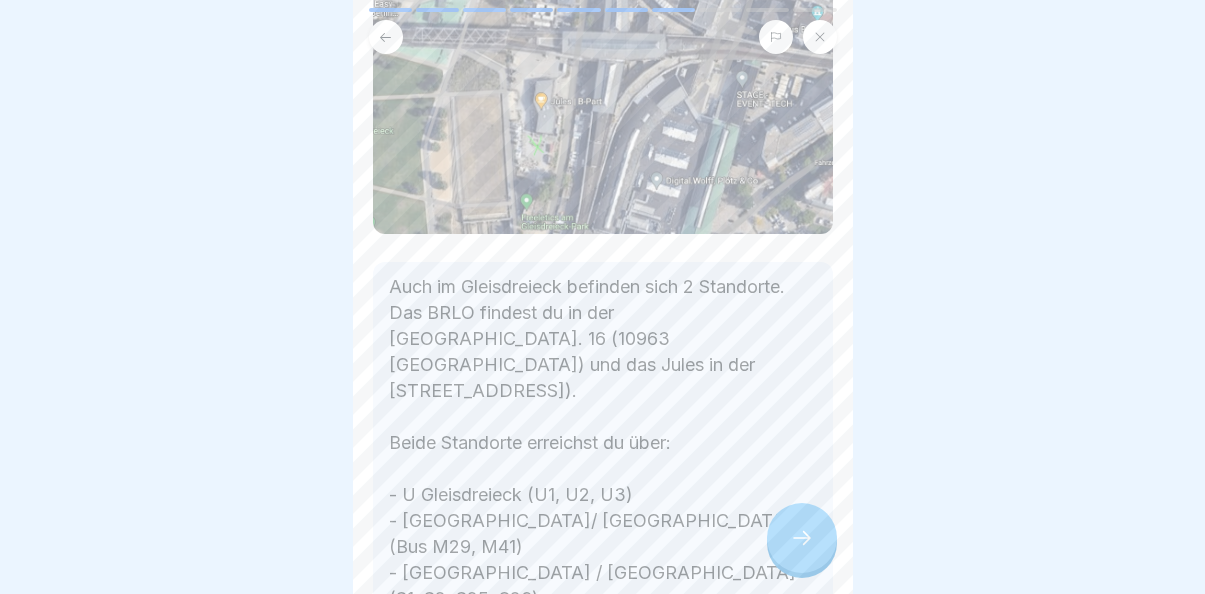 scroll, scrollTop: 268, scrollLeft: 0, axis: vertical 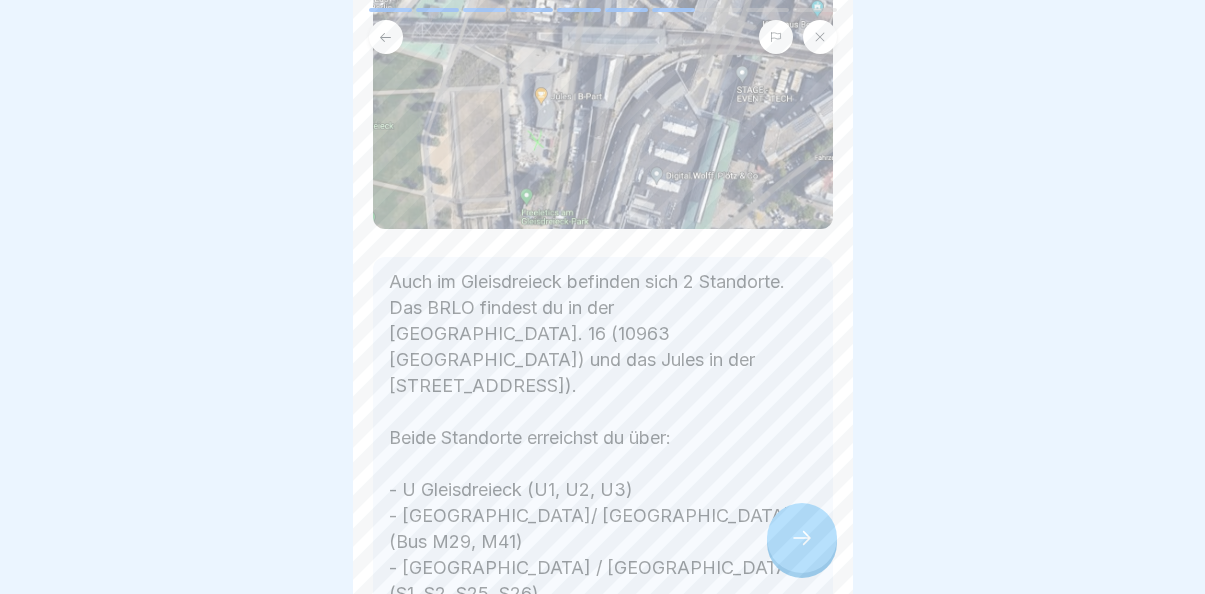 click at bounding box center (802, 538) 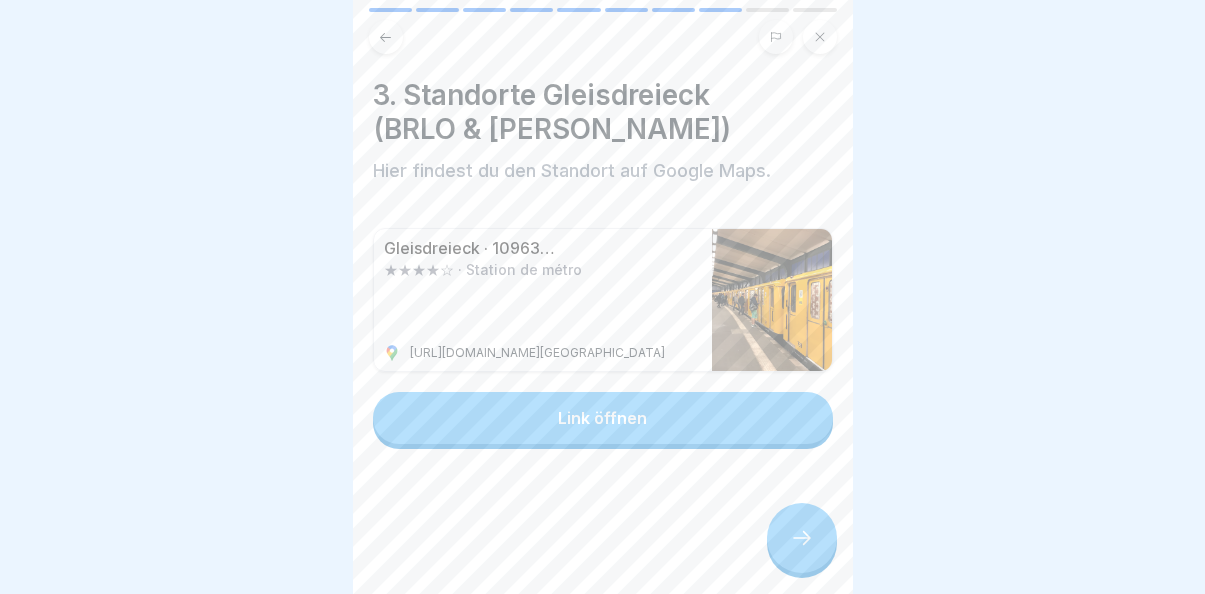 click at bounding box center [802, 538] 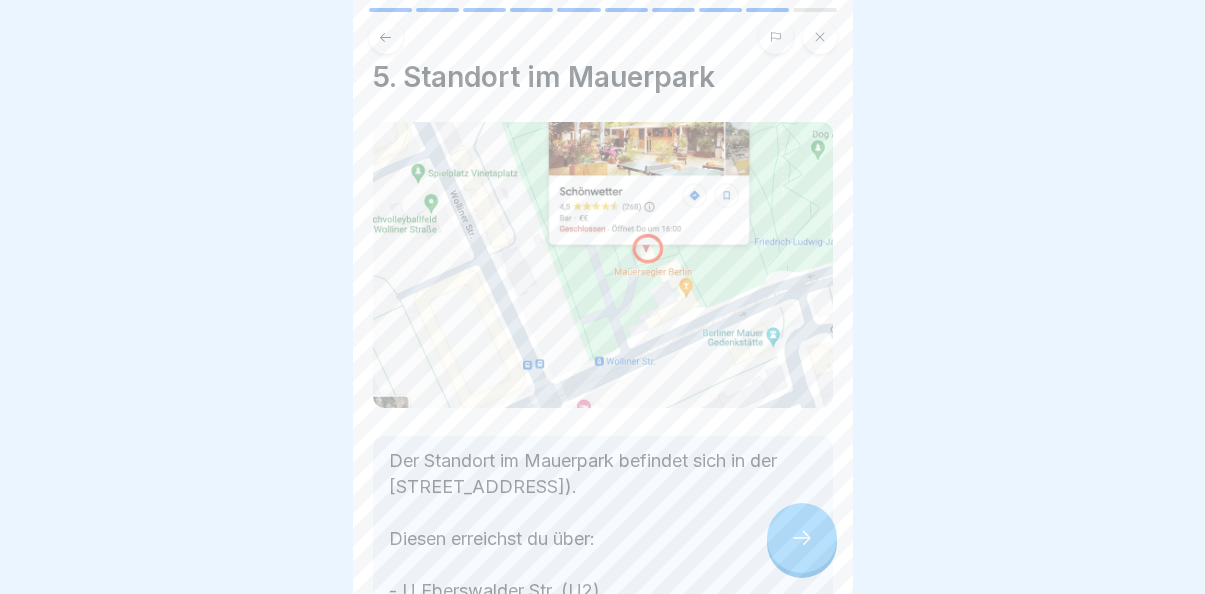 scroll, scrollTop: 0, scrollLeft: 0, axis: both 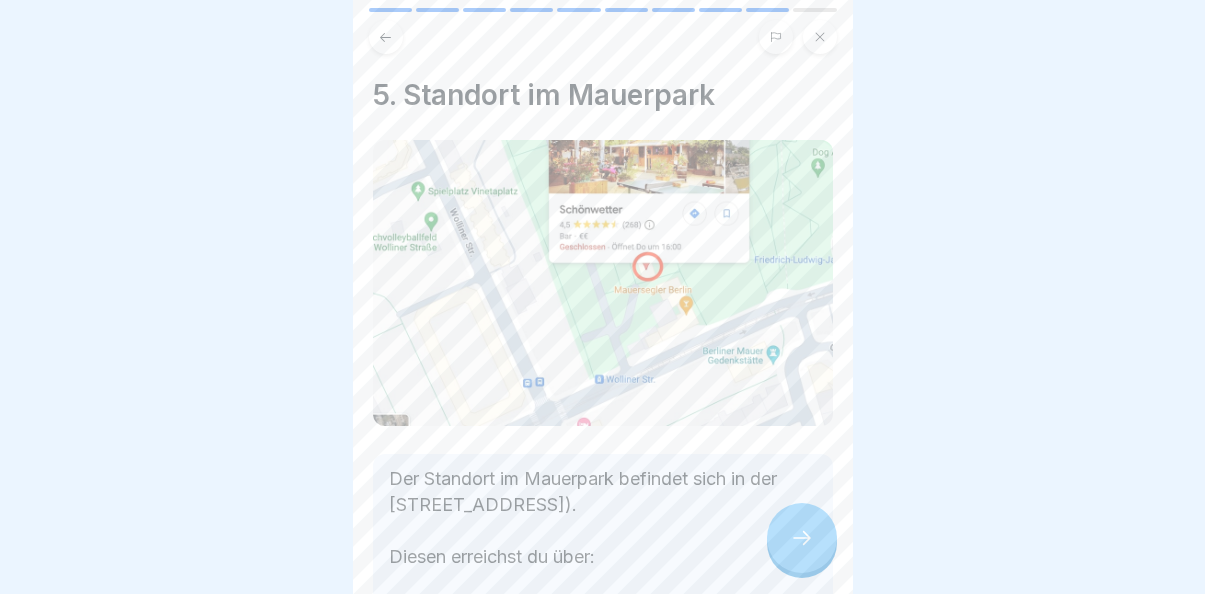 click at bounding box center [802, 538] 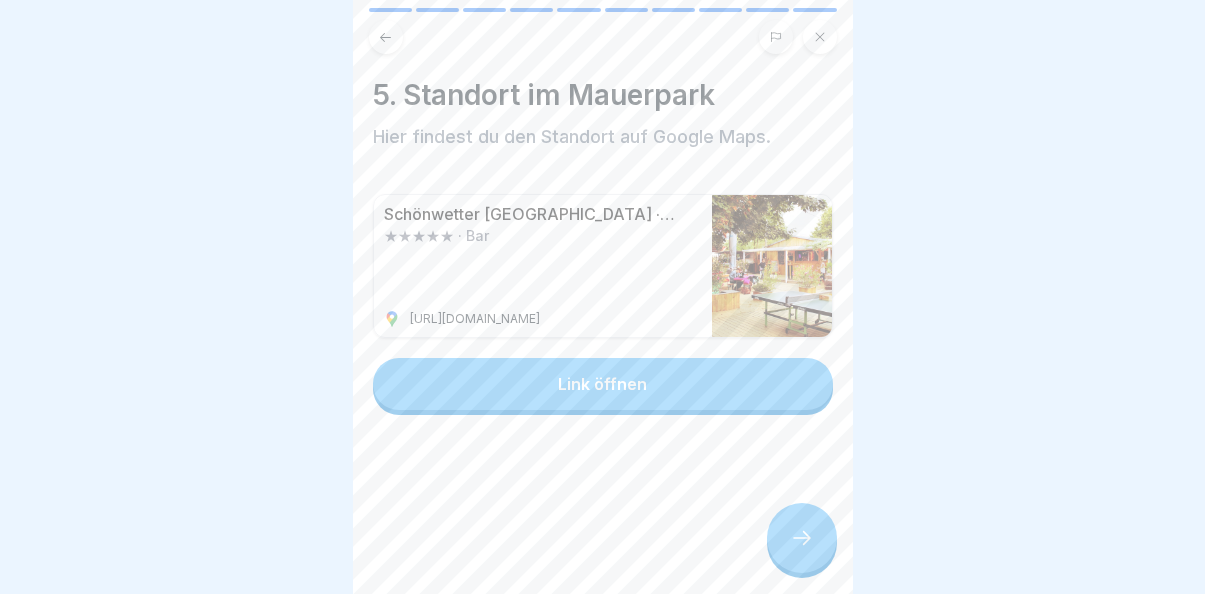 click at bounding box center [802, 538] 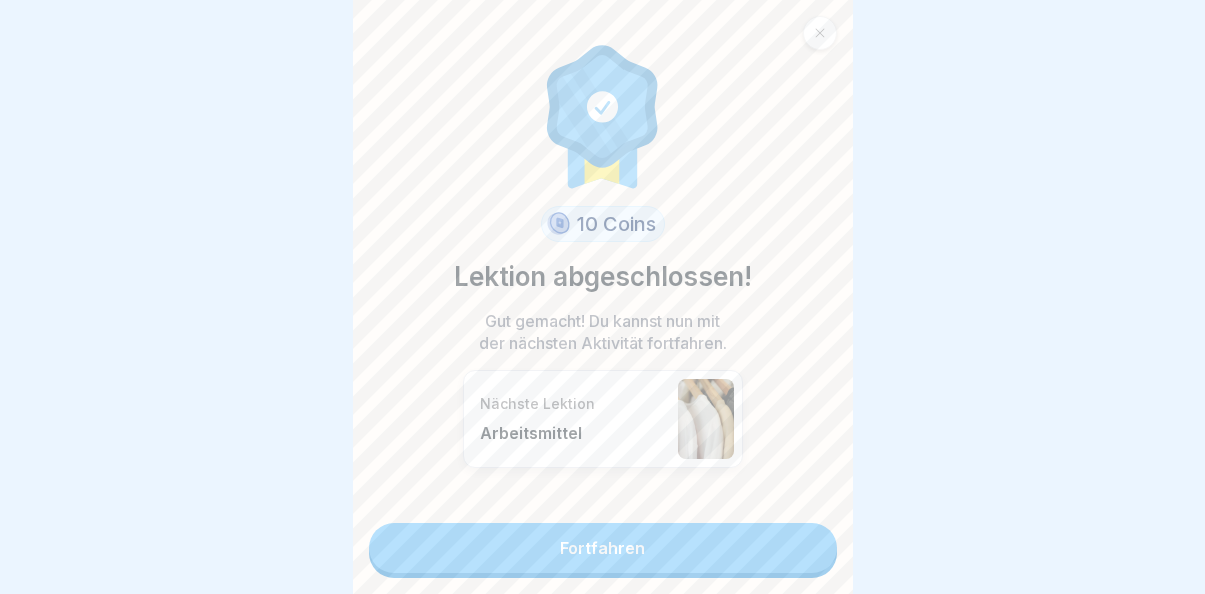 click on "Fortfahren" at bounding box center (603, 548) 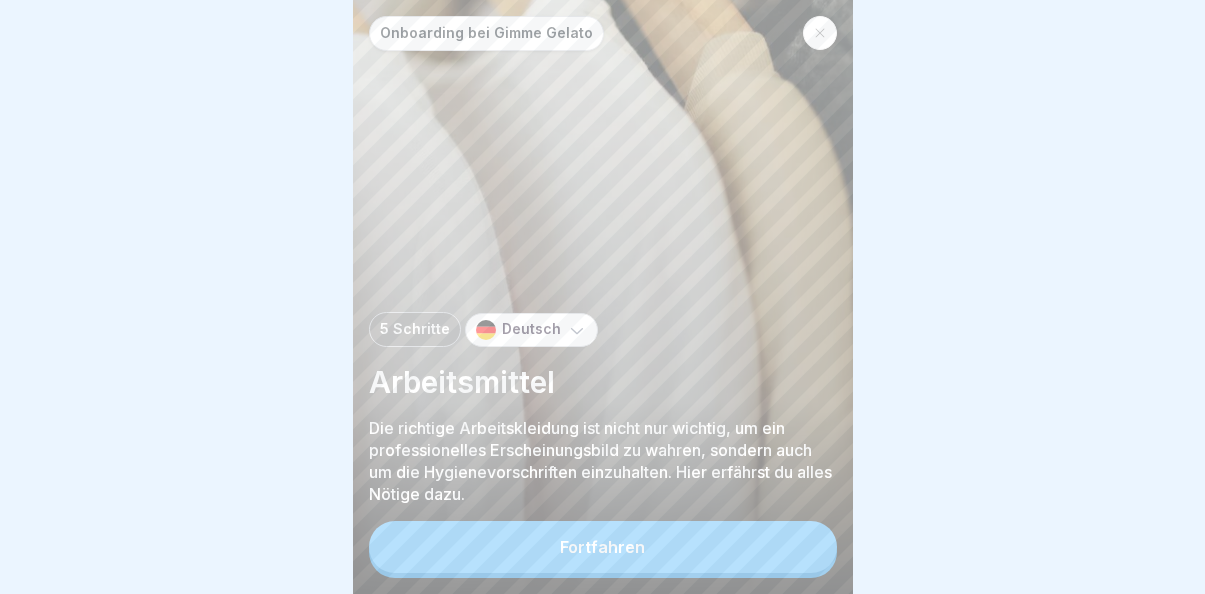 click on "Fortfahren" at bounding box center [602, 547] 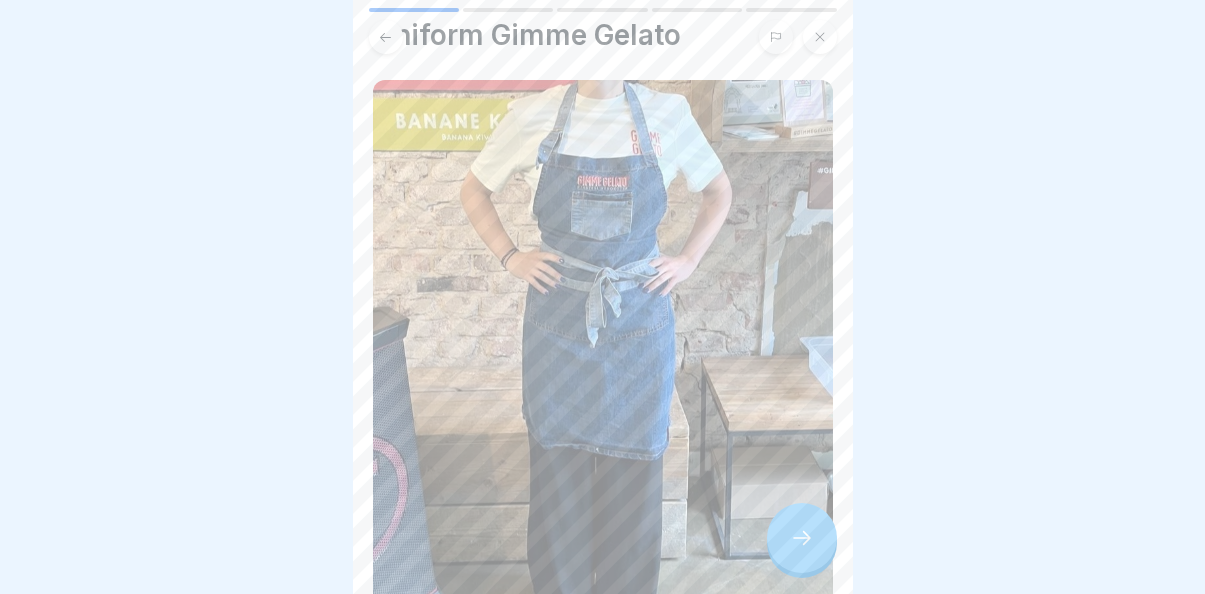 scroll, scrollTop: 59, scrollLeft: 0, axis: vertical 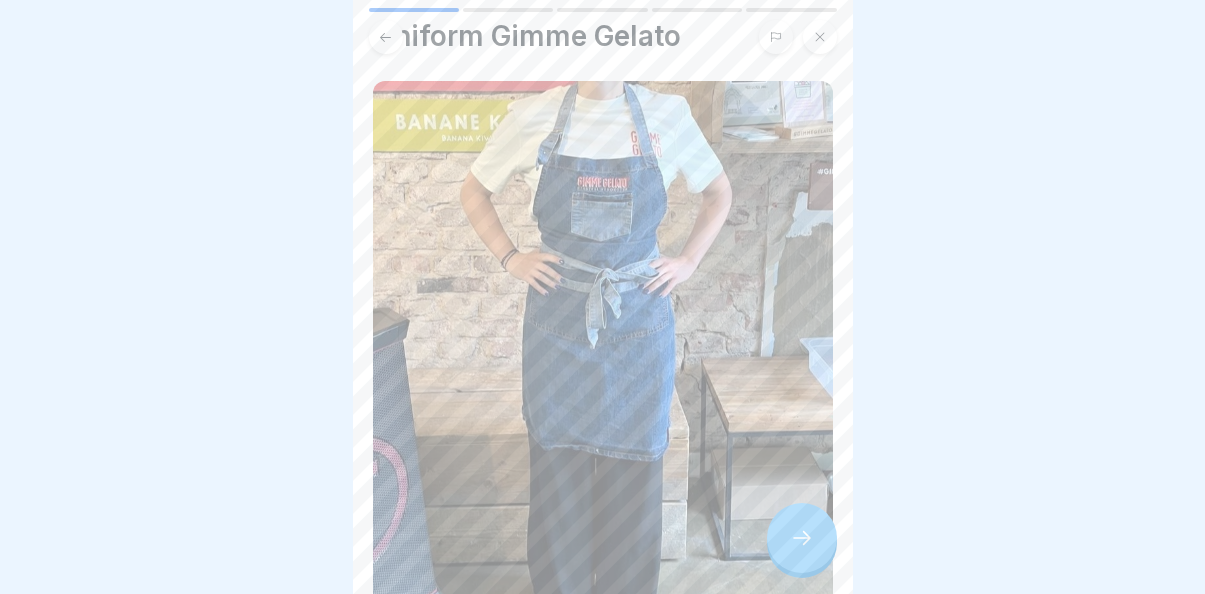 click 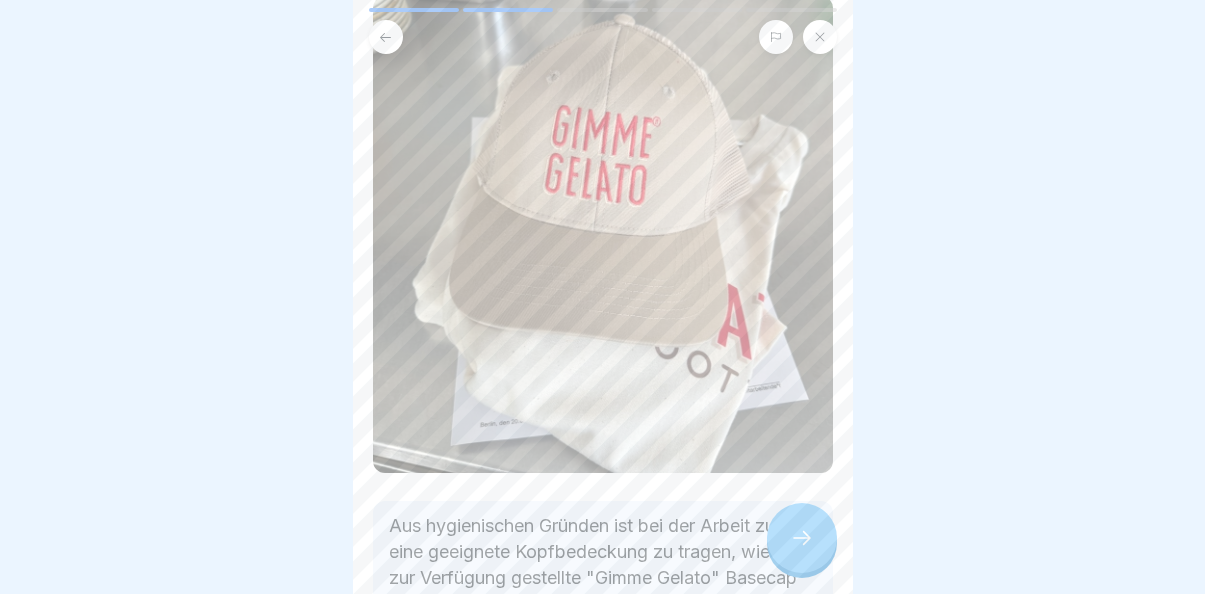 scroll, scrollTop: 142, scrollLeft: 0, axis: vertical 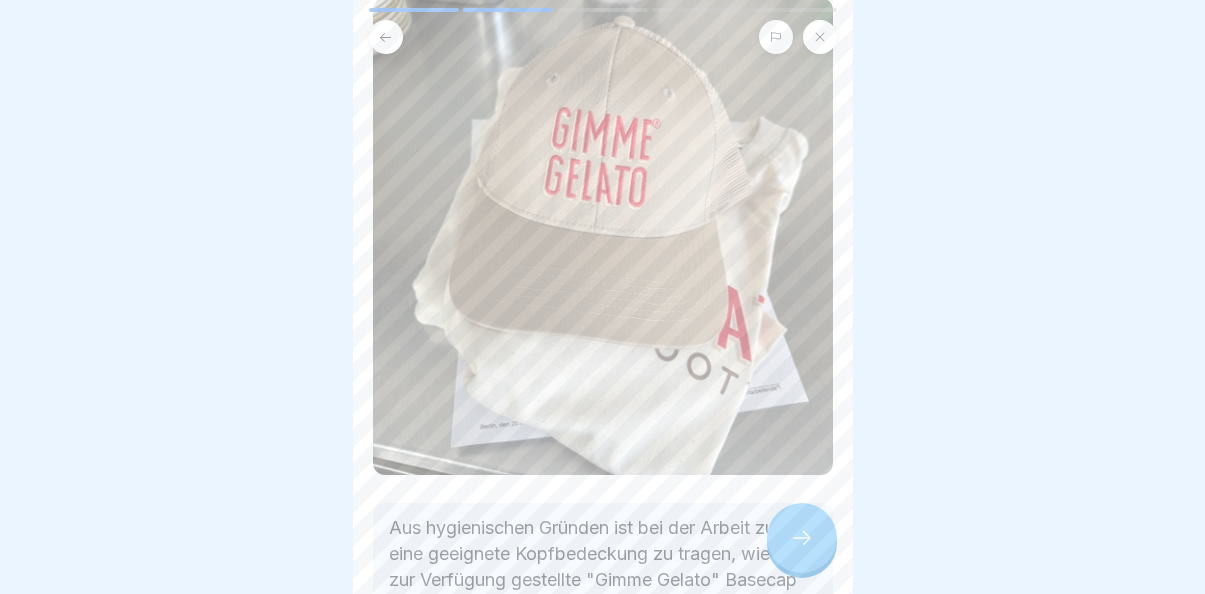 click 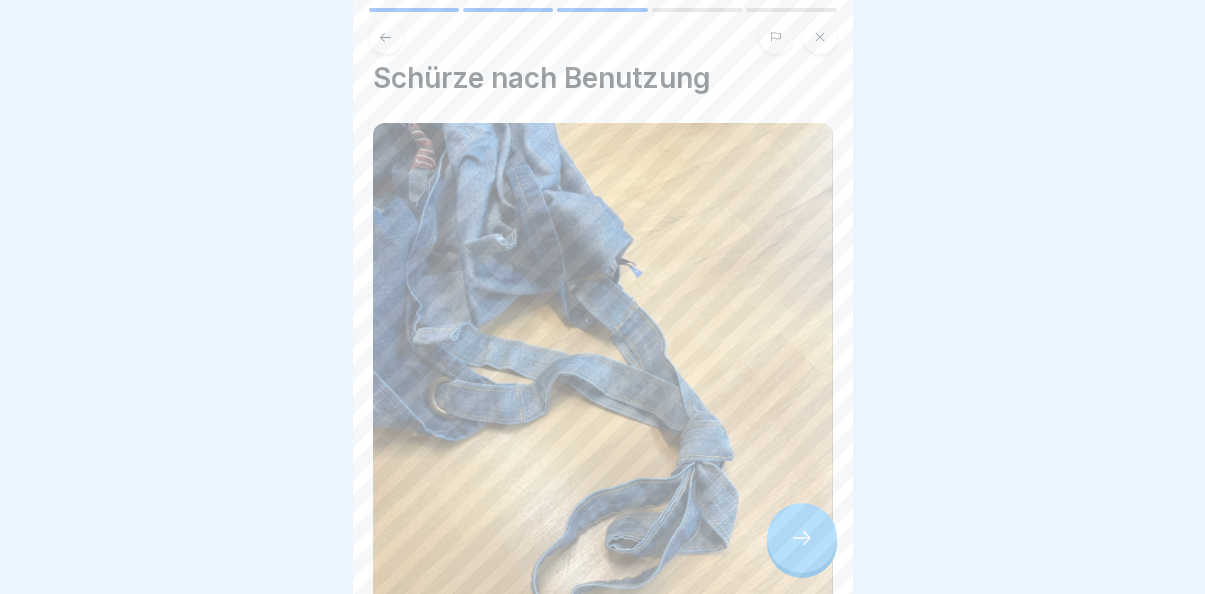 scroll, scrollTop: 0, scrollLeft: 0, axis: both 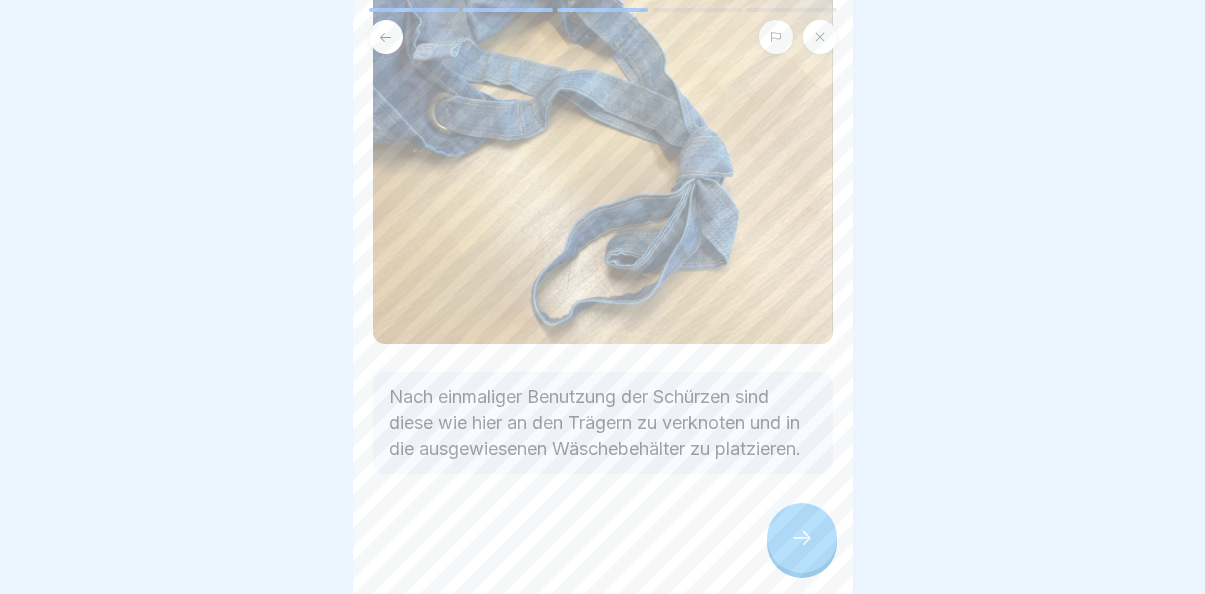 click at bounding box center (603, 91) 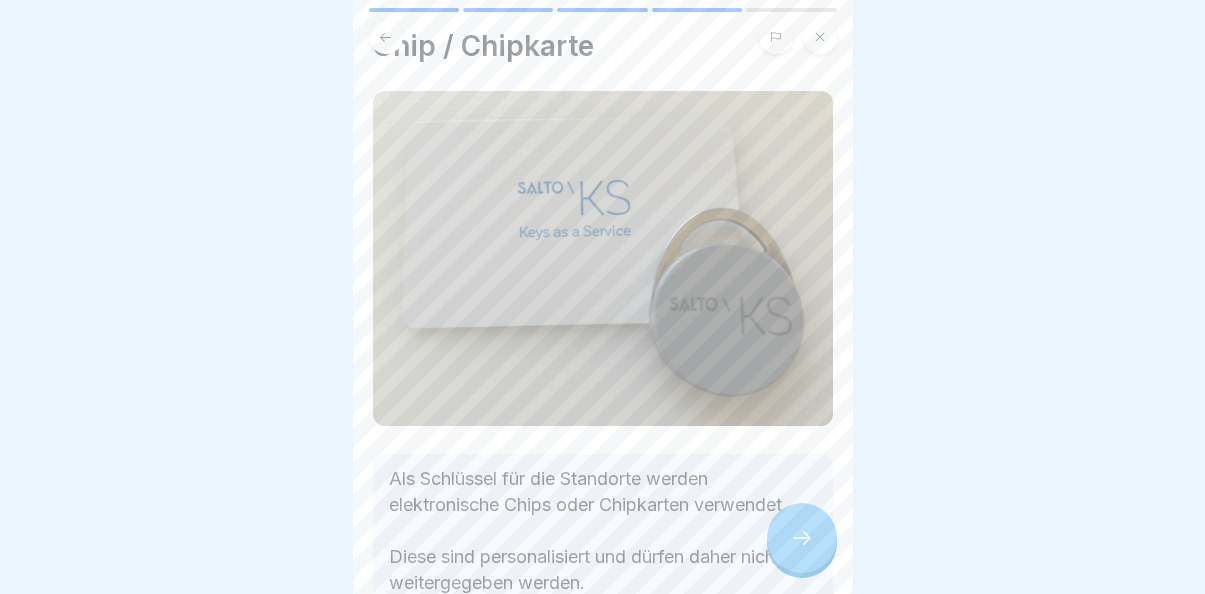 scroll, scrollTop: 41, scrollLeft: 0, axis: vertical 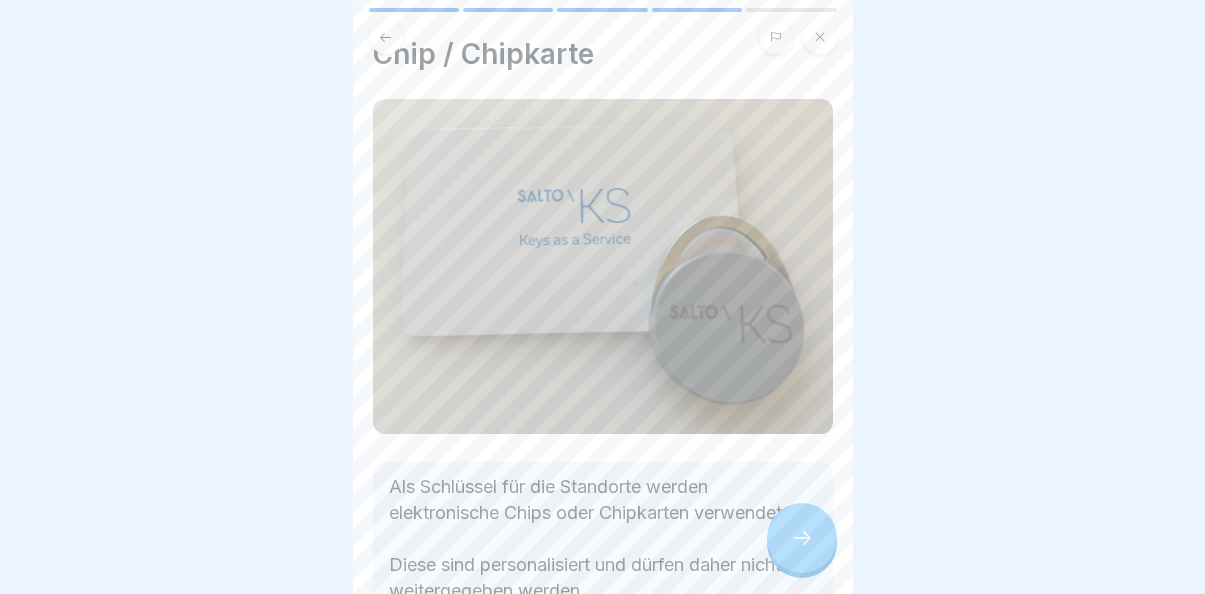 click at bounding box center [802, 538] 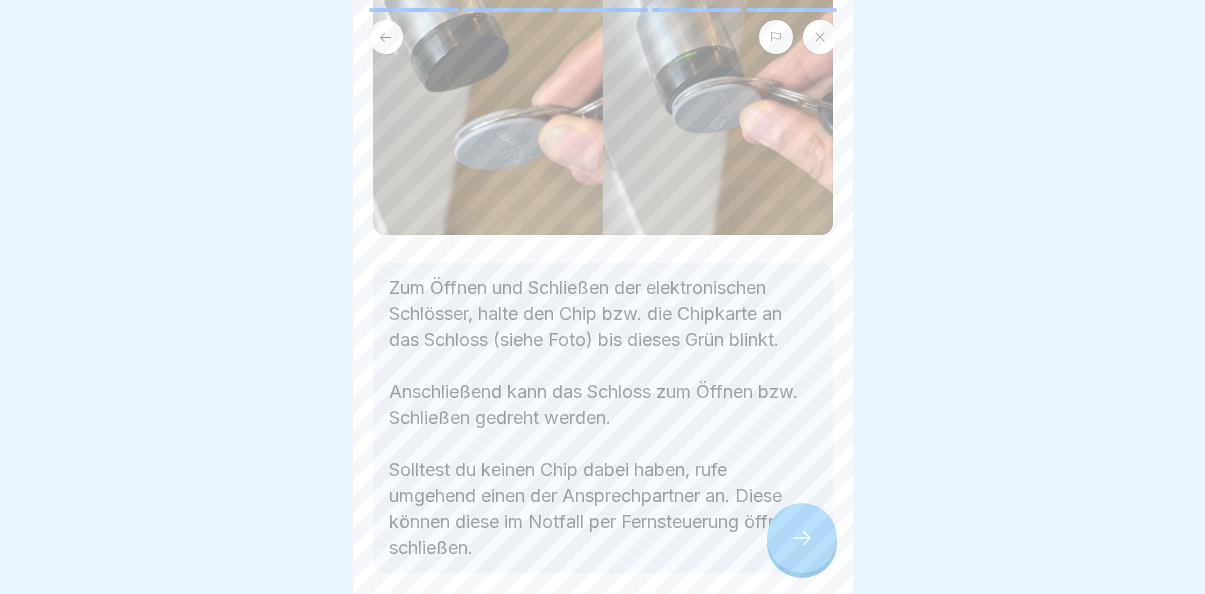 scroll, scrollTop: 270, scrollLeft: 0, axis: vertical 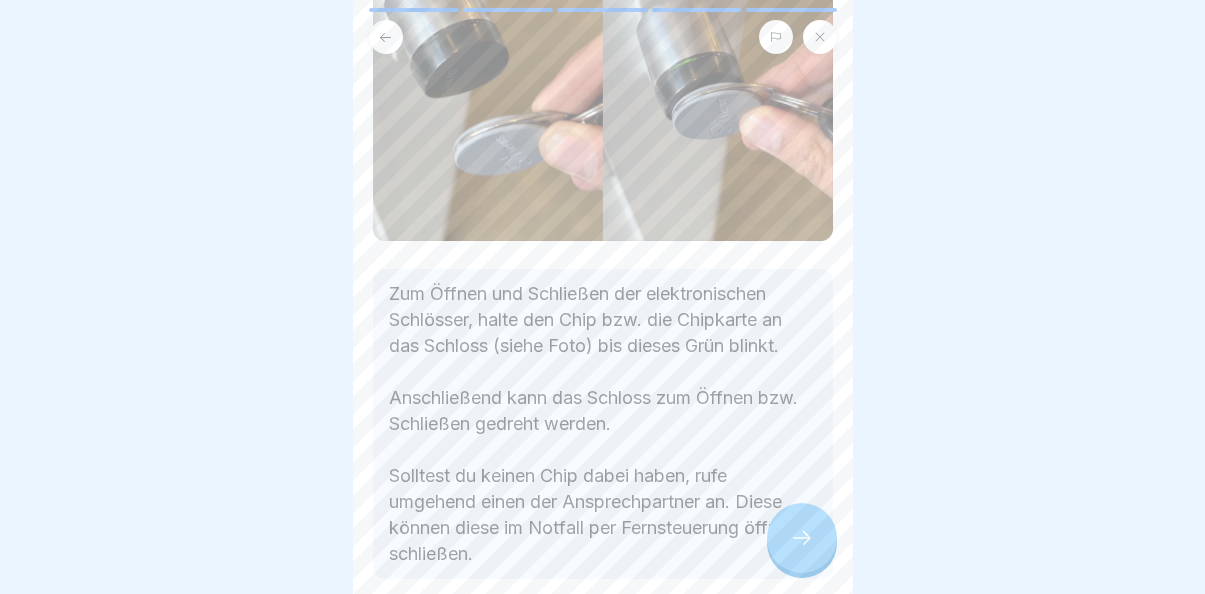 click at bounding box center (802, 538) 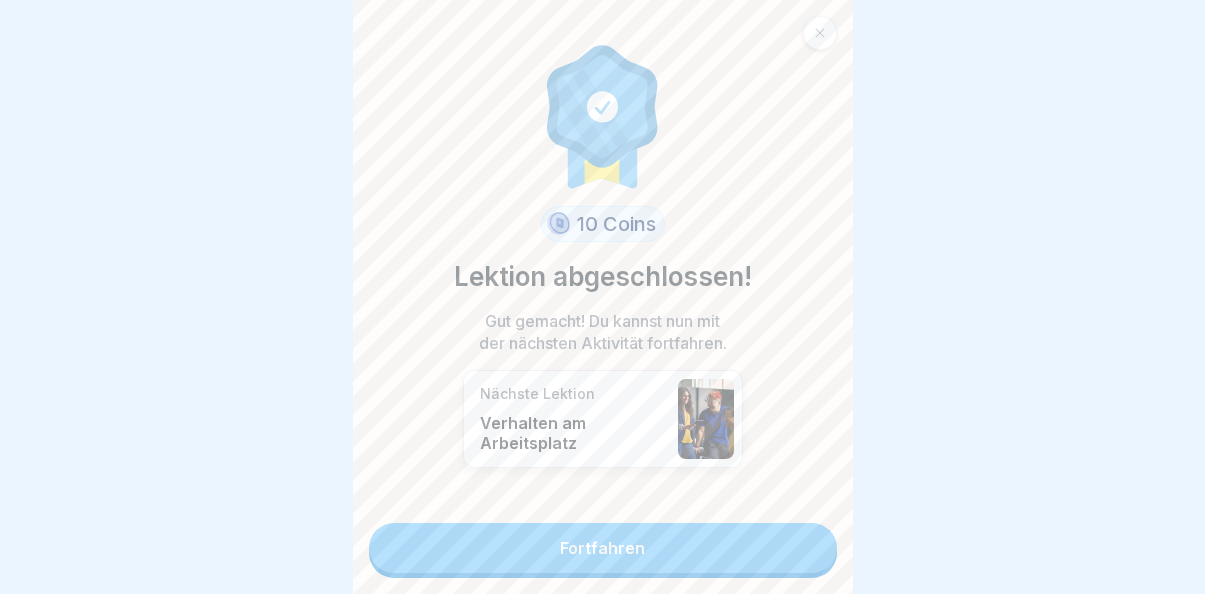 click on "Fortfahren" at bounding box center [603, 548] 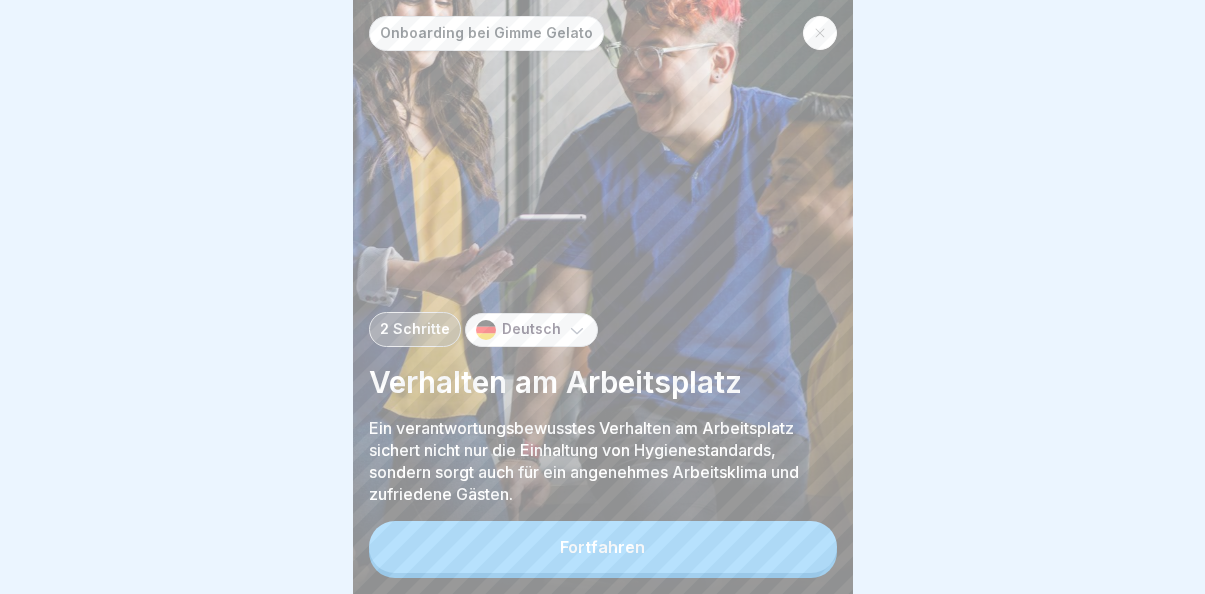 click on "Fortfahren" at bounding box center (603, 547) 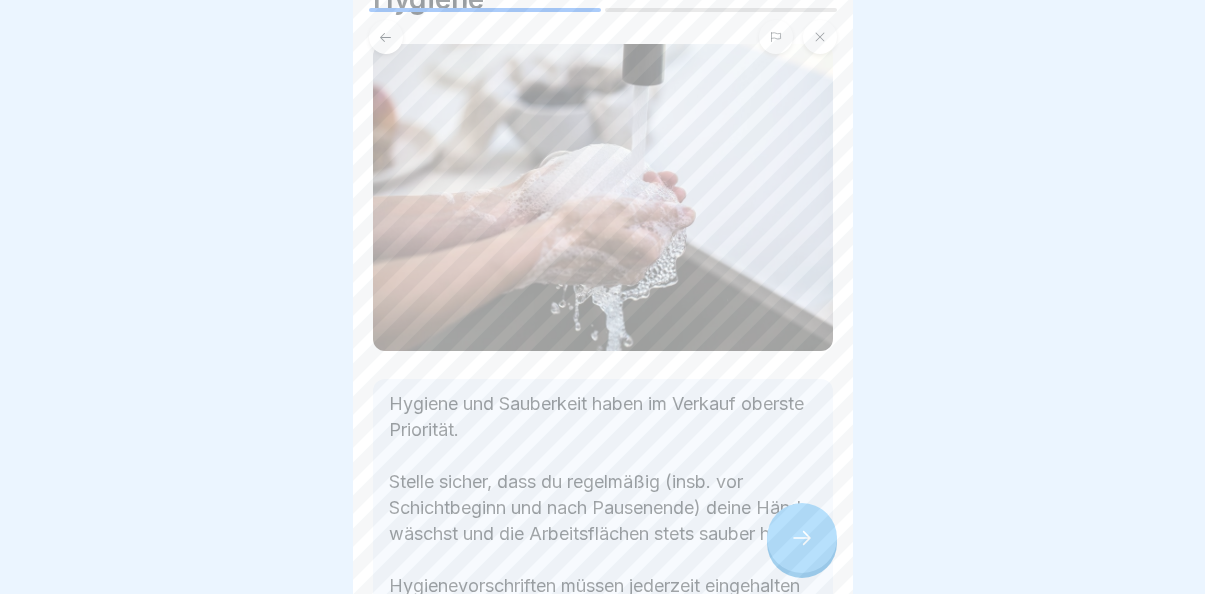 scroll, scrollTop: 57, scrollLeft: 0, axis: vertical 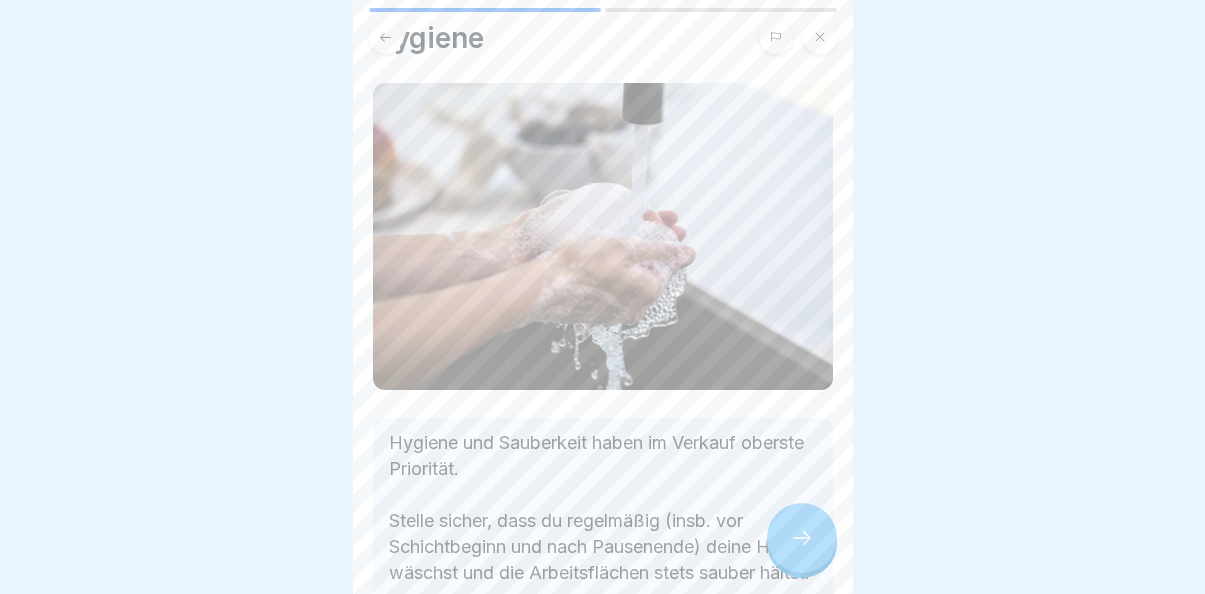 click 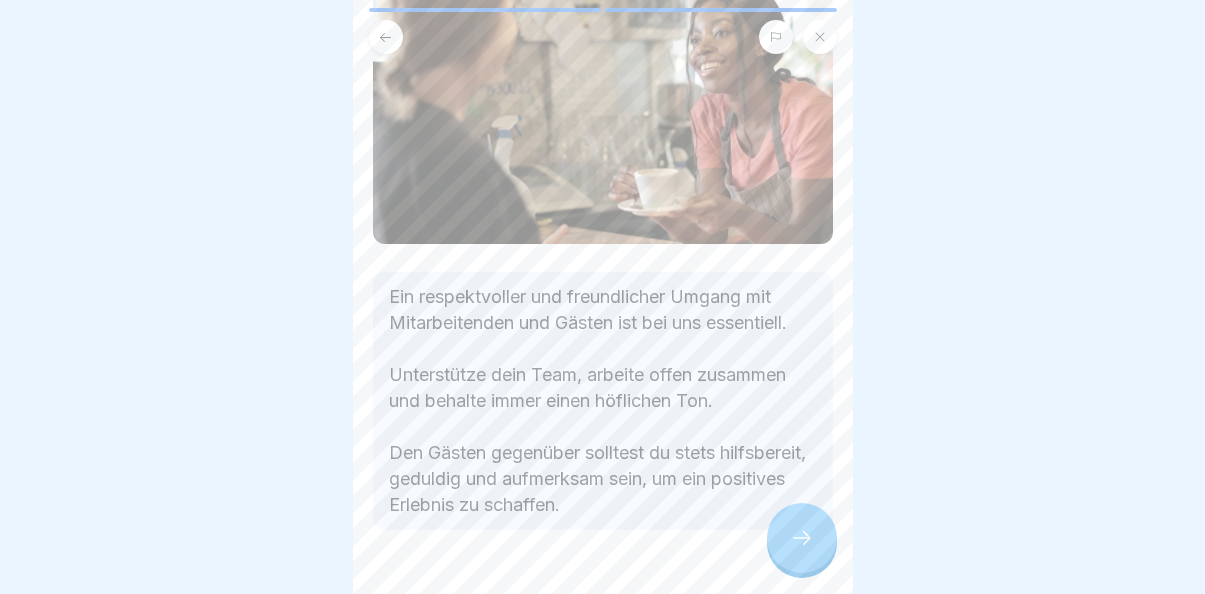 scroll, scrollTop: 248, scrollLeft: 0, axis: vertical 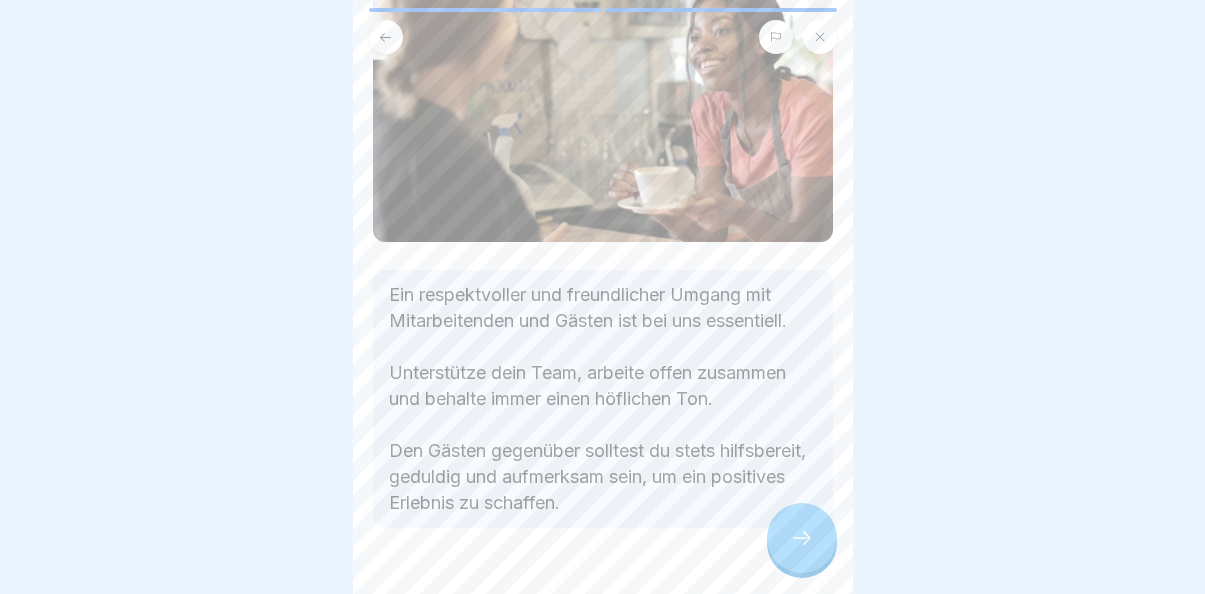 click 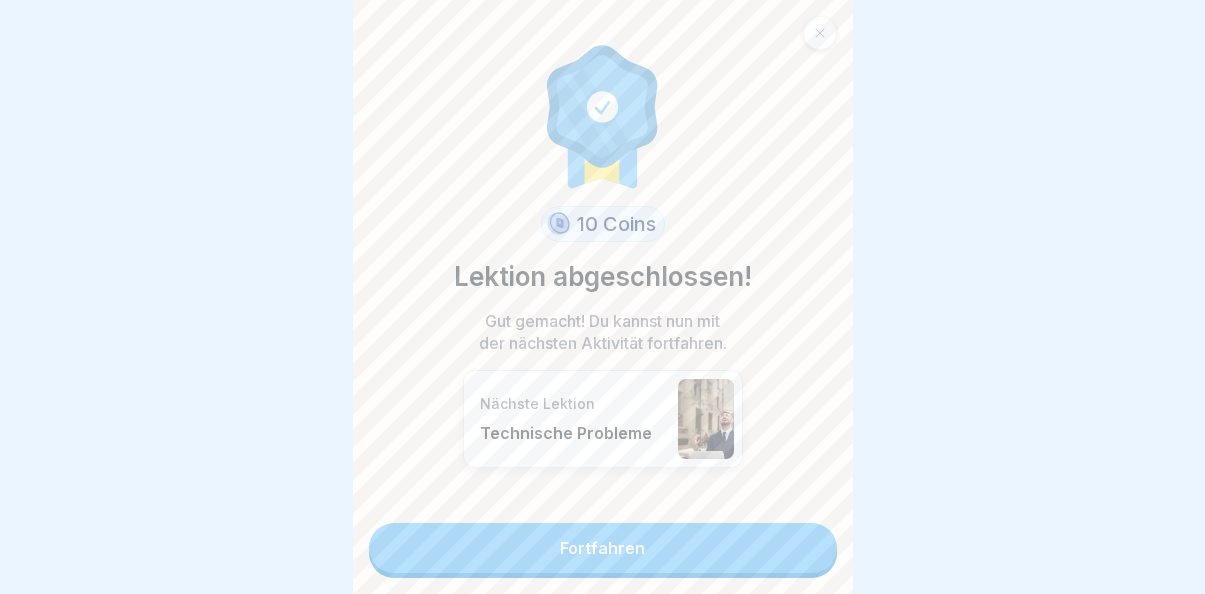 click on "Fortfahren" at bounding box center [603, 548] 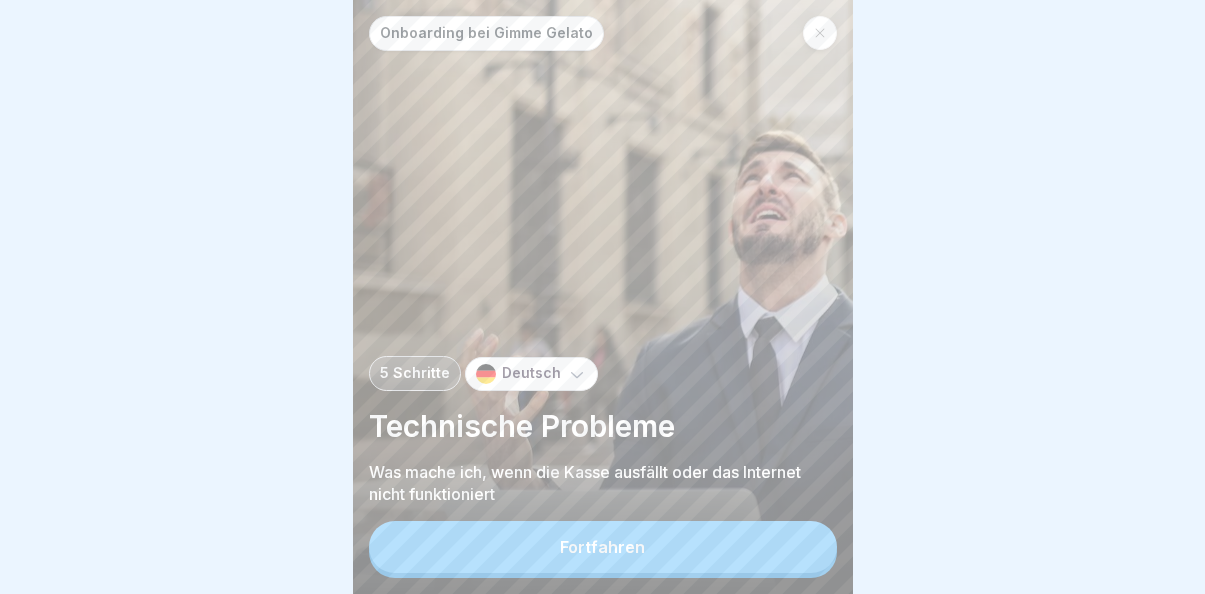 scroll, scrollTop: 15, scrollLeft: 0, axis: vertical 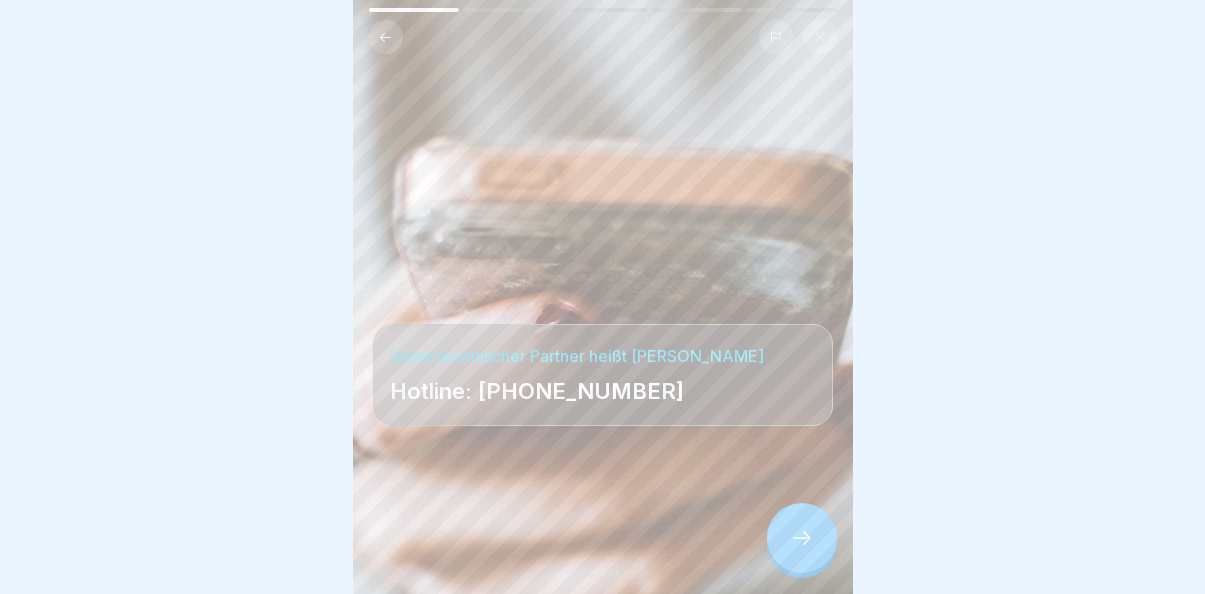 click at bounding box center [802, 538] 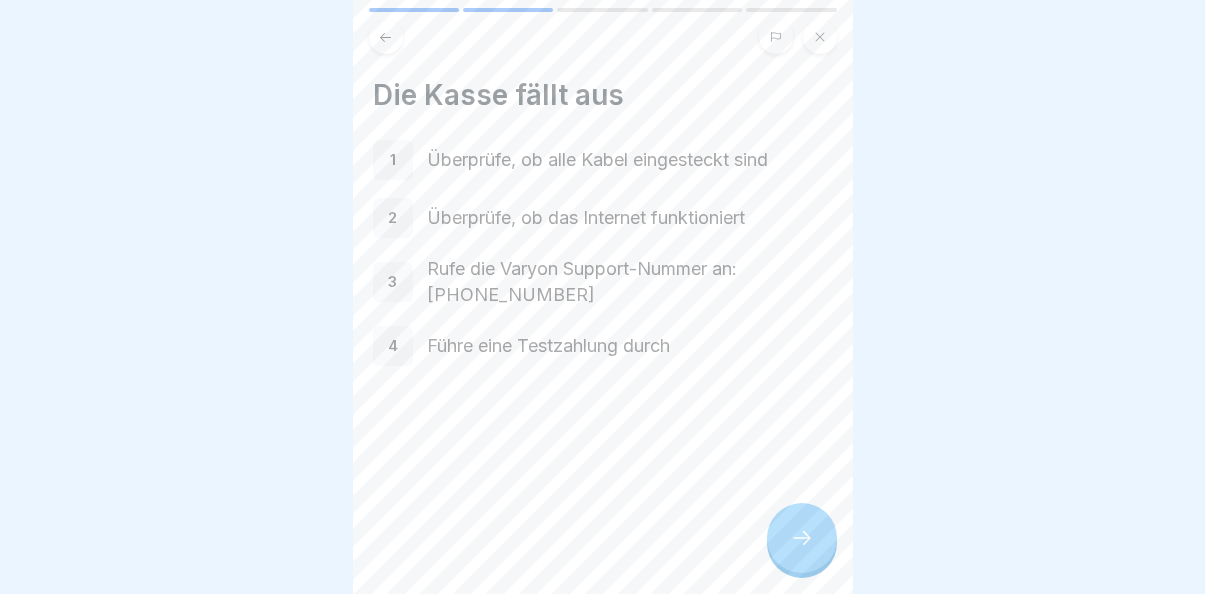 scroll, scrollTop: 0, scrollLeft: 0, axis: both 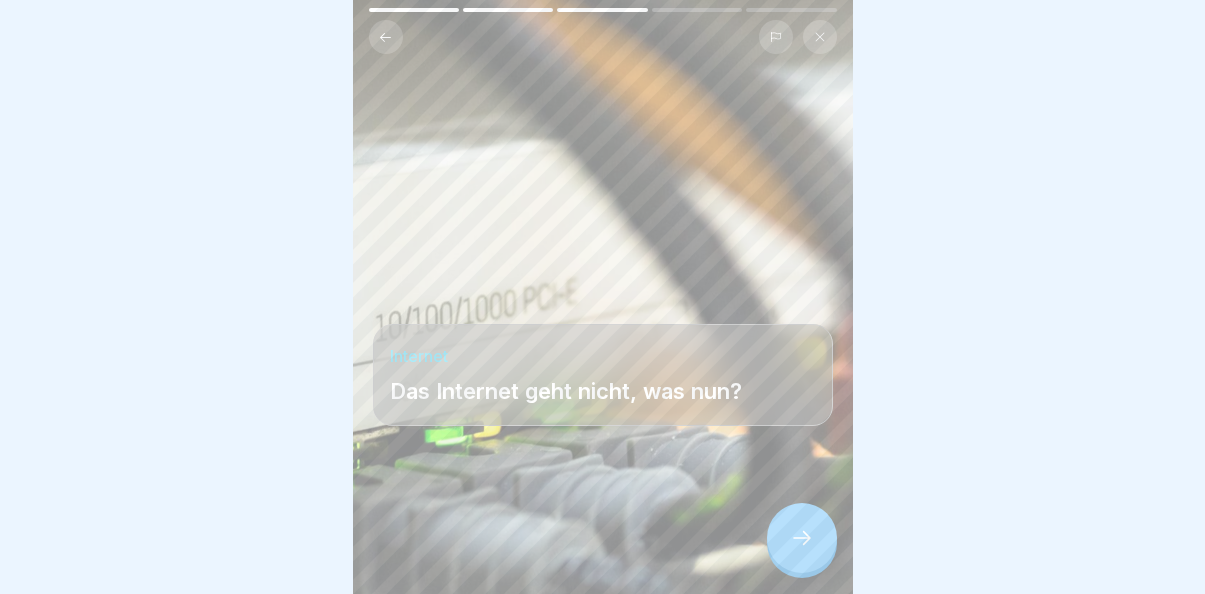 click at bounding box center [802, 538] 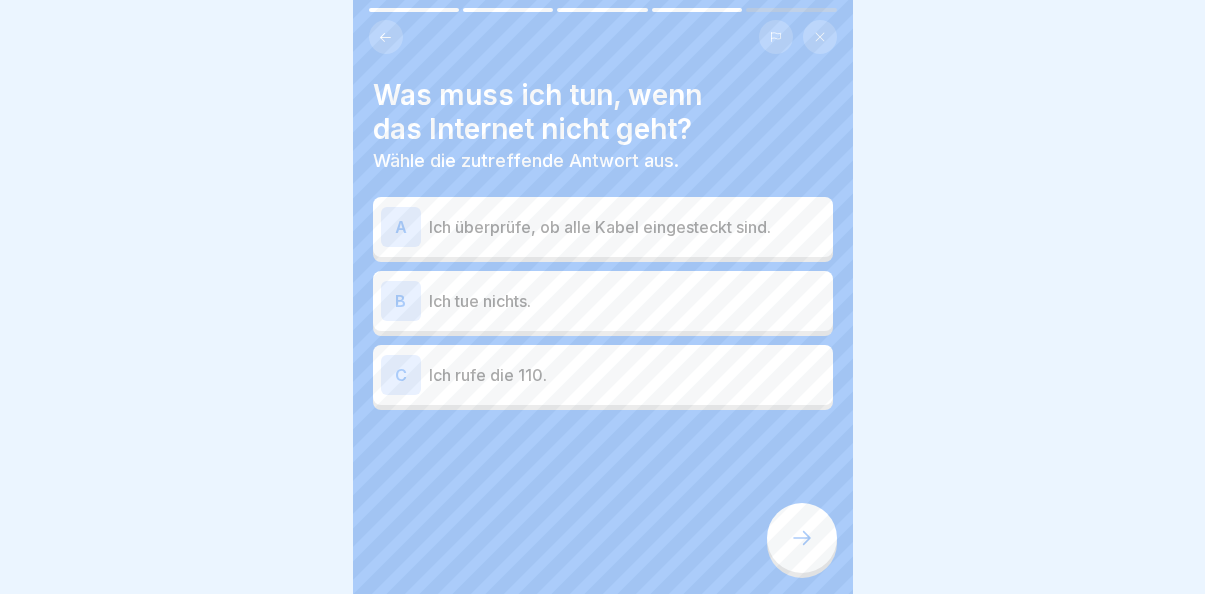 scroll, scrollTop: 0, scrollLeft: 0, axis: both 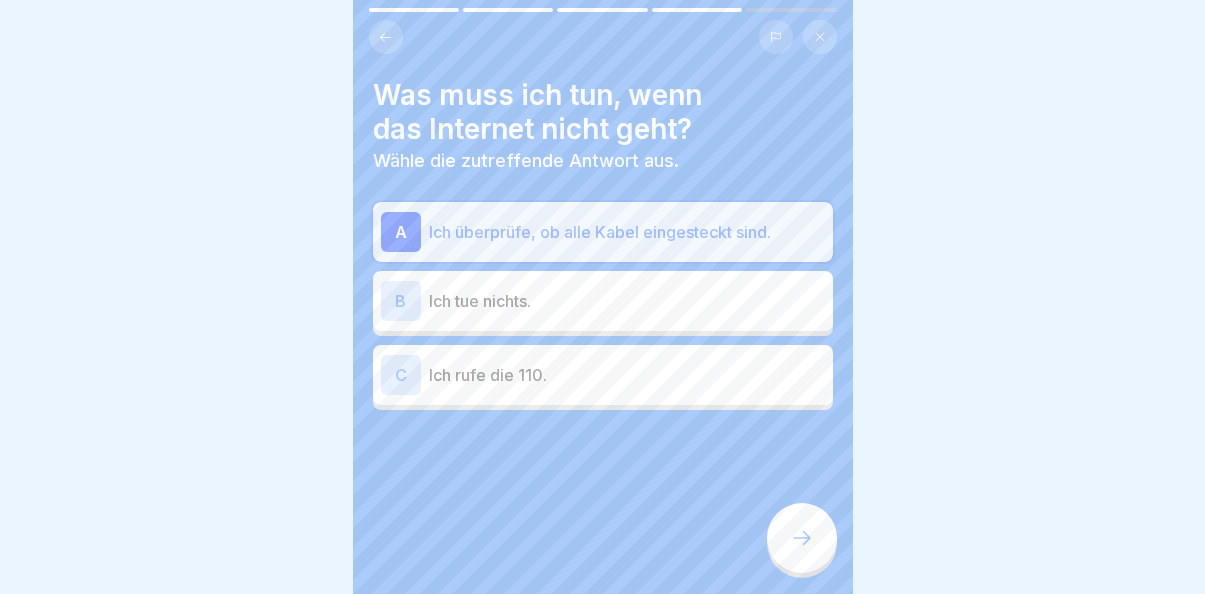click at bounding box center [802, 538] 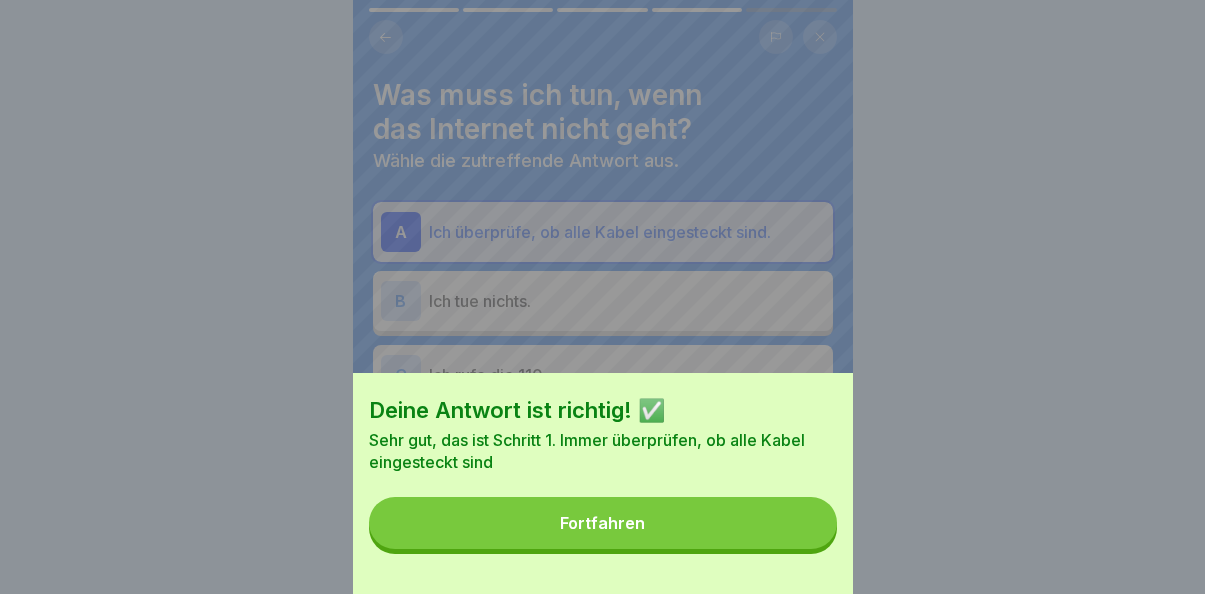 click on "Fortfahren" at bounding box center [603, 523] 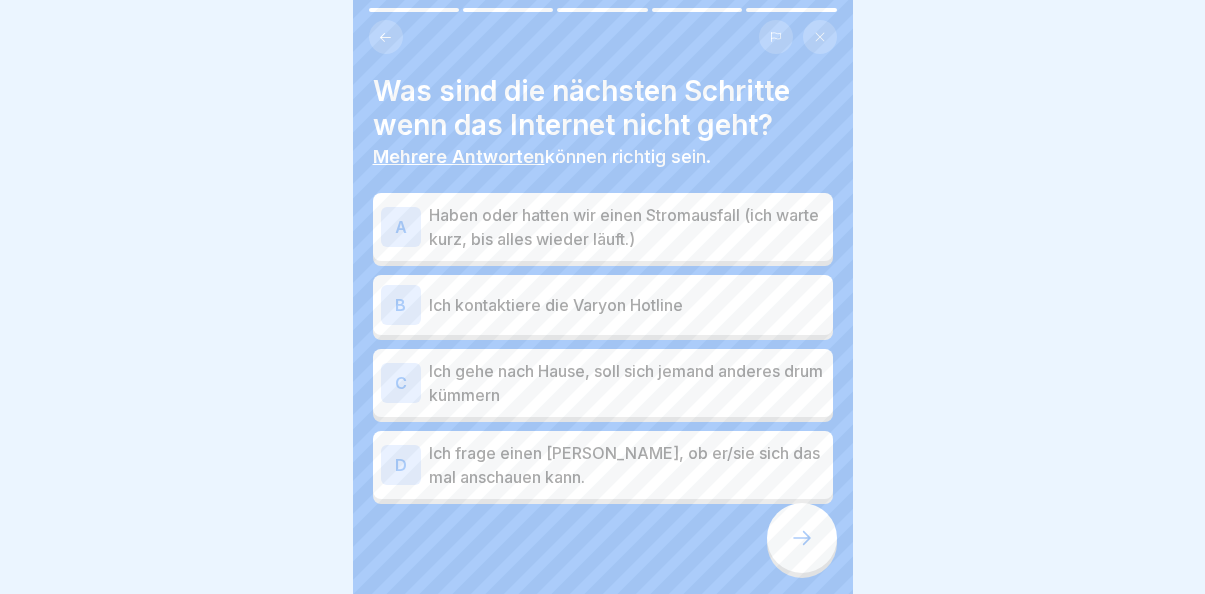 scroll, scrollTop: 0, scrollLeft: 0, axis: both 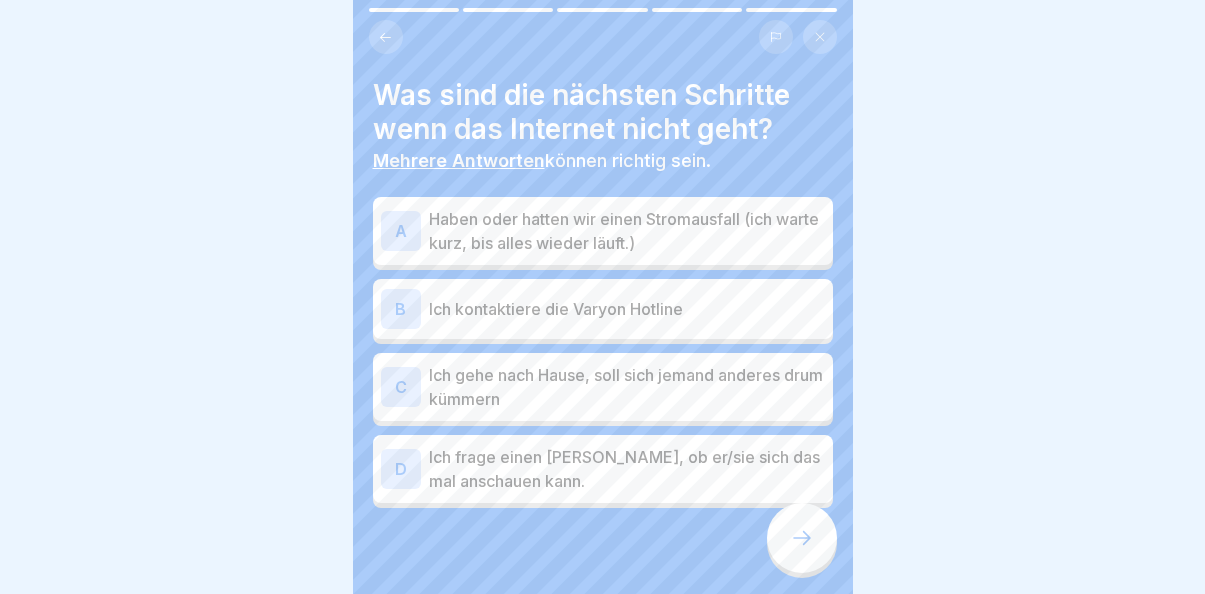 click on "Haben oder hatten wir einen Stromausfall (ich warte kurz, bis alles wieder läuft.)" at bounding box center (627, 231) 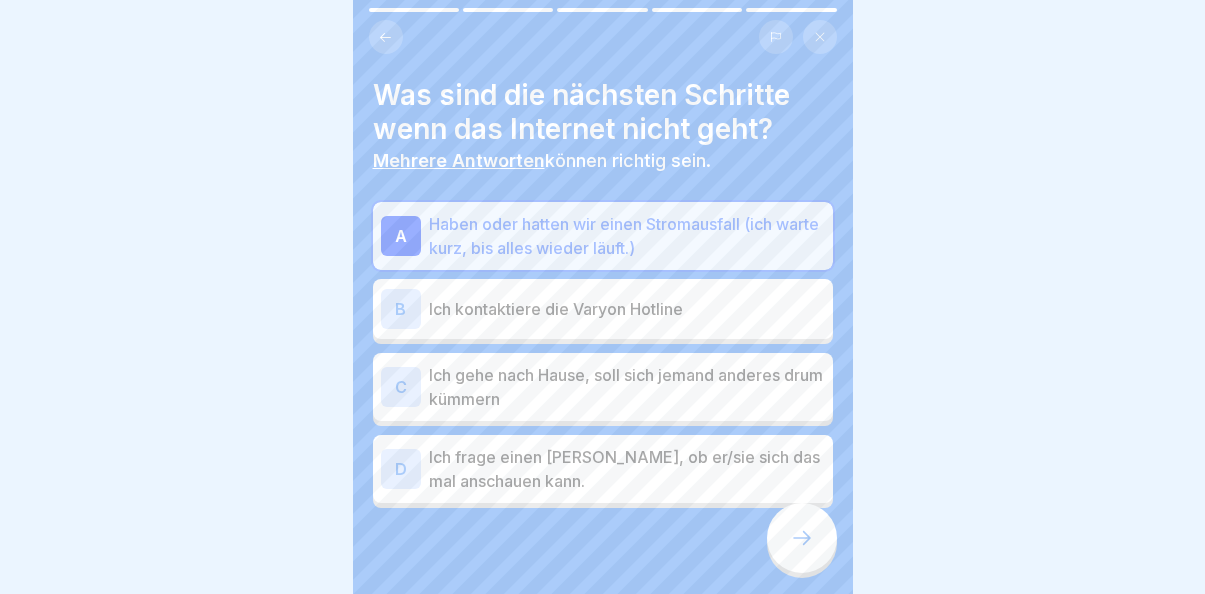 click on "B Ich kontaktiere die Varyon Hotline" at bounding box center (603, 309) 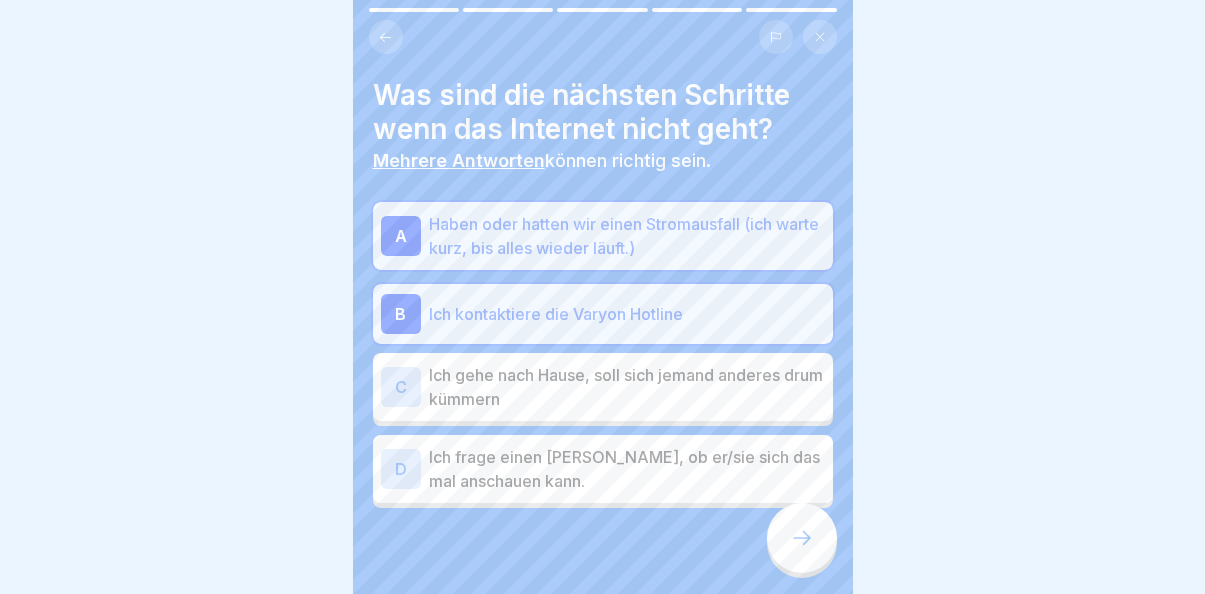 click 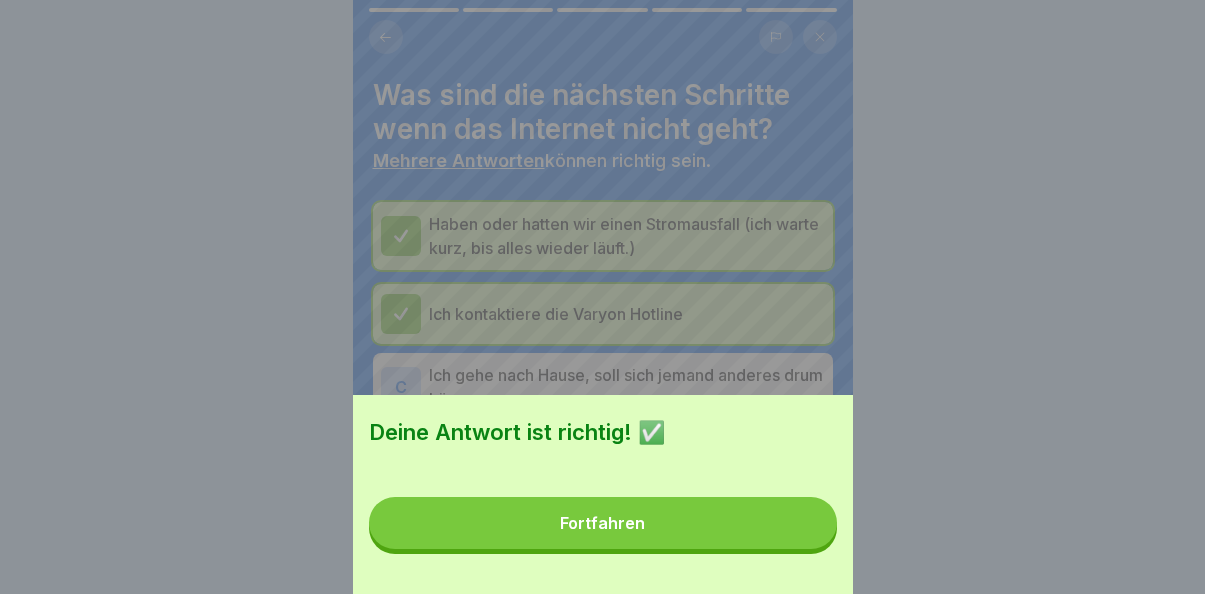 click on "Fortfahren" at bounding box center [603, 523] 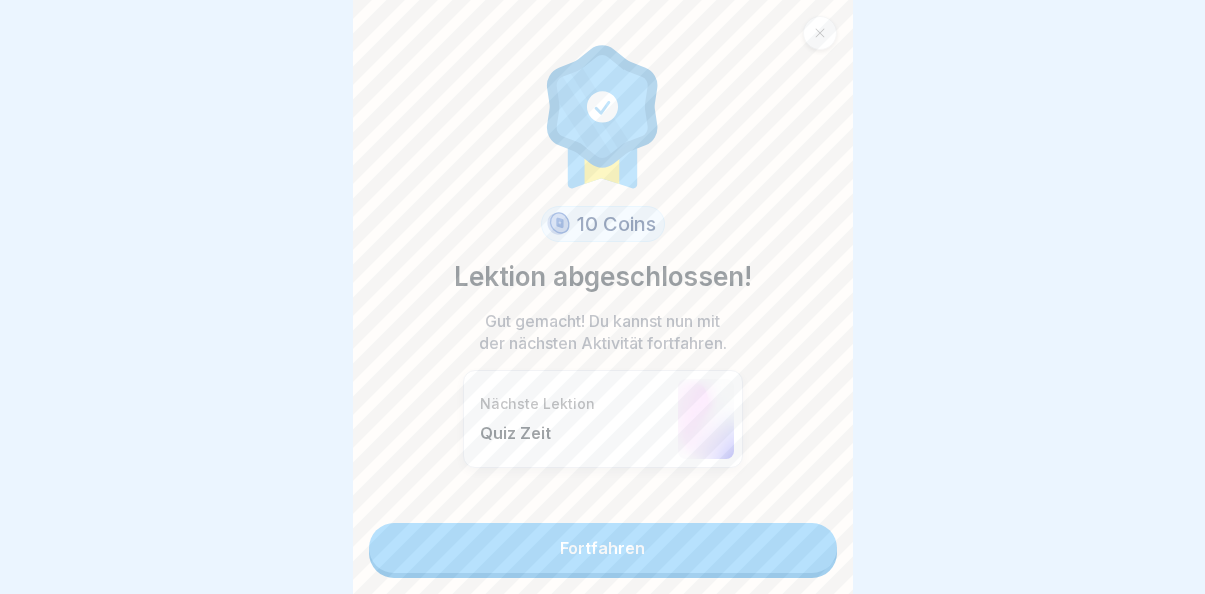 click on "Fortfahren" at bounding box center (603, 548) 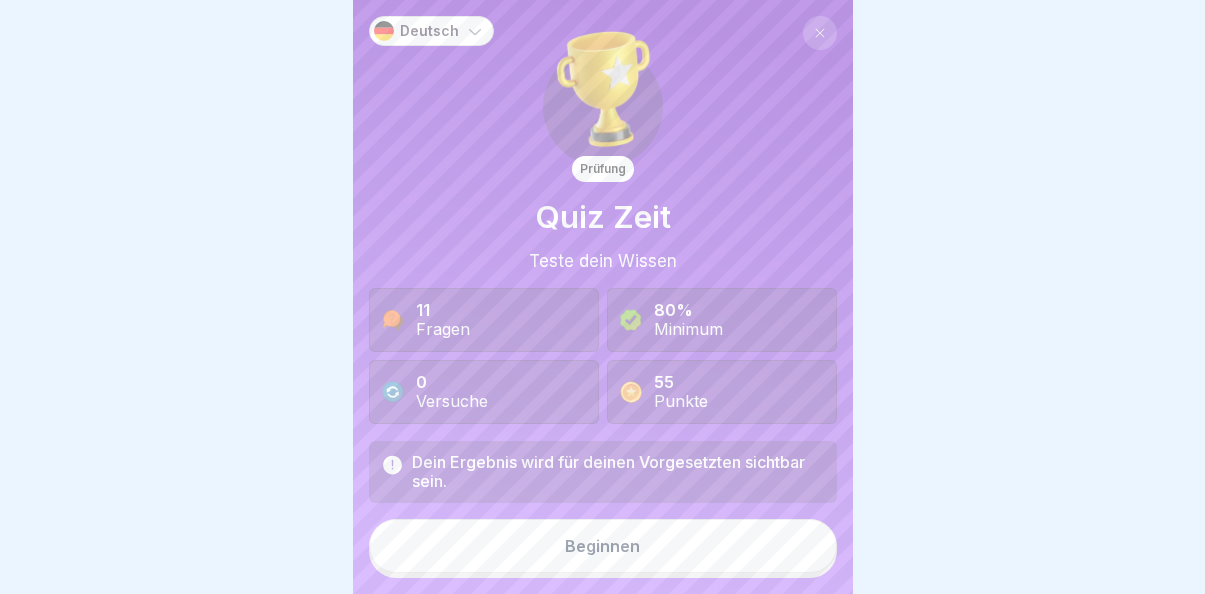 scroll, scrollTop: 15, scrollLeft: 0, axis: vertical 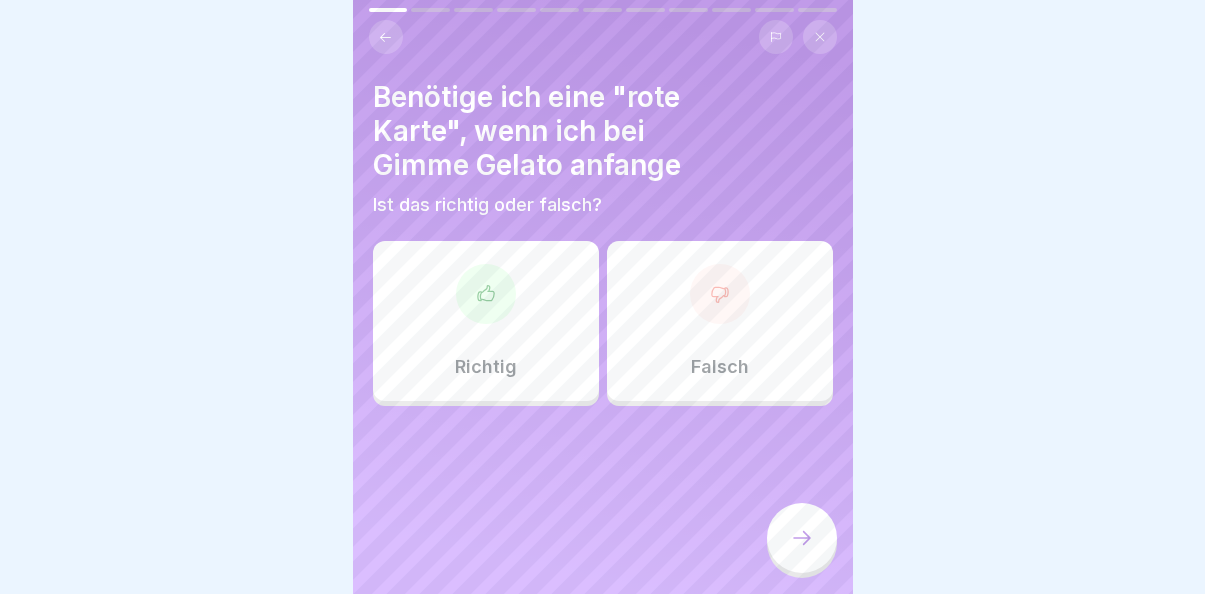 click on "Richtig" at bounding box center [486, 321] 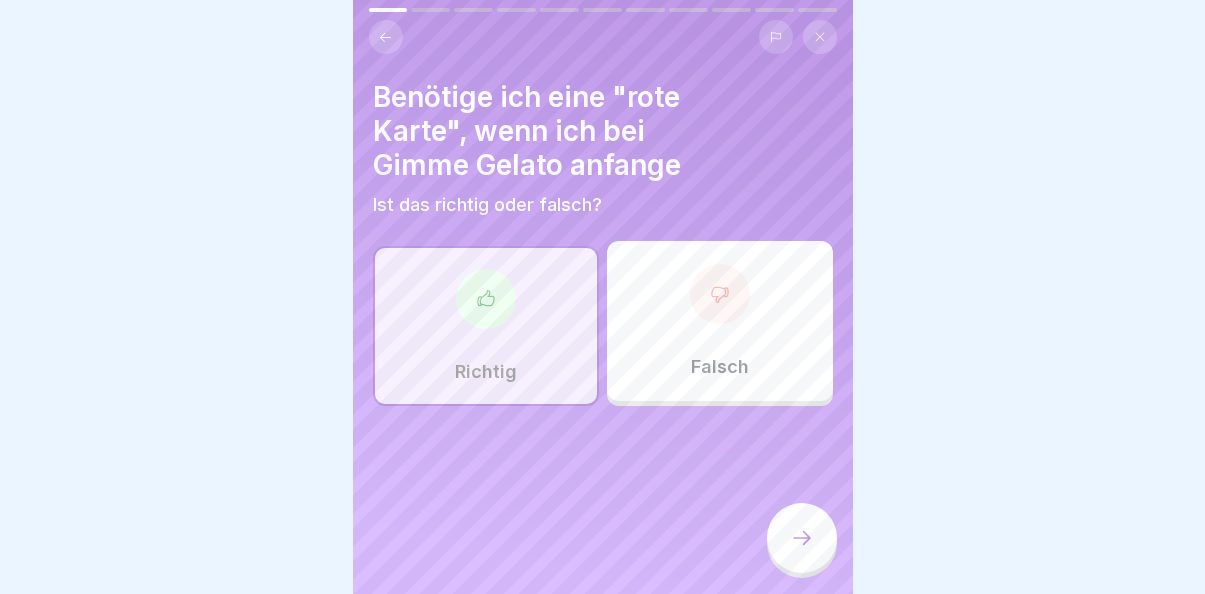 click 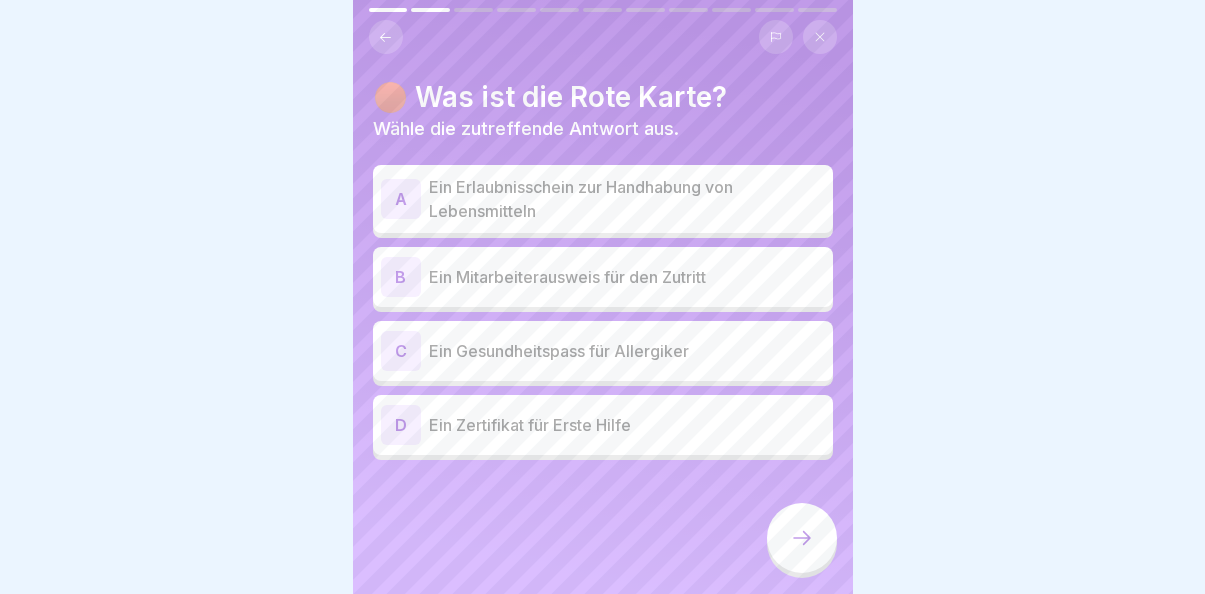 click on "Ein Erlaubnisschein zur Handhabung von Lebensmitteln" at bounding box center [627, 199] 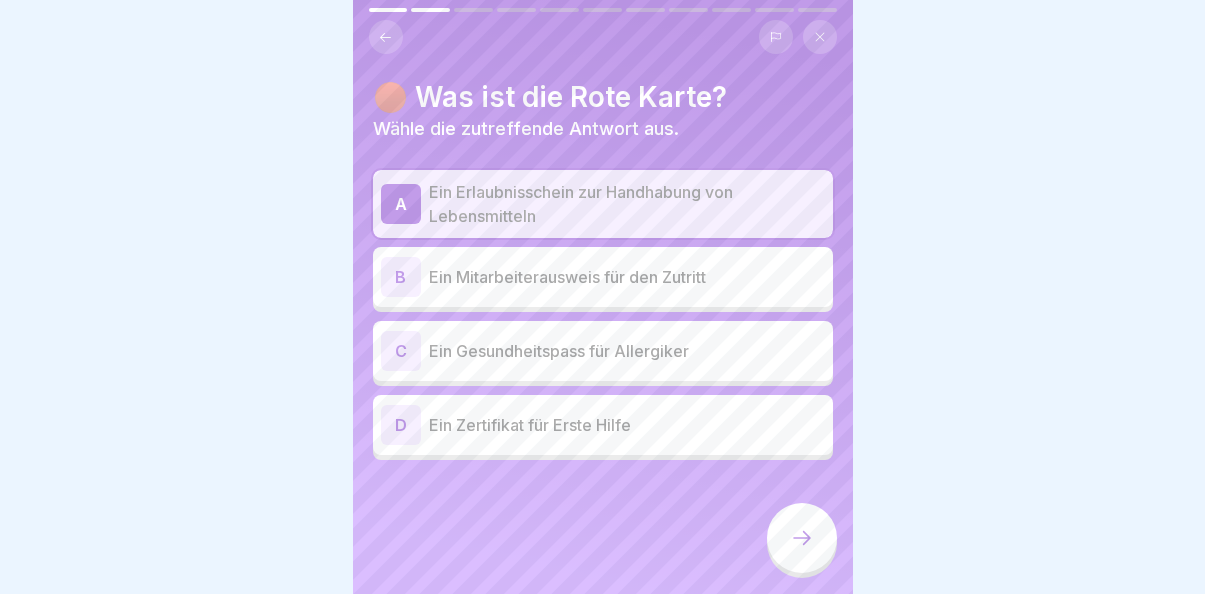 click at bounding box center [802, 538] 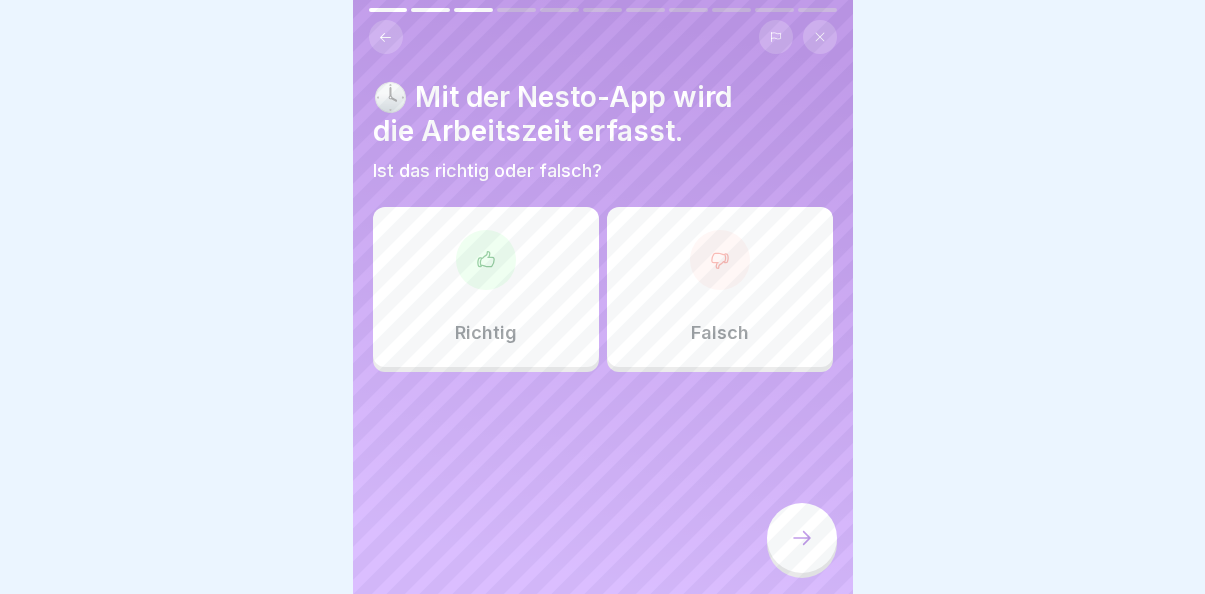 click at bounding box center (486, 260) 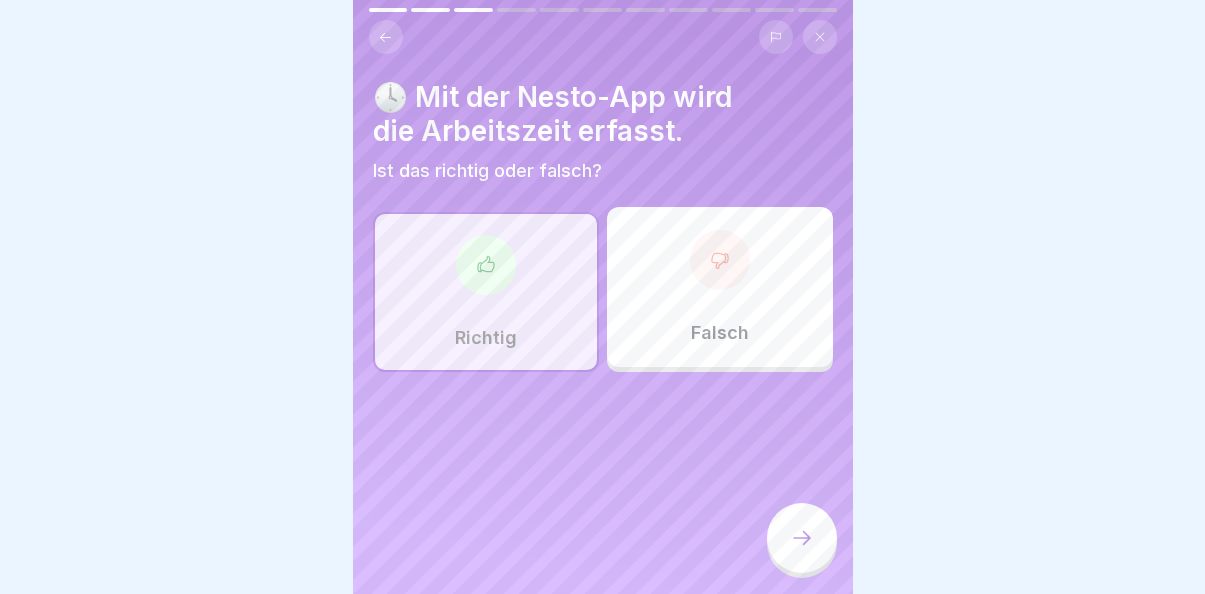 click at bounding box center (802, 538) 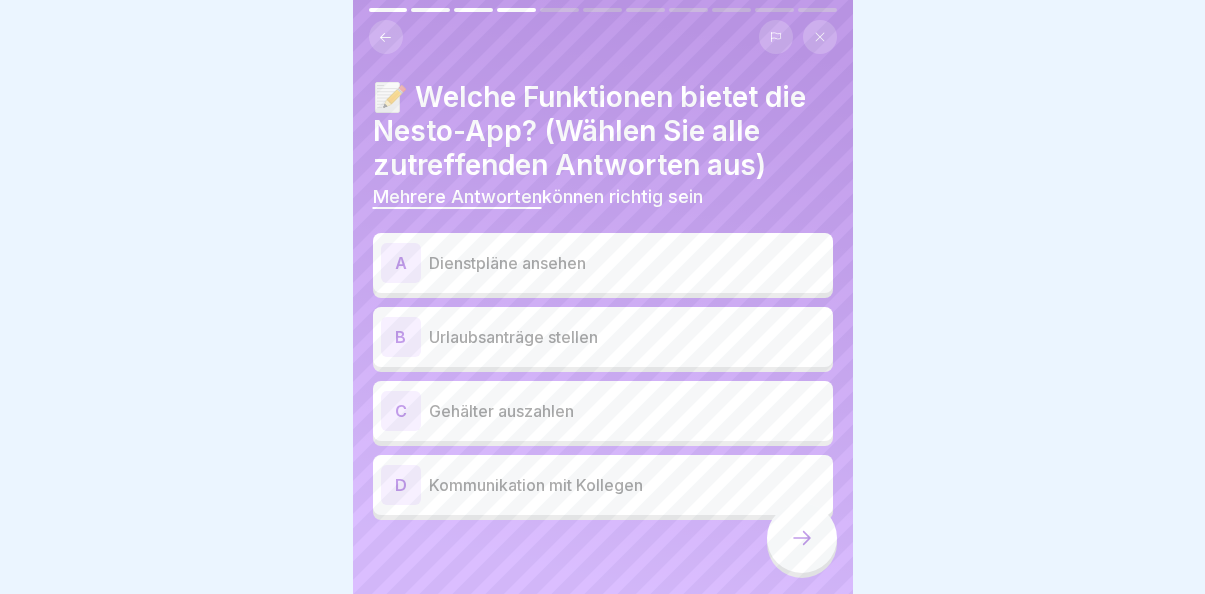 scroll, scrollTop: 5, scrollLeft: 0, axis: vertical 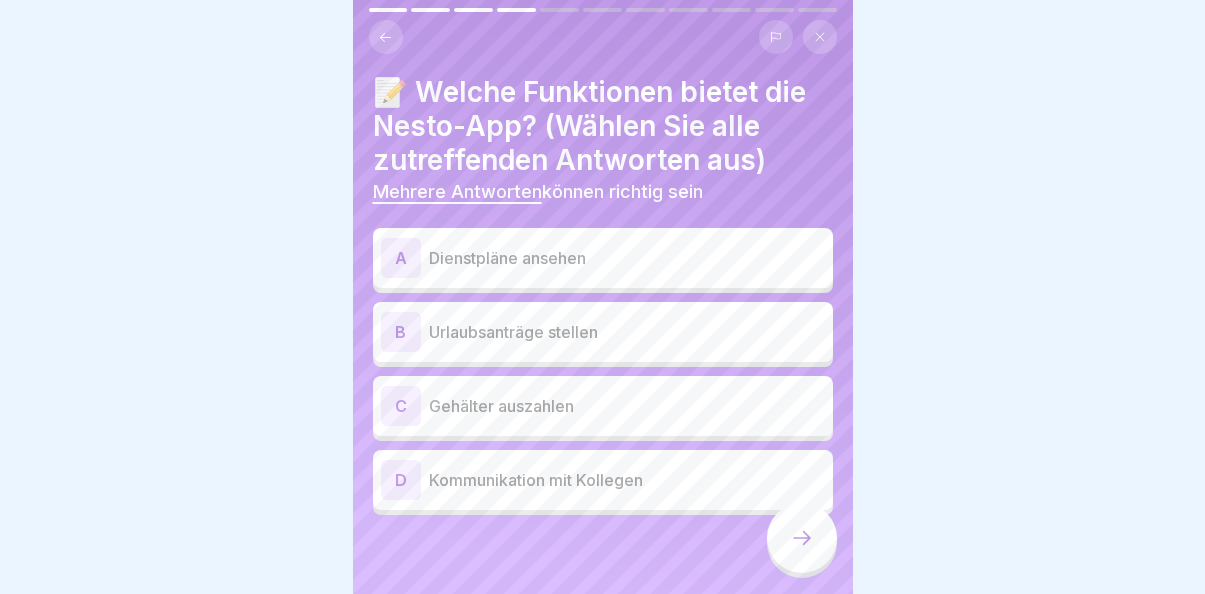 click on "Urlaubsanträge stellen" at bounding box center (627, 332) 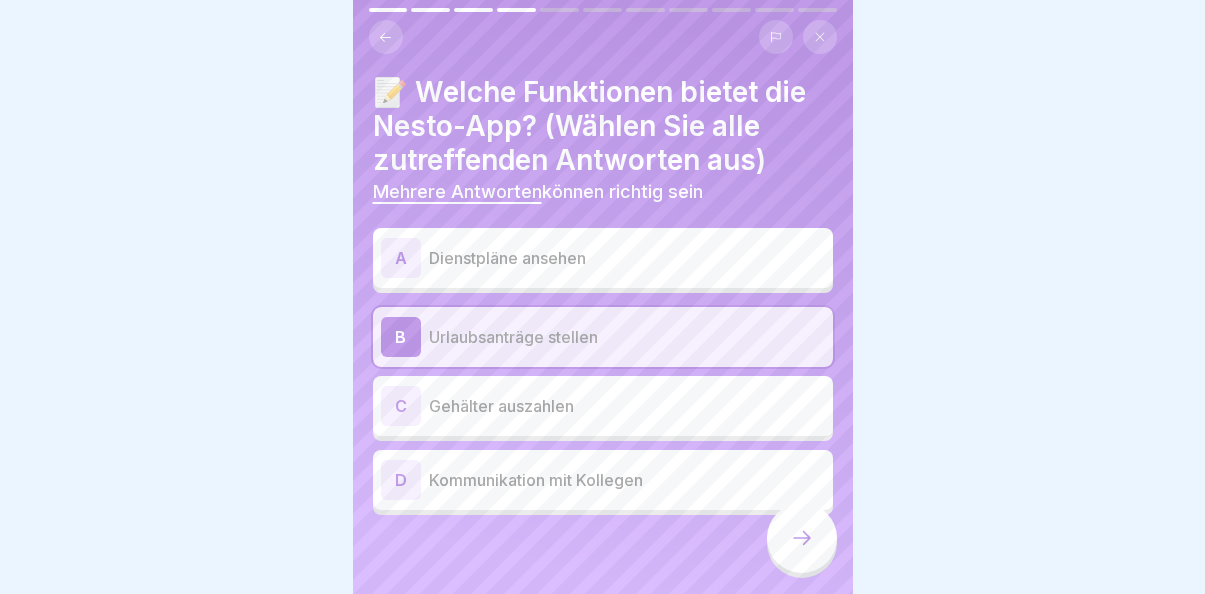 click on "Dienstpläne ansehen" at bounding box center [627, 258] 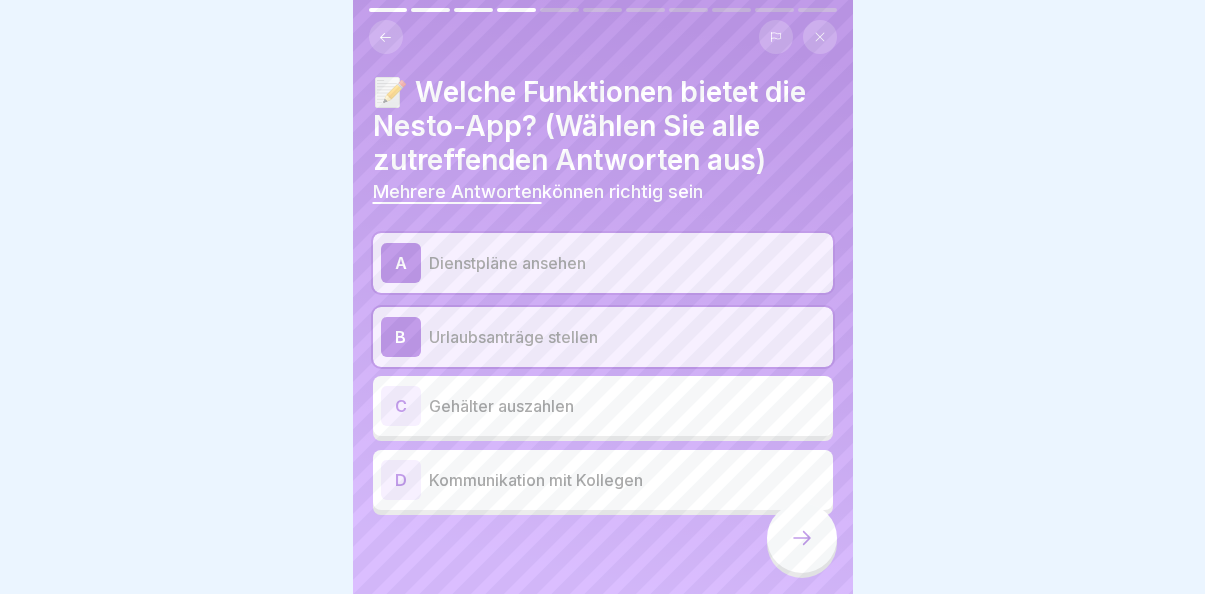 click at bounding box center [802, 538] 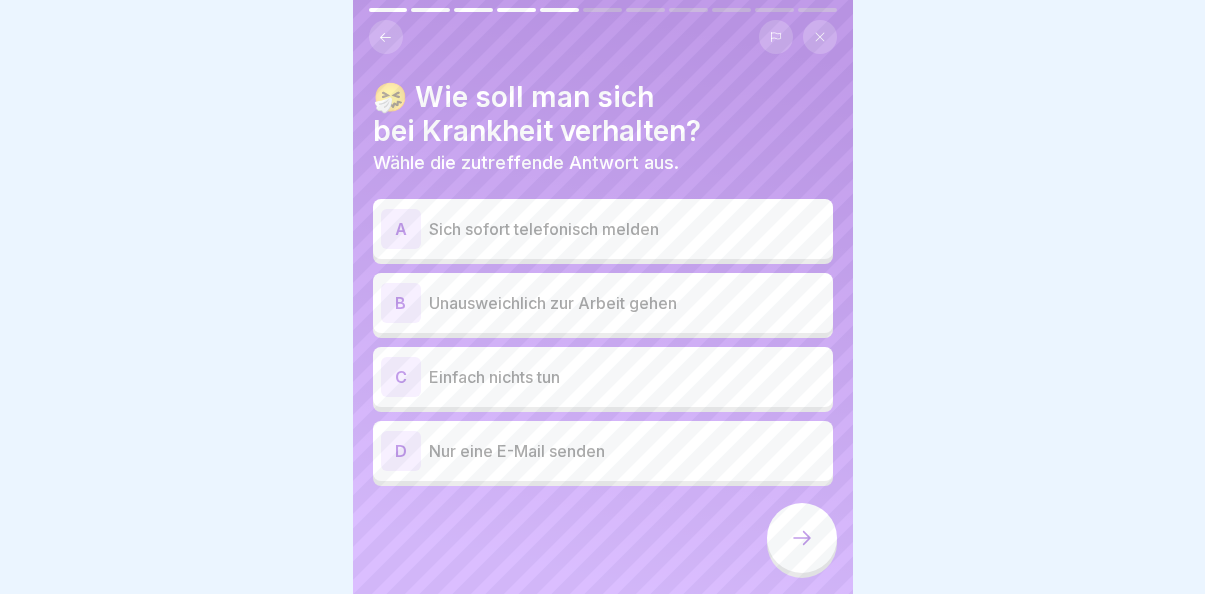 click on "A Sich sofort telefonisch melden" at bounding box center (603, 229) 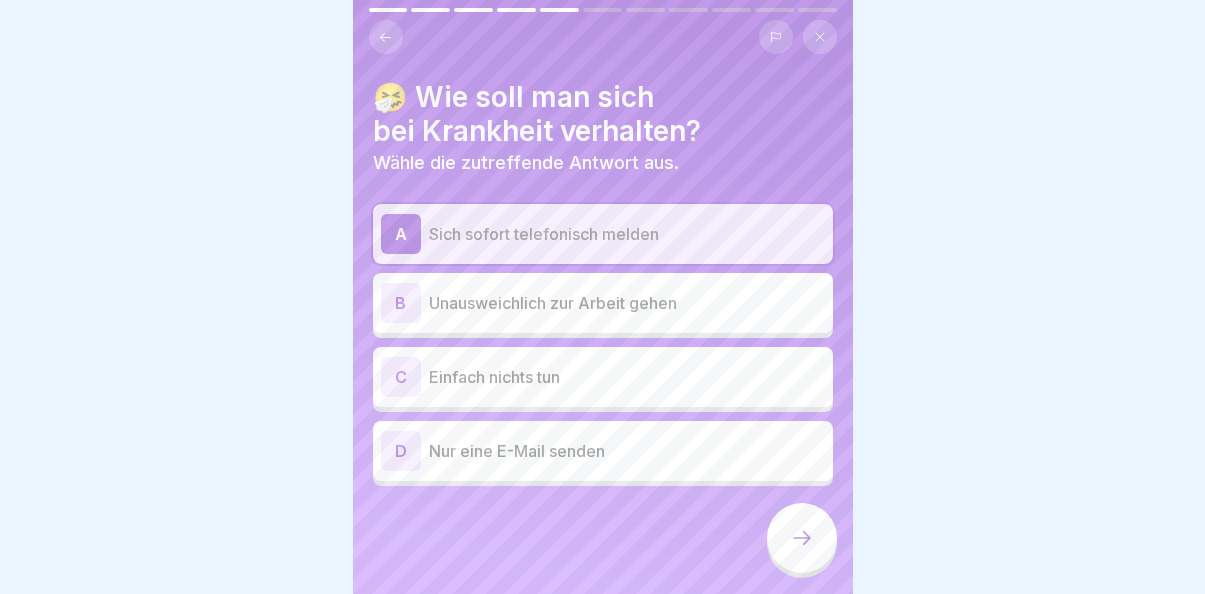 click at bounding box center [802, 538] 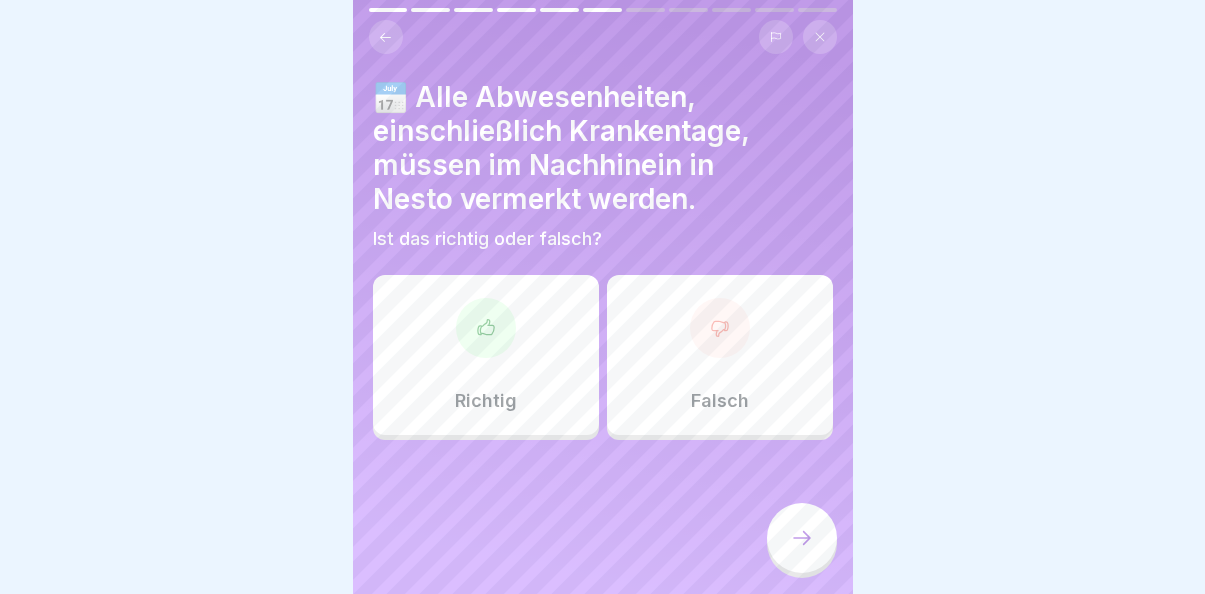 click on "Richtig" at bounding box center [486, 355] 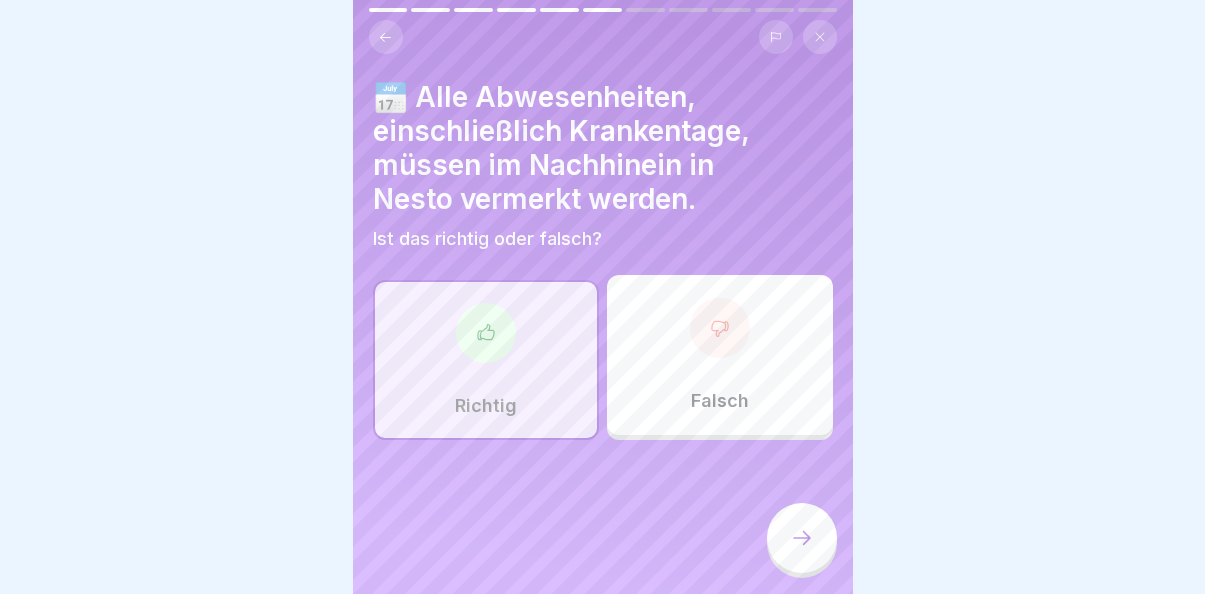 click at bounding box center [802, 538] 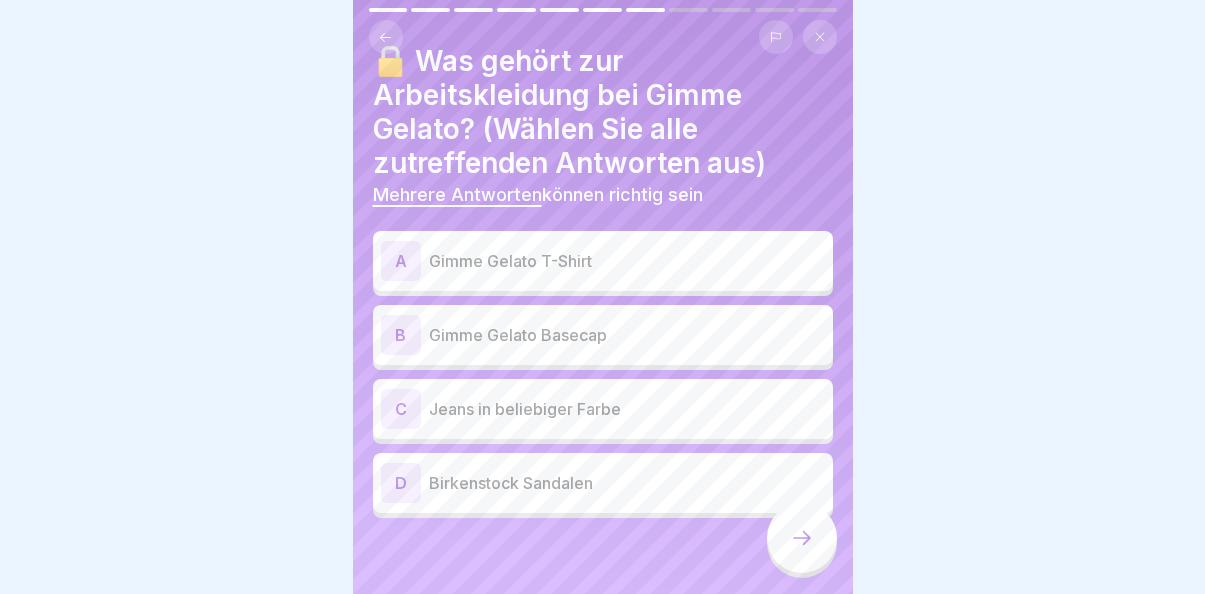 scroll, scrollTop: 39, scrollLeft: 0, axis: vertical 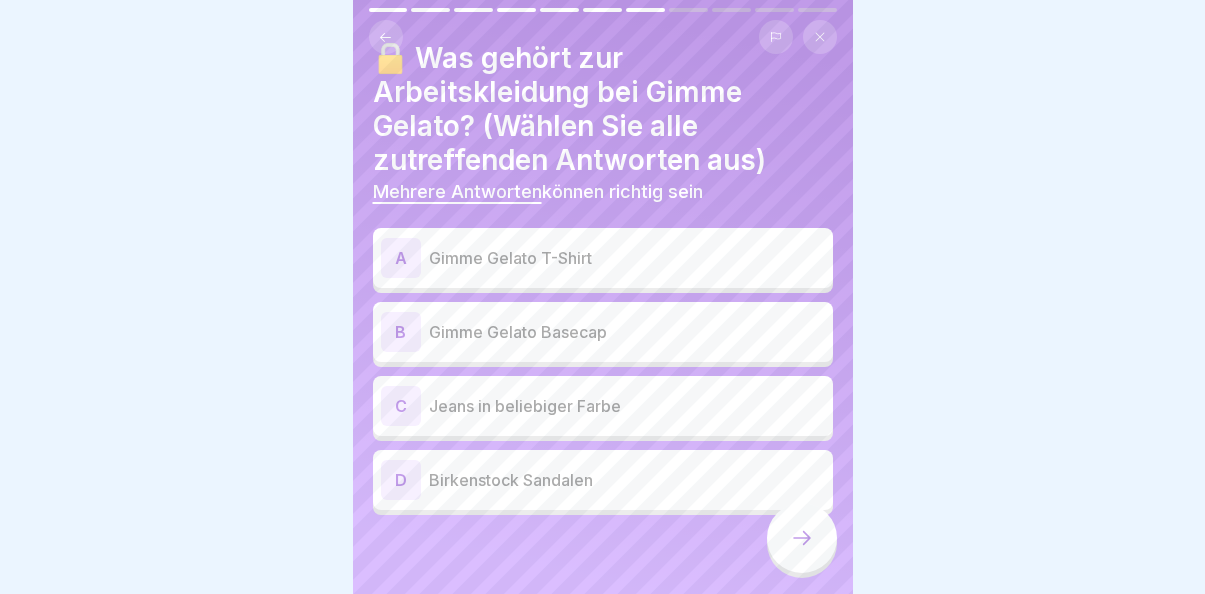 click on "Gimme Gelato T-Shirt" at bounding box center (627, 258) 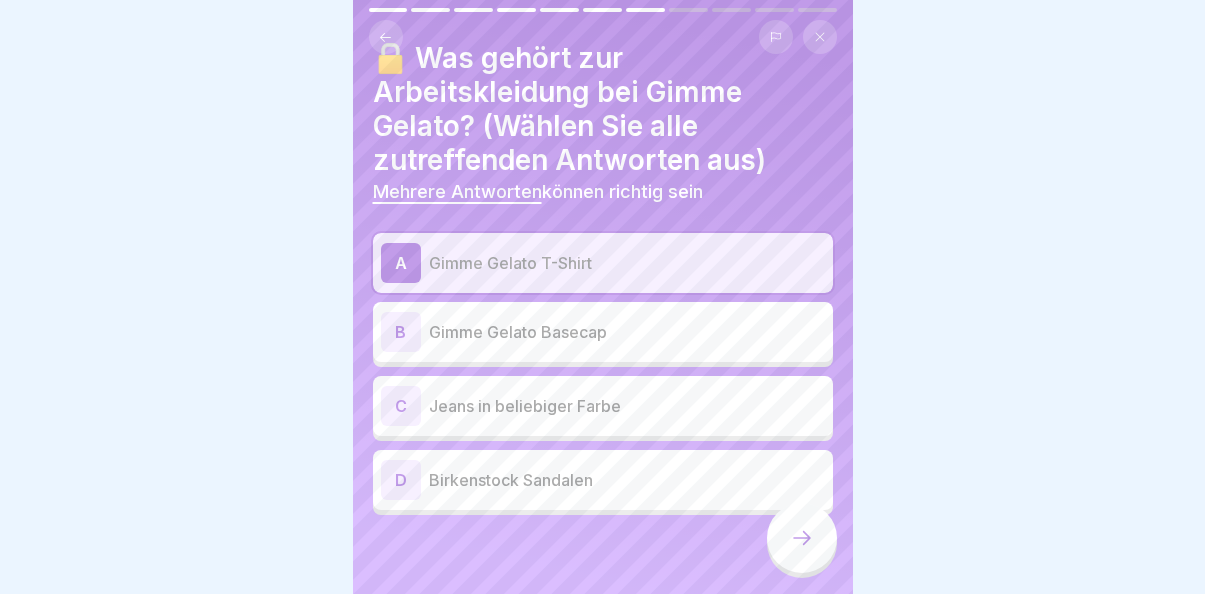 click on "Gimme Gelato Basecap" at bounding box center [627, 332] 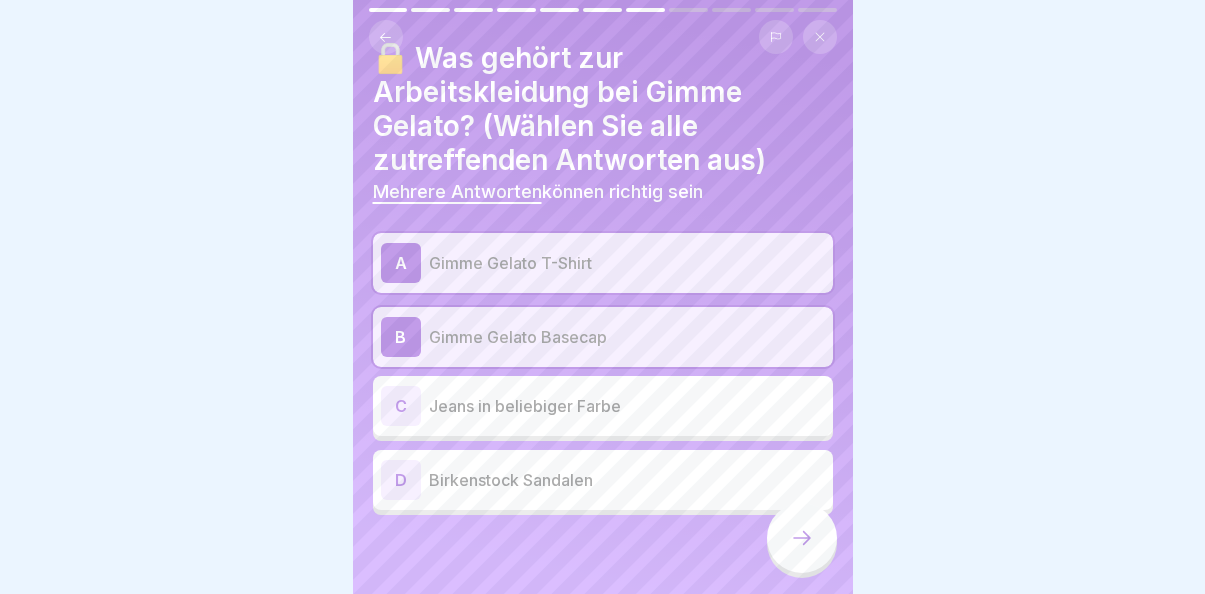click at bounding box center (802, 538) 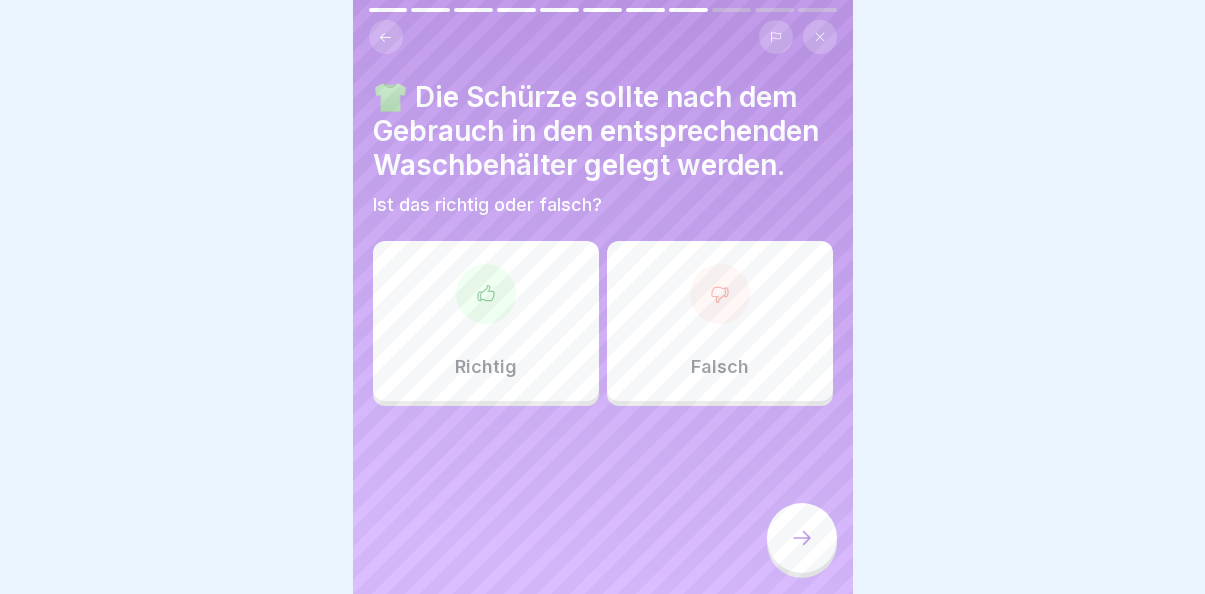 click on "Richtig" at bounding box center (486, 321) 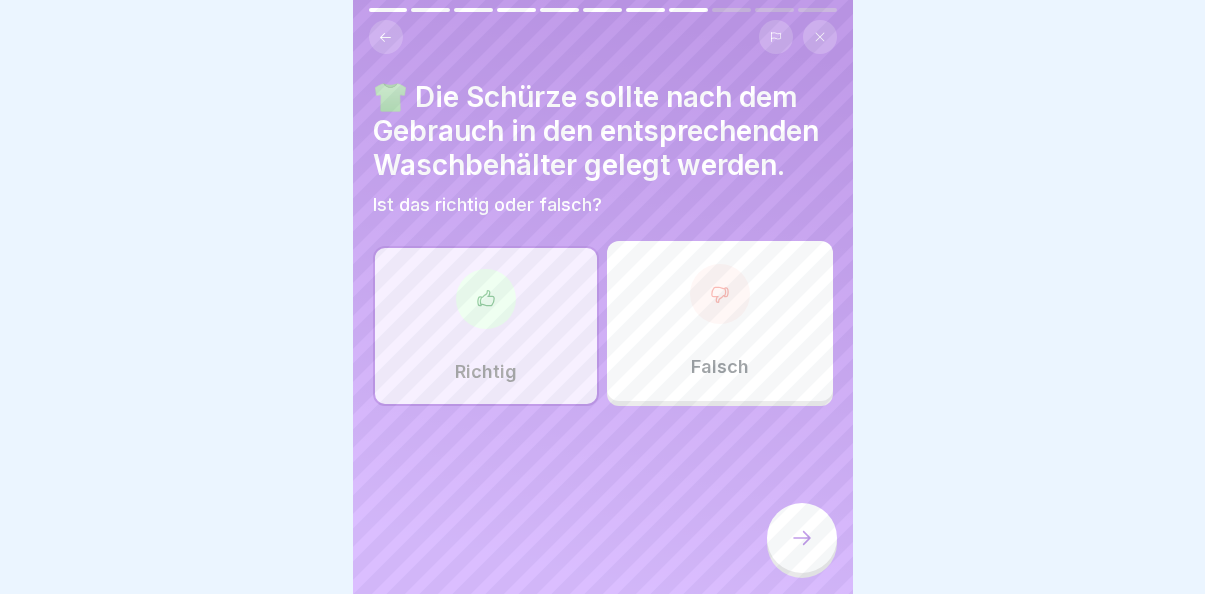 click at bounding box center [802, 538] 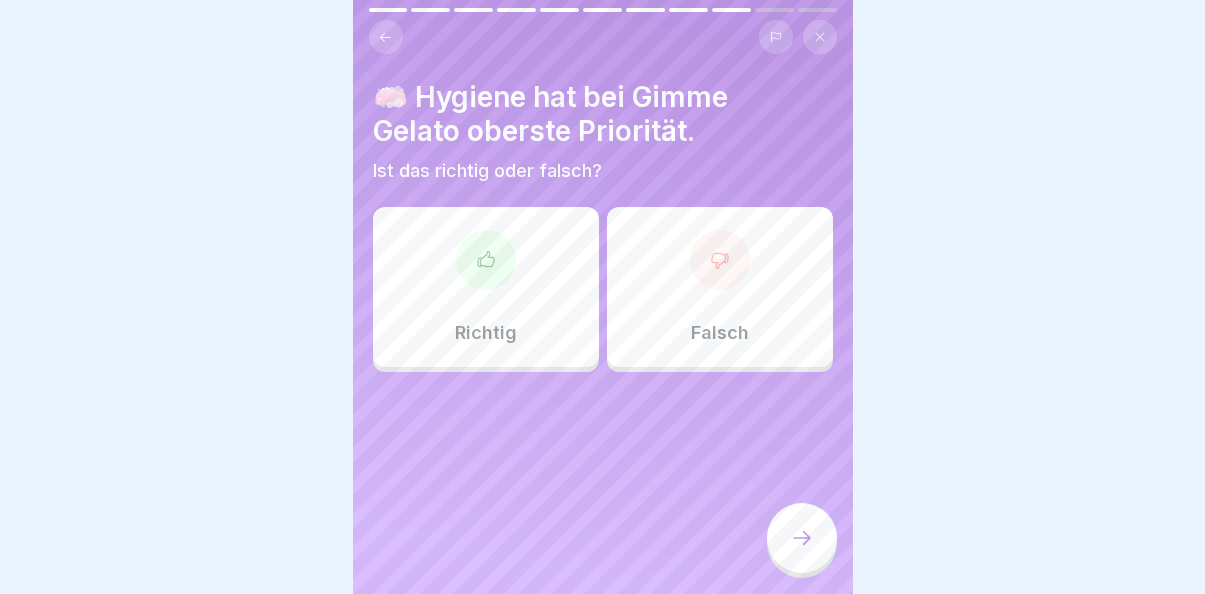 click on "Richtig" at bounding box center (486, 287) 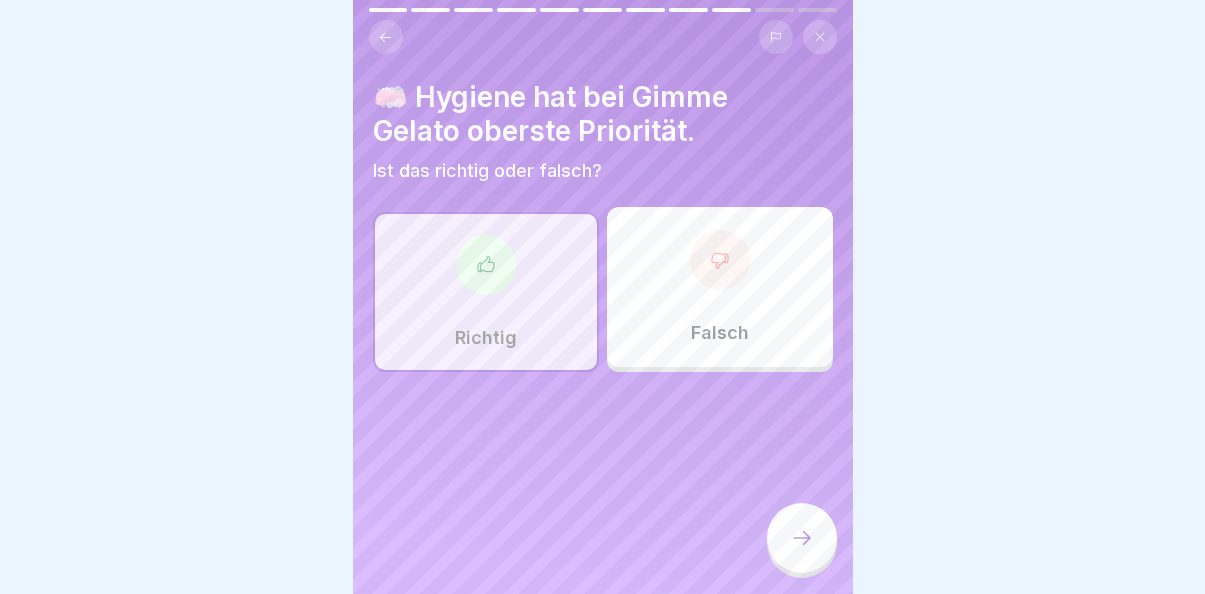 click at bounding box center (802, 538) 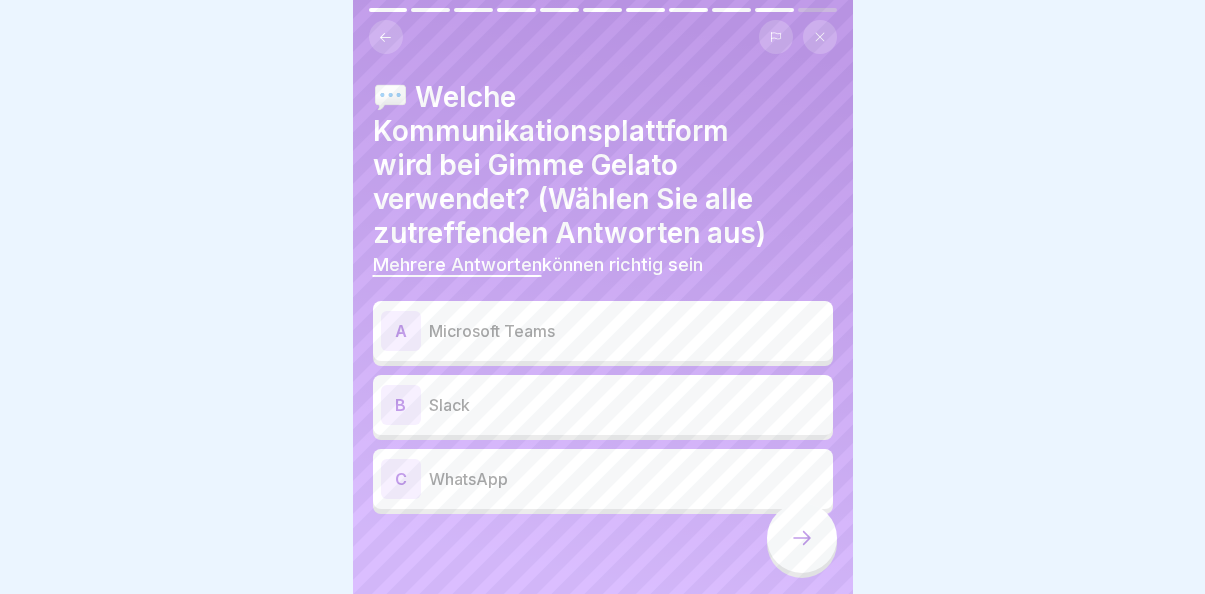 scroll, scrollTop: 15, scrollLeft: 0, axis: vertical 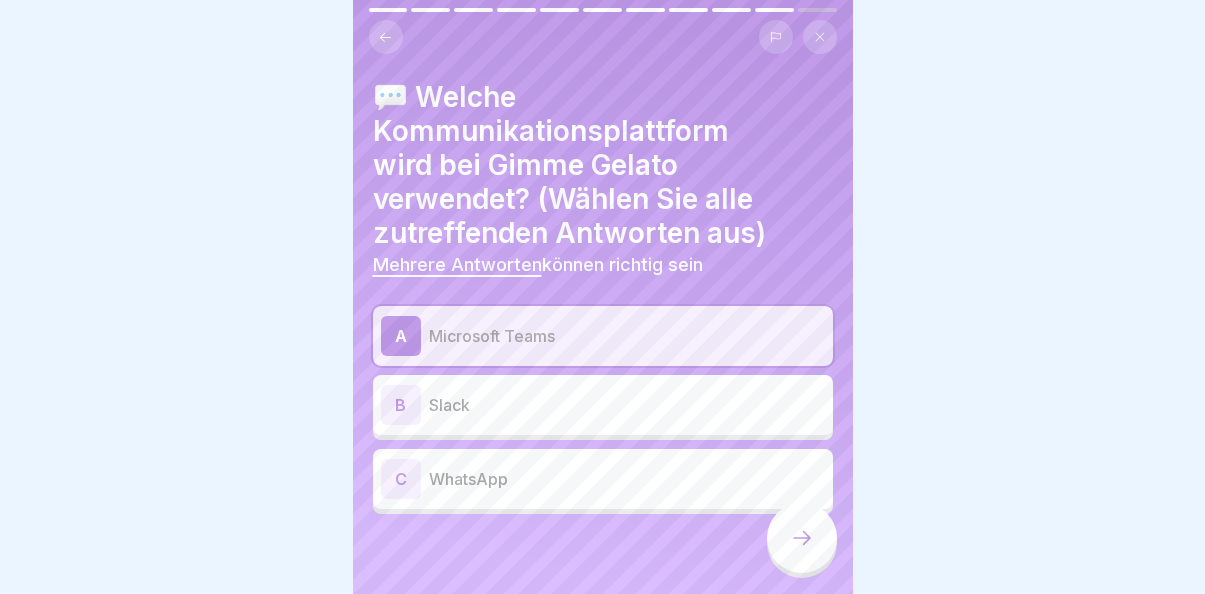 click at bounding box center [802, 538] 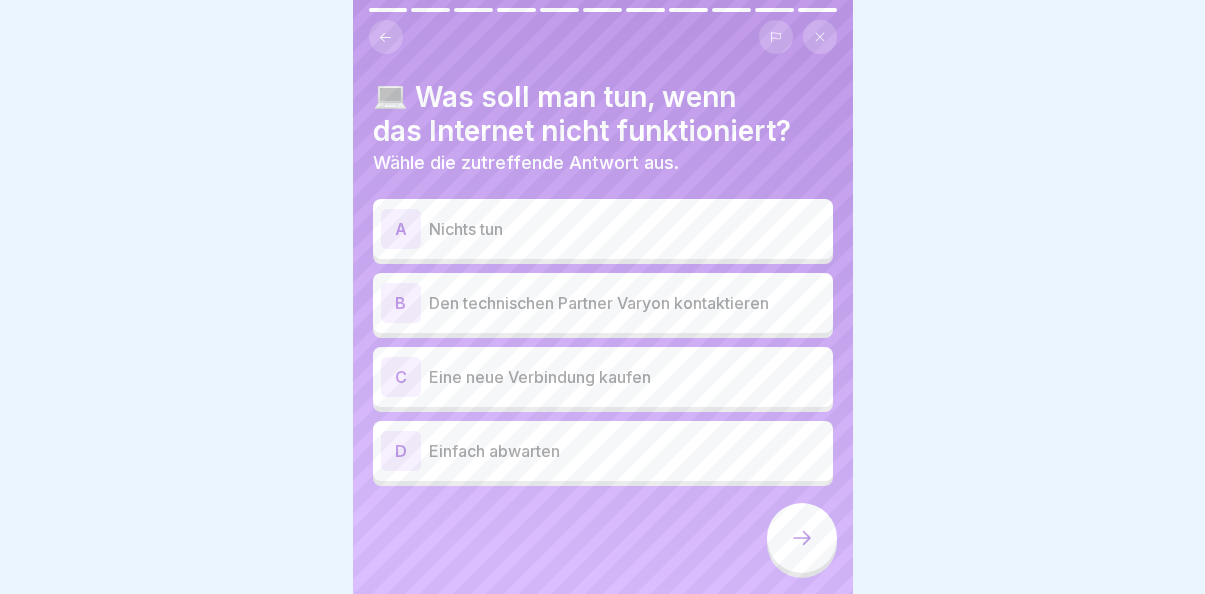 click on "B Den technischen Partner Varyon kontaktieren" at bounding box center [603, 303] 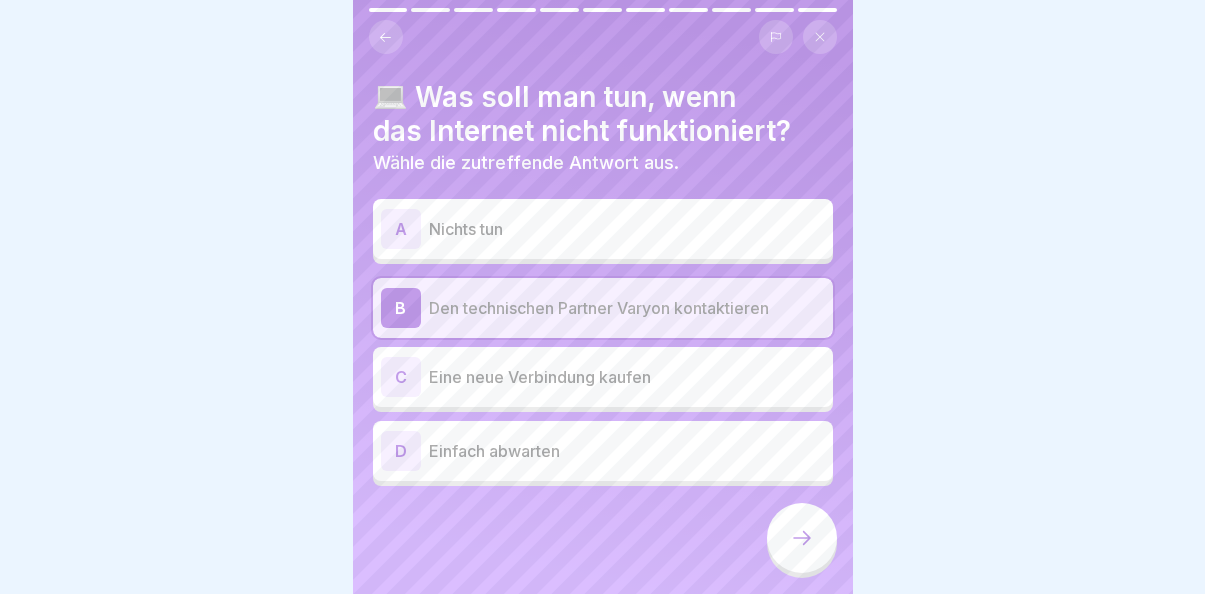 click at bounding box center (802, 538) 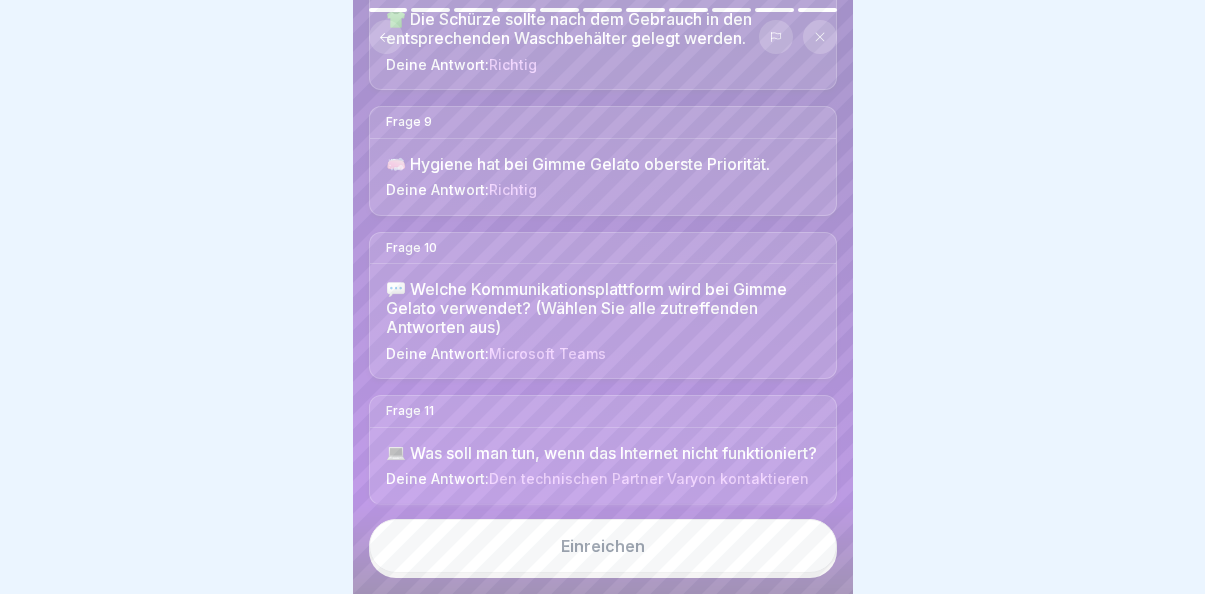 scroll, scrollTop: 1234, scrollLeft: 0, axis: vertical 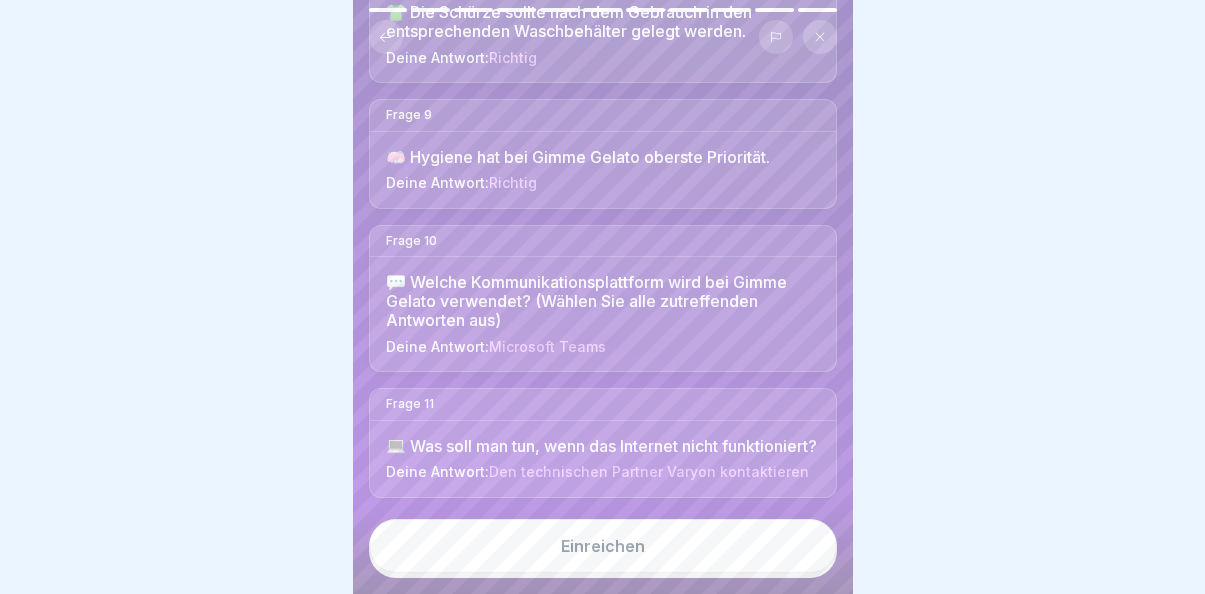 click on "Einreichen" at bounding box center [603, 546] 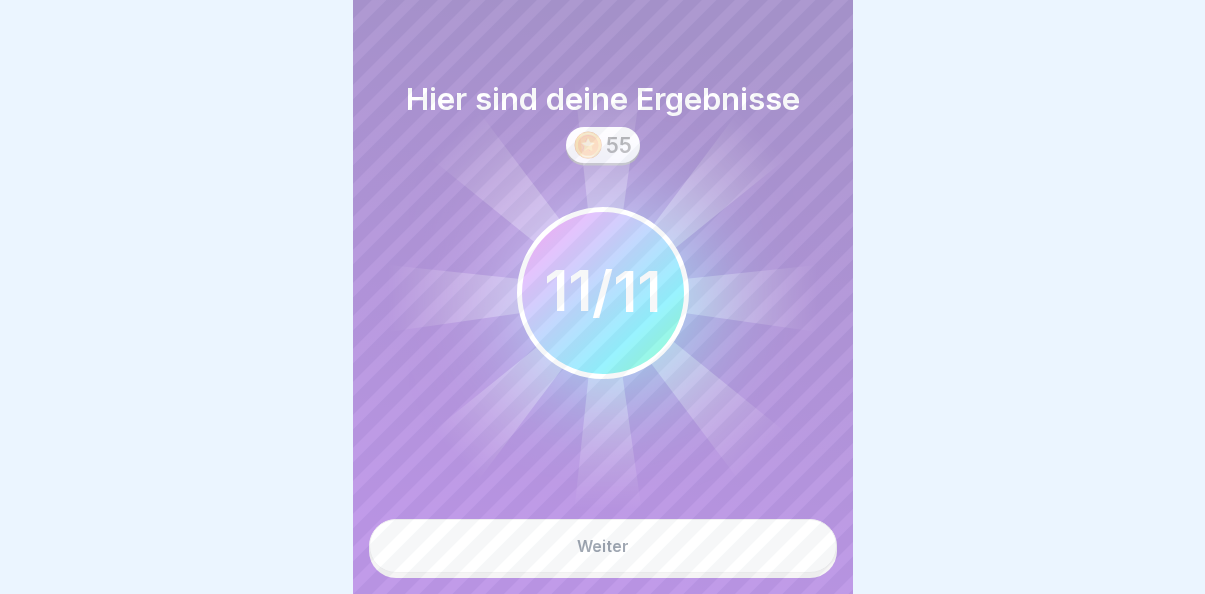 click on "Weiter" at bounding box center [603, 546] 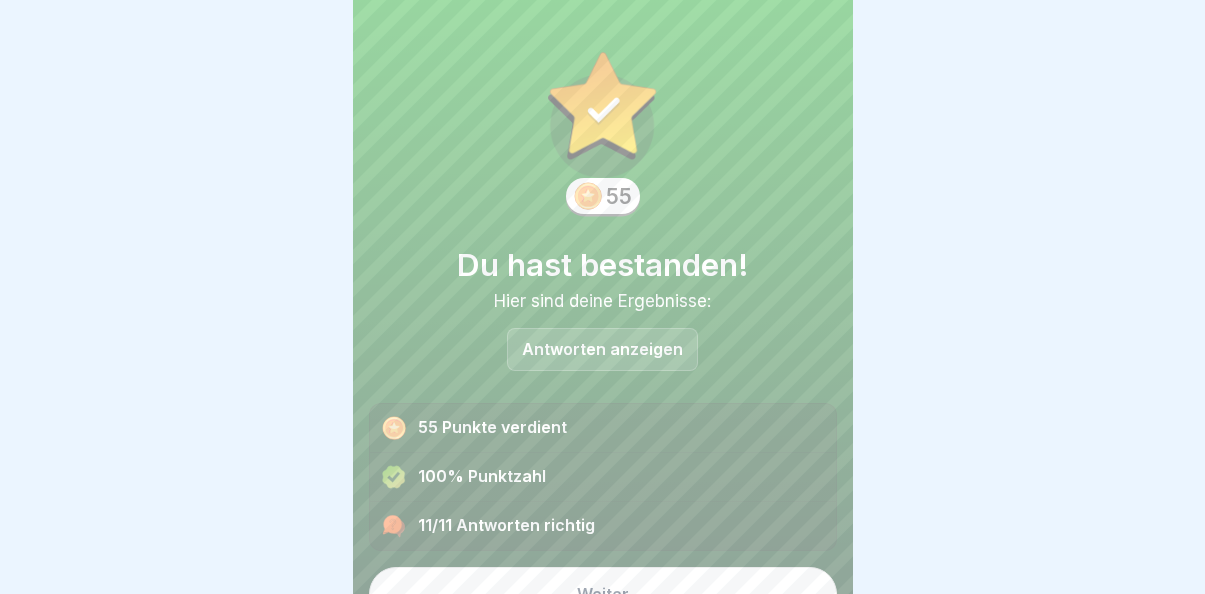 scroll, scrollTop: 33, scrollLeft: 0, axis: vertical 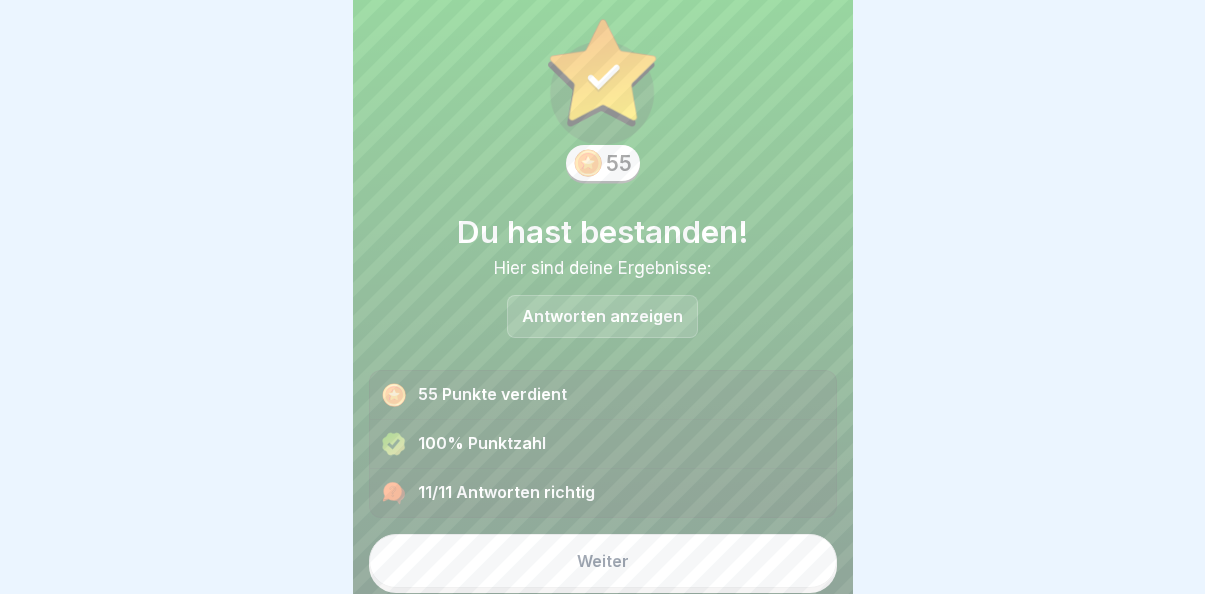 click on "Weiter" at bounding box center (603, 561) 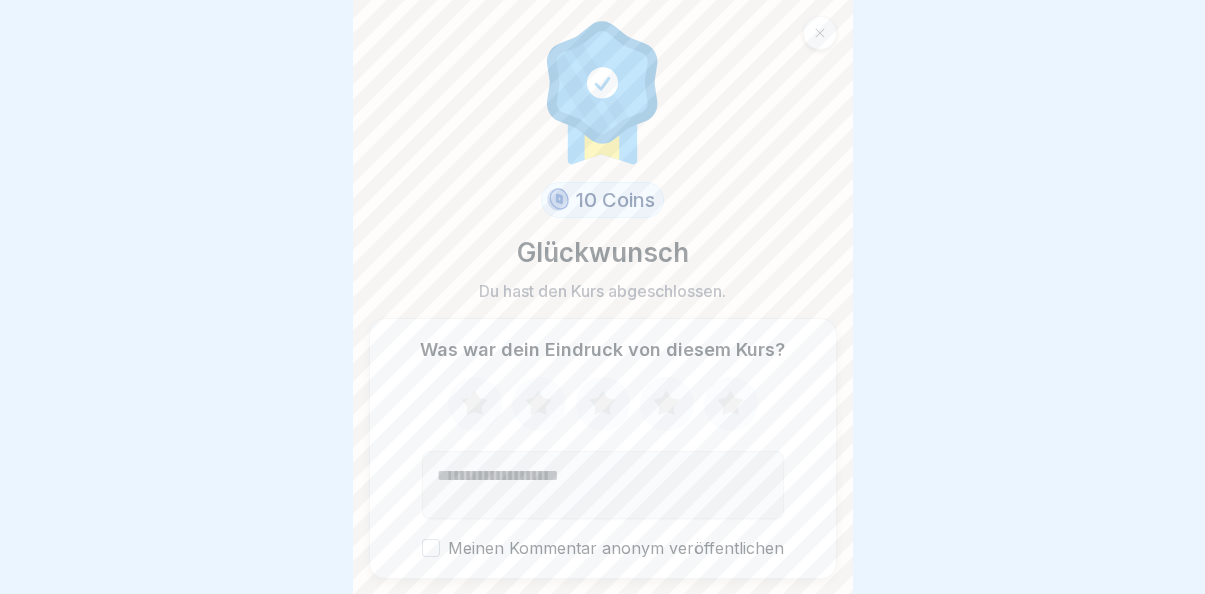 scroll, scrollTop: 59, scrollLeft: 0, axis: vertical 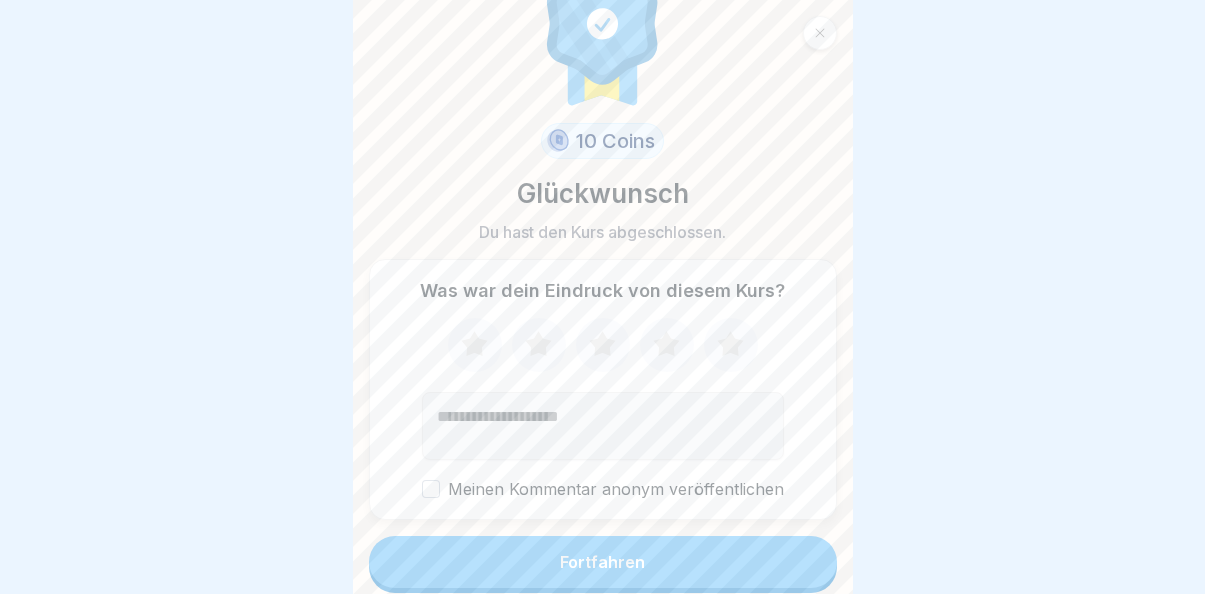 click 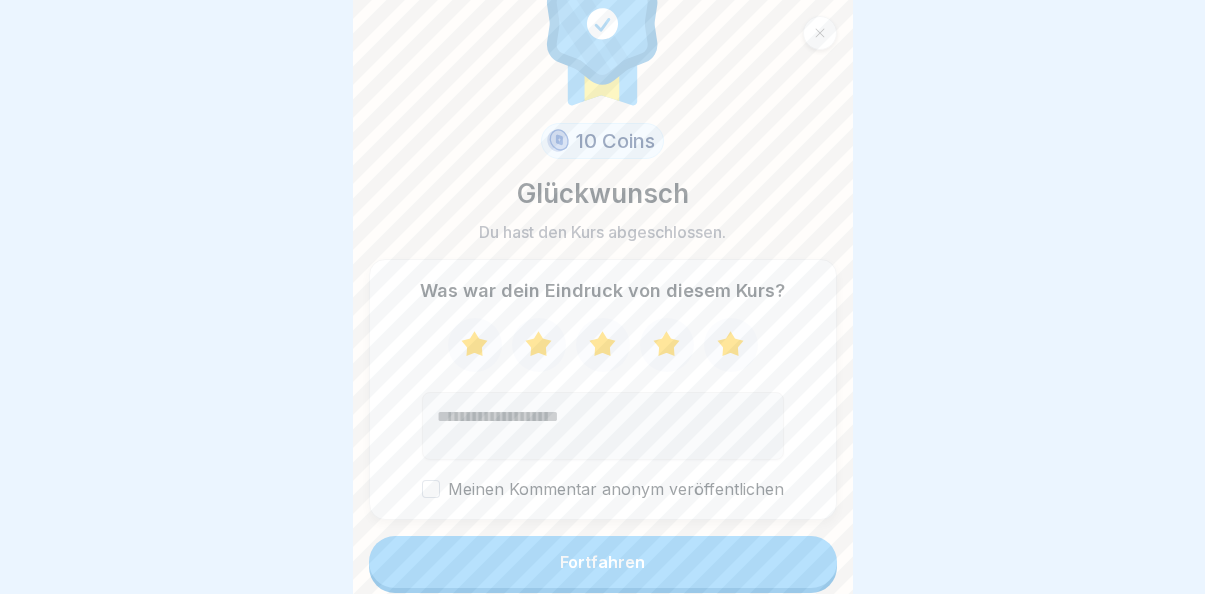 click on "Fortfahren" at bounding box center (603, 562) 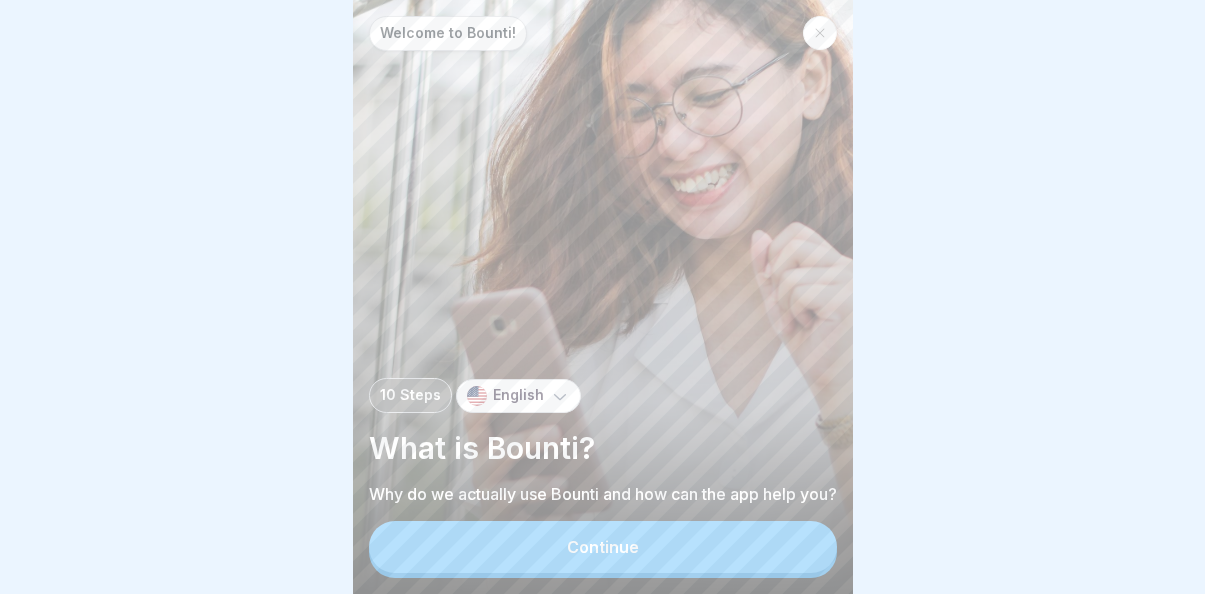click on "Continue" at bounding box center (603, 547) 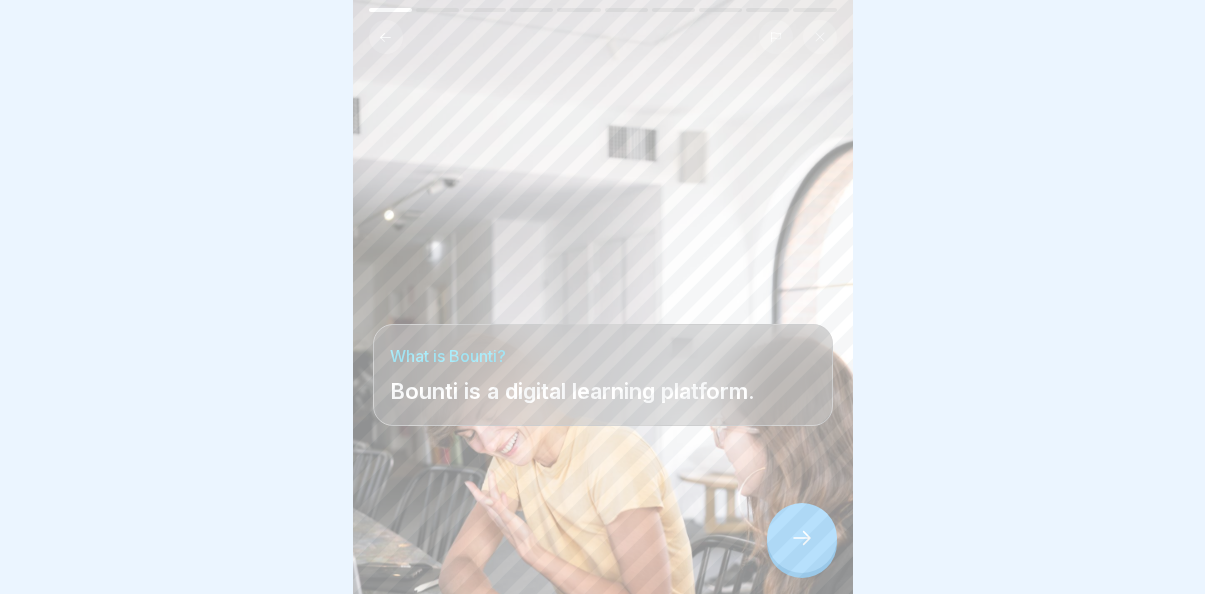 click 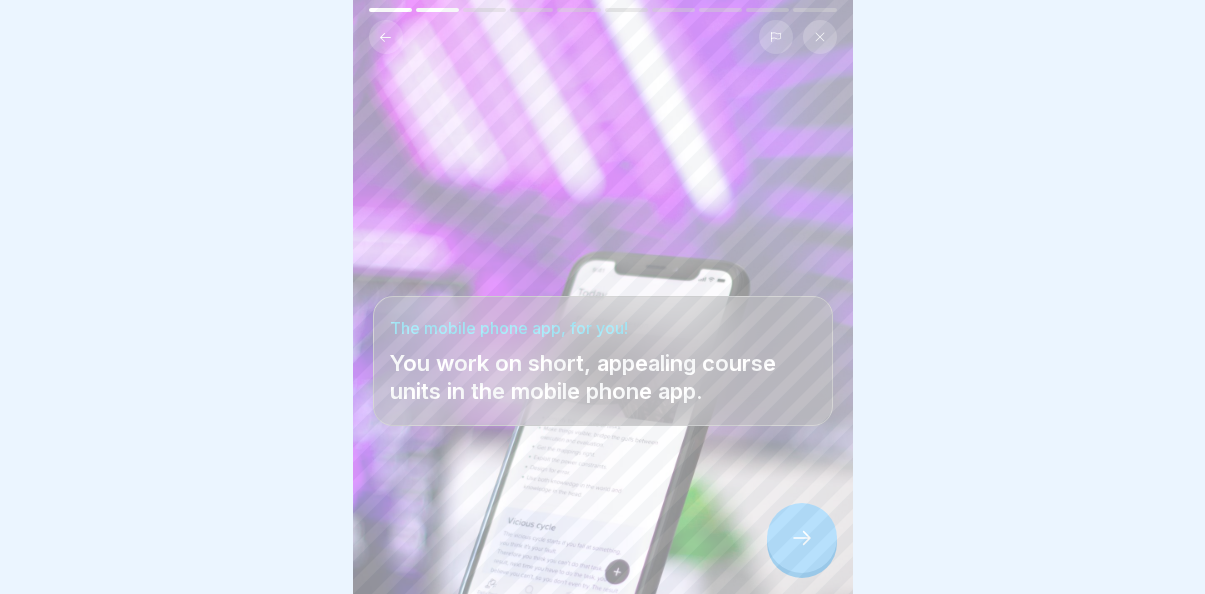 click 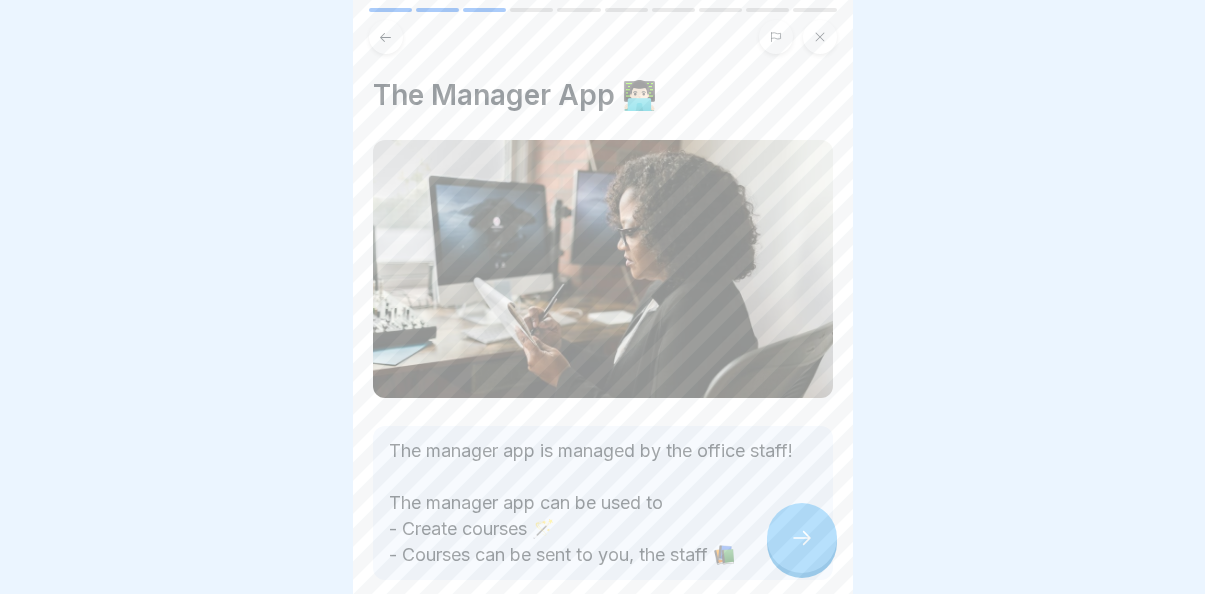 click 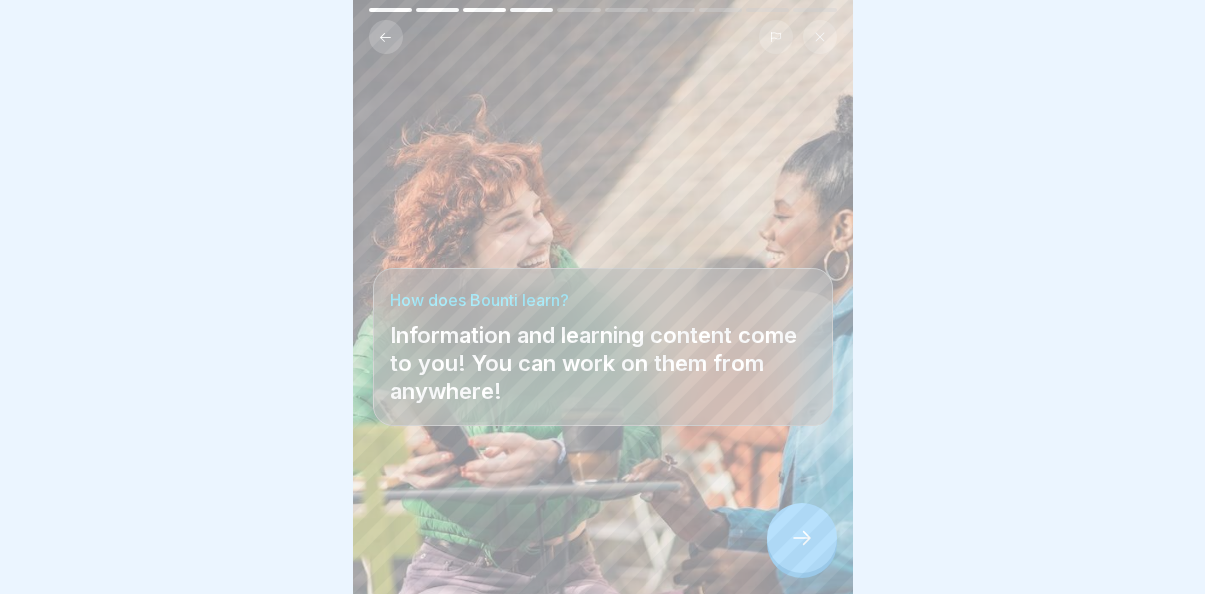 click 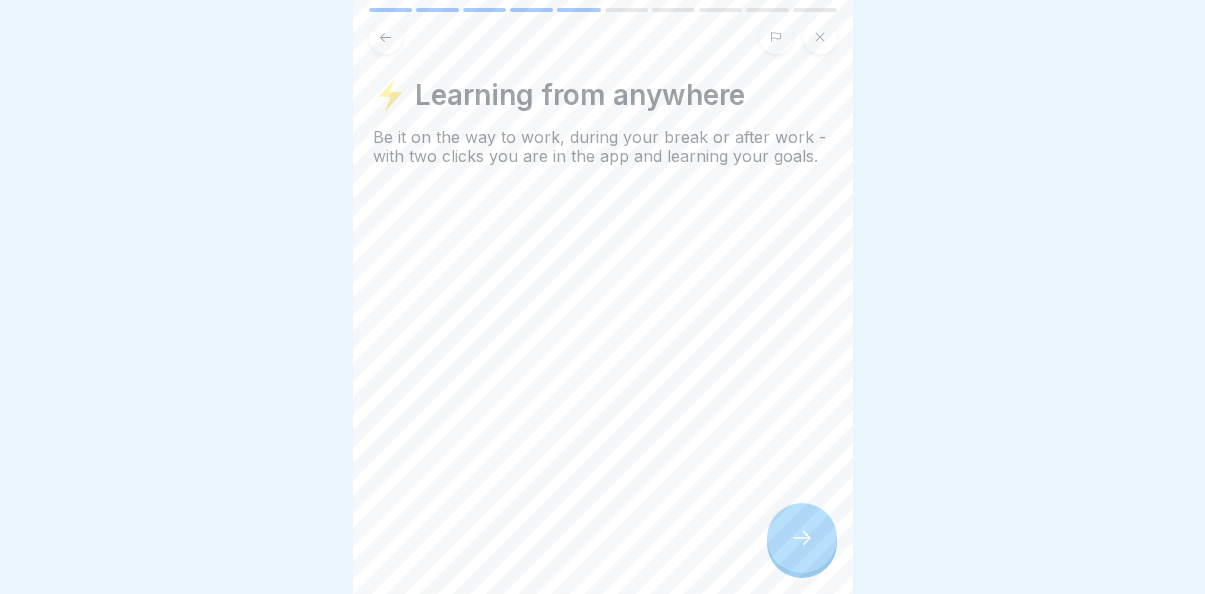 click 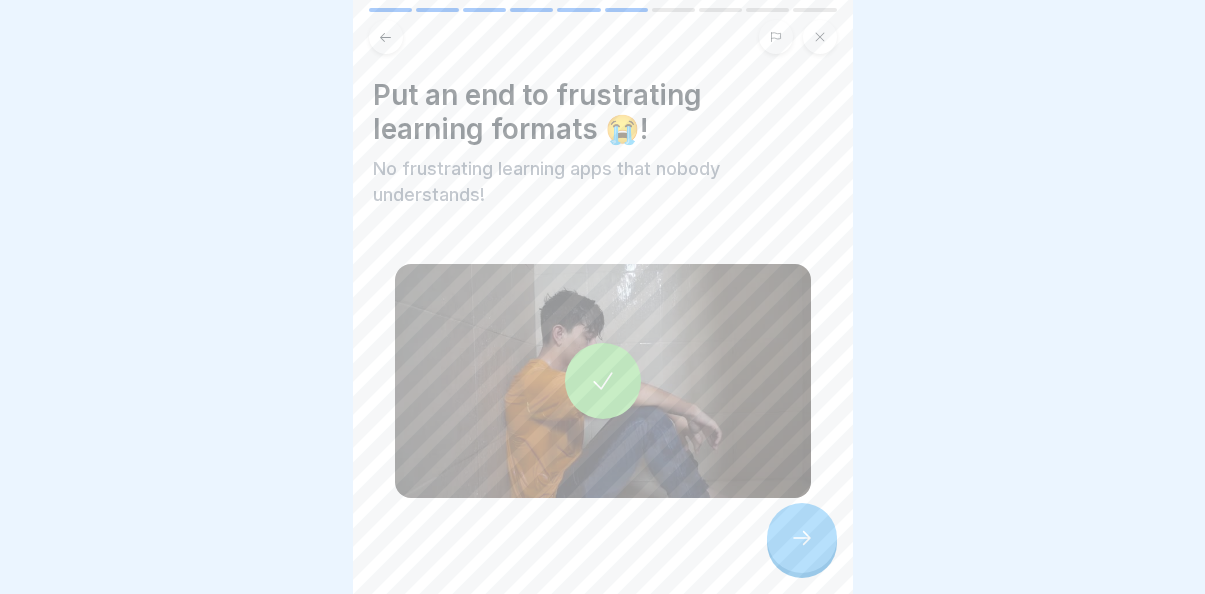 click 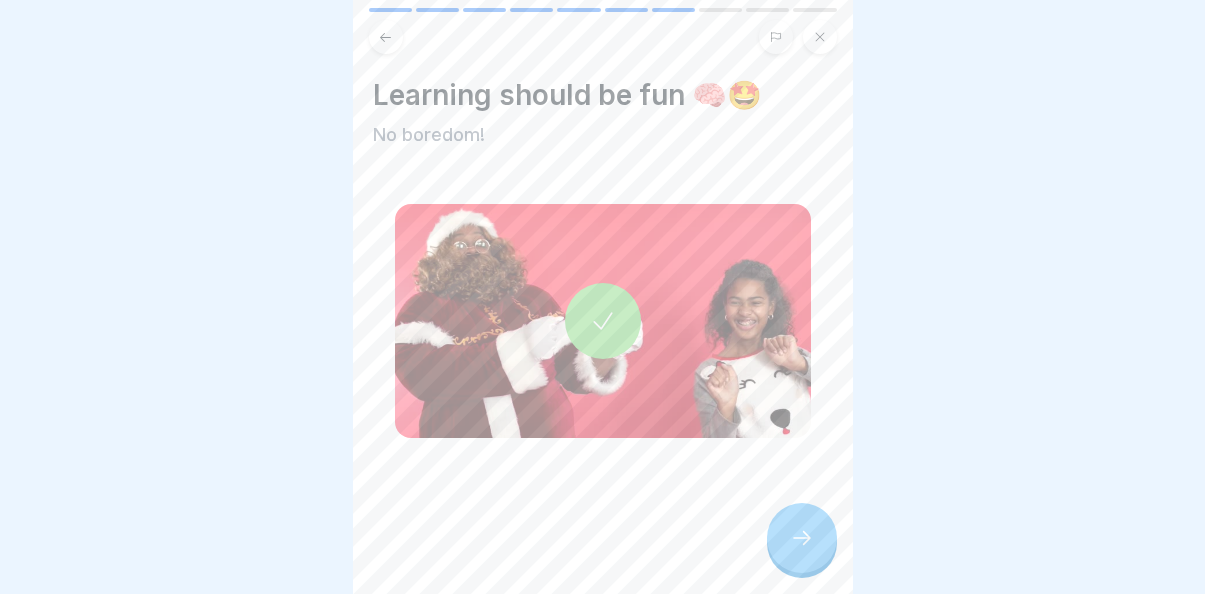 click 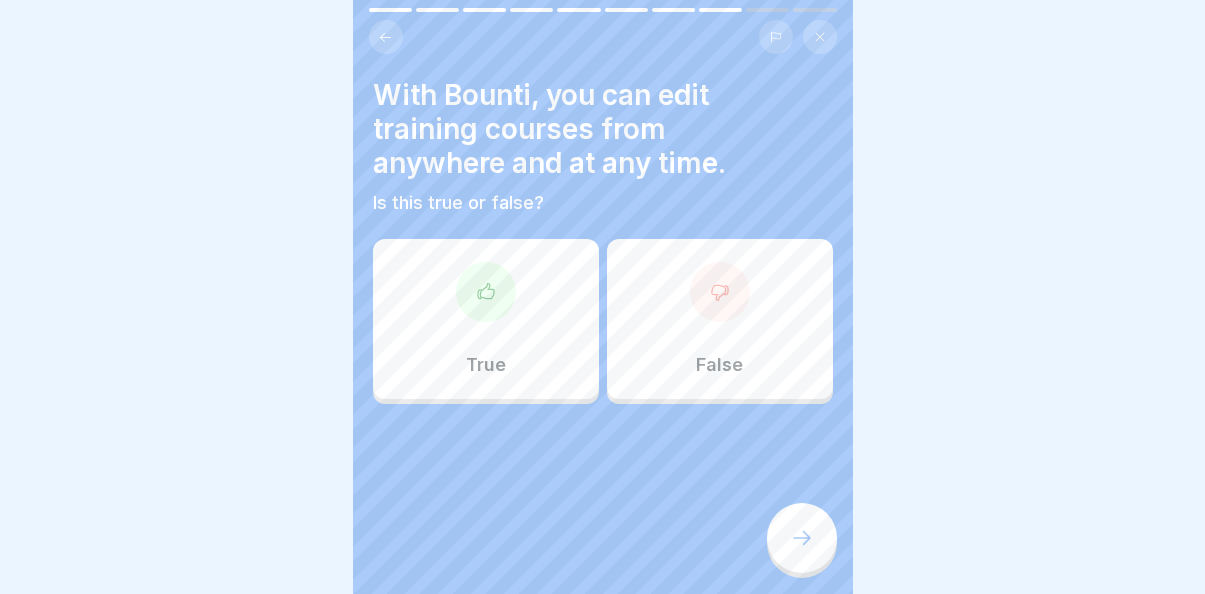 click 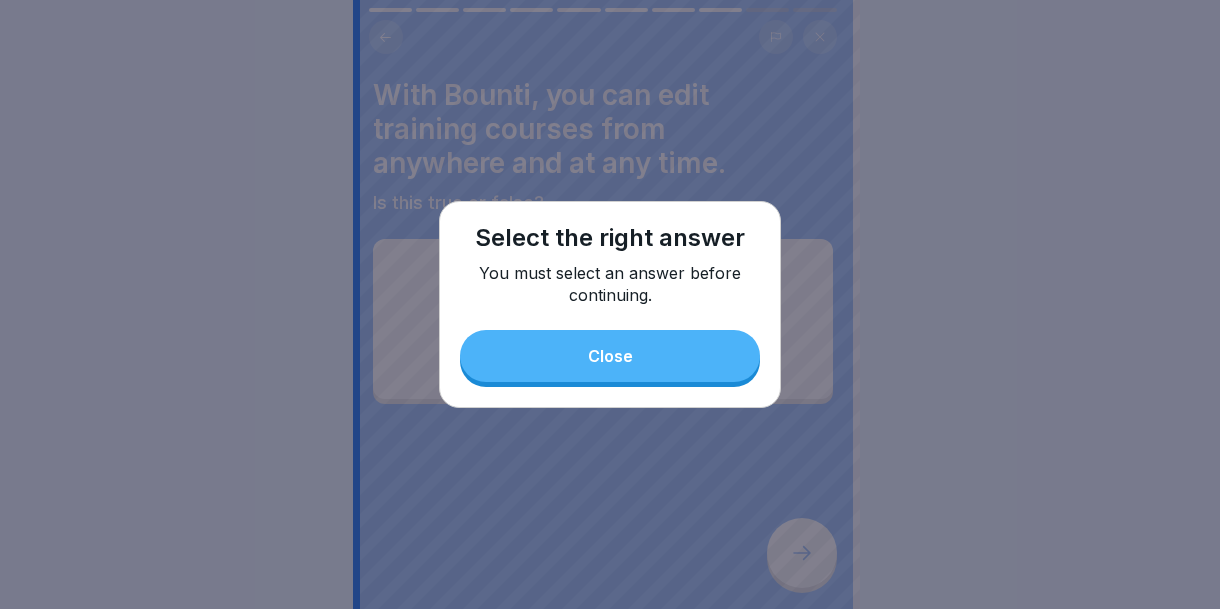click on "Close" at bounding box center (610, 356) 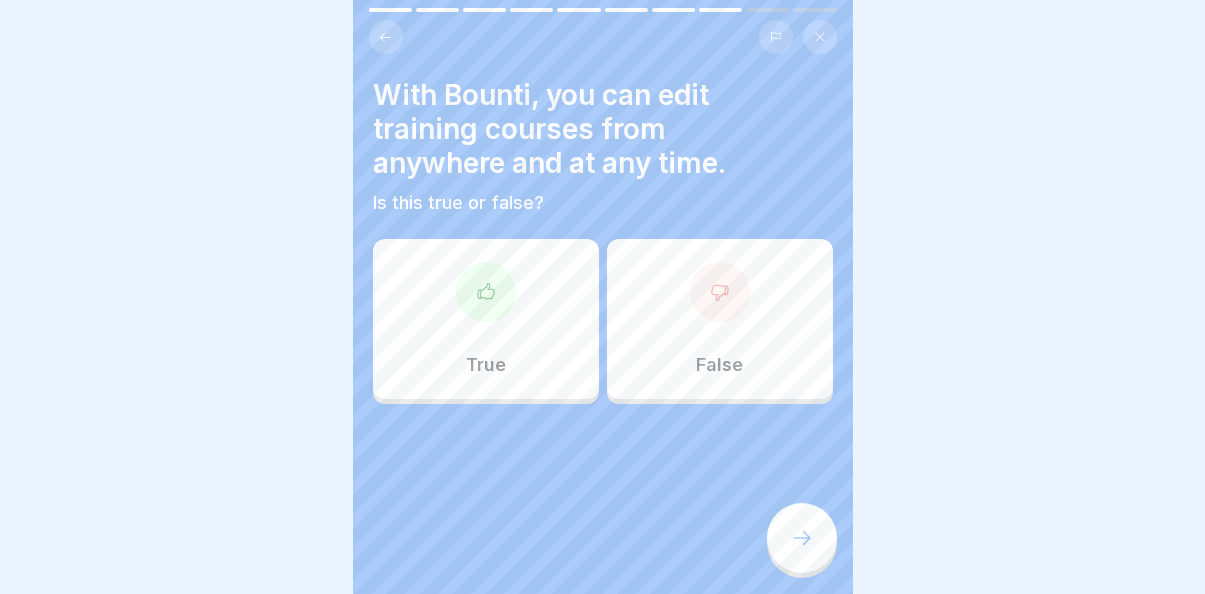 click on "True" at bounding box center [486, 319] 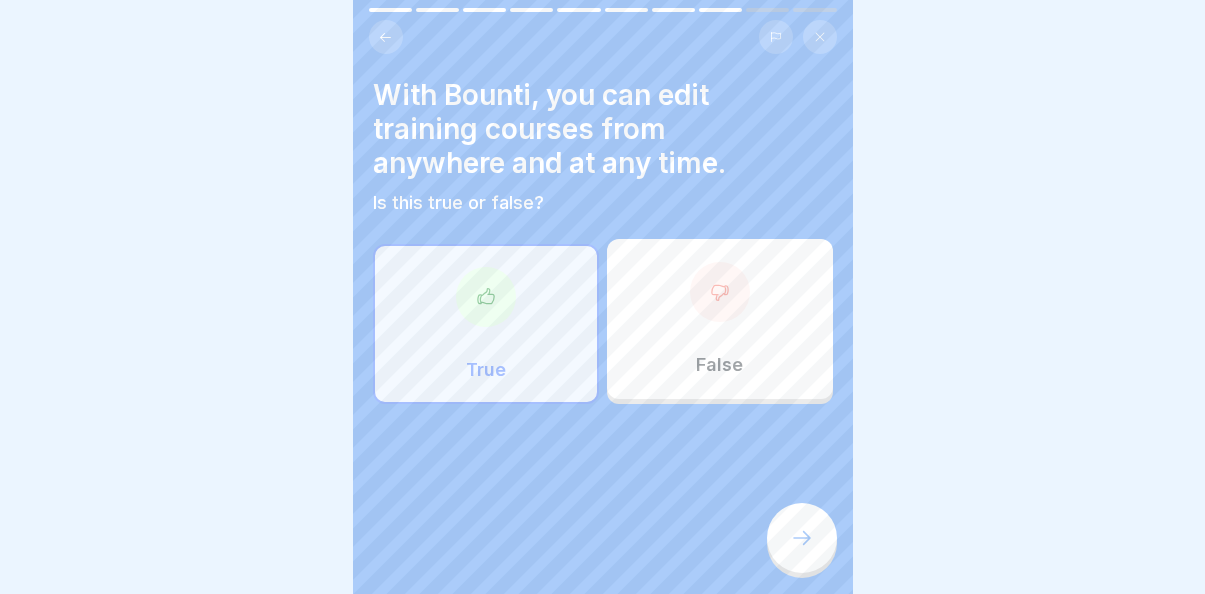 click at bounding box center [802, 538] 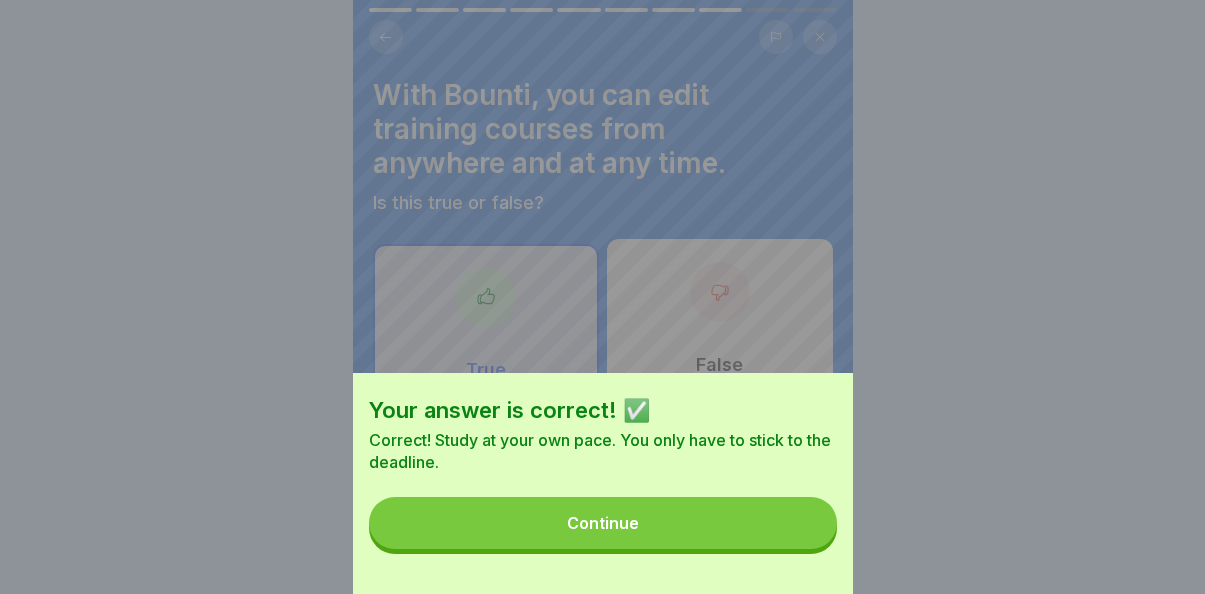 click on "Continue" at bounding box center (603, 523) 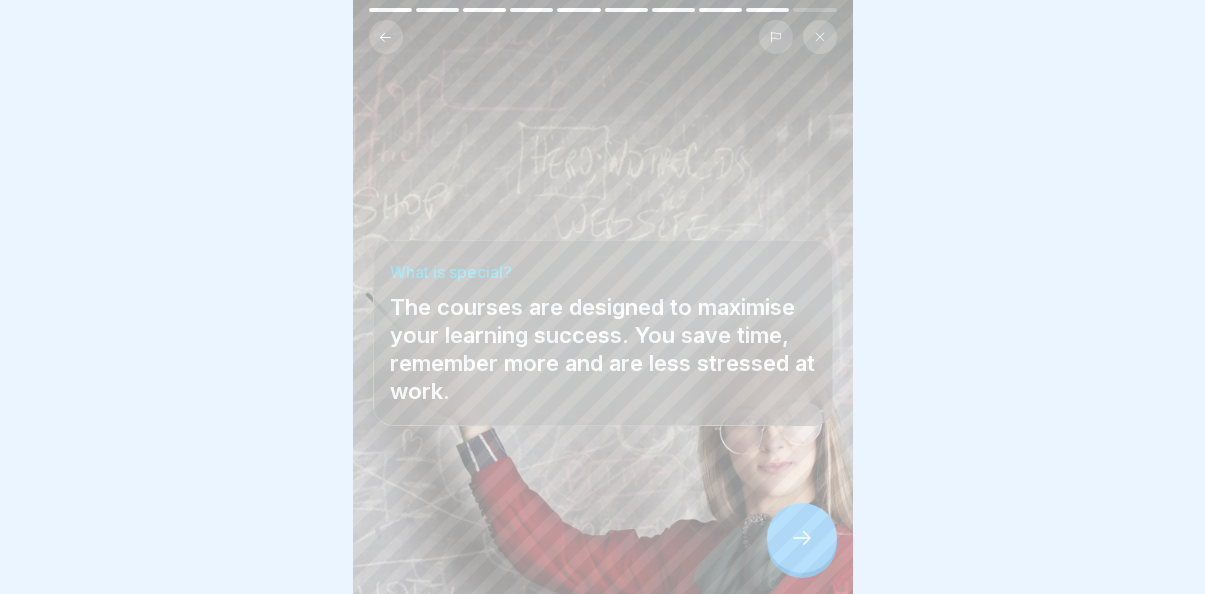 scroll, scrollTop: 15, scrollLeft: 0, axis: vertical 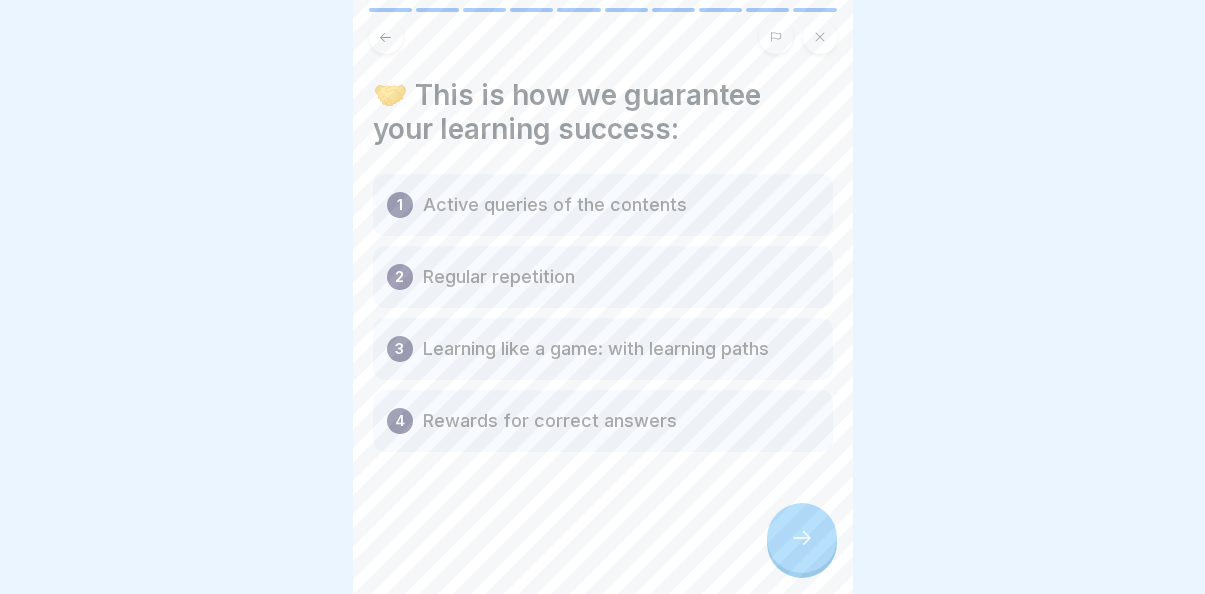 click at bounding box center [802, 538] 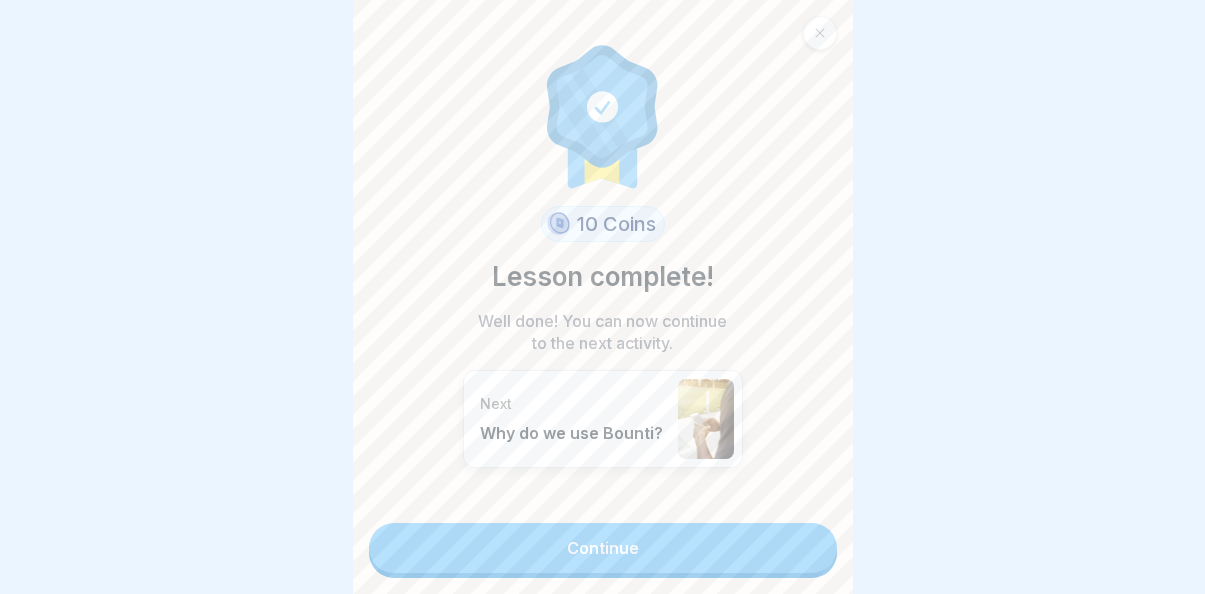 click on "Continue" at bounding box center [603, 548] 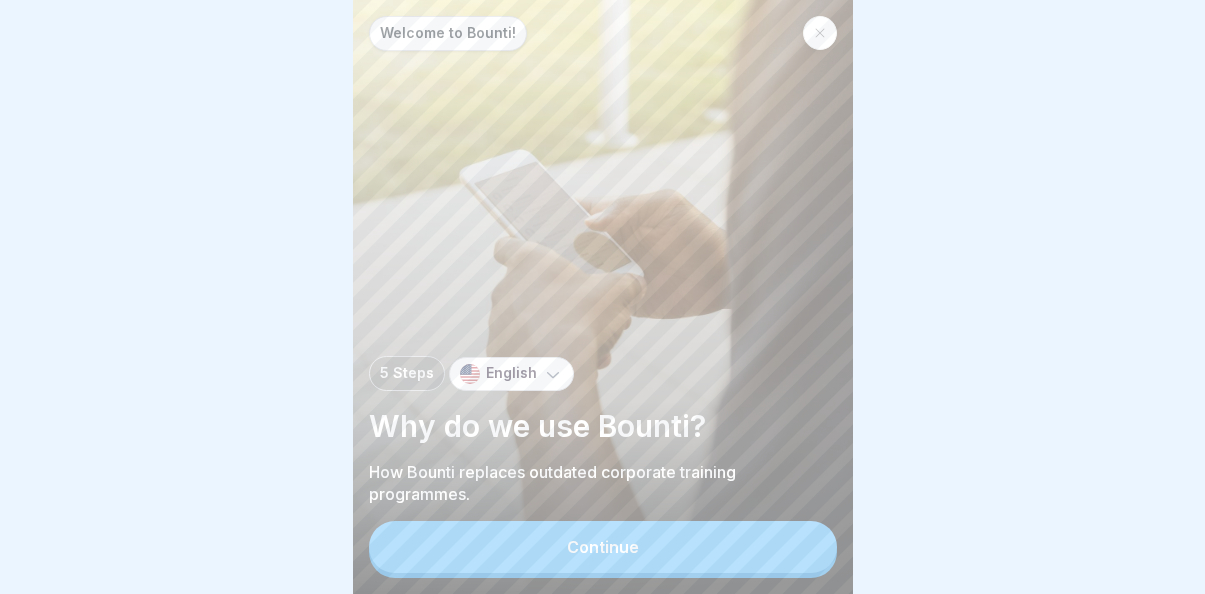 click at bounding box center (820, 33) 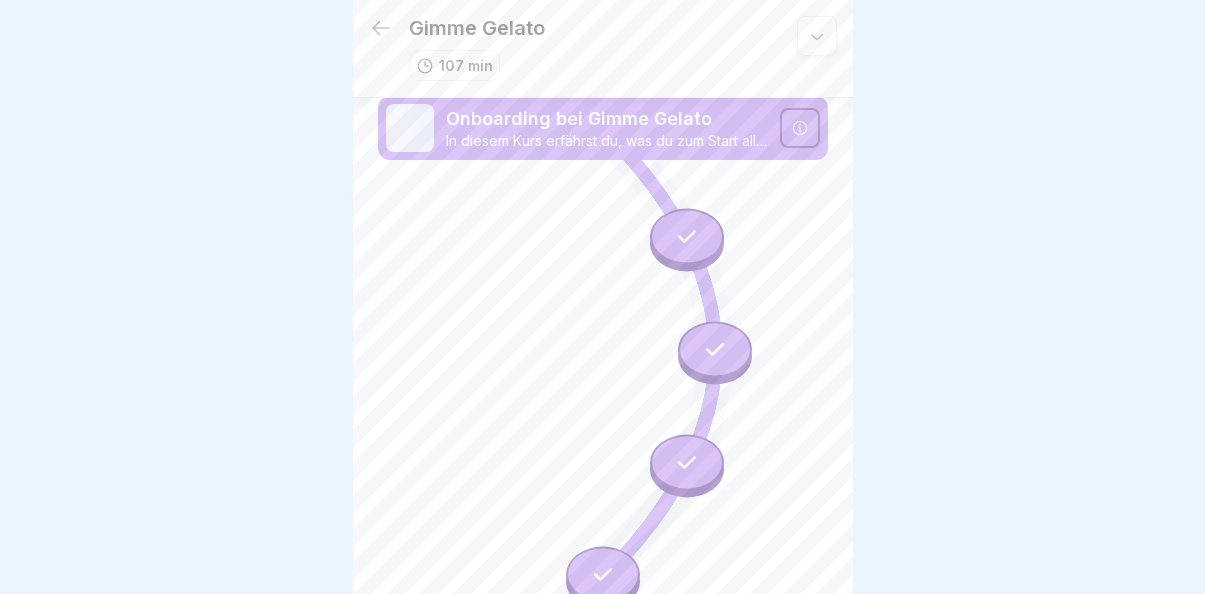 scroll, scrollTop: 7, scrollLeft: 0, axis: vertical 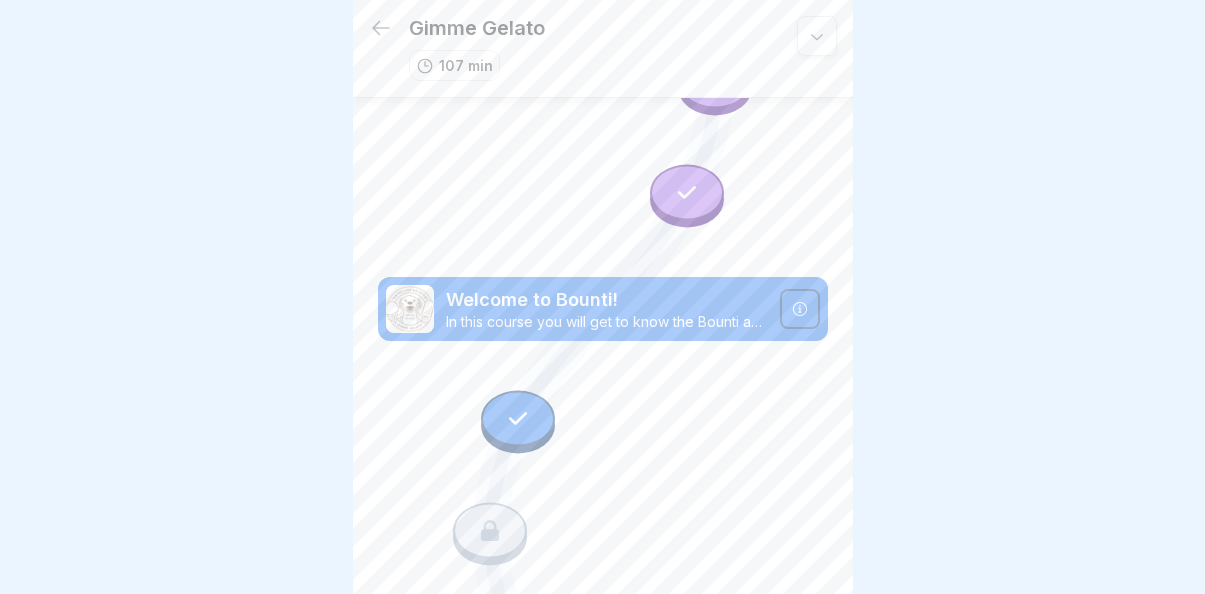 click at bounding box center [518, 418] 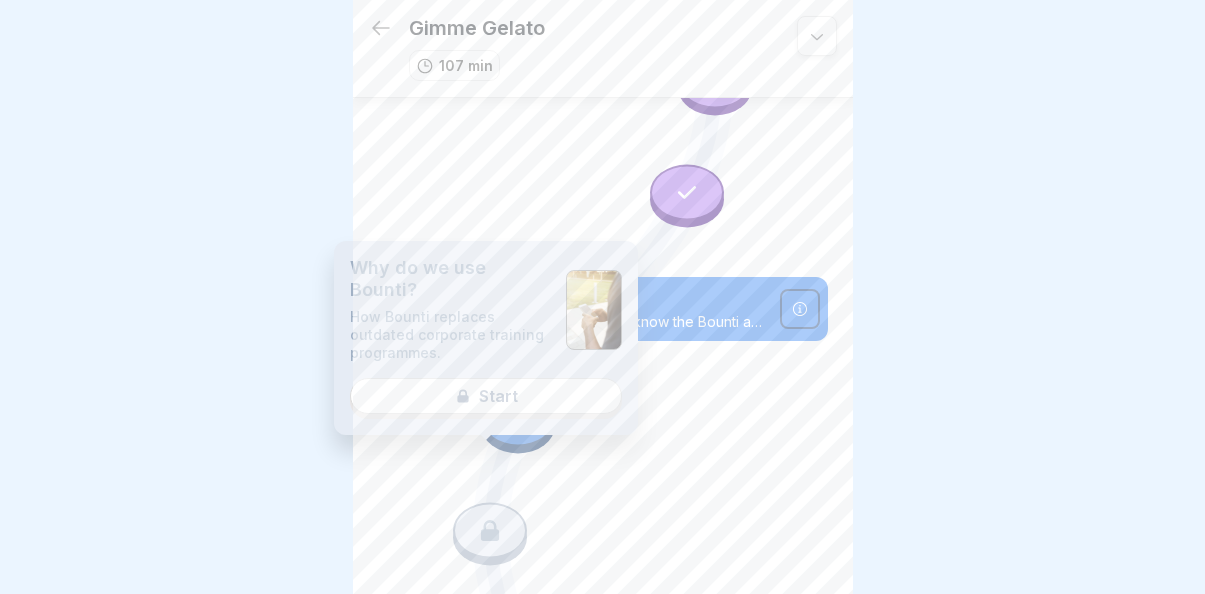 click on "Why do we use Bounti? How Bounti replaces outdated corporate training programmes.   Start" at bounding box center [486, 338] 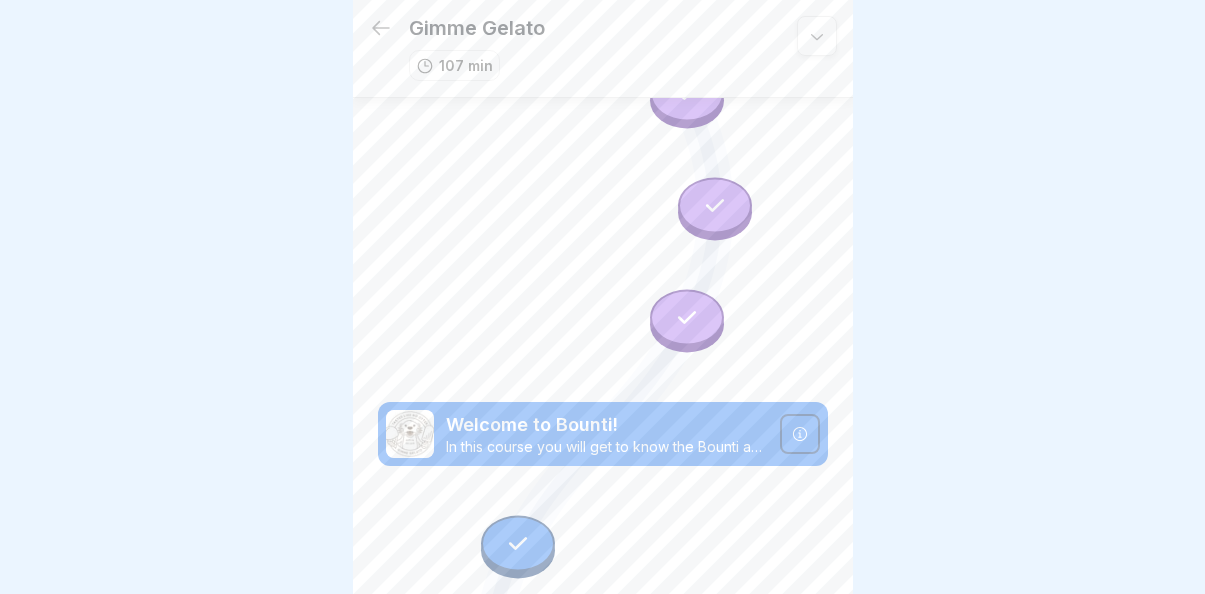 scroll, scrollTop: 1093, scrollLeft: 0, axis: vertical 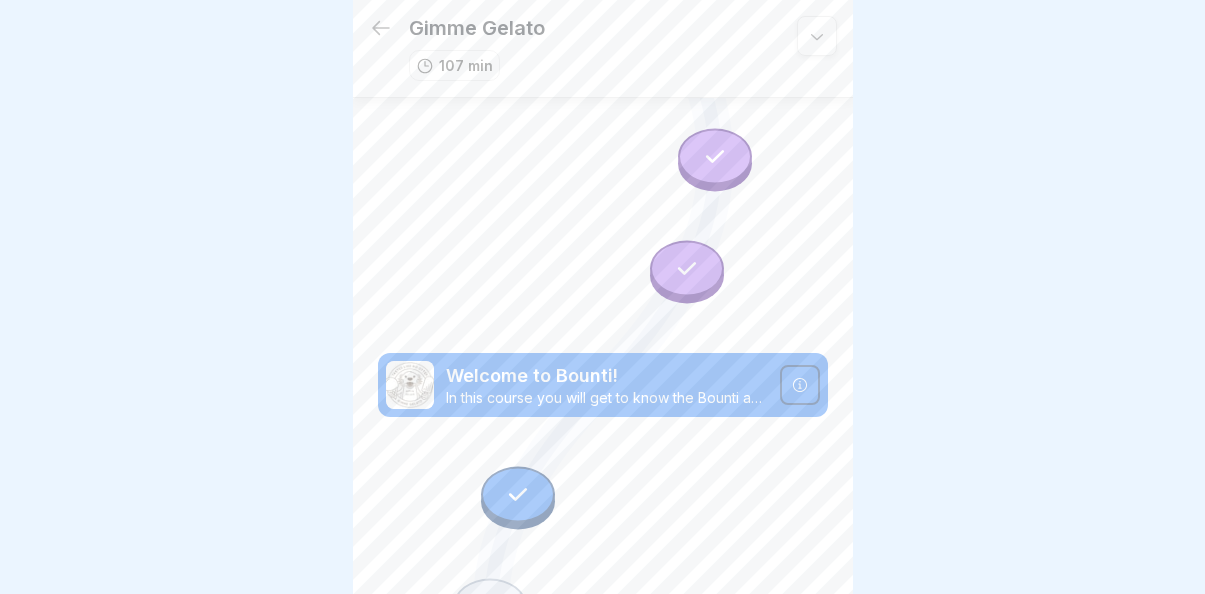 click 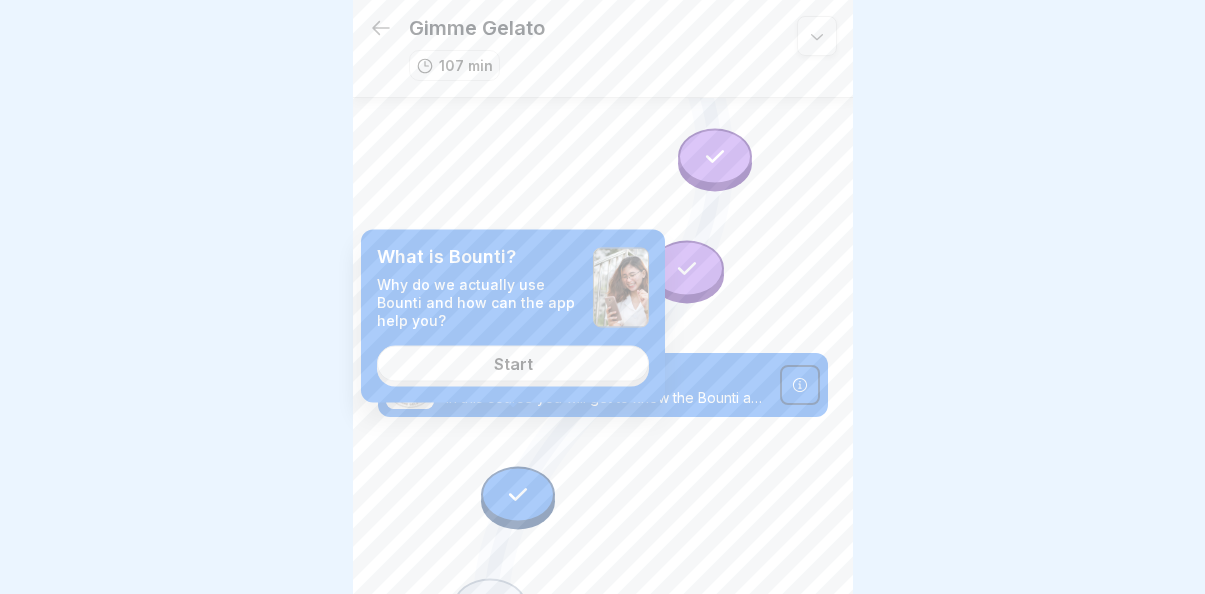 click on "Start" at bounding box center (513, 363) 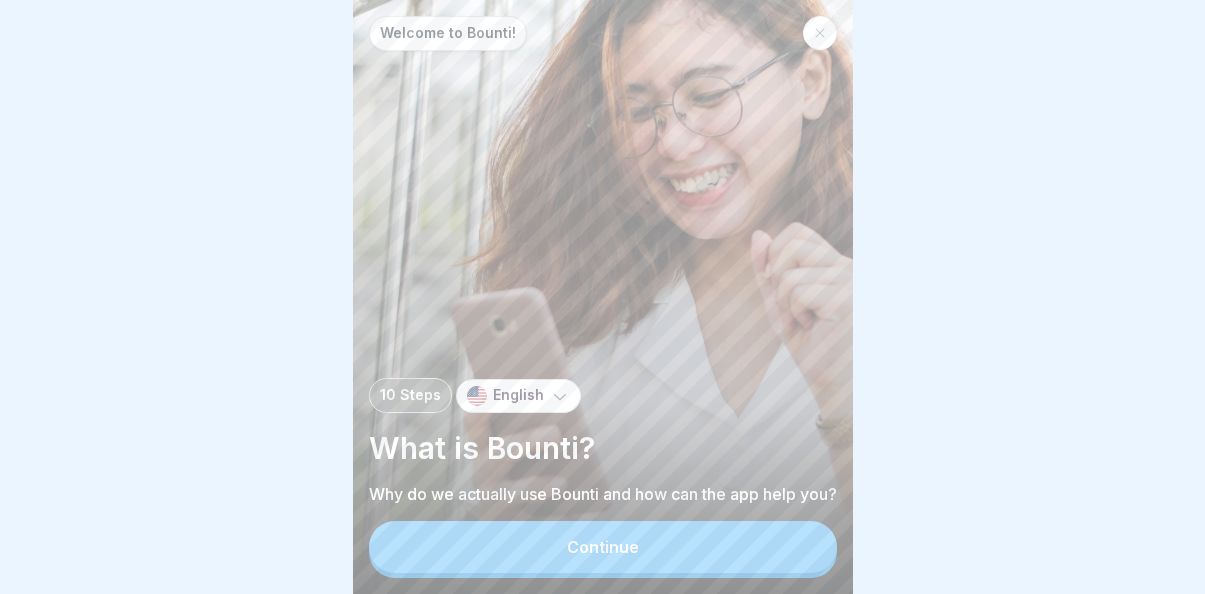 scroll, scrollTop: 15, scrollLeft: 0, axis: vertical 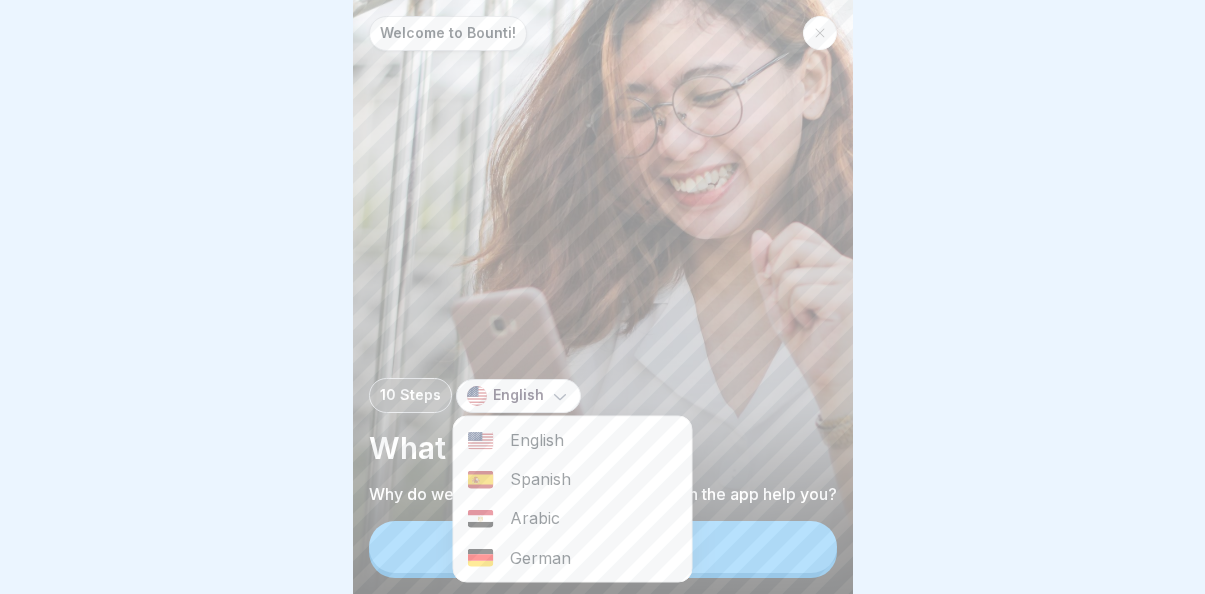 click on "German" at bounding box center (572, 557) 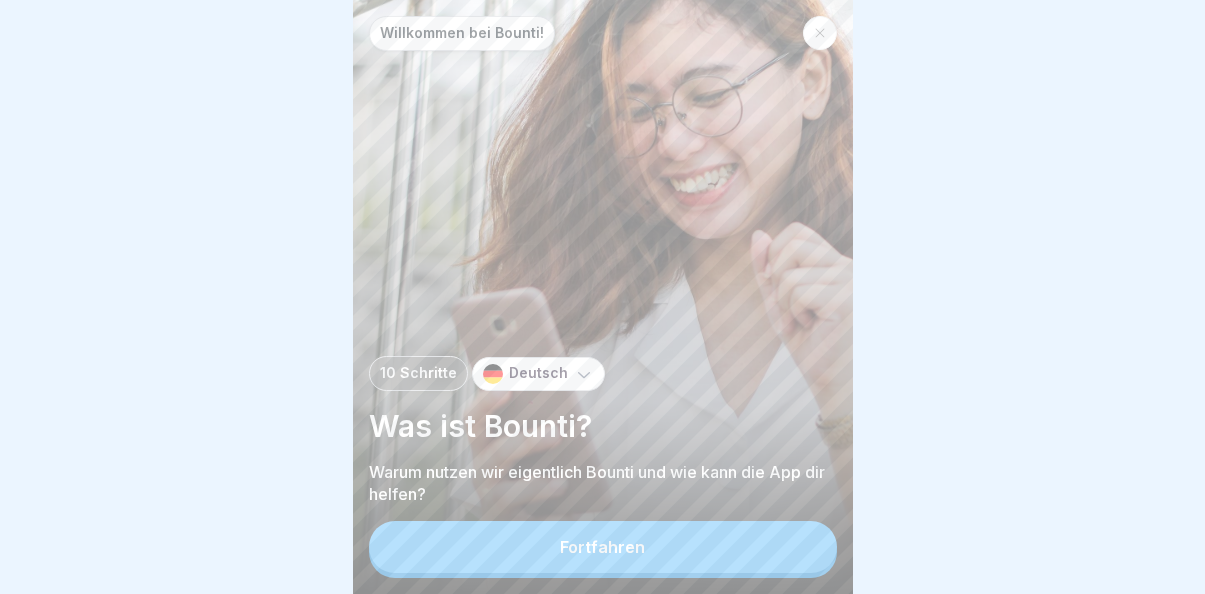 click on "Fortfahren" at bounding box center (603, 547) 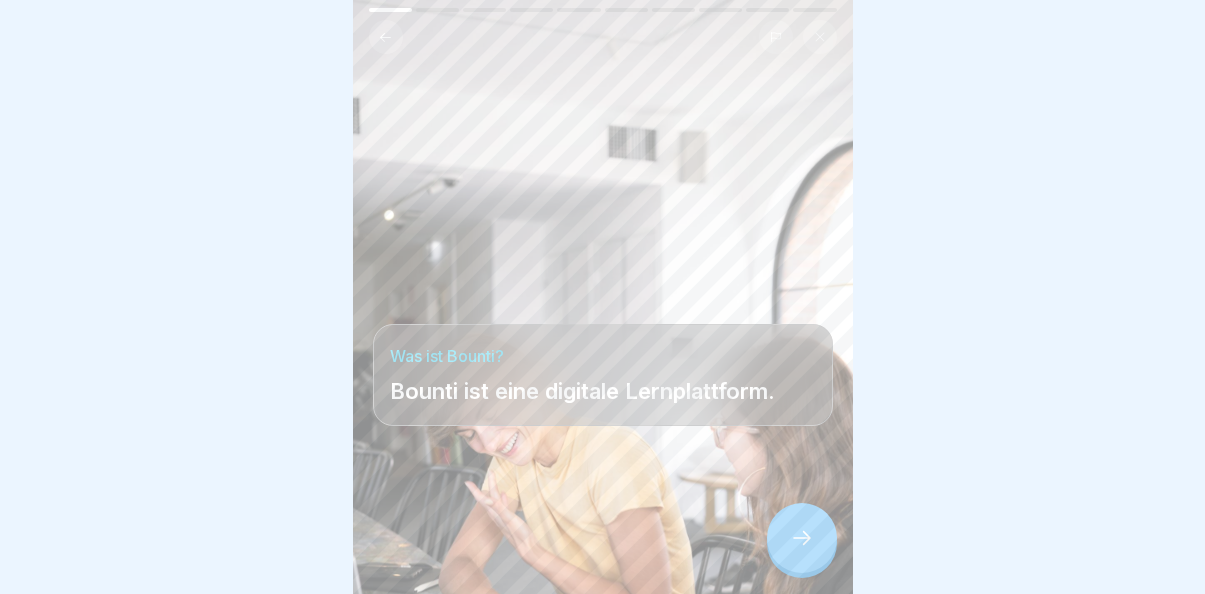 click at bounding box center (802, 538) 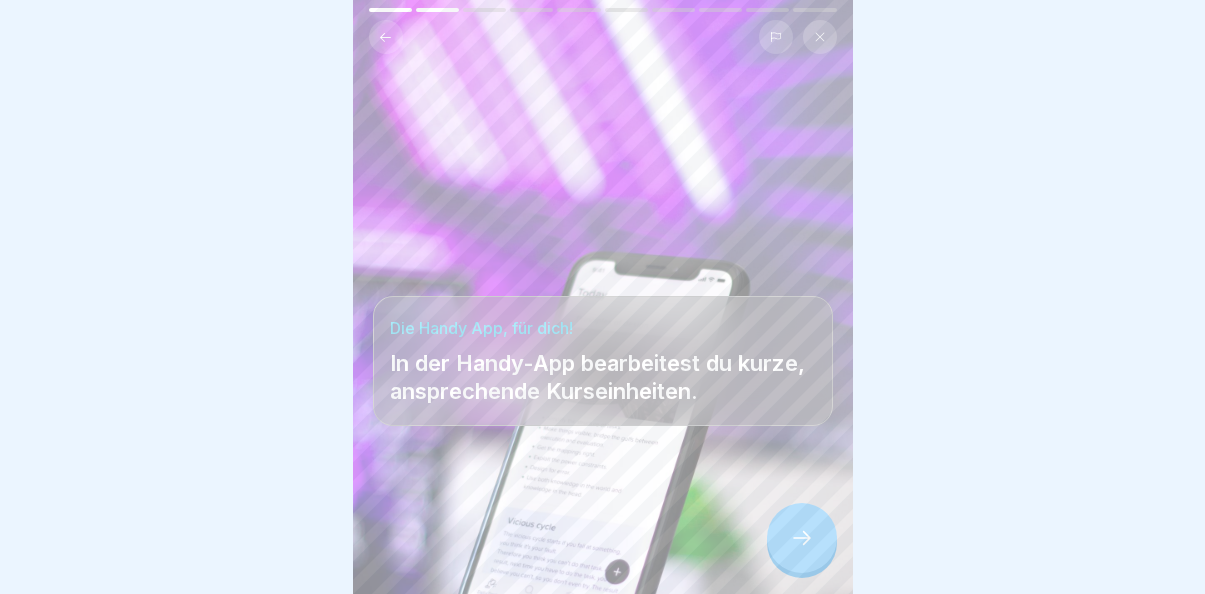 click at bounding box center (802, 538) 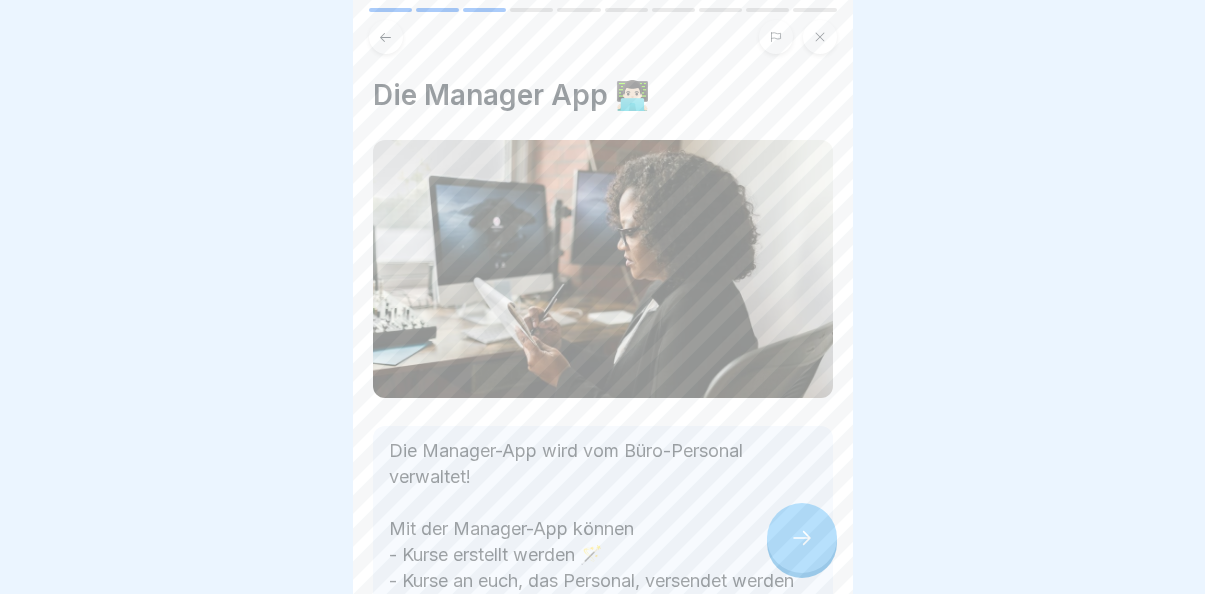 click at bounding box center [802, 538] 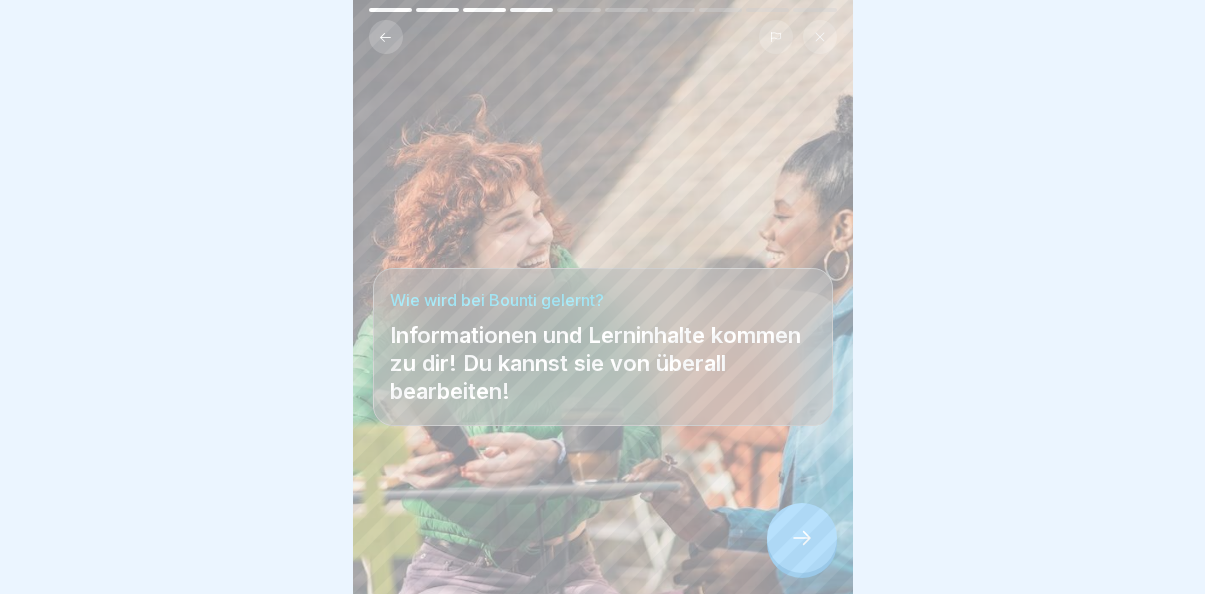click at bounding box center [802, 538] 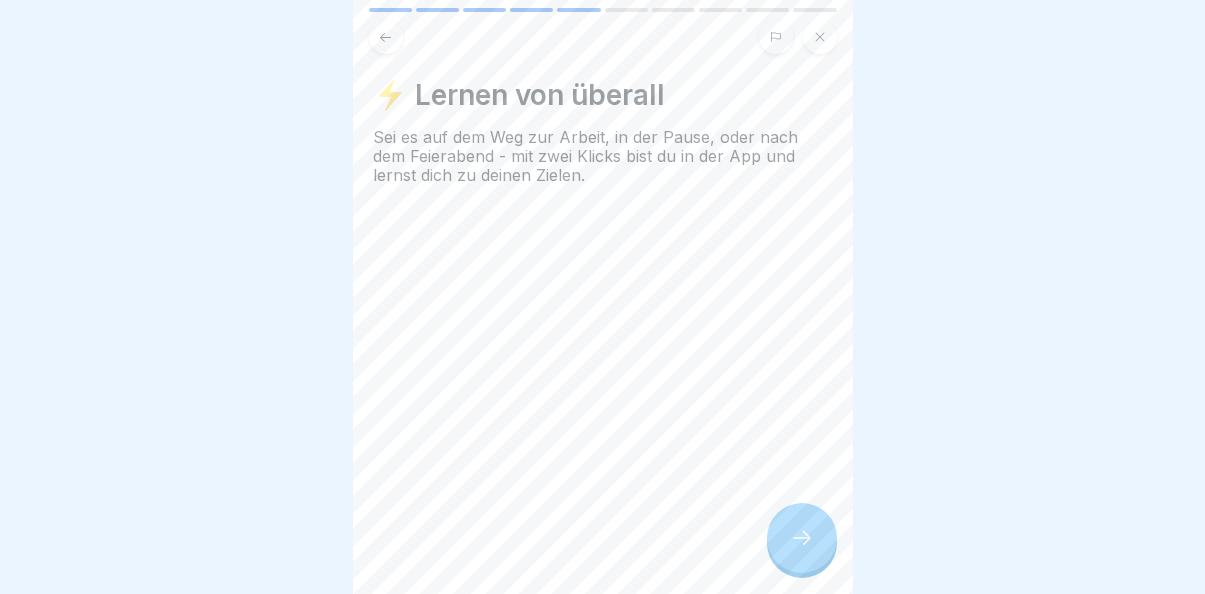 click at bounding box center (802, 538) 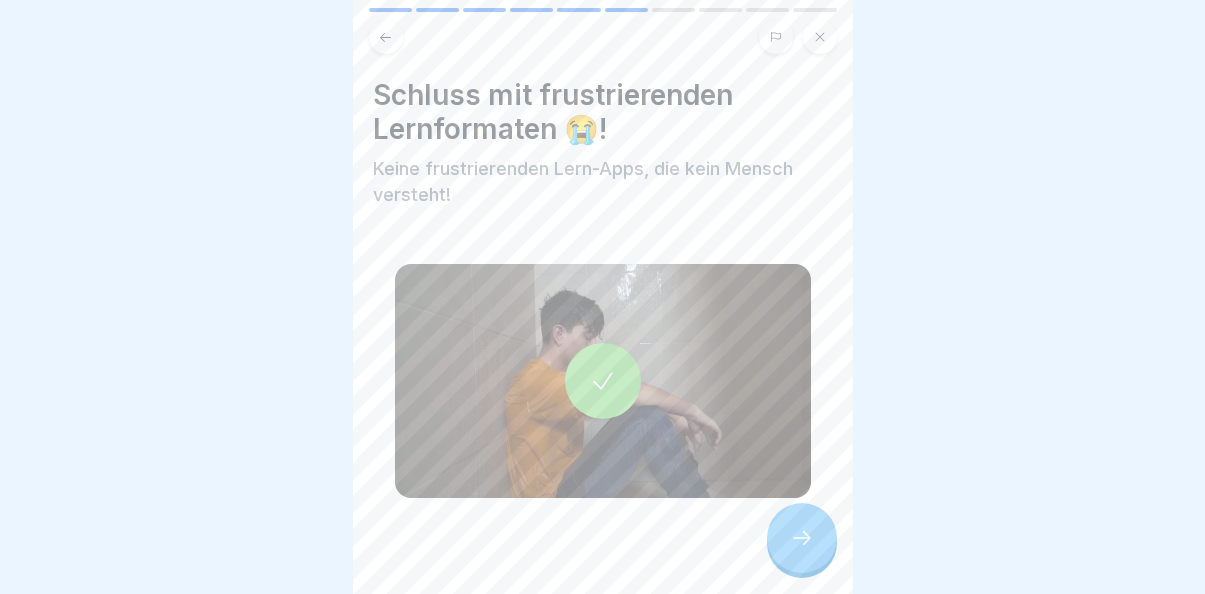 click at bounding box center (802, 538) 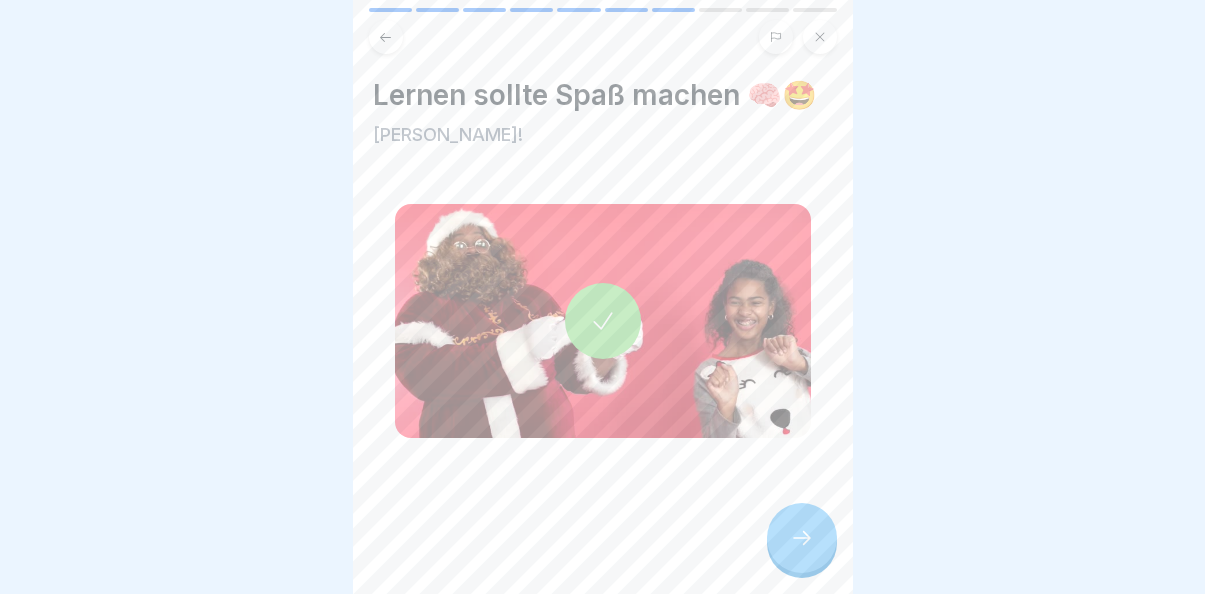 click at bounding box center (802, 538) 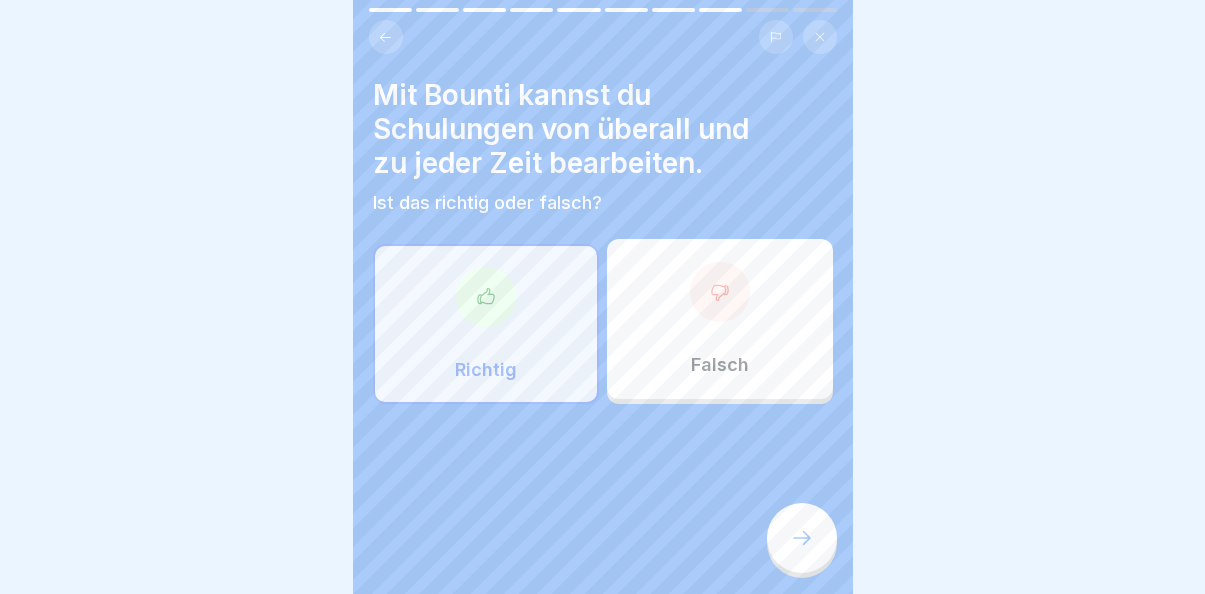 click on "Richtig" at bounding box center (486, 324) 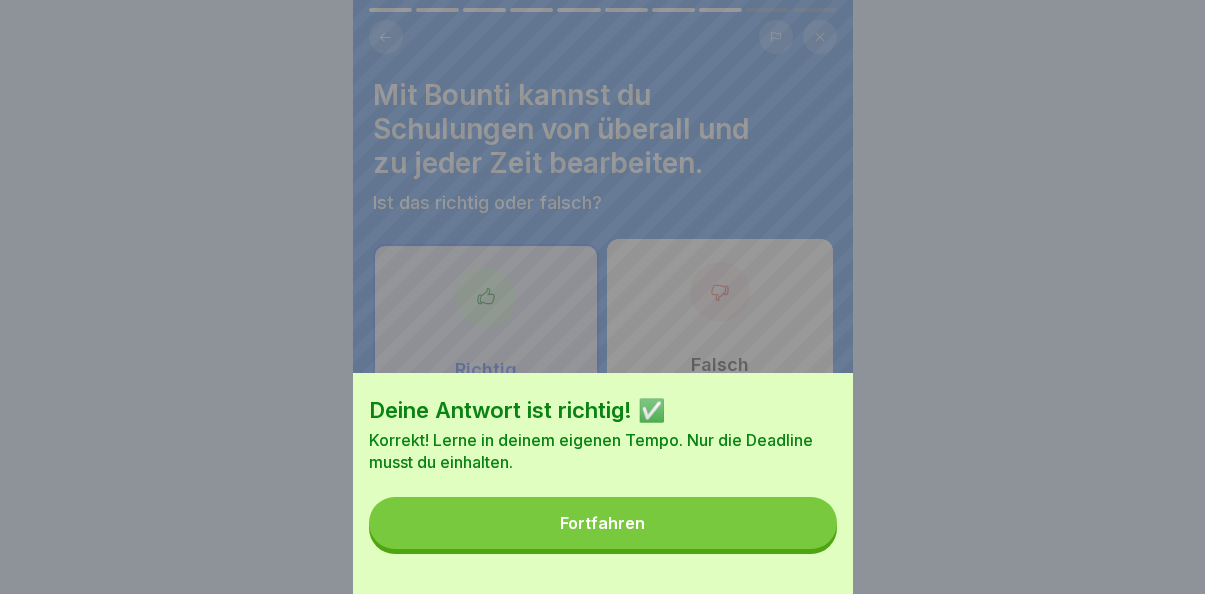 click on "Fortfahren" at bounding box center [603, 523] 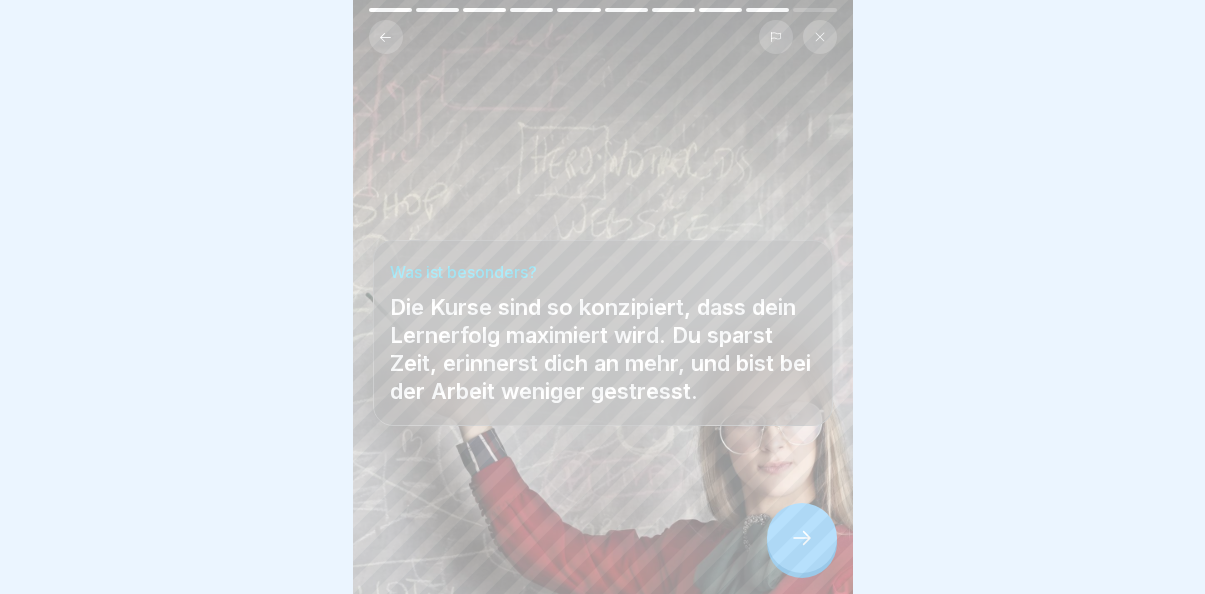 click at bounding box center [802, 538] 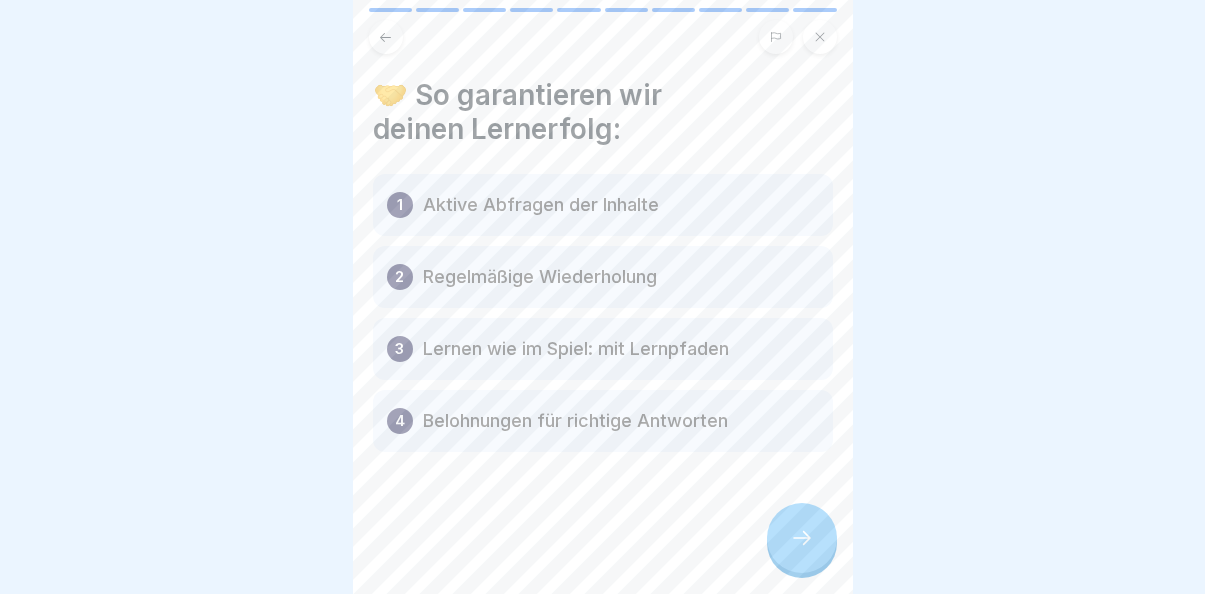 click on "1 Aktive Abfragen der Inhalte" at bounding box center (603, 205) 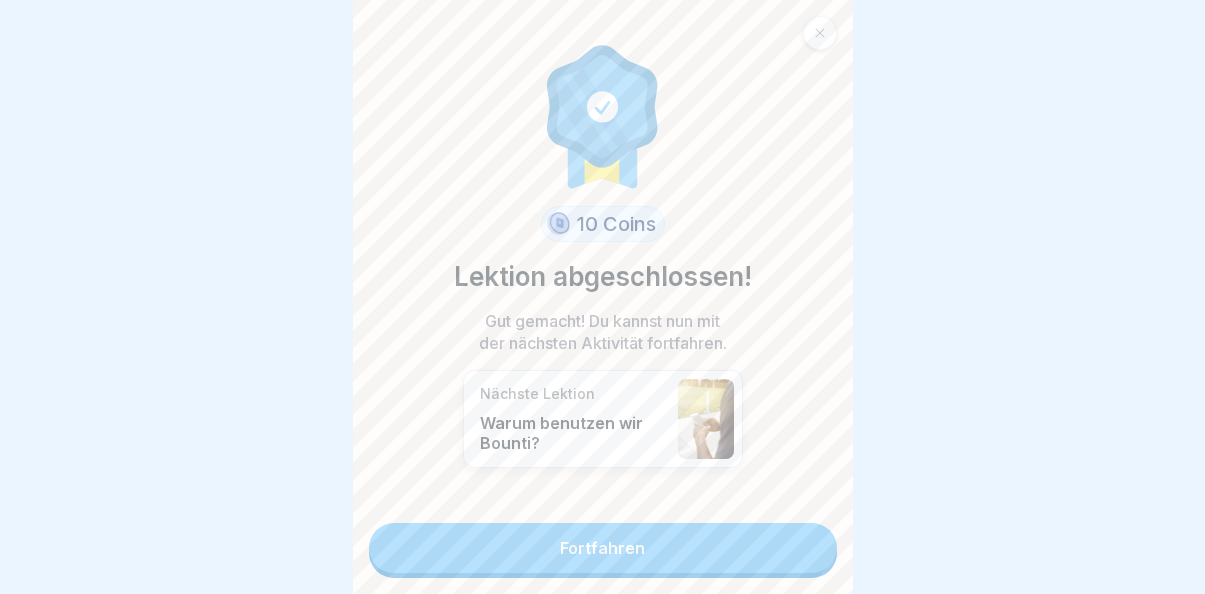 click on "10 Coins Lektion abgeschlossen! Gut gemacht! Du kannst nun mit der nächsten Aktivität fortfahren. Nächste Lektion Warum benutzen wir Bounti? Fortfahren" at bounding box center [603, 297] 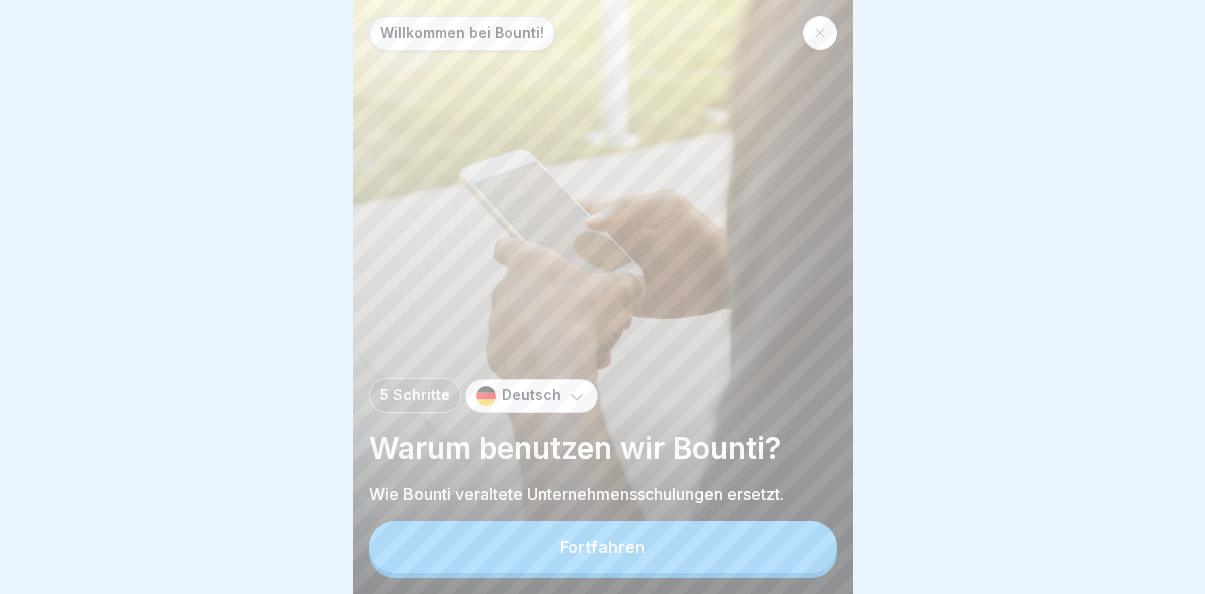 click on "Fortfahren" at bounding box center (603, 547) 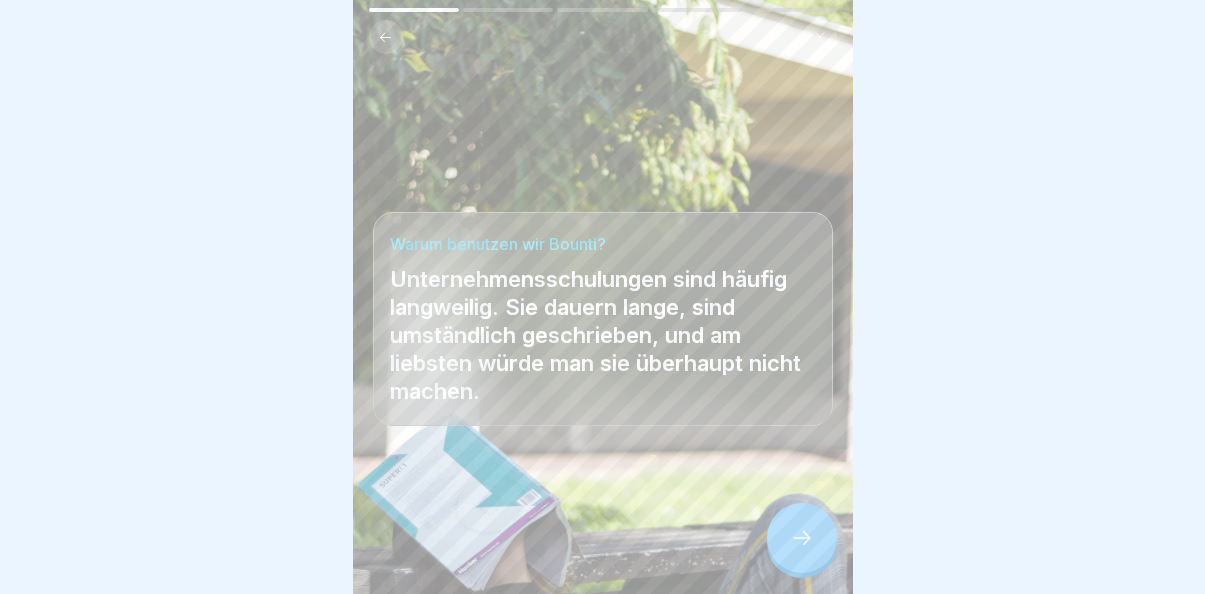 click 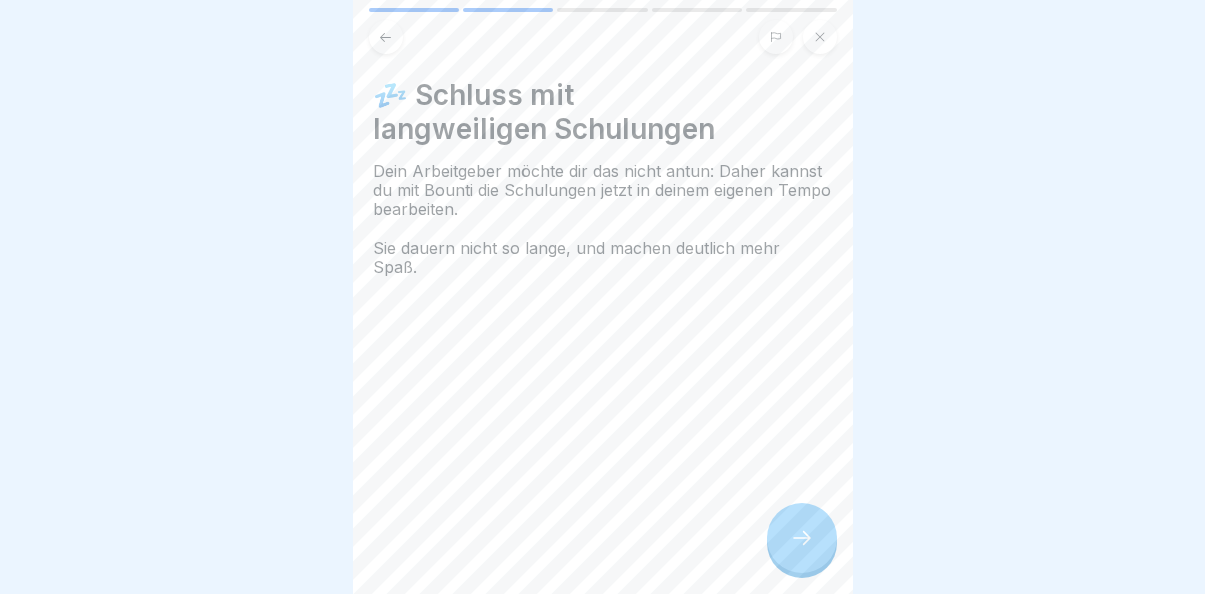 click 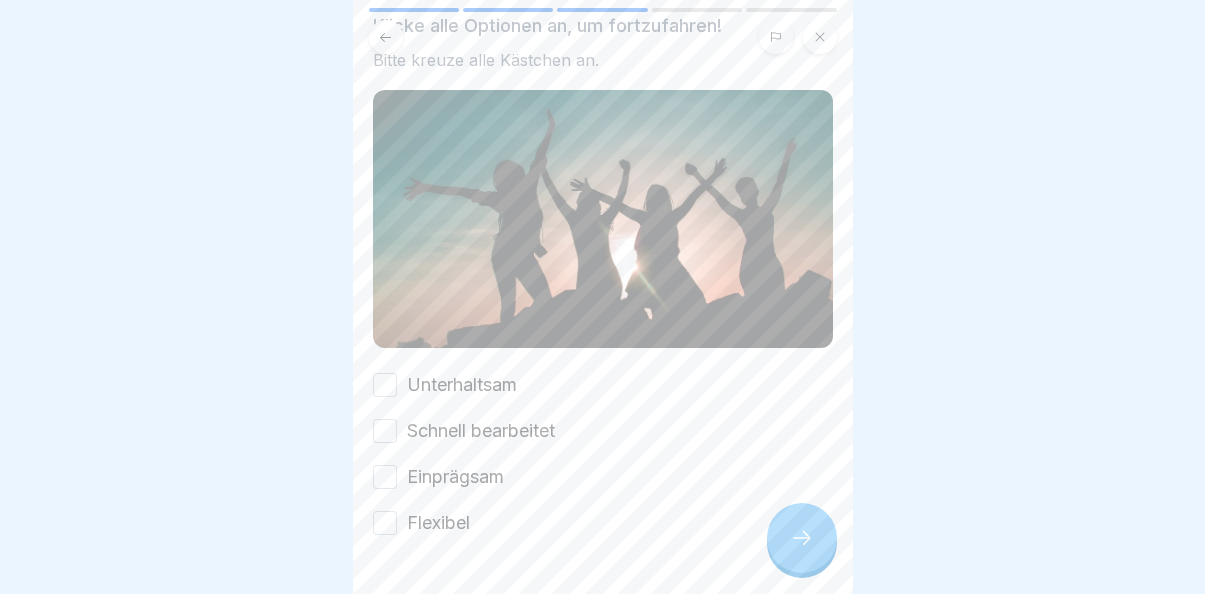scroll, scrollTop: 161, scrollLeft: 0, axis: vertical 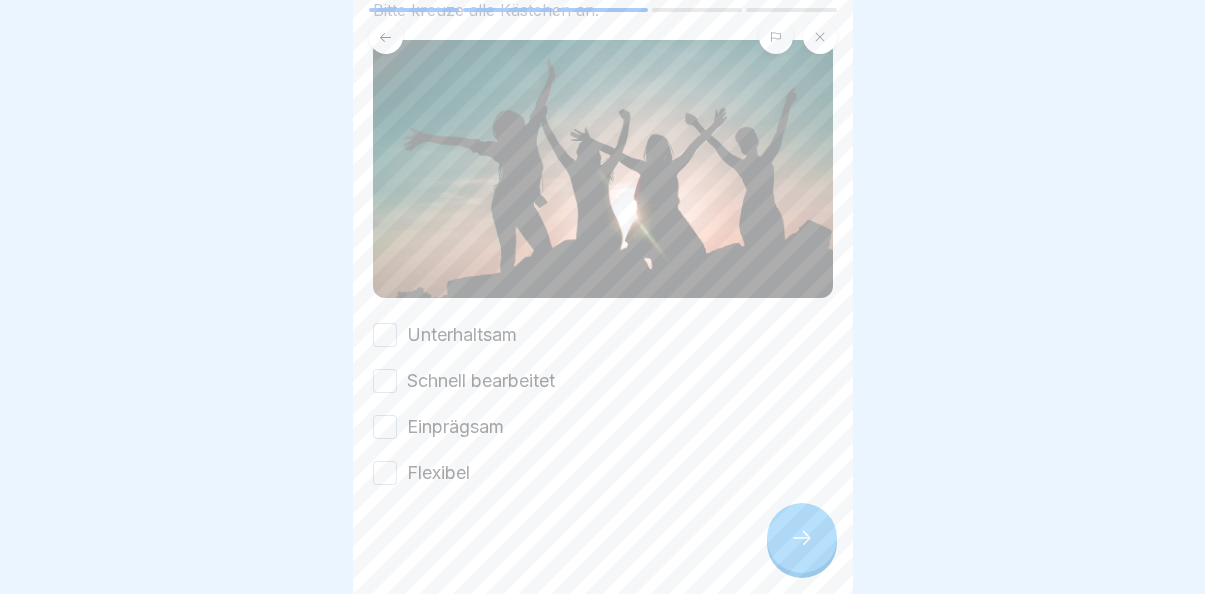 click 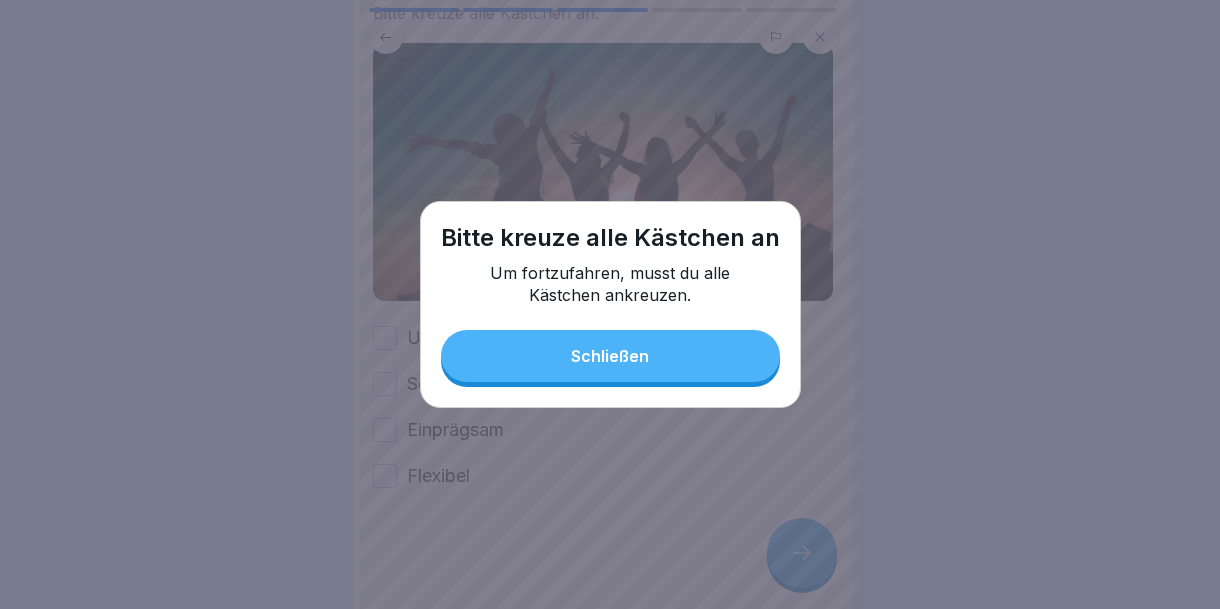 click on "Schließen" at bounding box center (610, 356) 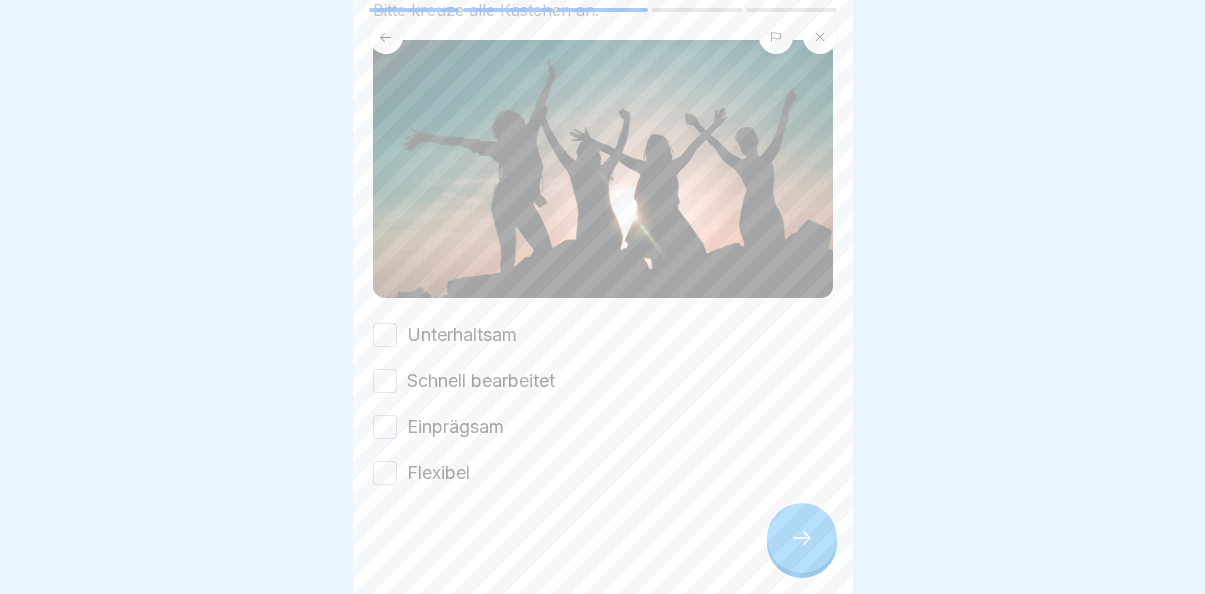 click on "💡 Bounti's Kurse sind: Klicke alle Optionen an, um fortzufahren! Bitte kreuze alle Kästchen an. Unterhaltsam Schnell bearbeitet Einprägsam Flexibel" at bounding box center [603, 201] 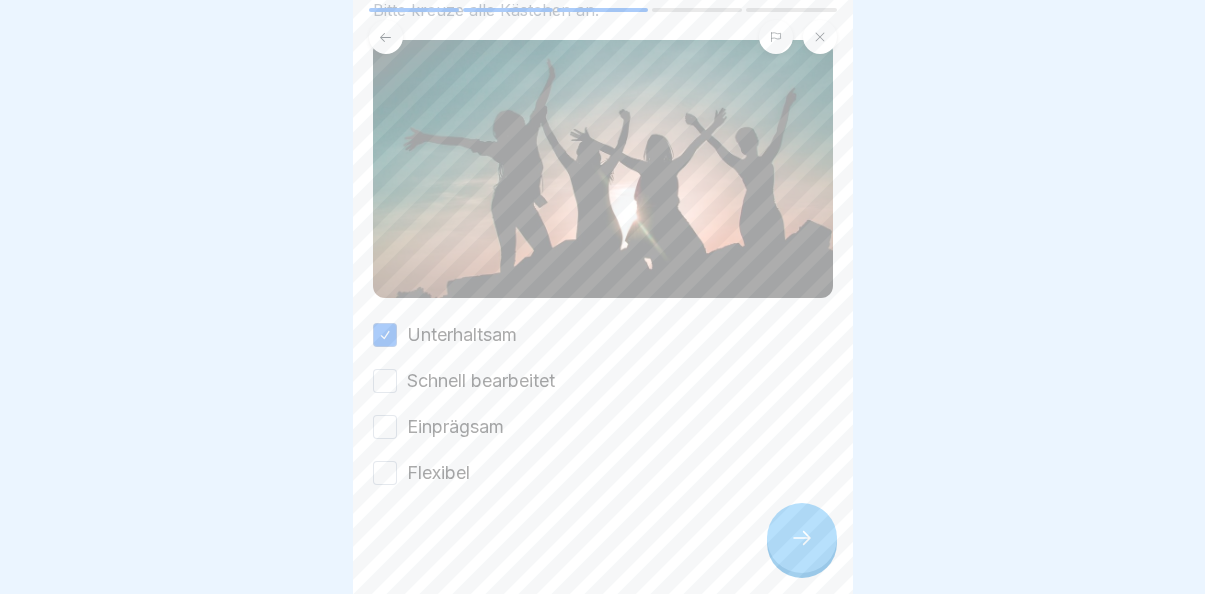 click on "Schnell bearbeitet" at bounding box center (385, 381) 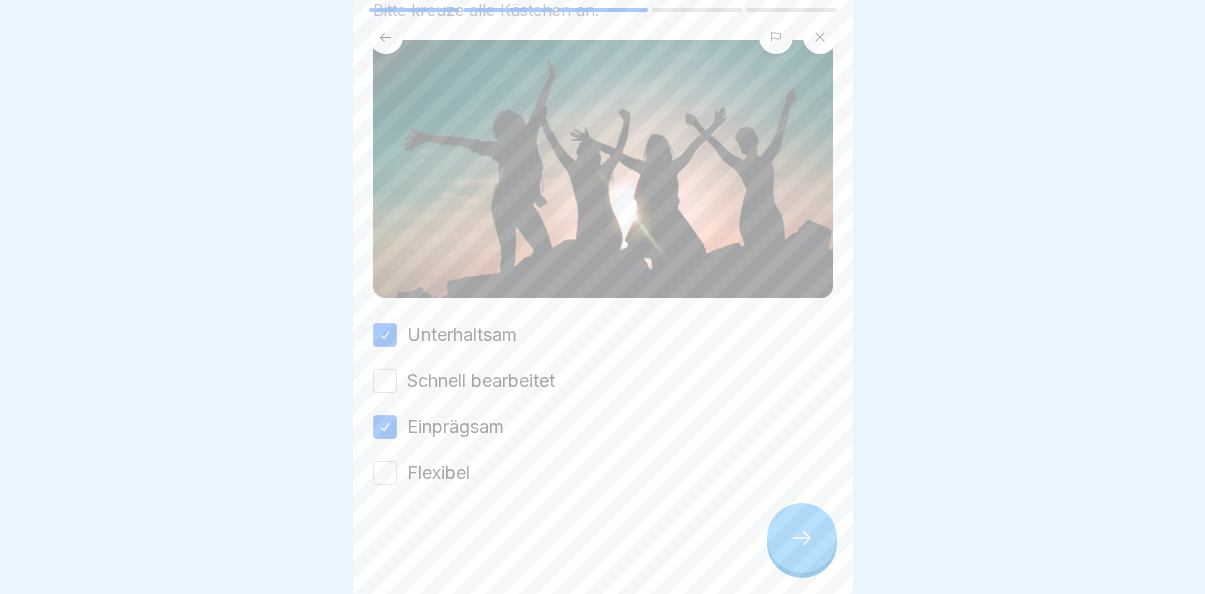 click on "Flexibel" at bounding box center [385, 473] 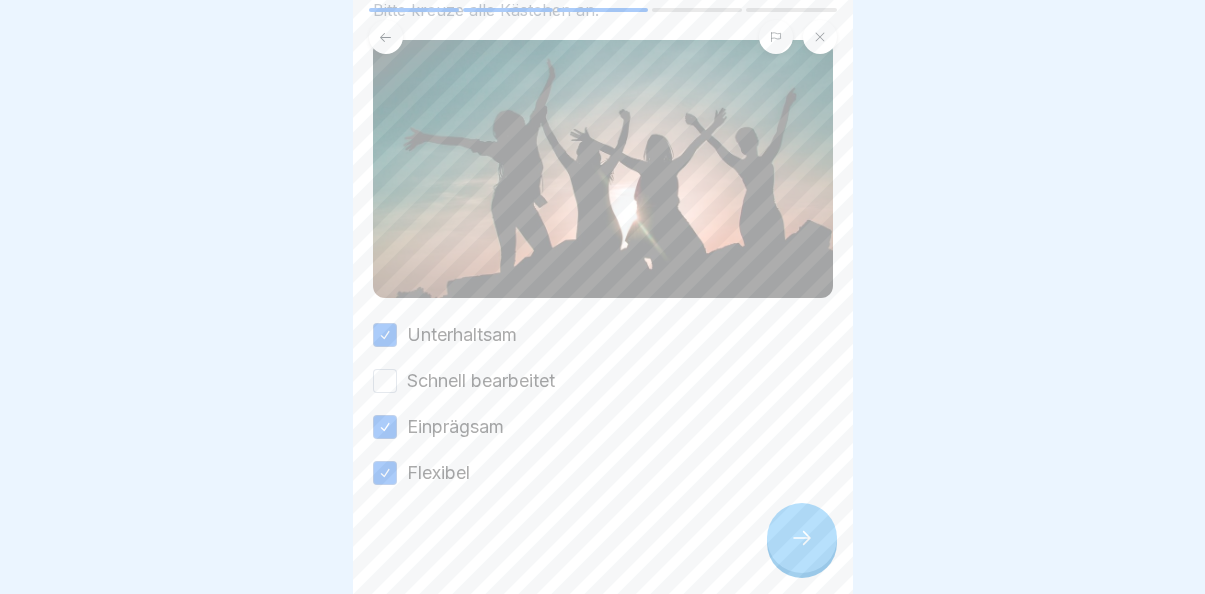 click on "Schnell bearbeitet" at bounding box center (385, 381) 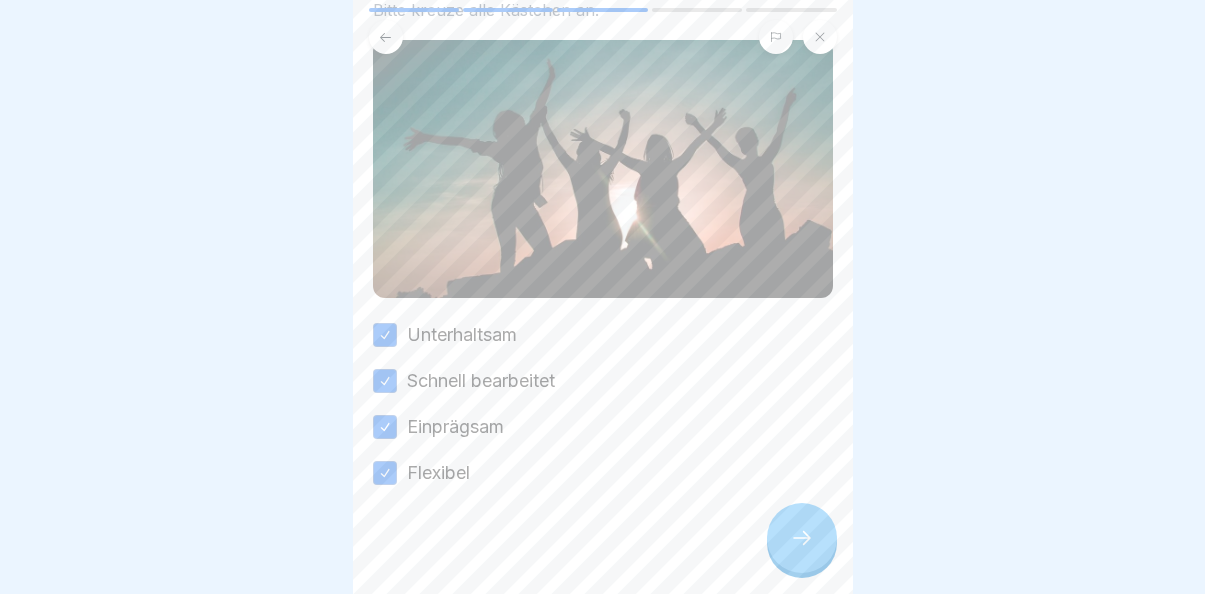 click at bounding box center [802, 538] 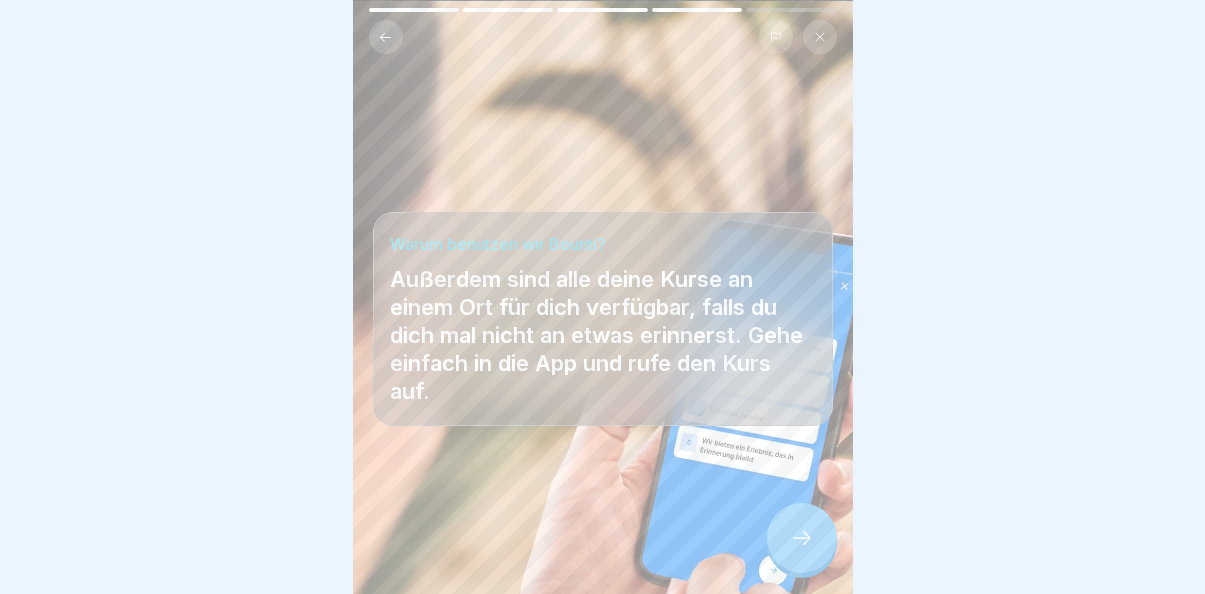 click at bounding box center [802, 538] 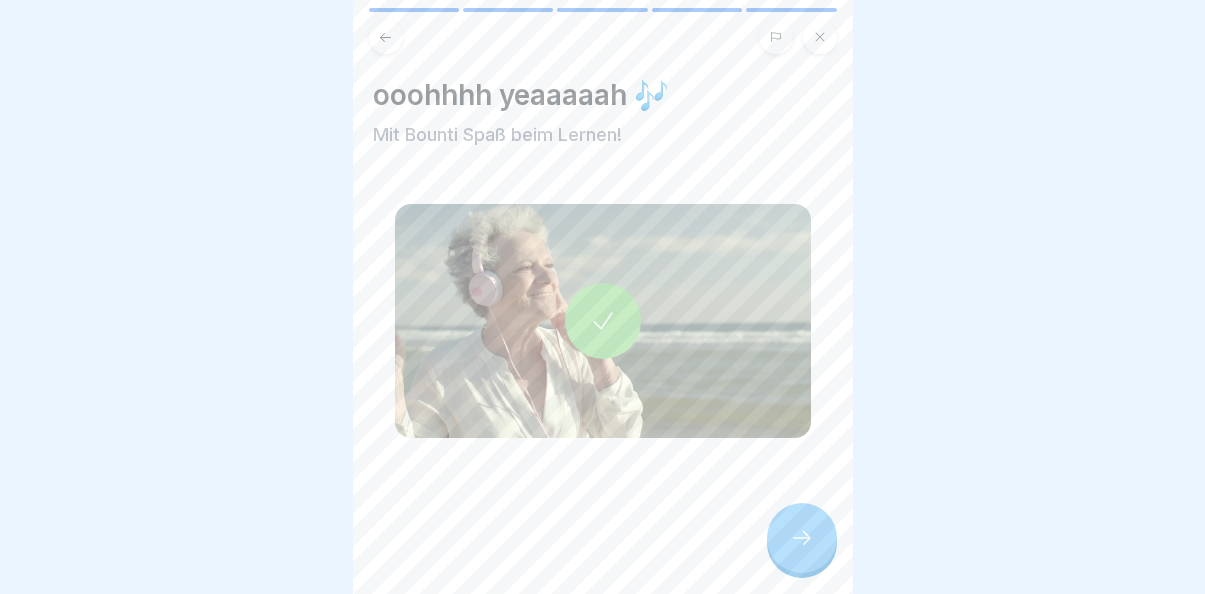 click at bounding box center (802, 538) 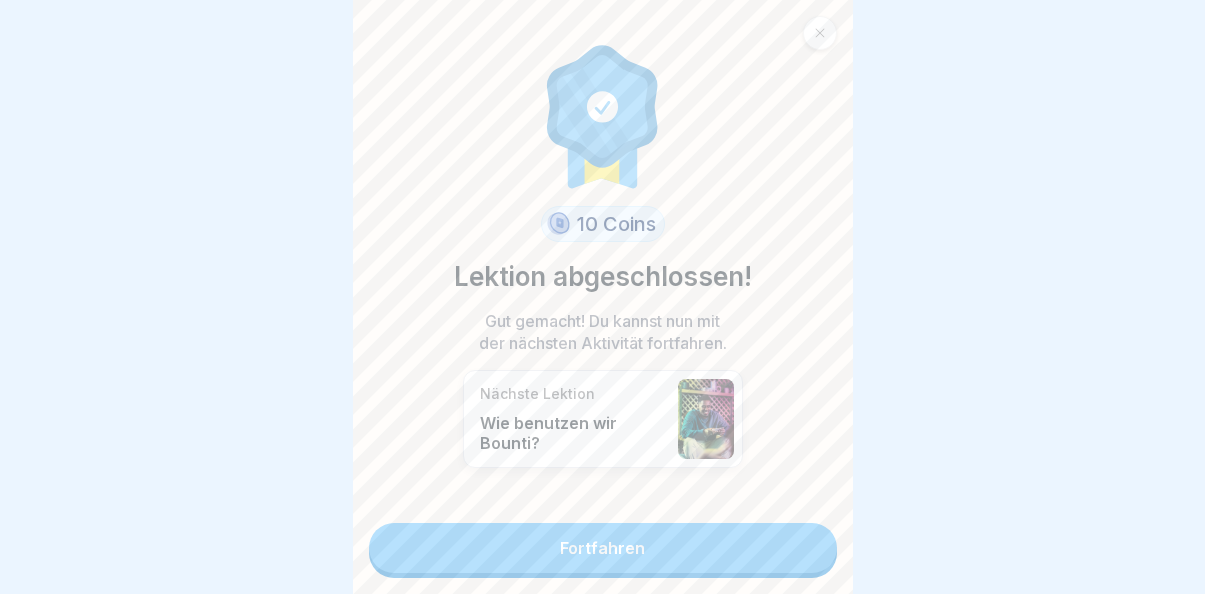 click on "Fortfahren" at bounding box center [603, 548] 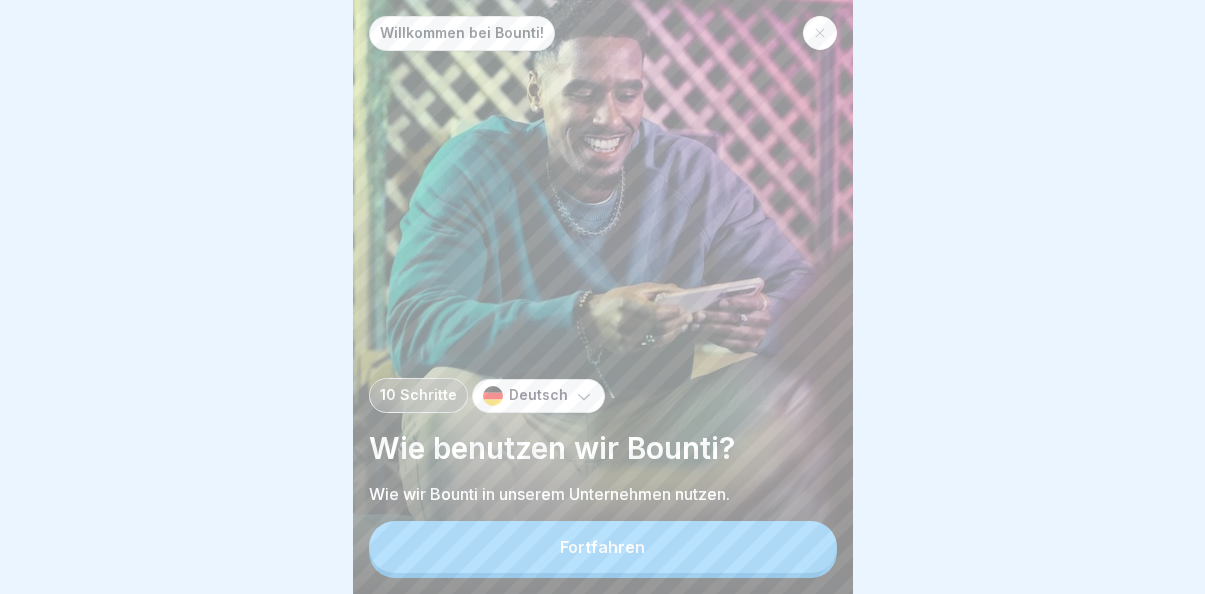 scroll, scrollTop: 15, scrollLeft: 0, axis: vertical 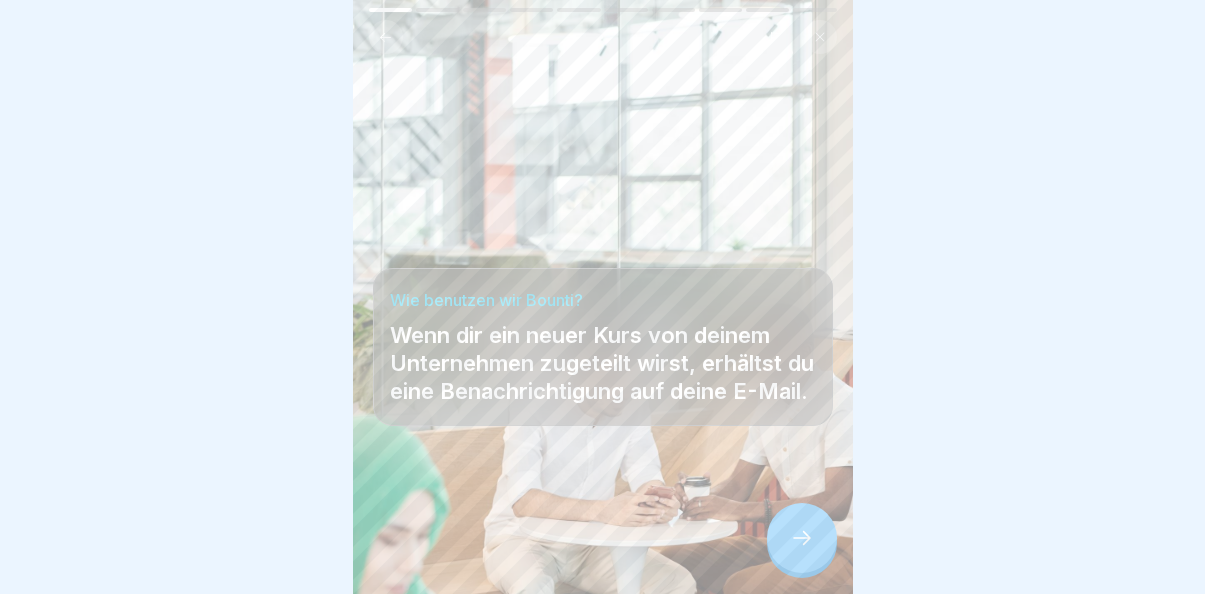 click 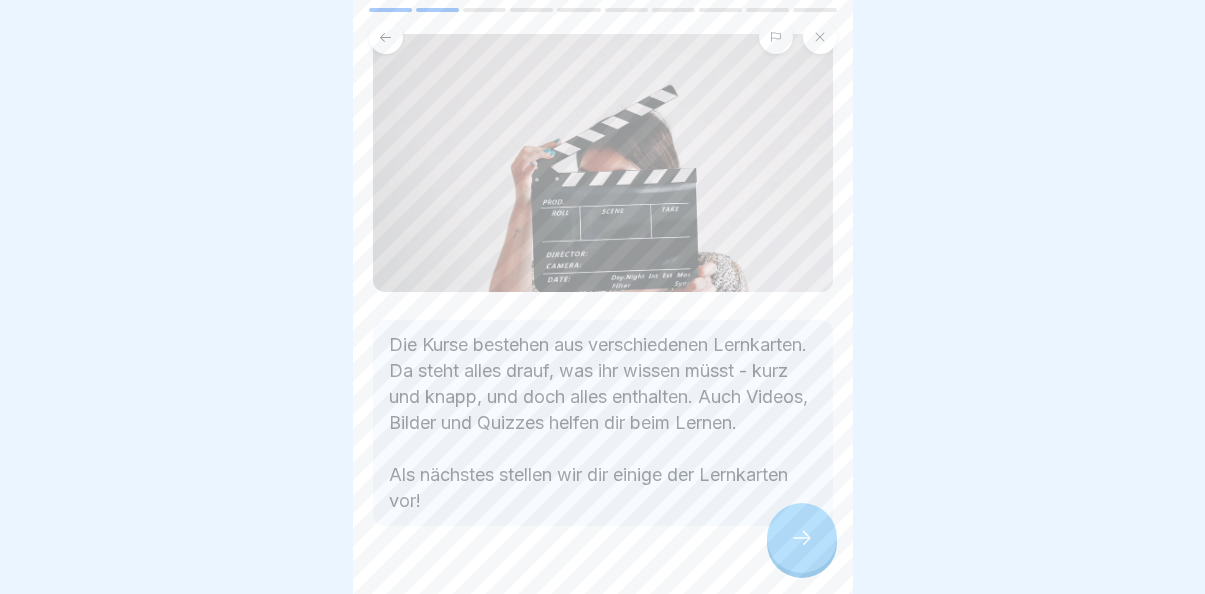 scroll, scrollTop: 175, scrollLeft: 0, axis: vertical 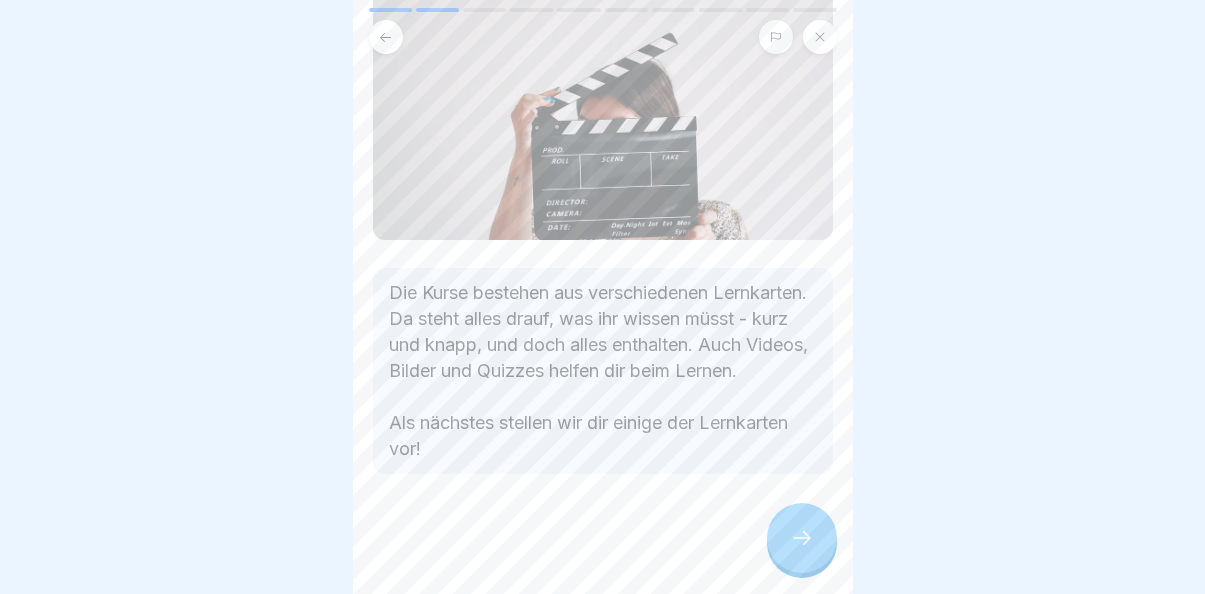 click 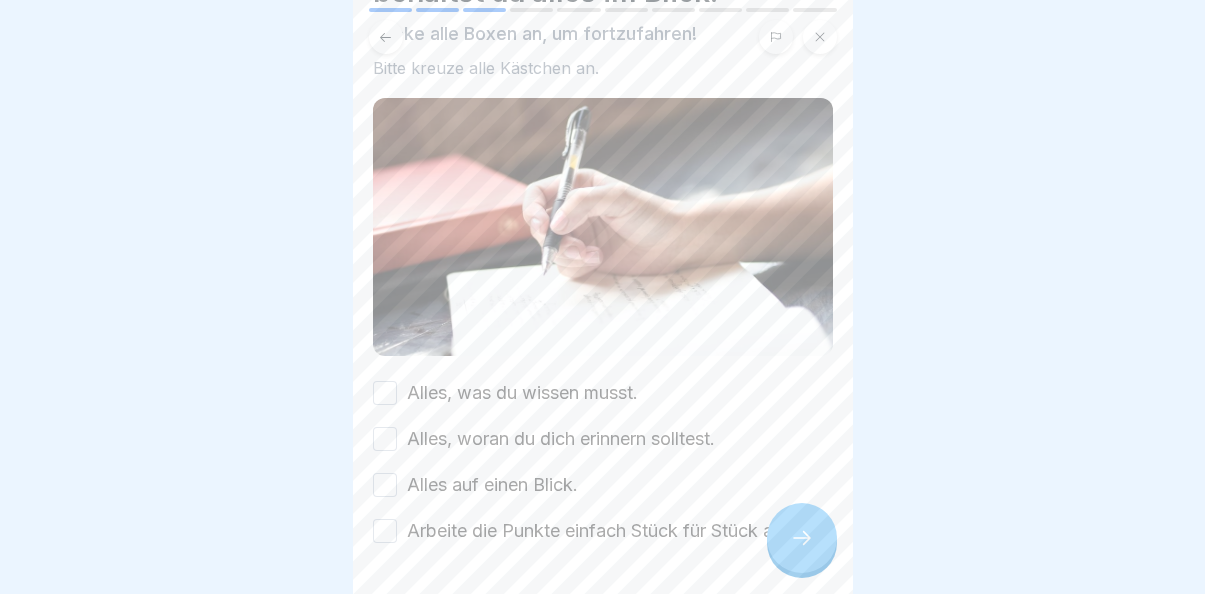 scroll, scrollTop: 150, scrollLeft: 0, axis: vertical 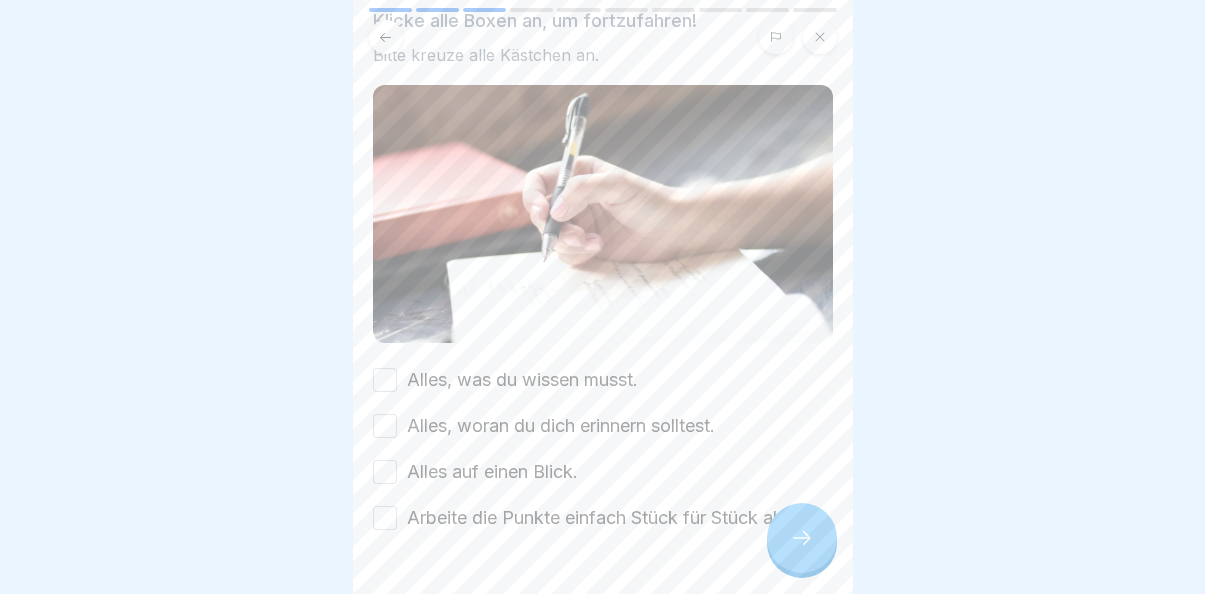 click on "Alles auf einen Blick." at bounding box center [385, 472] 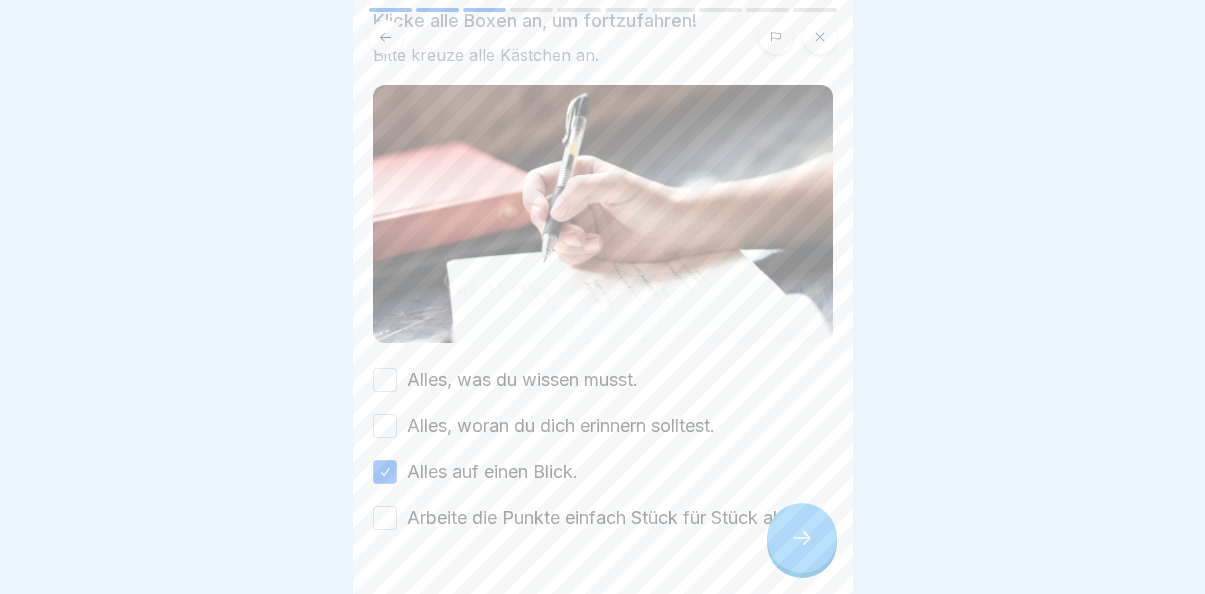 click on "Arbeite die Punkte einfach Stück für Stück ab!" at bounding box center [385, 518] 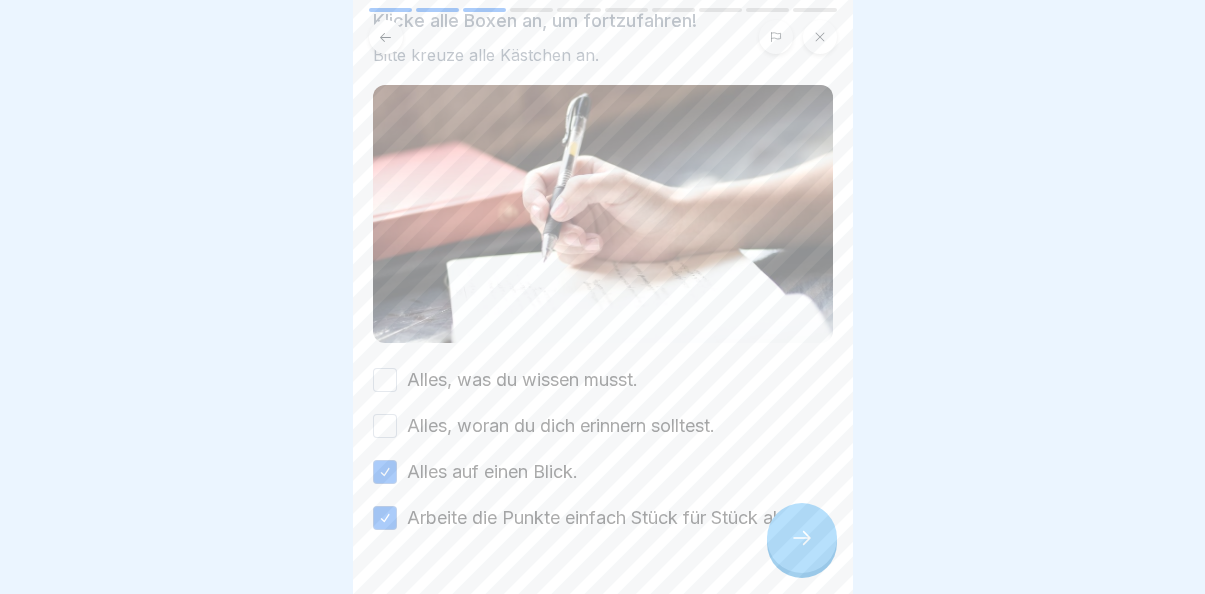 click on "Alles, was du wissen musst. Alles, woran du dich erinnern solltest. Alles auf einen Blick. Arbeite die Punkte einfach Stück für Stück ab!" at bounding box center (603, 449) 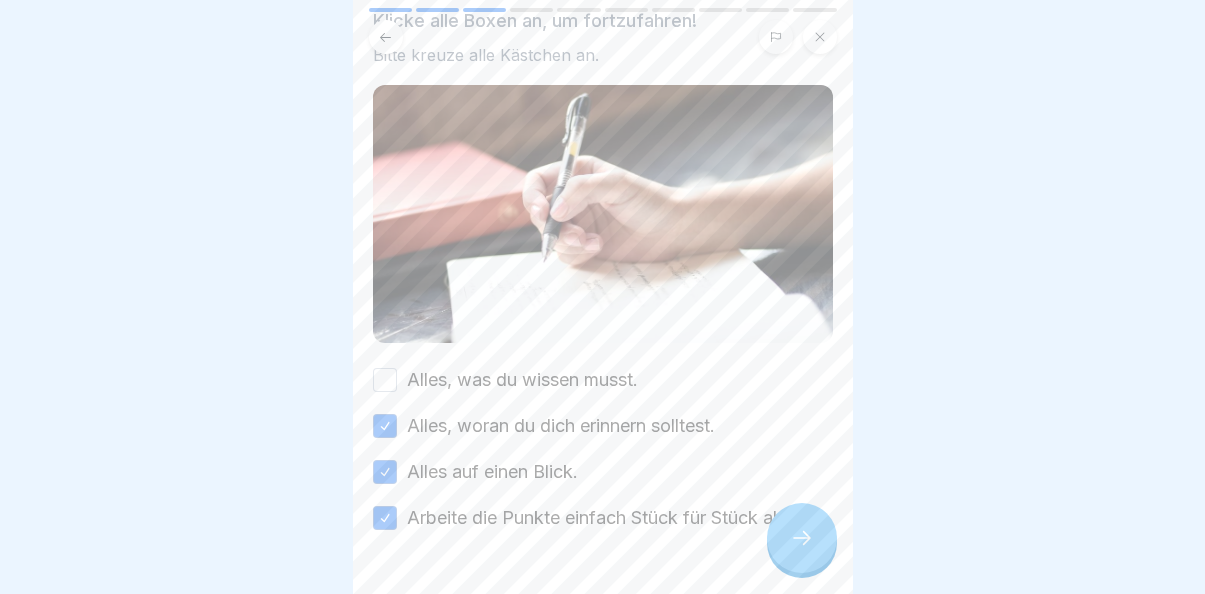 click on "Alles, was du wissen musst." at bounding box center [385, 380] 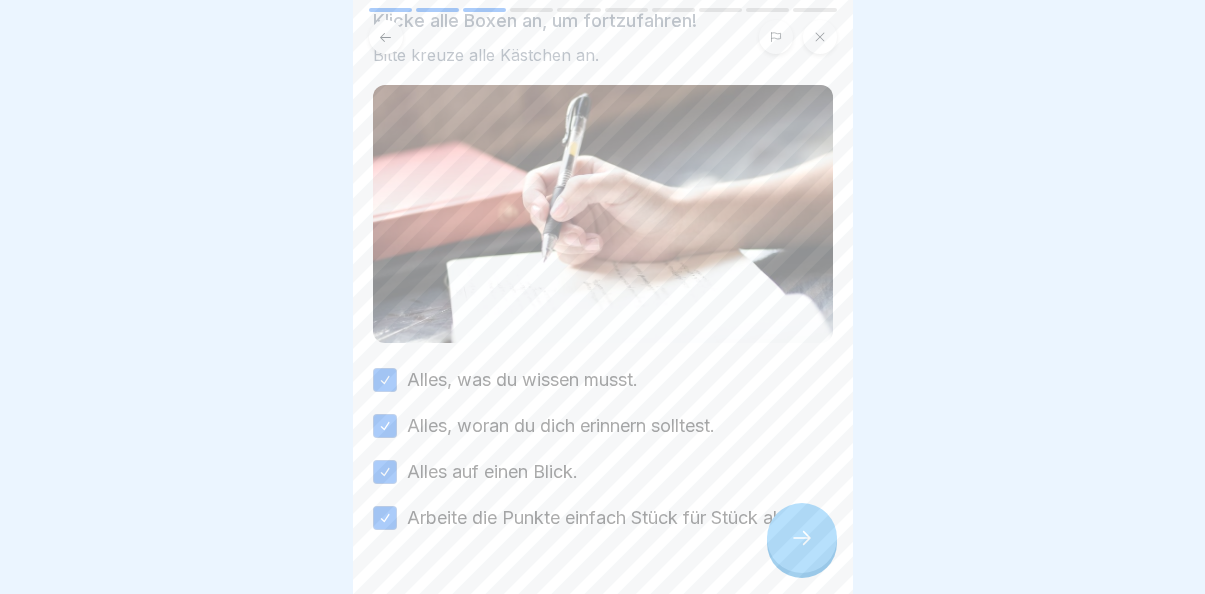 click at bounding box center [802, 538] 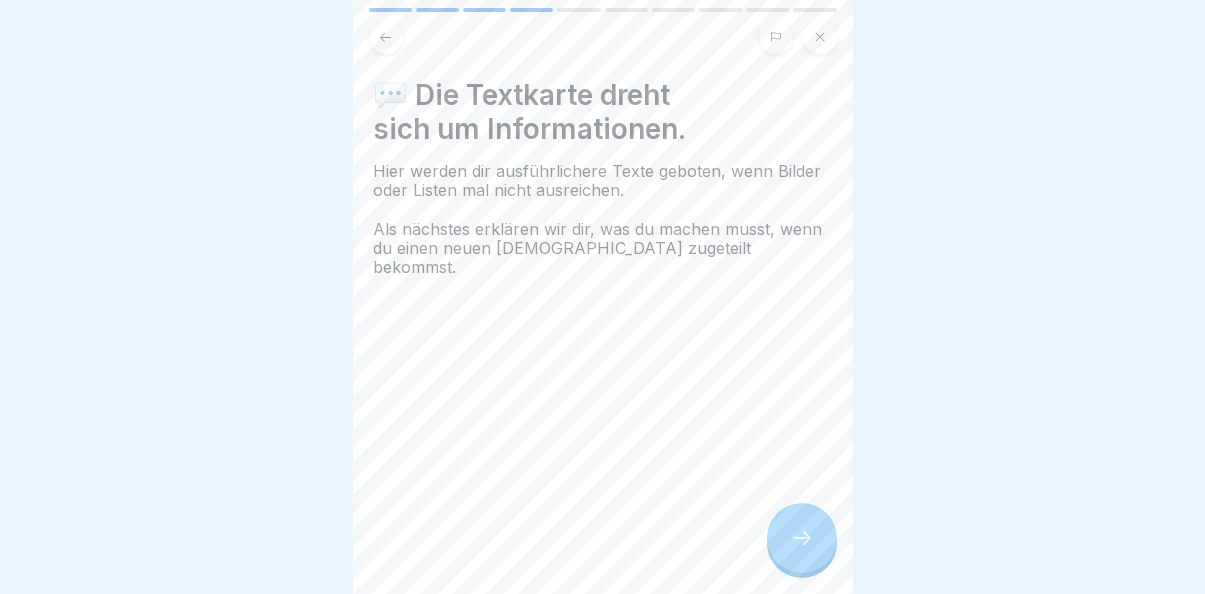 click at bounding box center [802, 538] 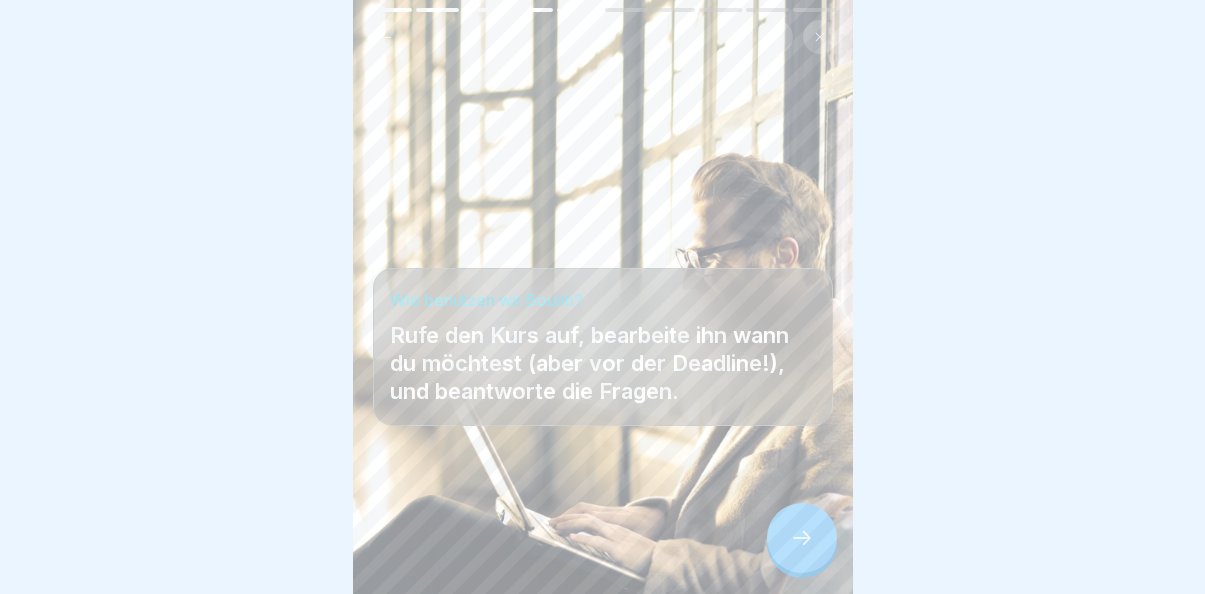 click 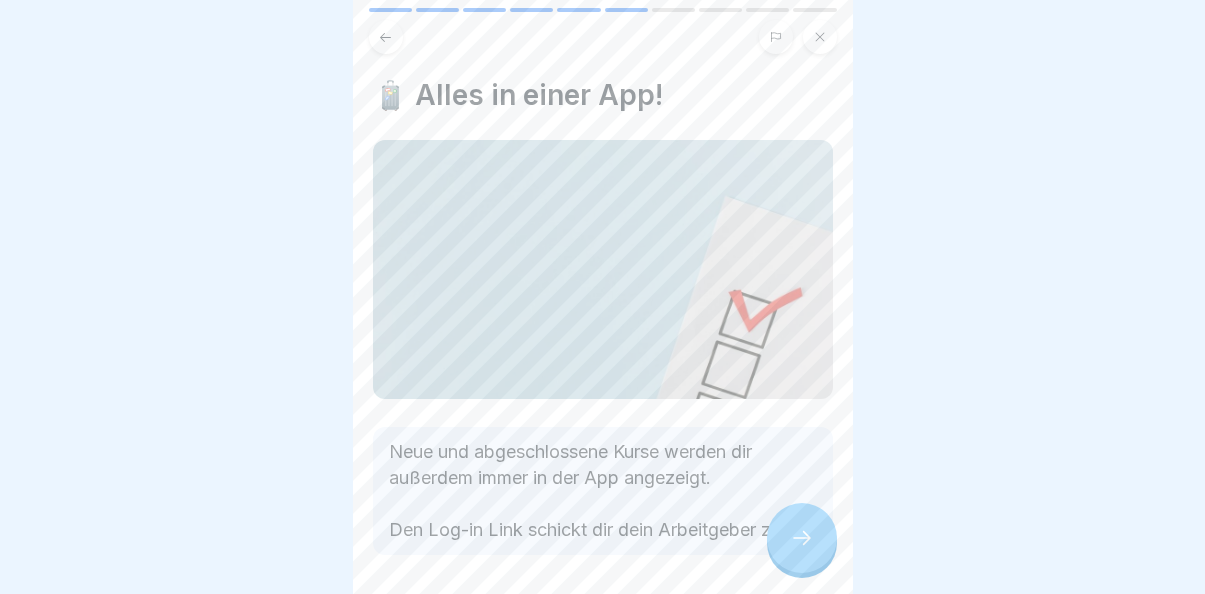 scroll, scrollTop: 72, scrollLeft: 0, axis: vertical 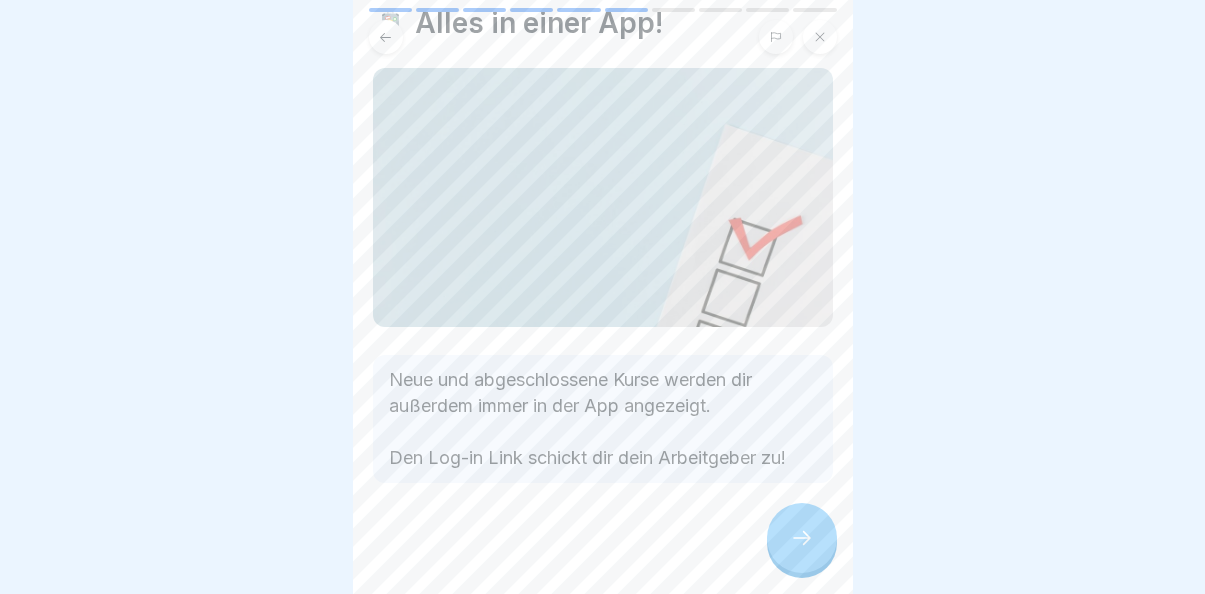 click at bounding box center [802, 538] 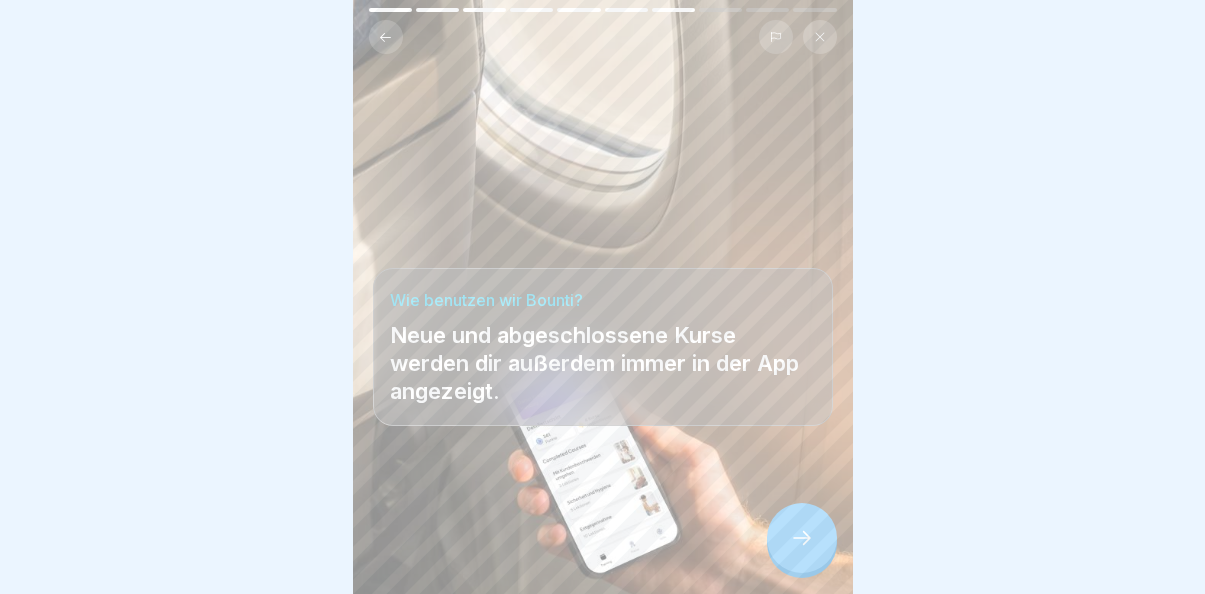 click at bounding box center (802, 538) 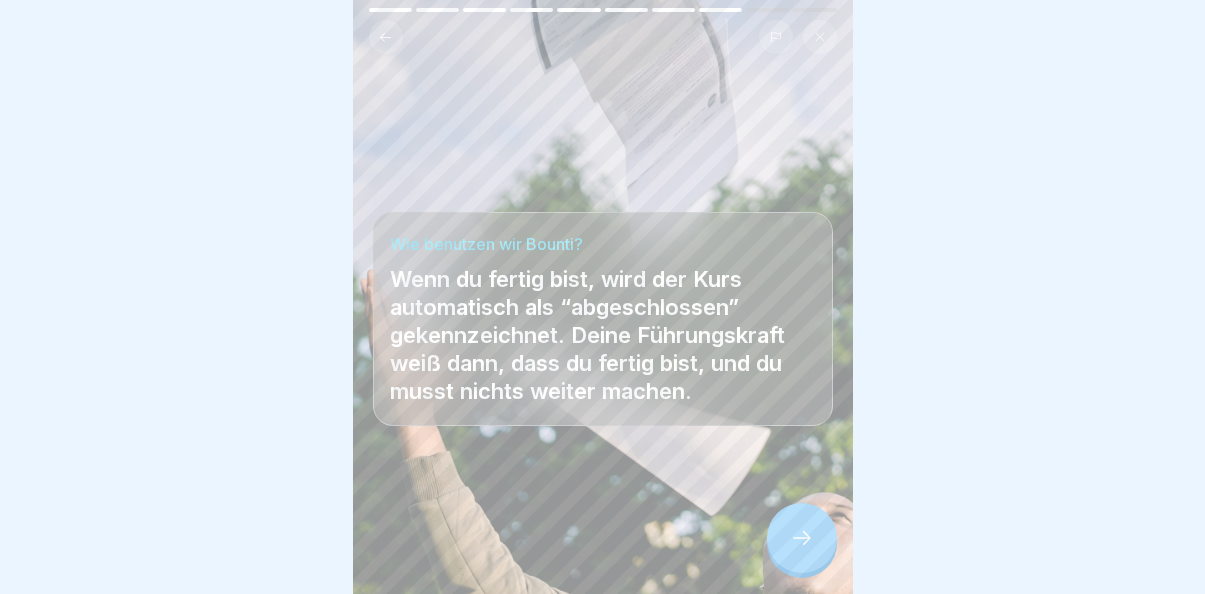 click at bounding box center [802, 538] 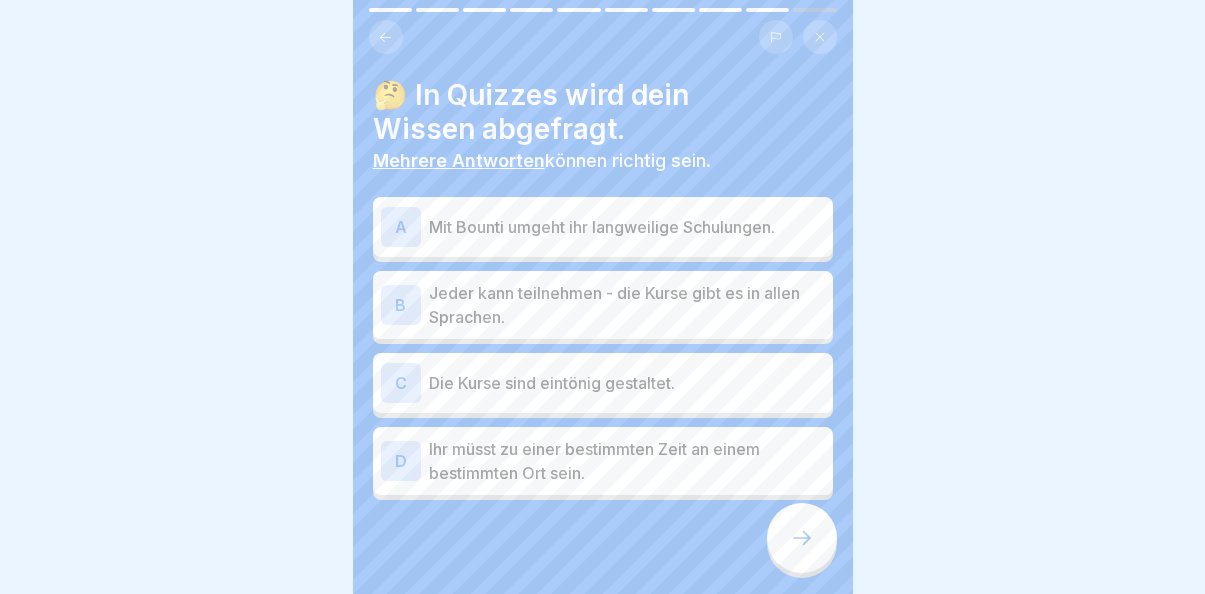 click at bounding box center (802, 538) 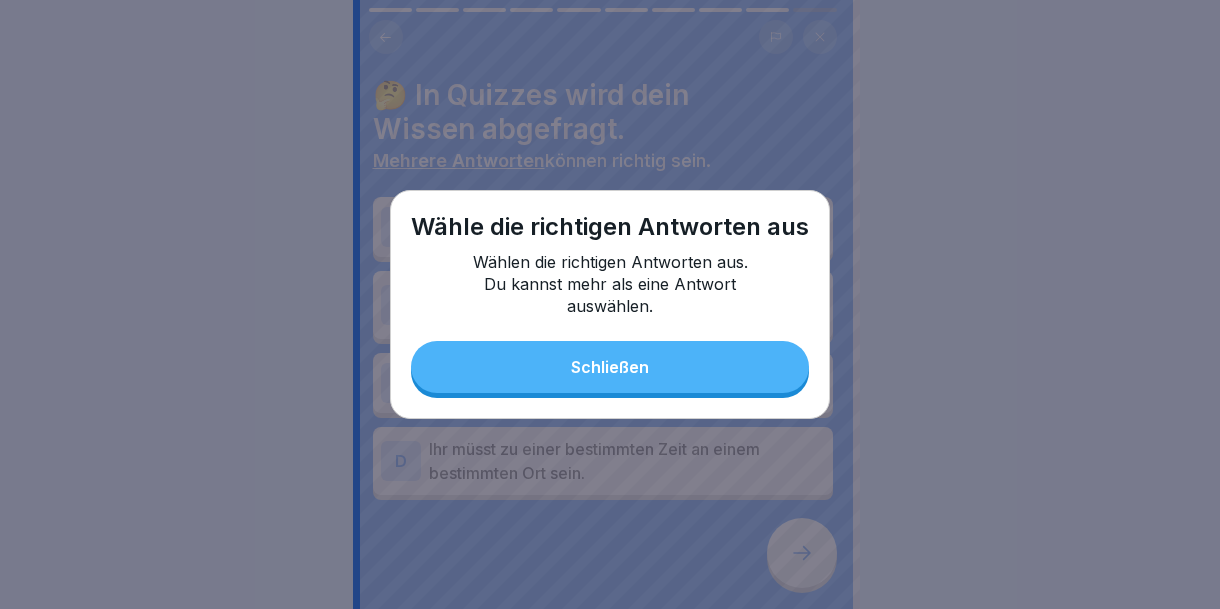 click on "Schließen" at bounding box center (610, 367) 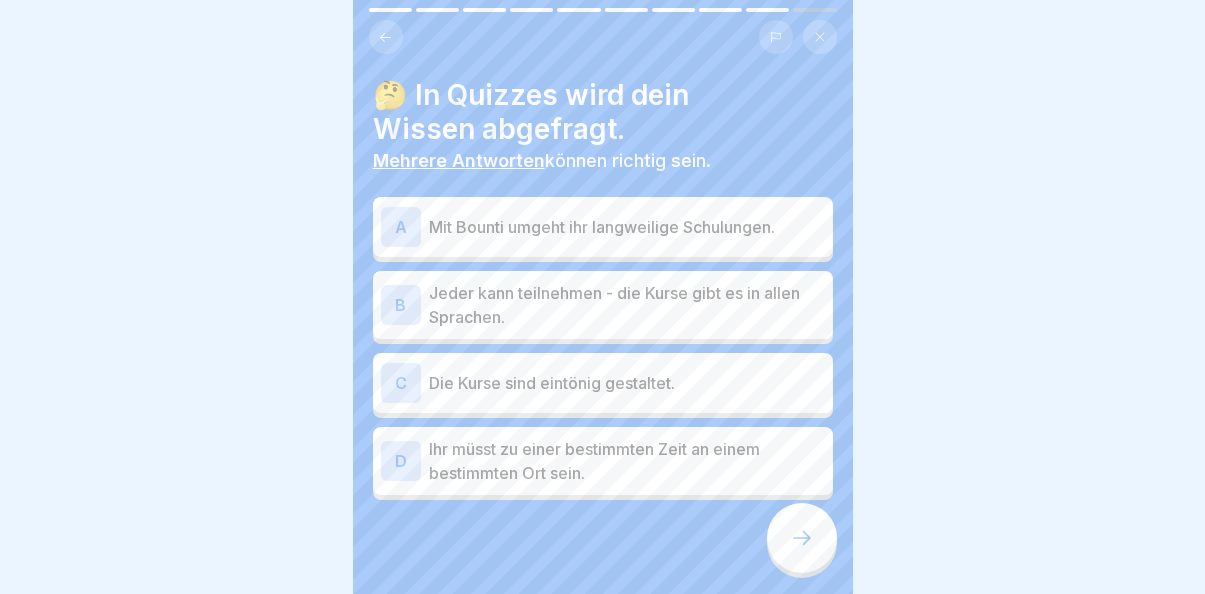 click on "Jeder kann teilnehmen - die Kurse gibt es in allen Sprachen." at bounding box center [627, 305] 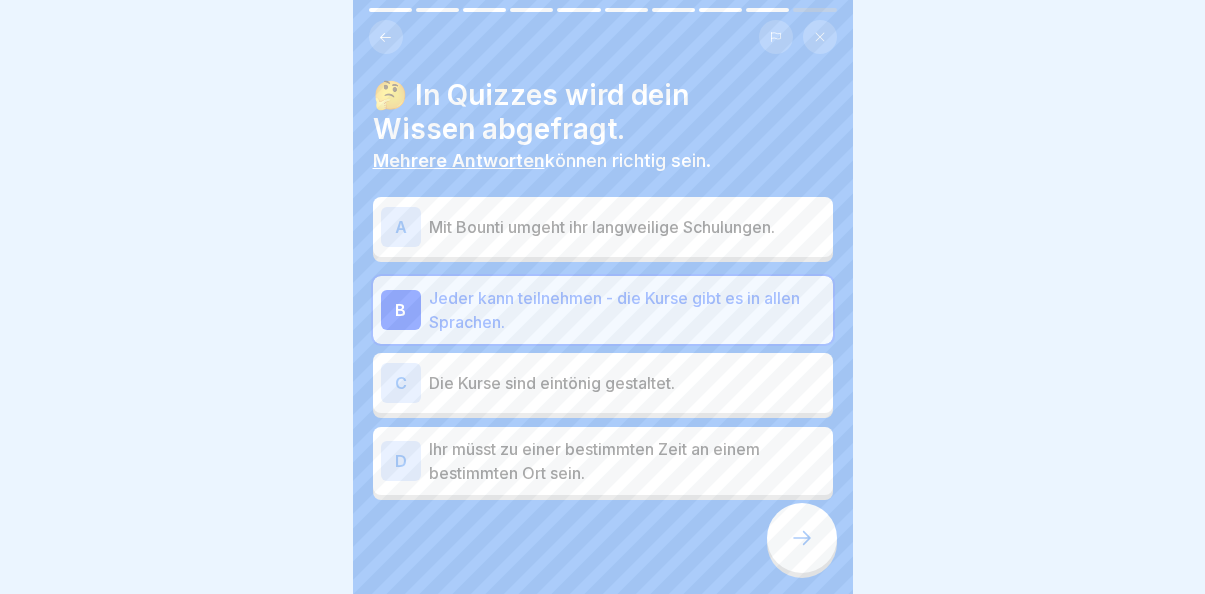 click on "Mit Bounti umgeht ihr langweilige Schulungen." at bounding box center (627, 227) 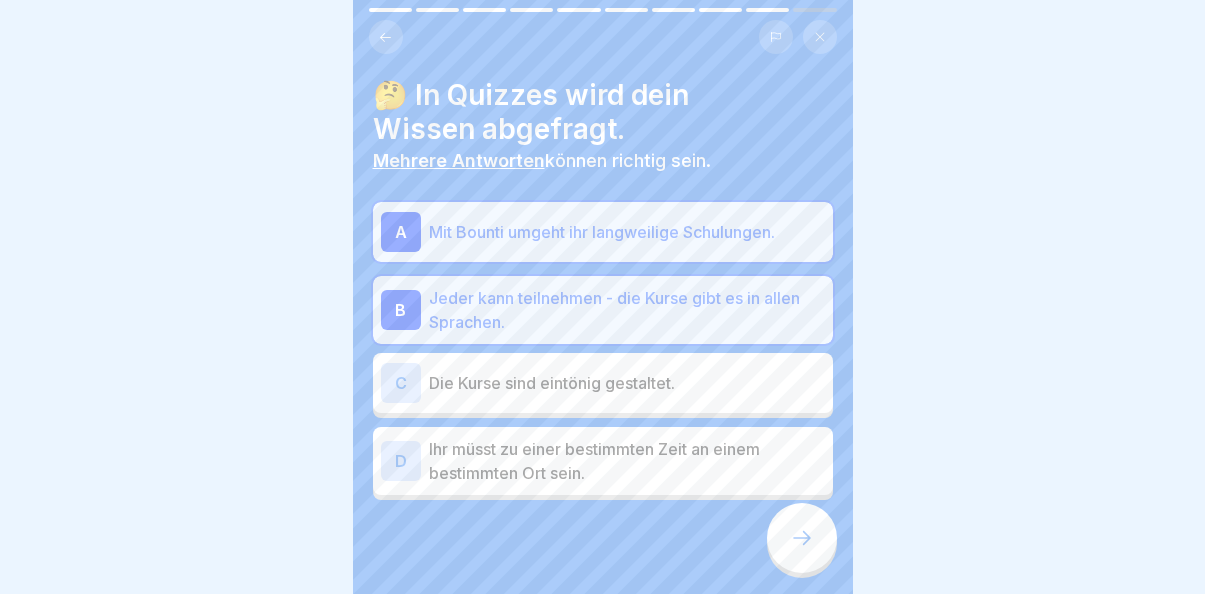 click at bounding box center [802, 538] 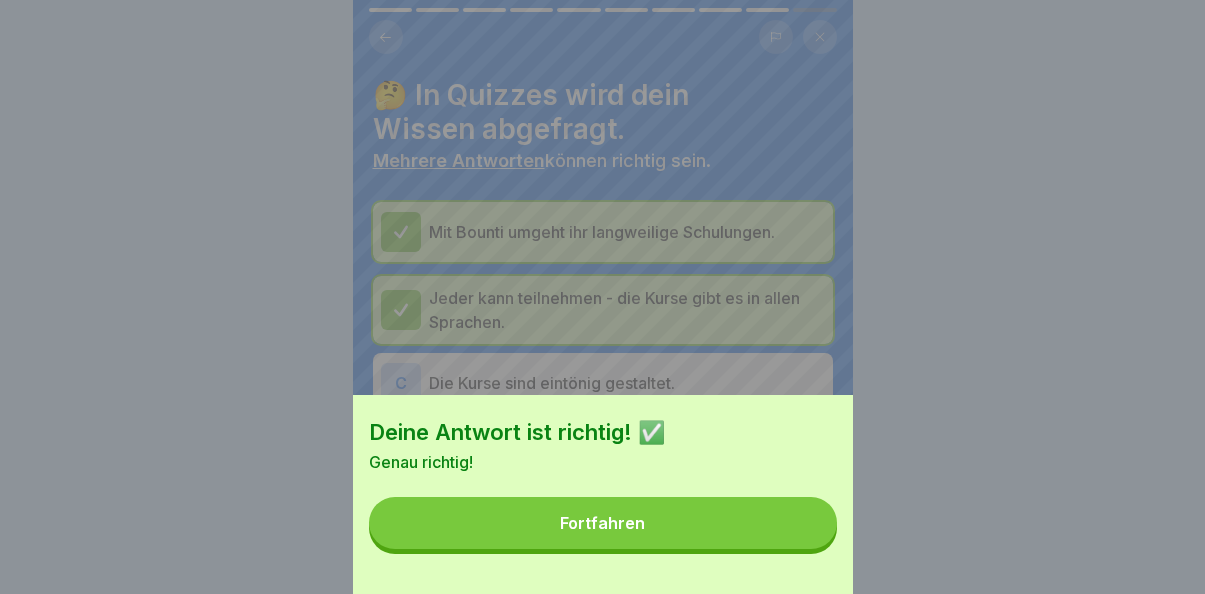 click on "Fortfahren" at bounding box center [603, 523] 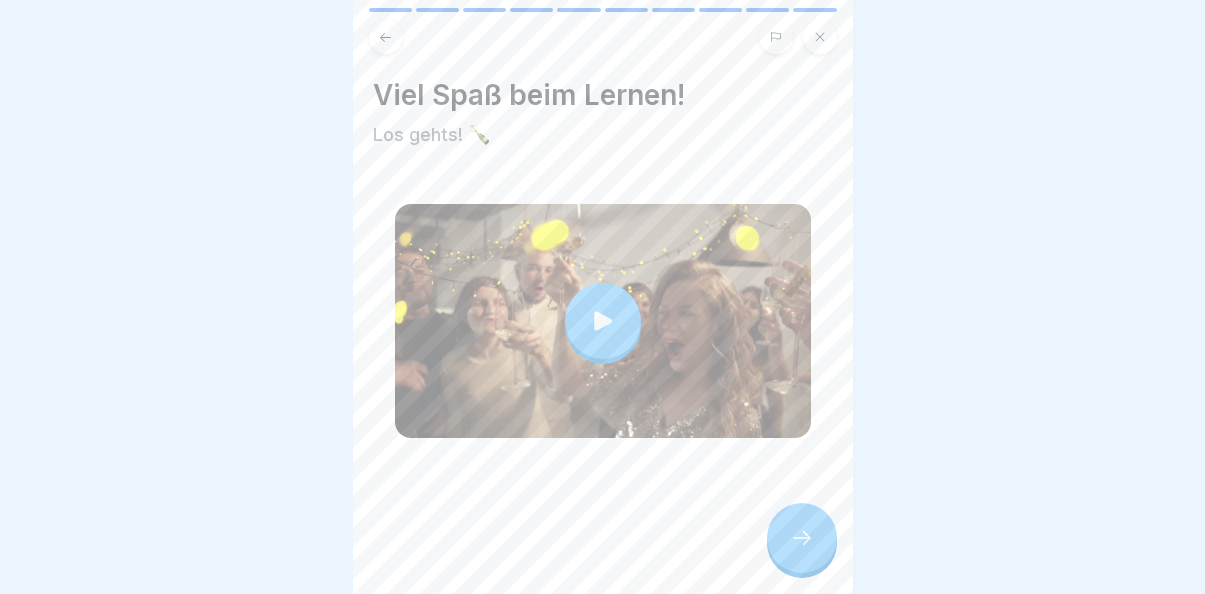 click at bounding box center [802, 538] 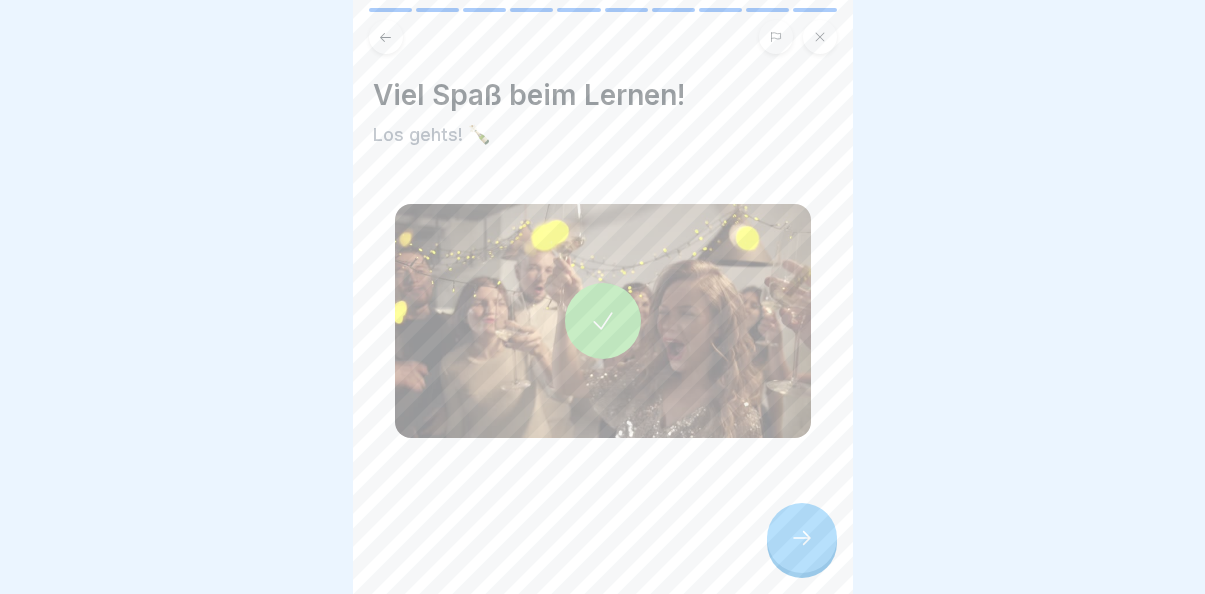 click at bounding box center (802, 538) 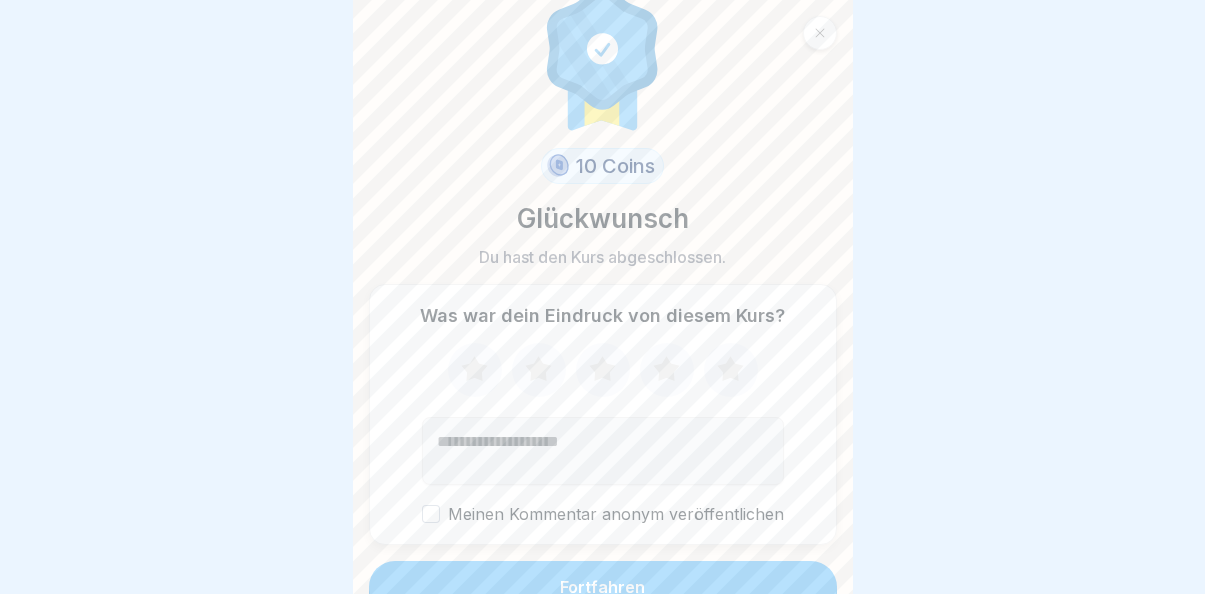 scroll, scrollTop: 59, scrollLeft: 0, axis: vertical 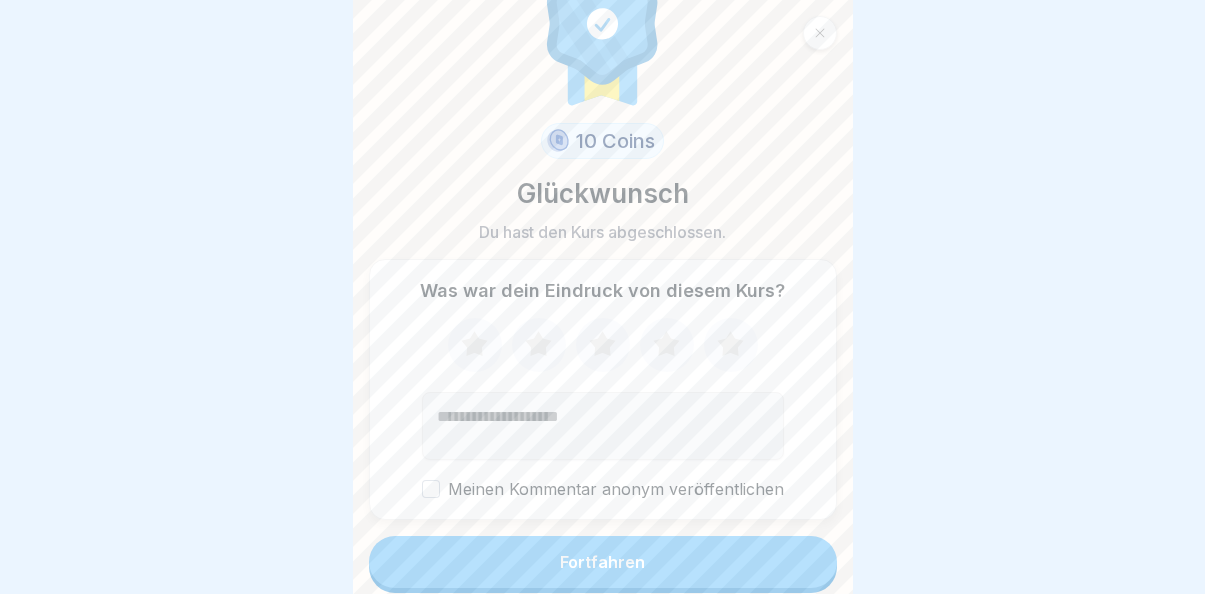 click 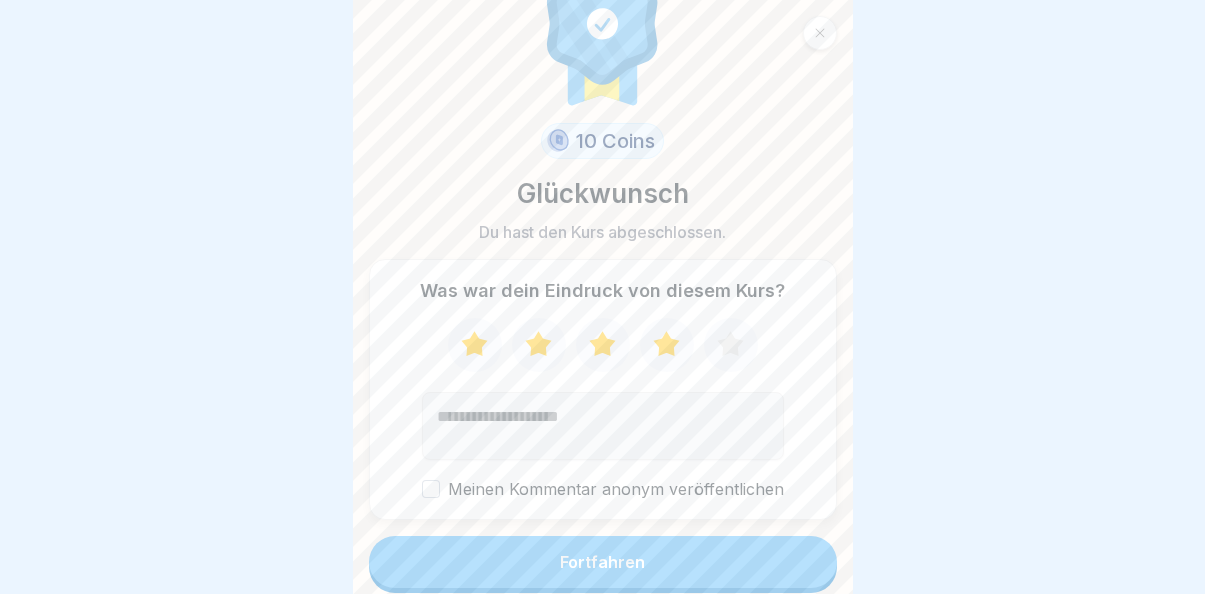 click 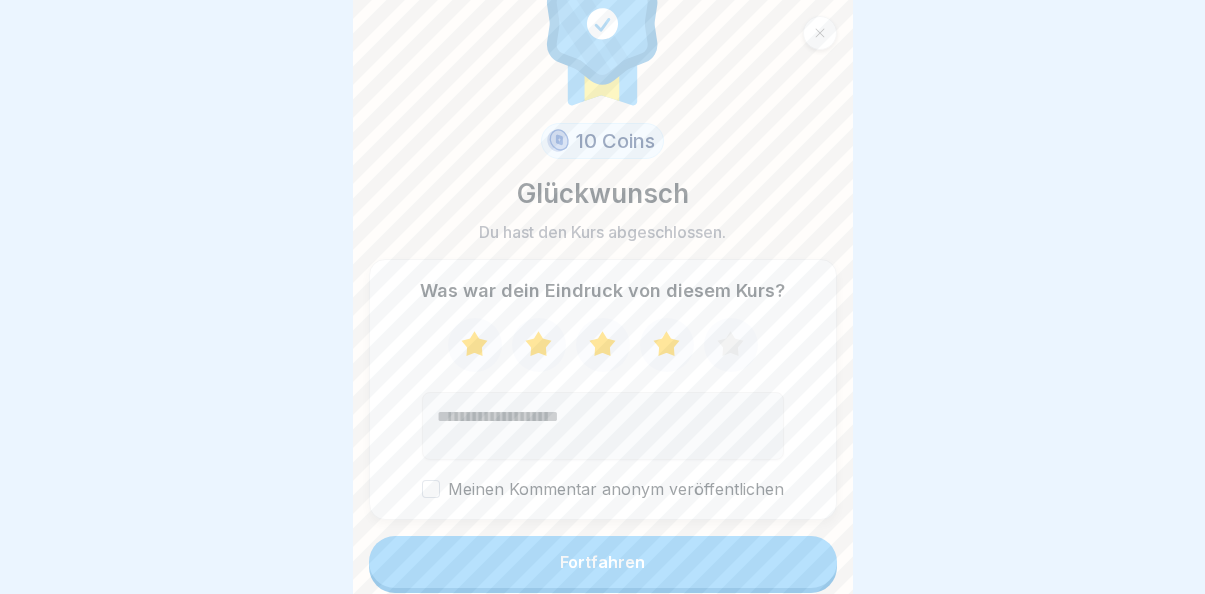 click on "Meinen Kommentar anonym veröffentlichen" at bounding box center [431, 489] 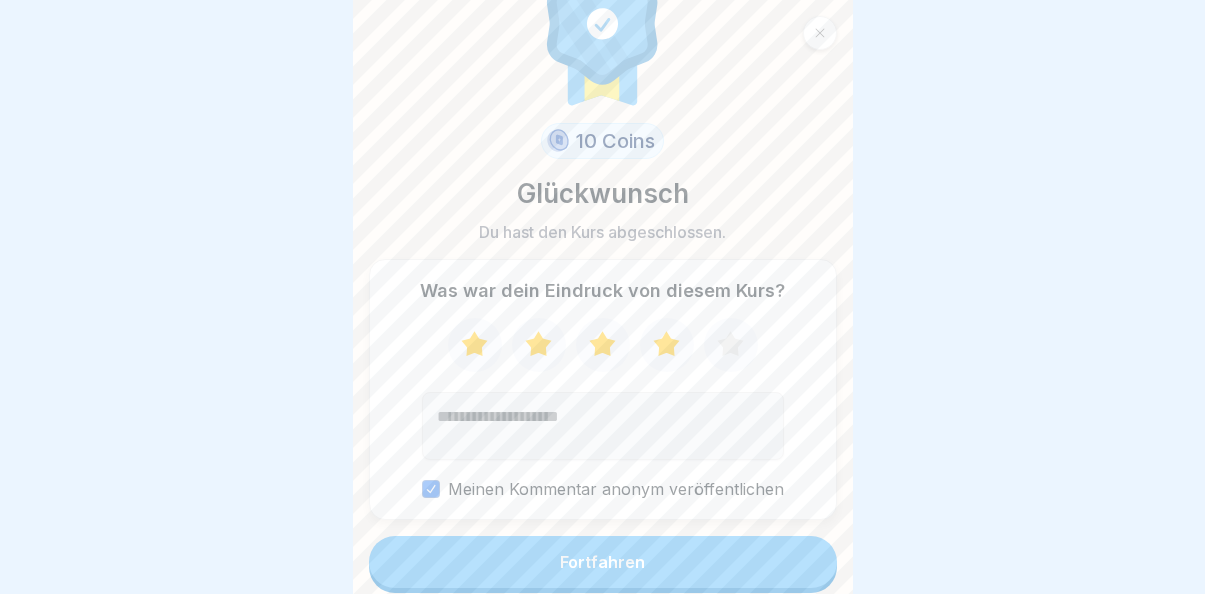 click on "Fortfahren" at bounding box center (603, 562) 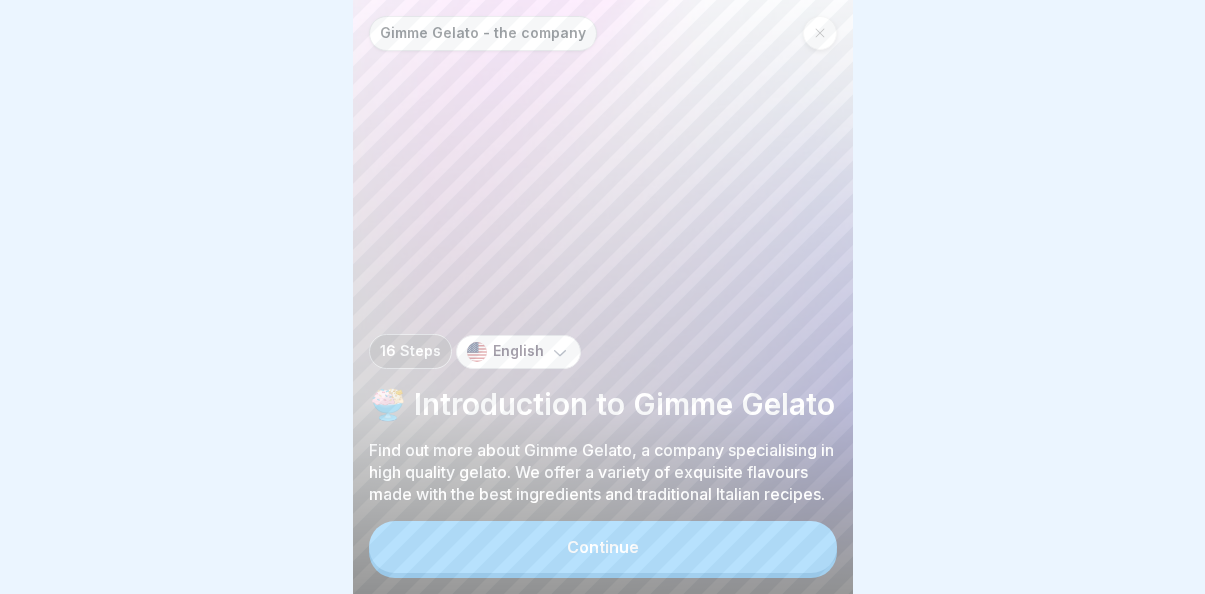 scroll, scrollTop: 15, scrollLeft: 0, axis: vertical 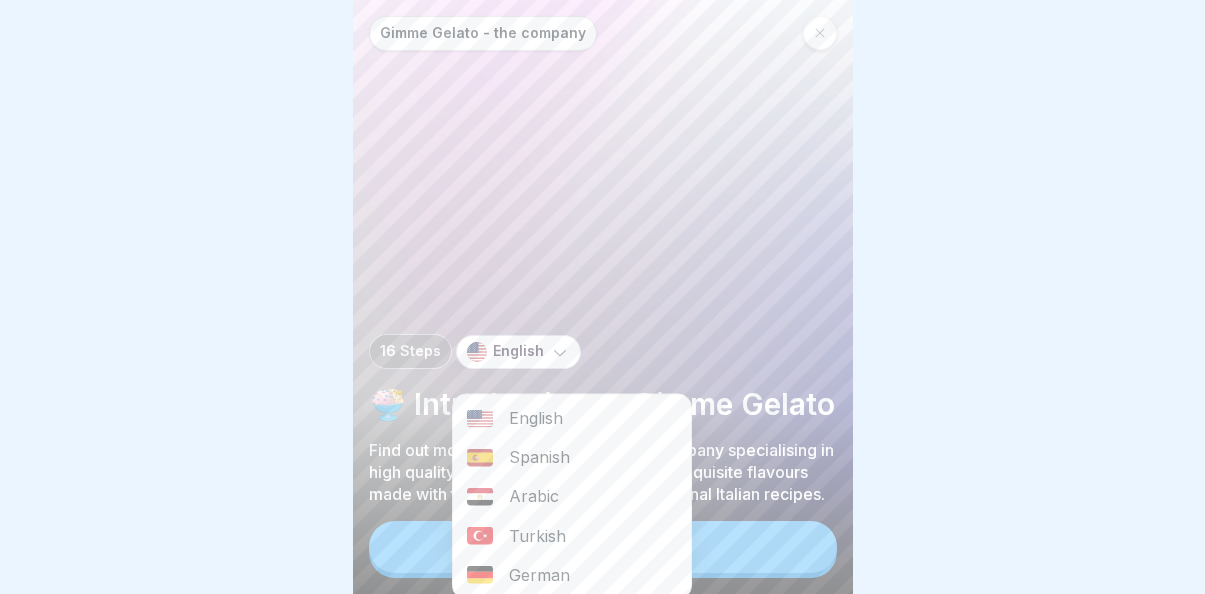 click on "German" at bounding box center [572, 574] 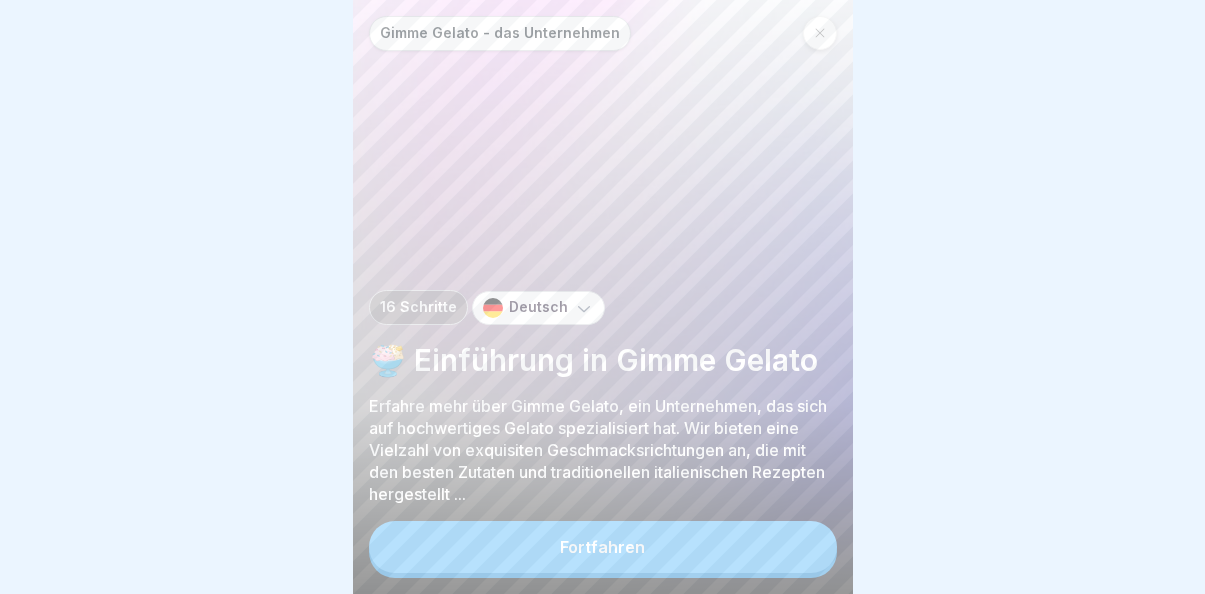 click on "Fortfahren" at bounding box center (603, 547) 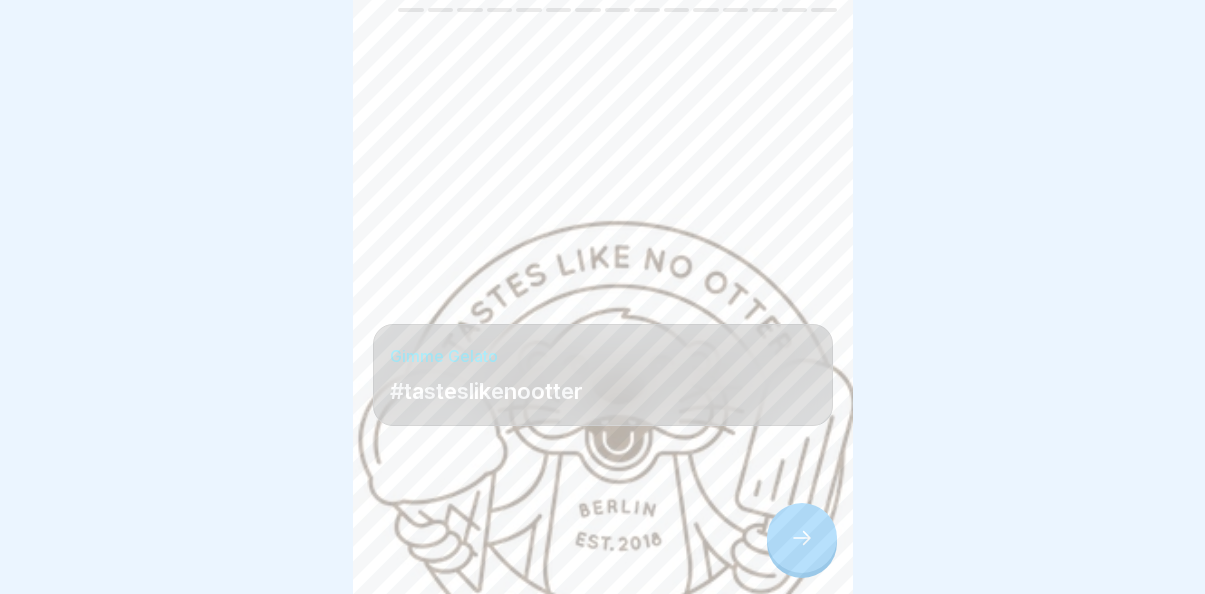 click at bounding box center [802, 538] 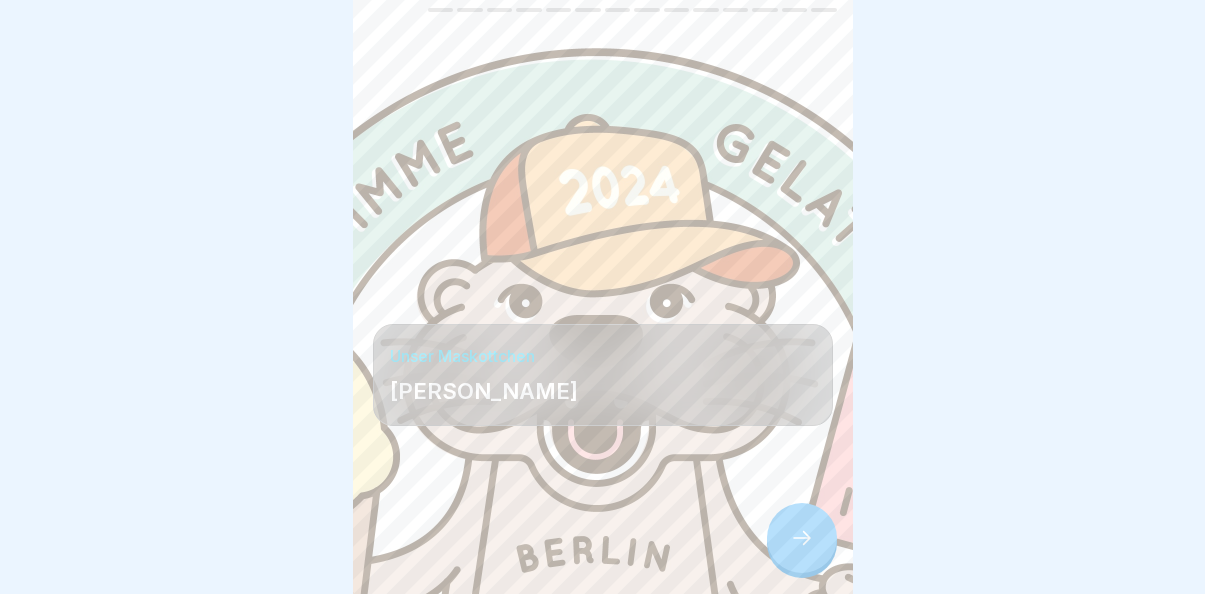 click at bounding box center [802, 538] 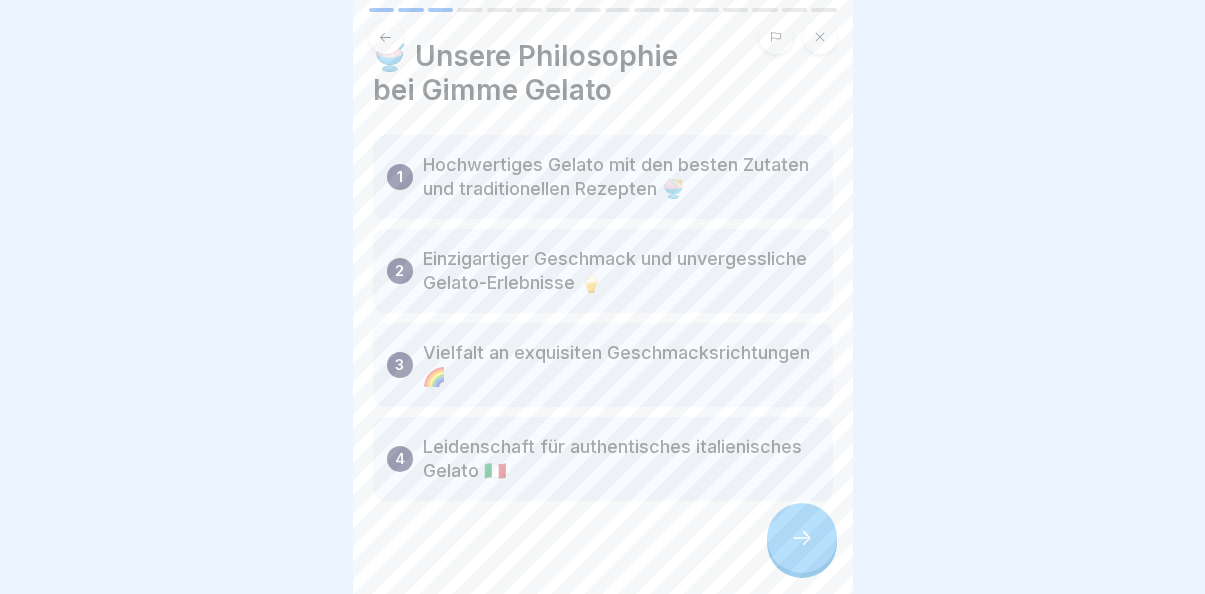 scroll, scrollTop: 37, scrollLeft: 0, axis: vertical 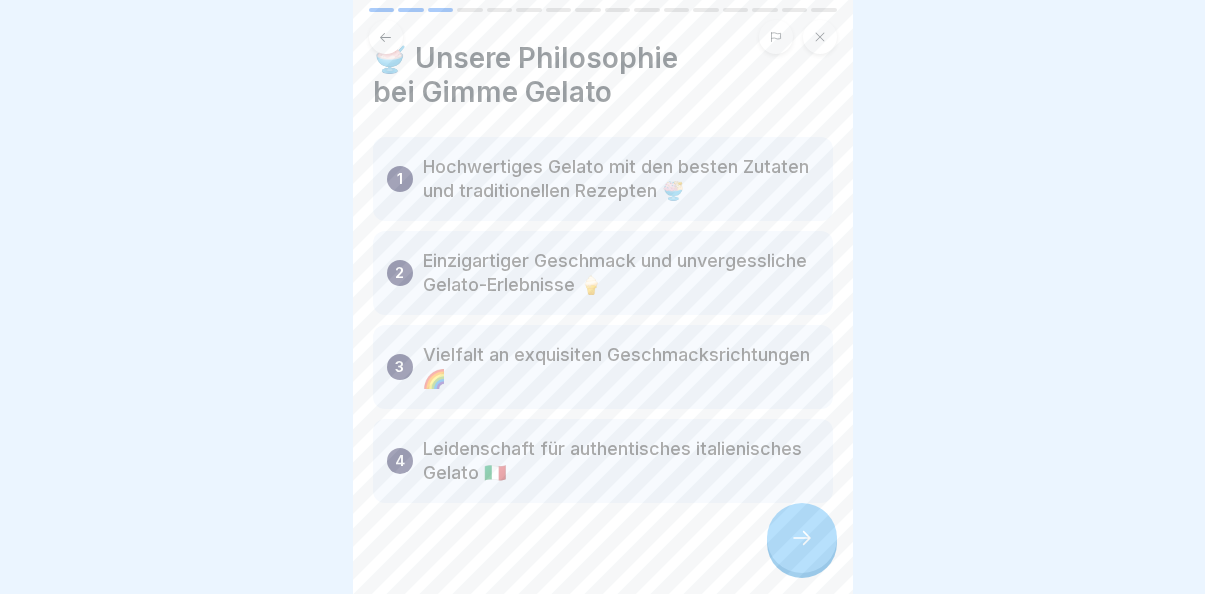 click 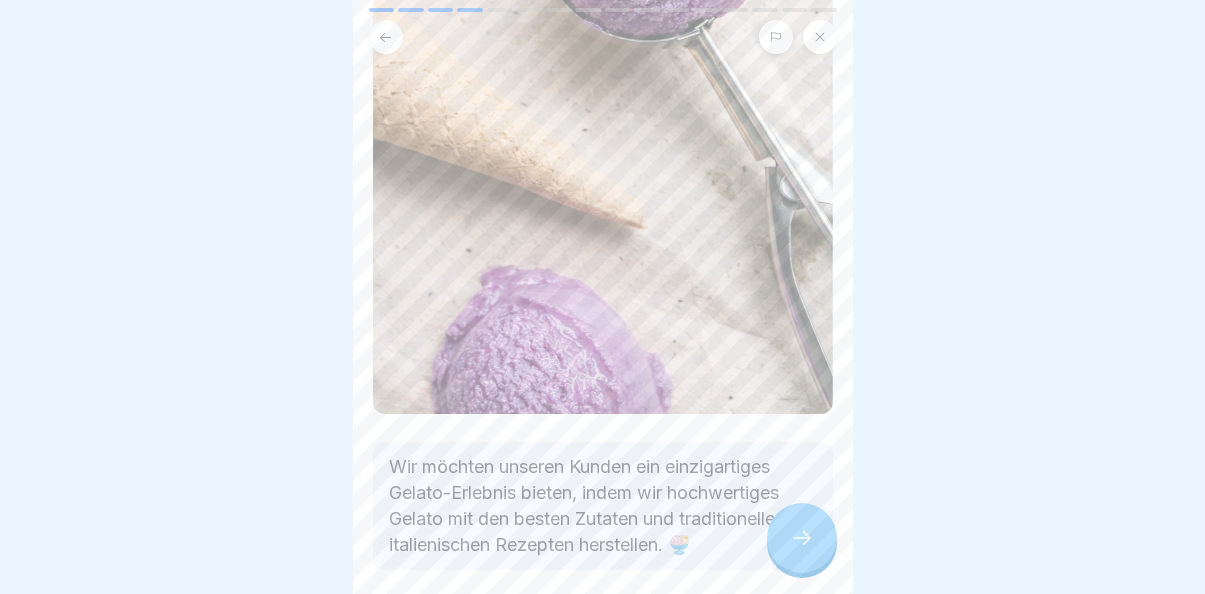 scroll, scrollTop: 532, scrollLeft: 0, axis: vertical 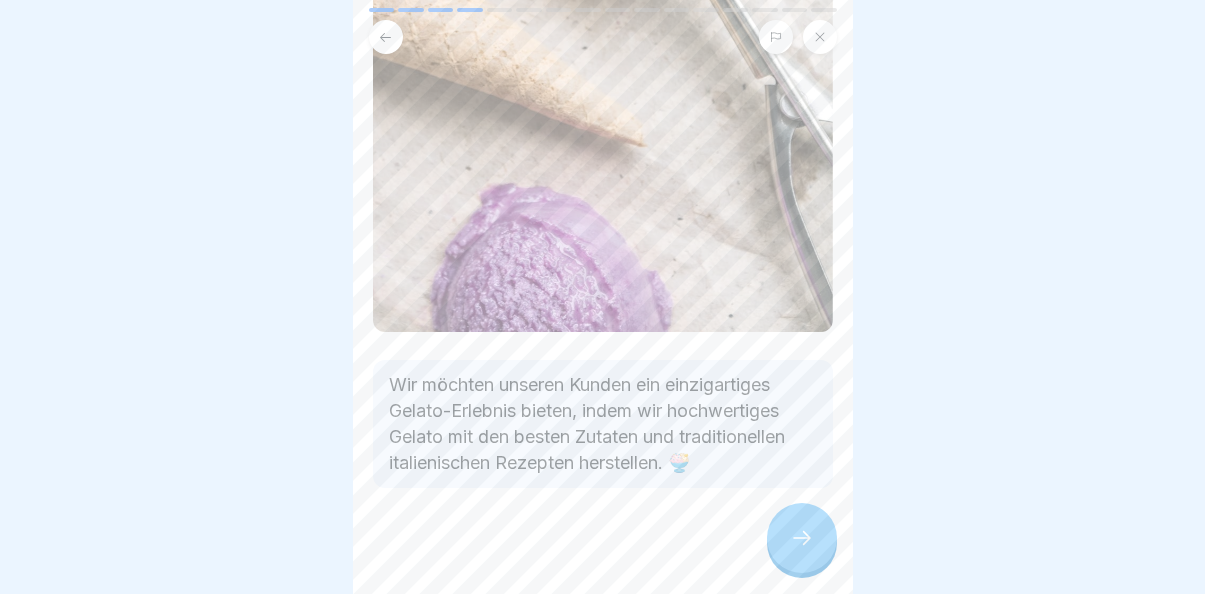click at bounding box center (802, 538) 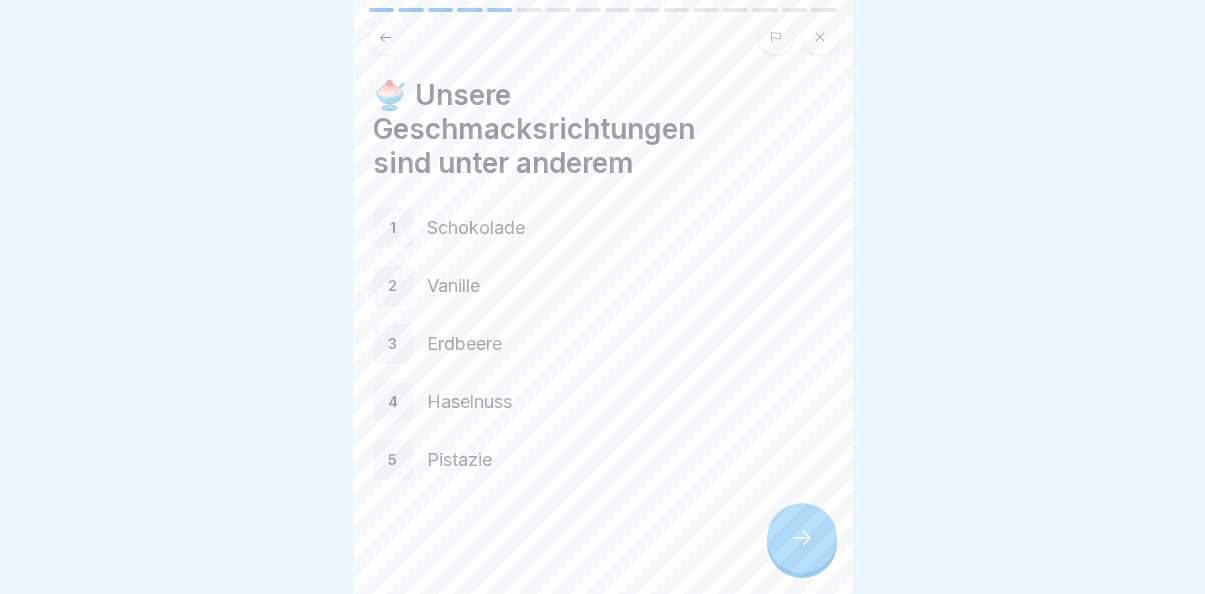 scroll, scrollTop: 6, scrollLeft: 0, axis: vertical 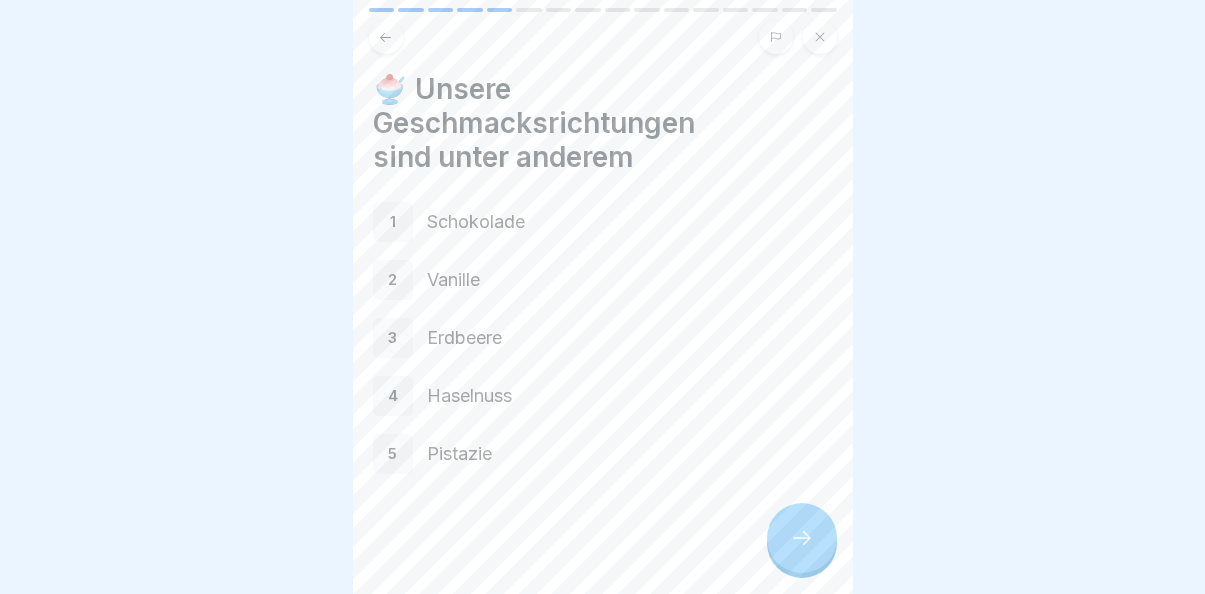 click 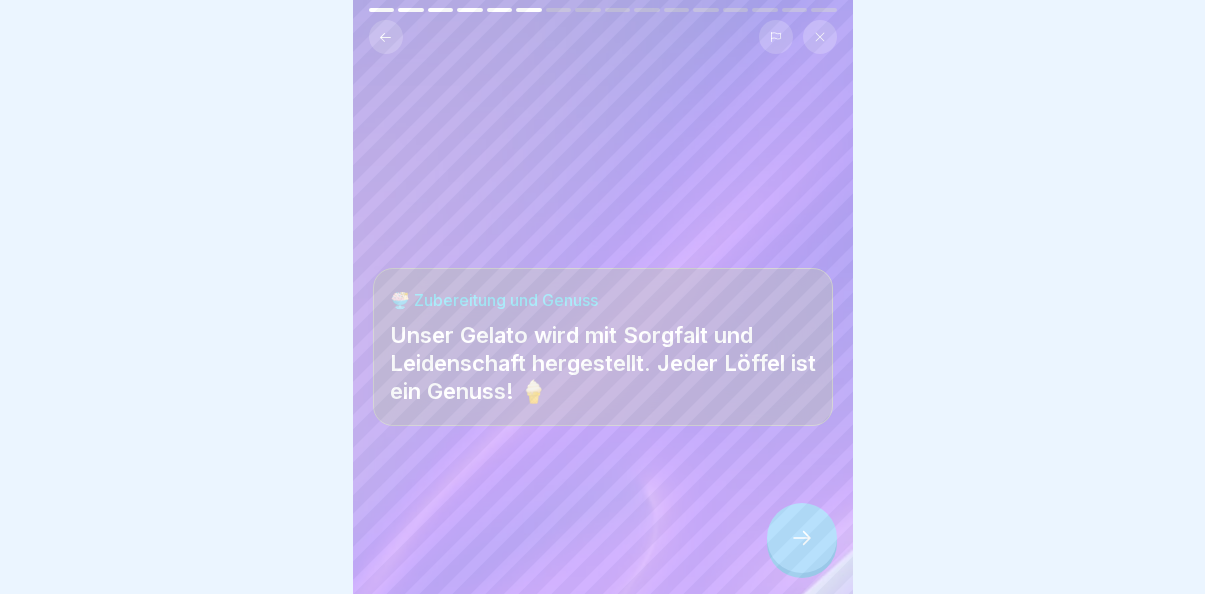 click at bounding box center [802, 538] 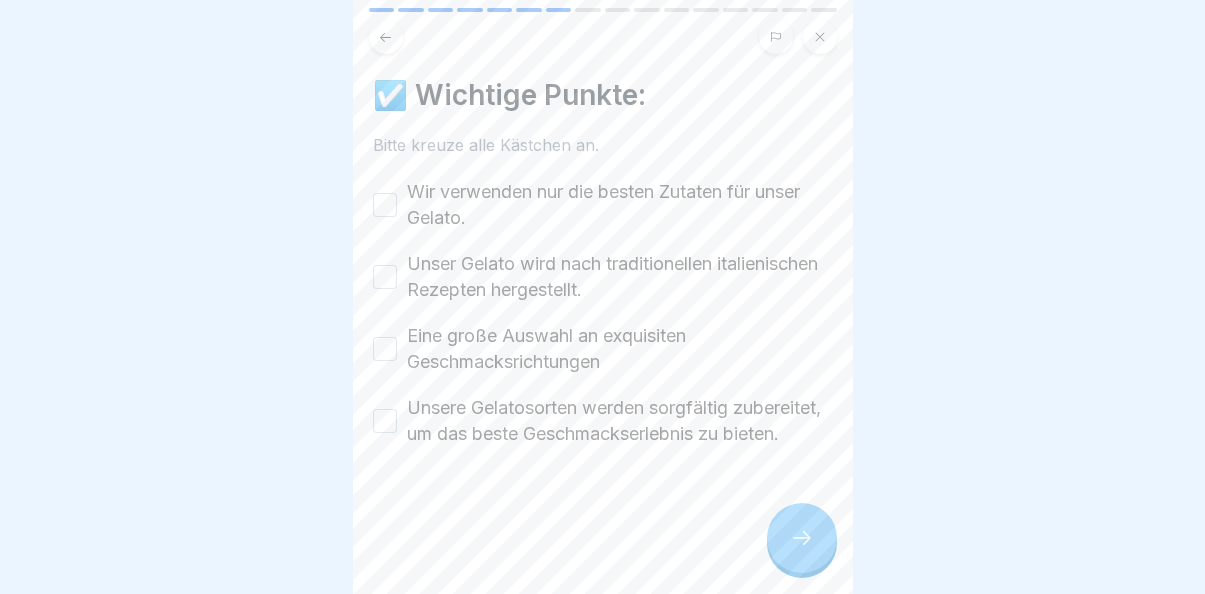 click on "Wir verwenden nur die besten Zutaten für unser Gelato." at bounding box center [385, 205] 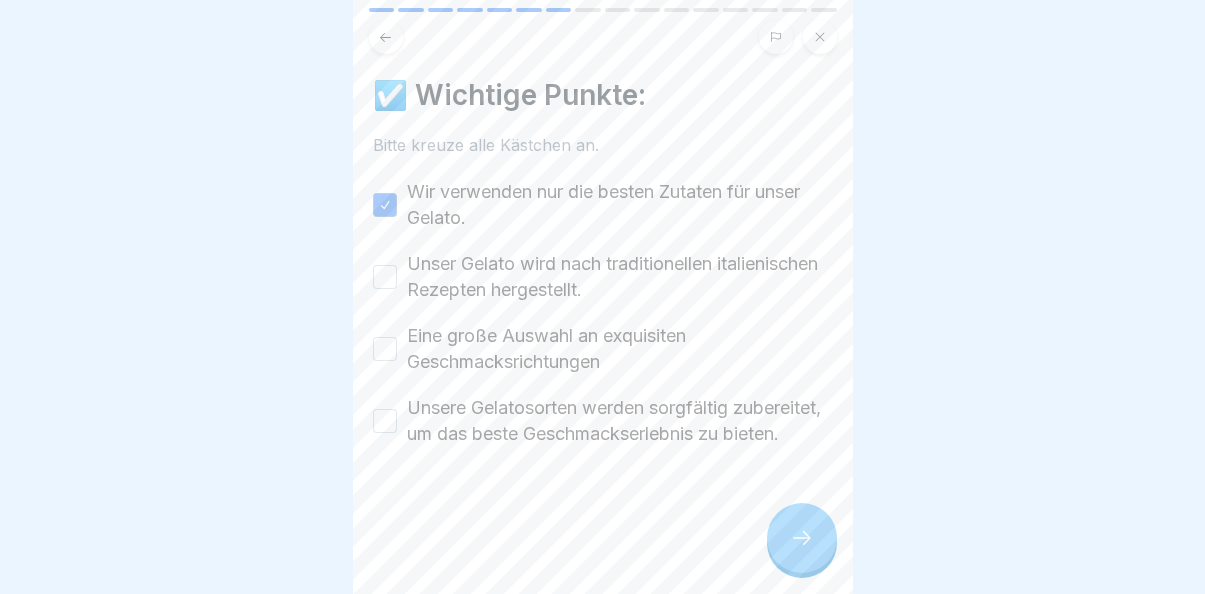 click on "Unser Gelato wird nach traditionellen italienischen Rezepten hergestellt." at bounding box center [603, 277] 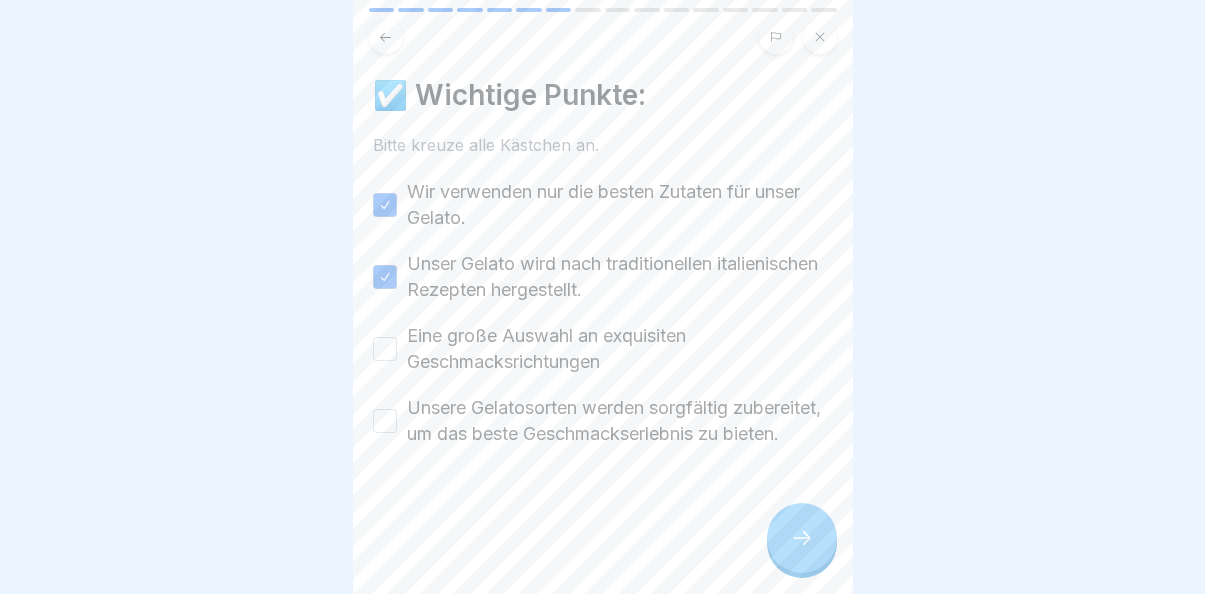 click on "Eine große Auswahl an exquisiten Geschmacksrichtungen" at bounding box center (385, 349) 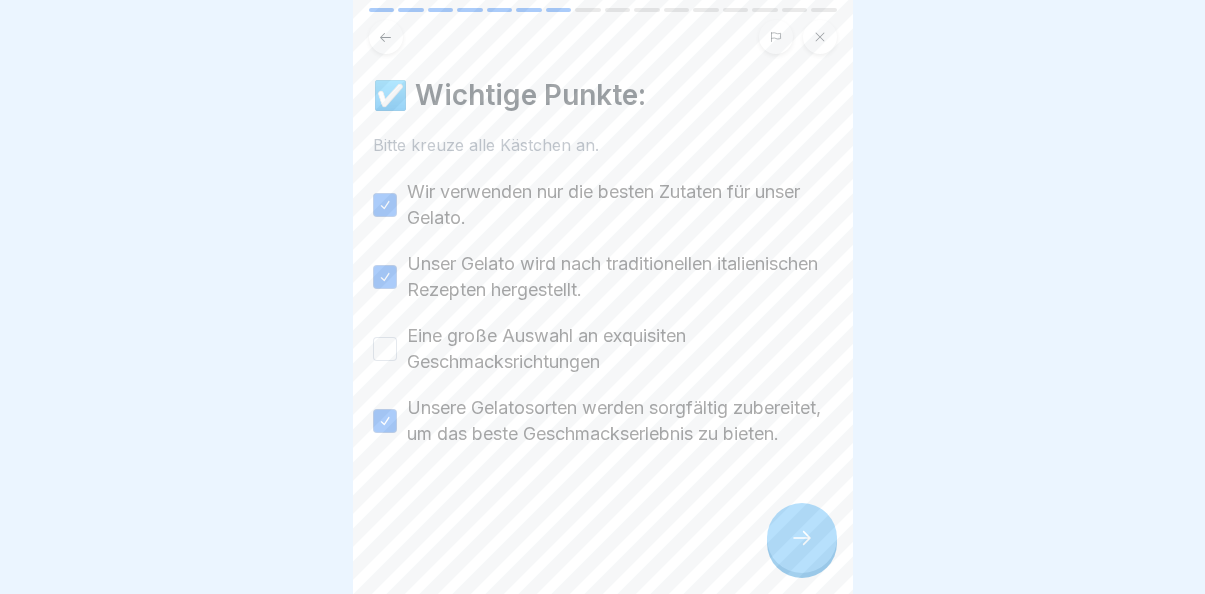 click on "Eine große Auswahl an exquisiten Geschmacksrichtungen" at bounding box center [385, 349] 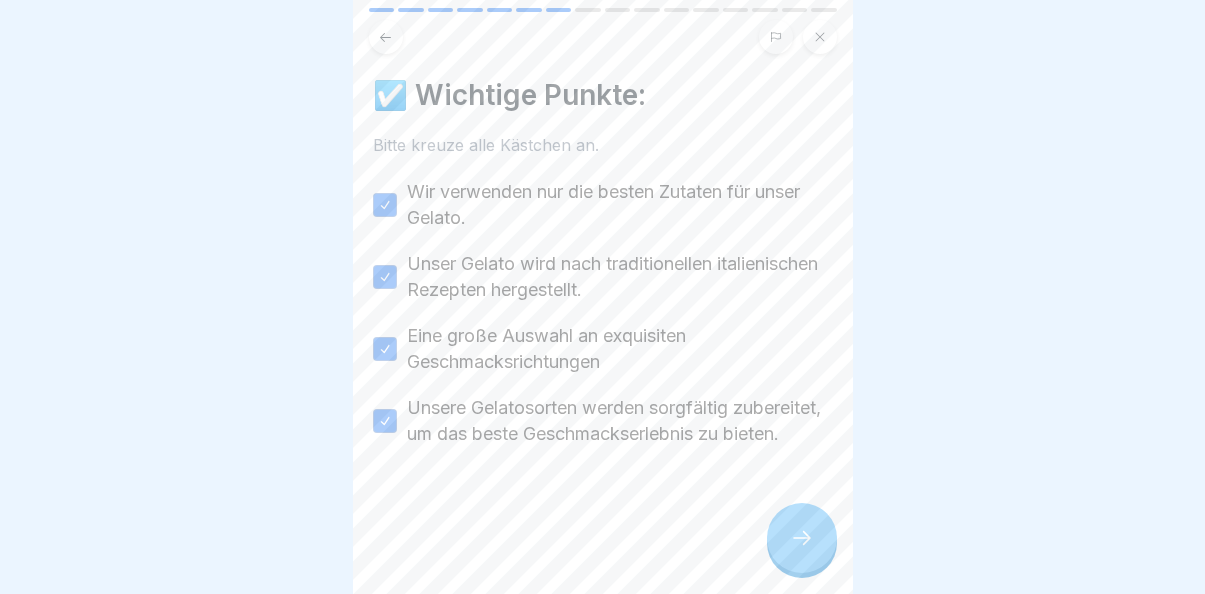 click at bounding box center (802, 538) 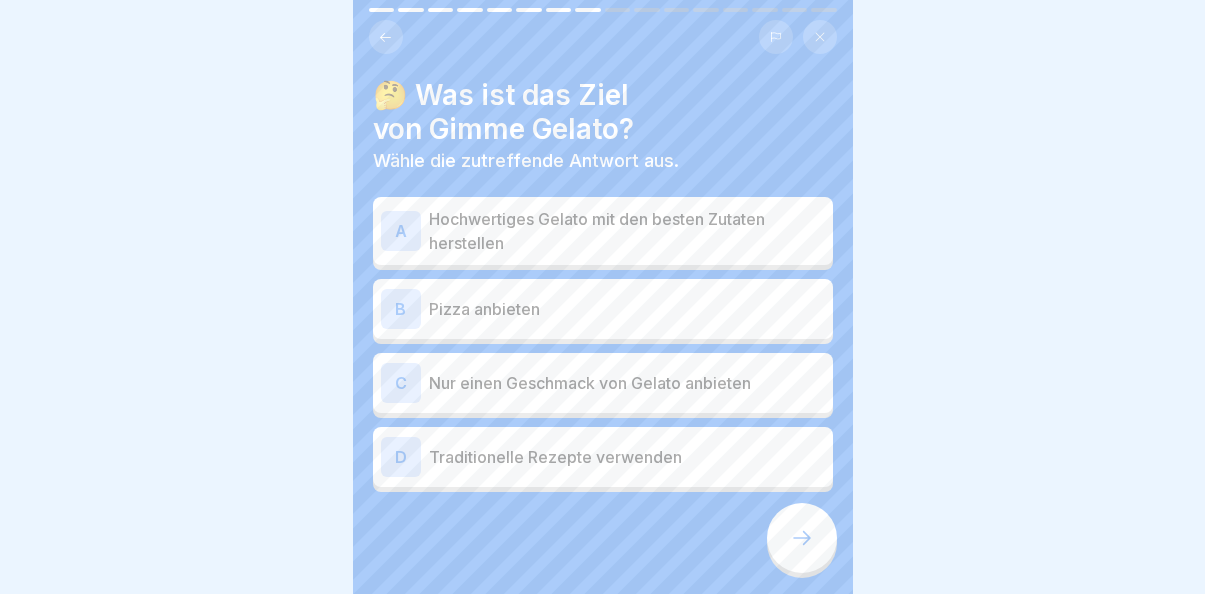 click on "Hochwertiges Gelato mit den besten Zutaten herstellen" at bounding box center (627, 231) 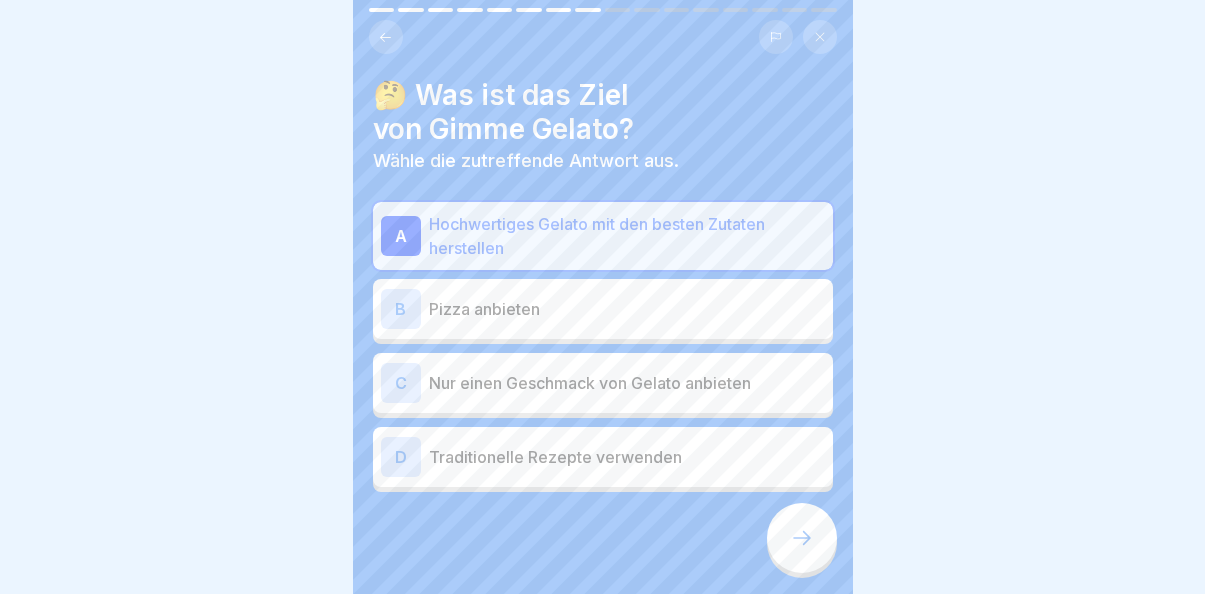 click on "Traditionelle Rezepte verwenden" at bounding box center (627, 457) 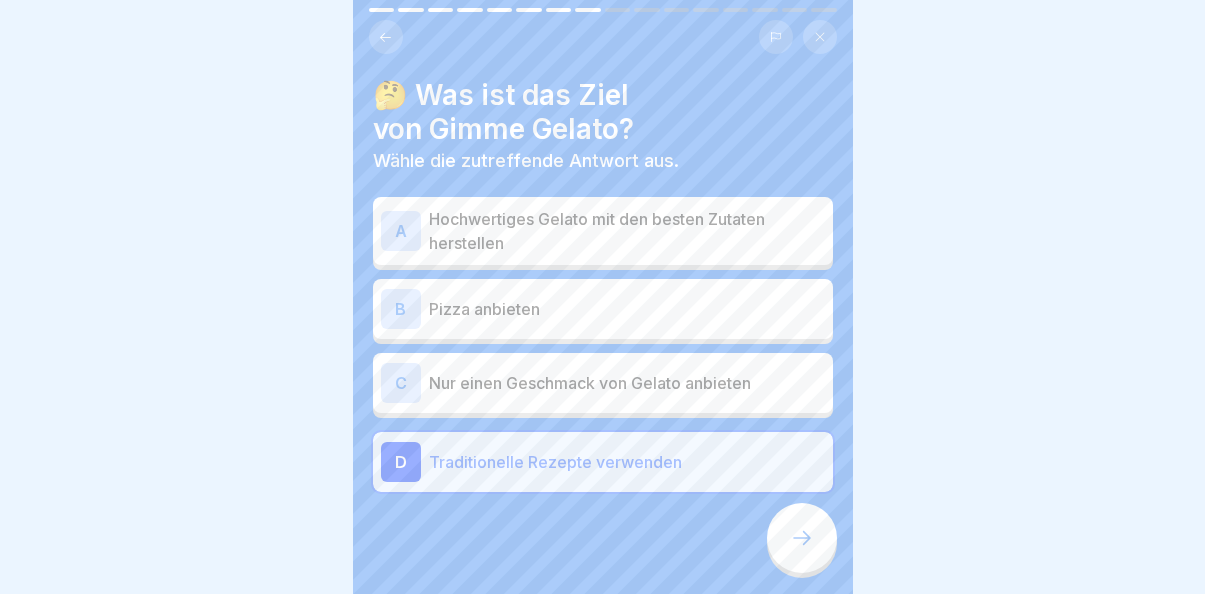 click on "Hochwertiges Gelato mit den besten Zutaten herstellen" at bounding box center (627, 231) 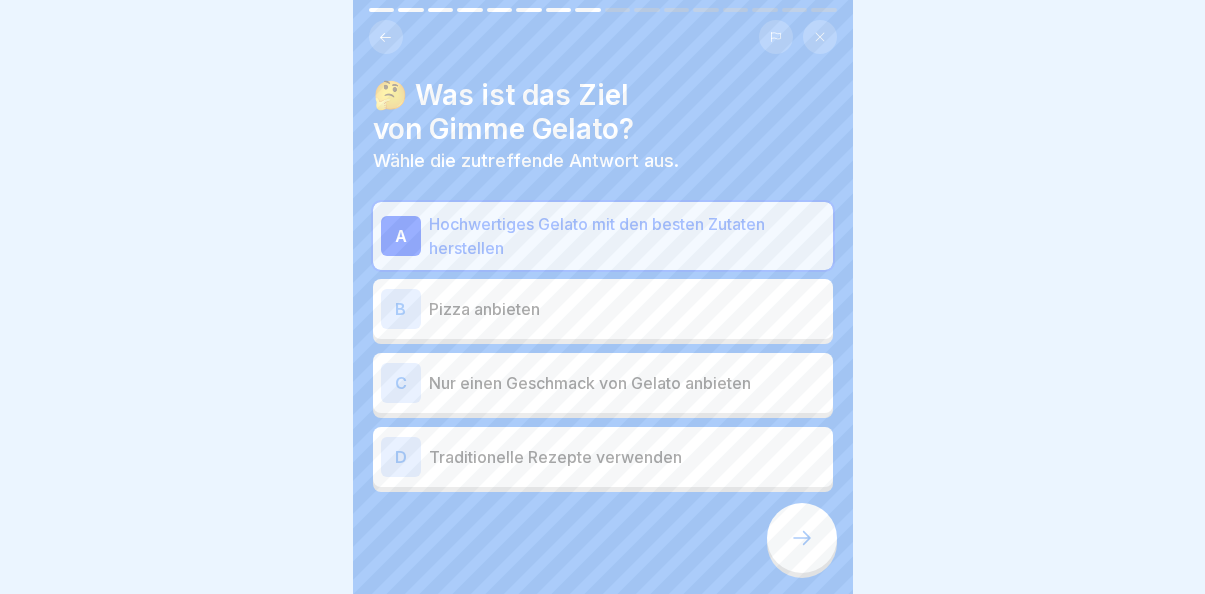 click on "D" at bounding box center (401, 457) 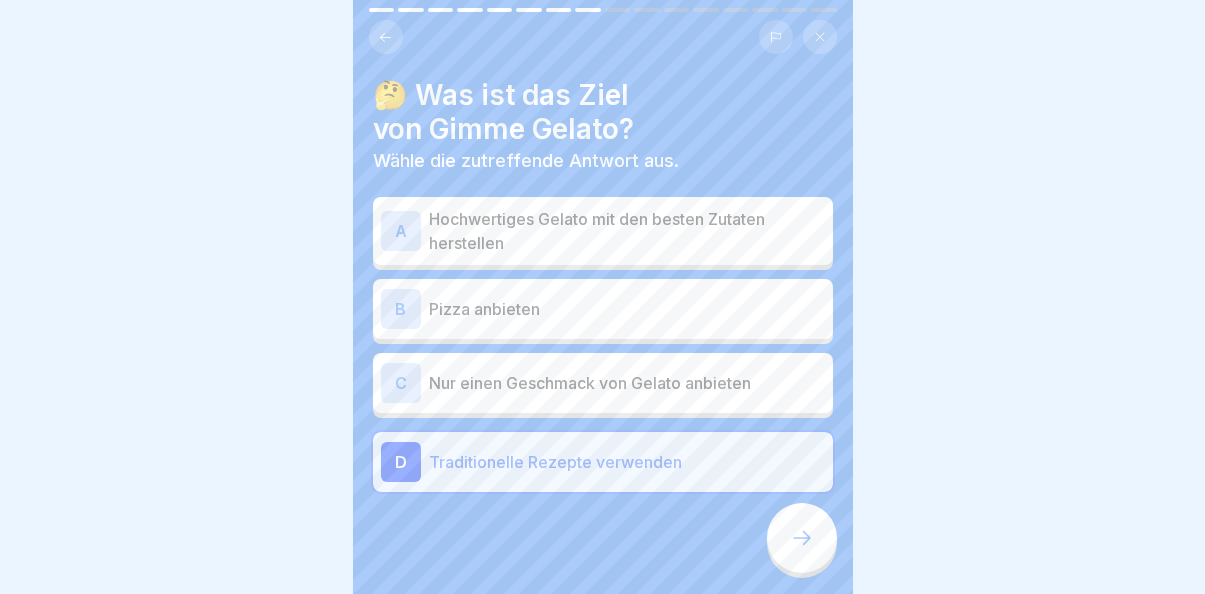 click on "A" at bounding box center (401, 231) 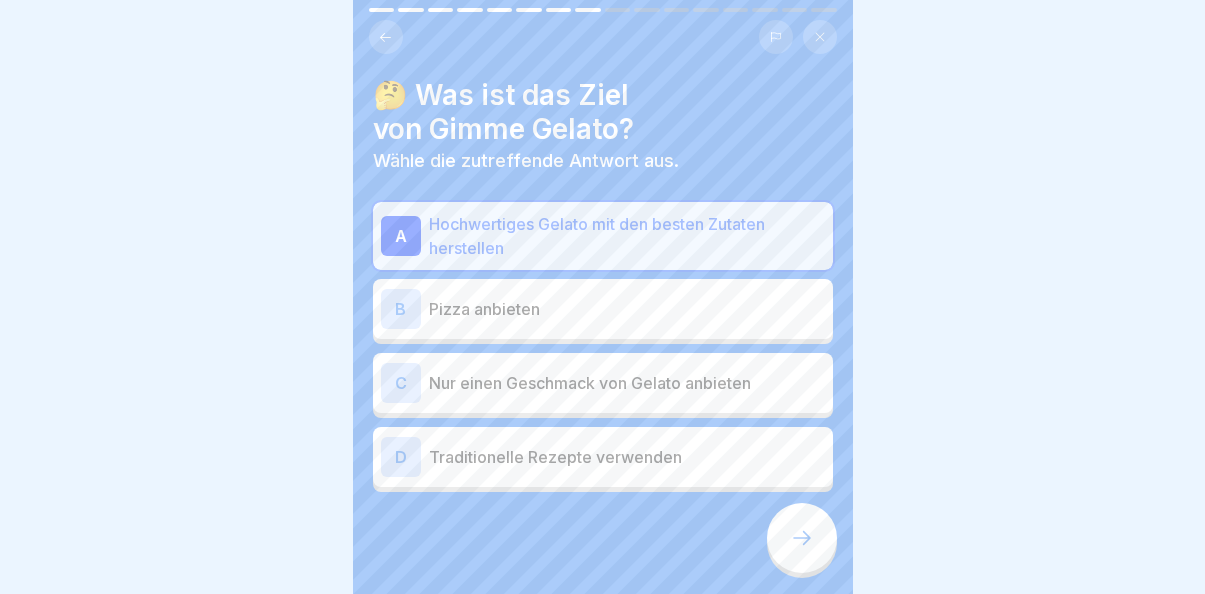 click at bounding box center (802, 538) 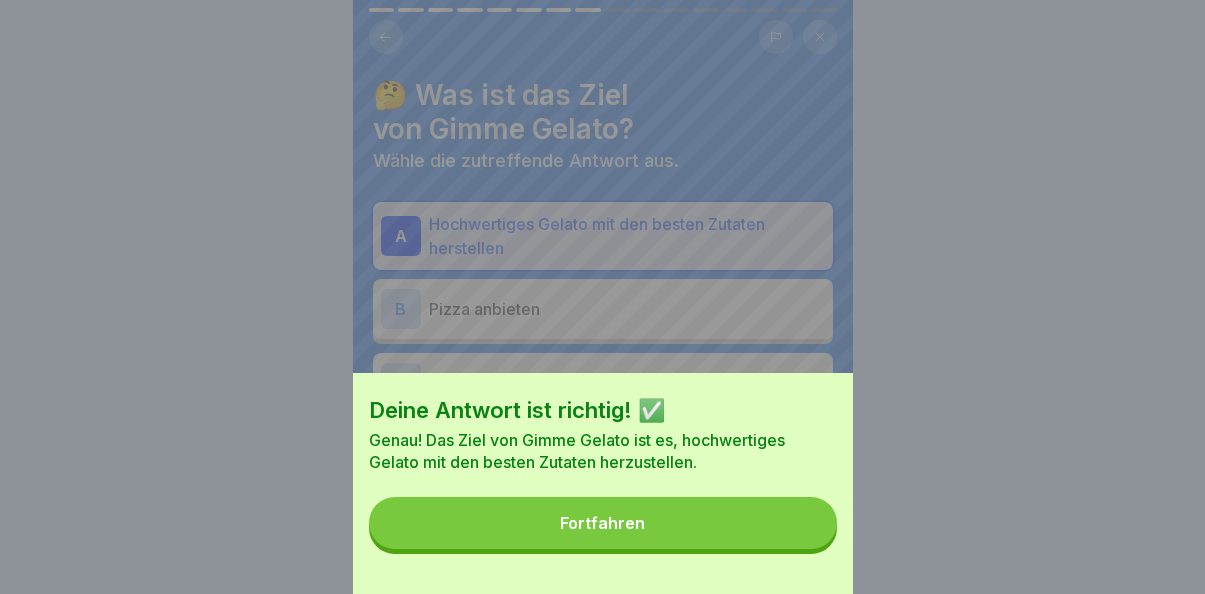 click on "Fortfahren" at bounding box center [603, 523] 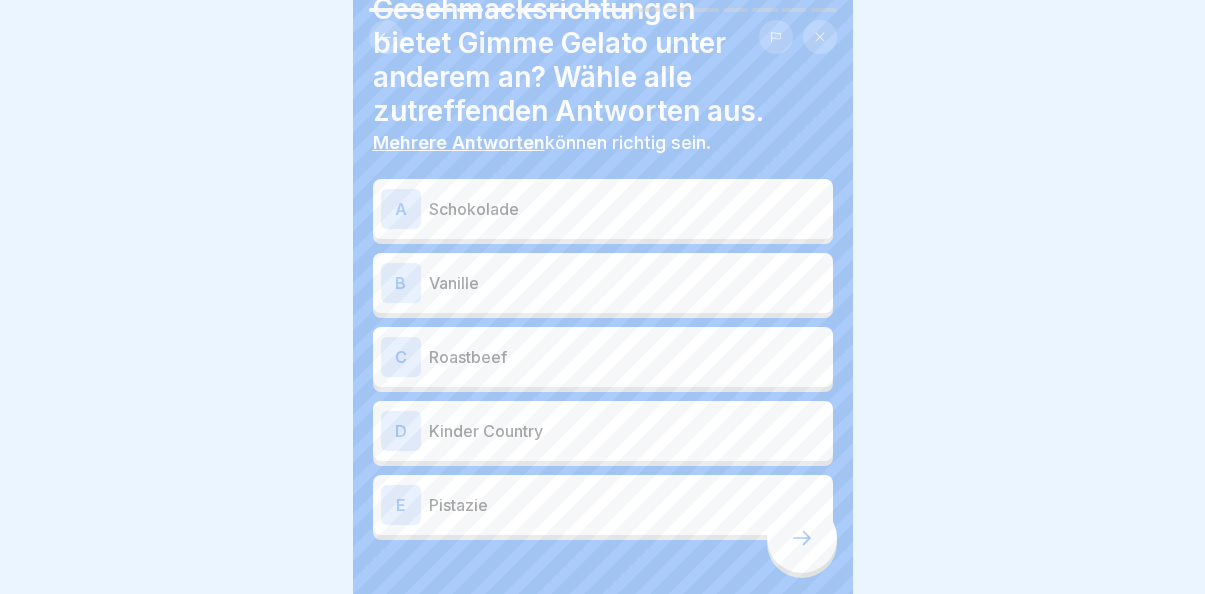 scroll, scrollTop: 185, scrollLeft: 0, axis: vertical 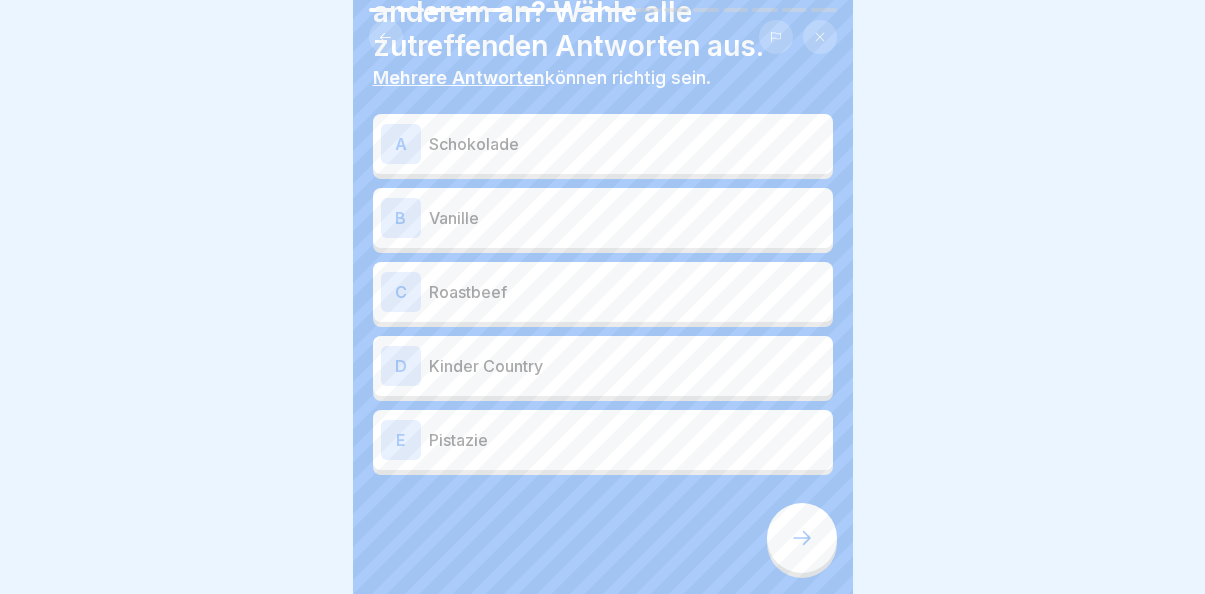 click on "Schokolade" at bounding box center [627, 144] 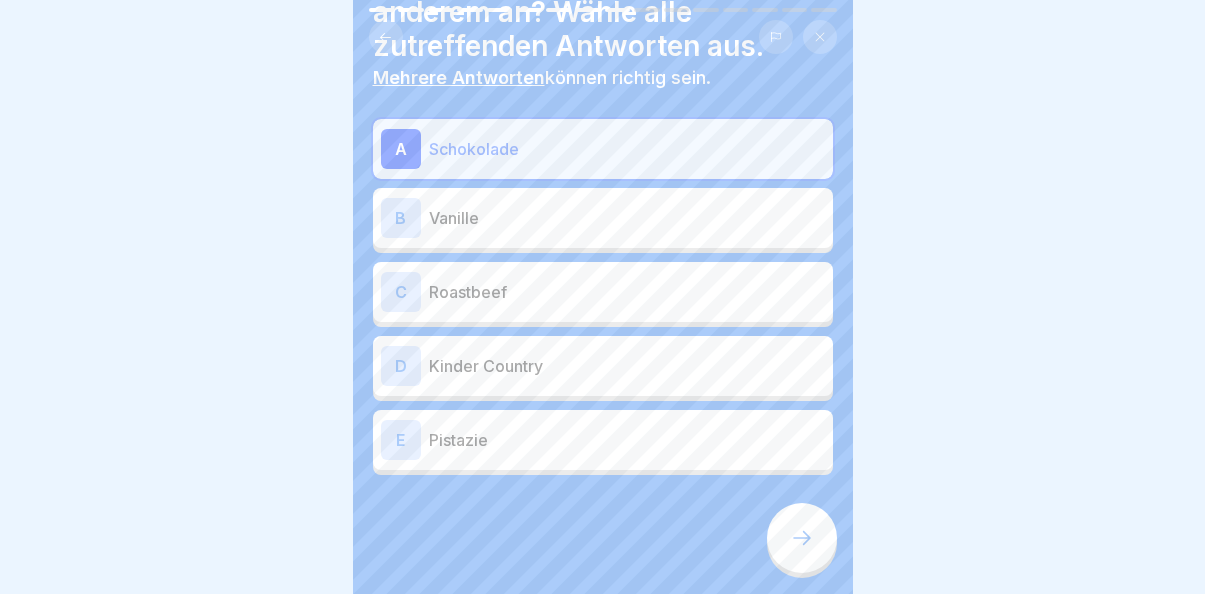 click on "Vanille" at bounding box center (627, 218) 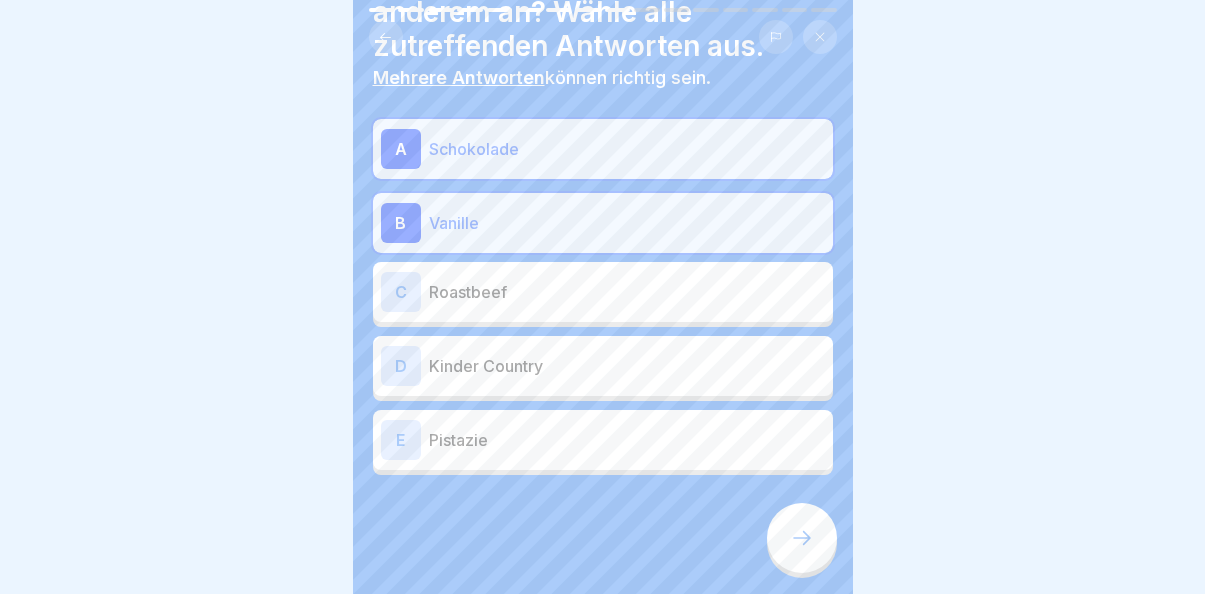 click on "Pistazie" at bounding box center (627, 440) 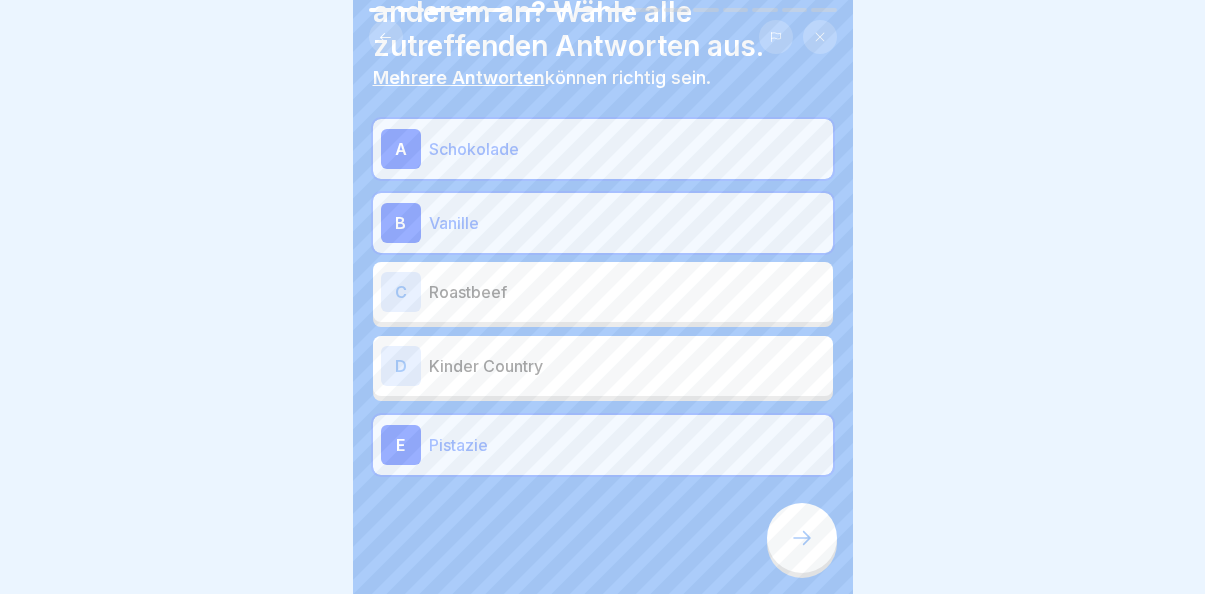 click at bounding box center (802, 538) 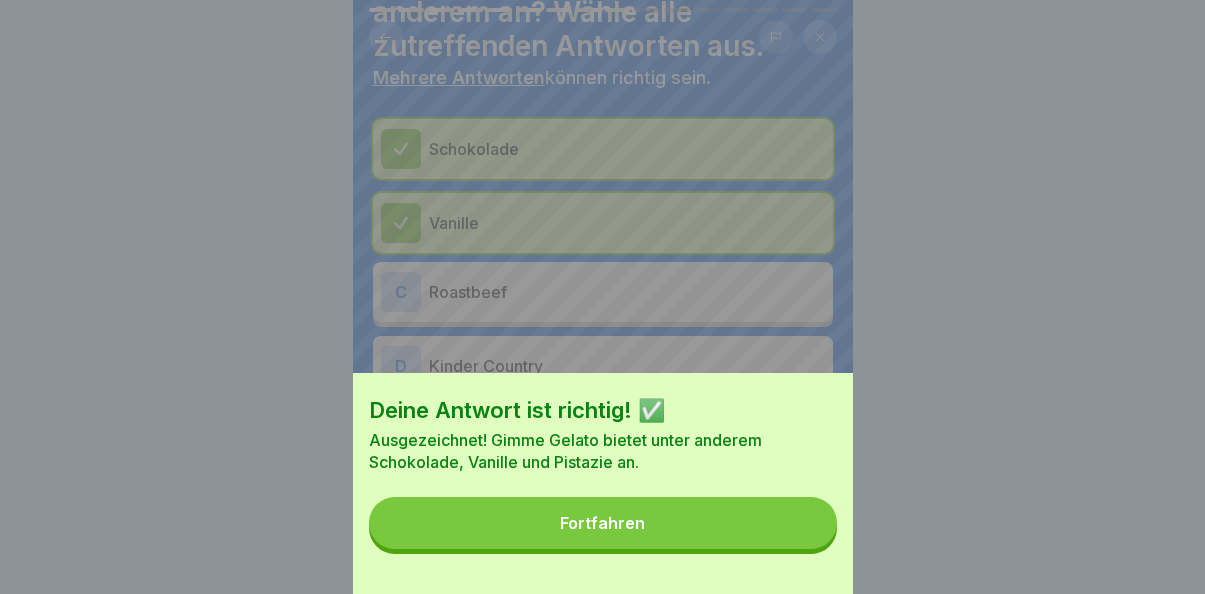 click on "Fortfahren" at bounding box center (603, 523) 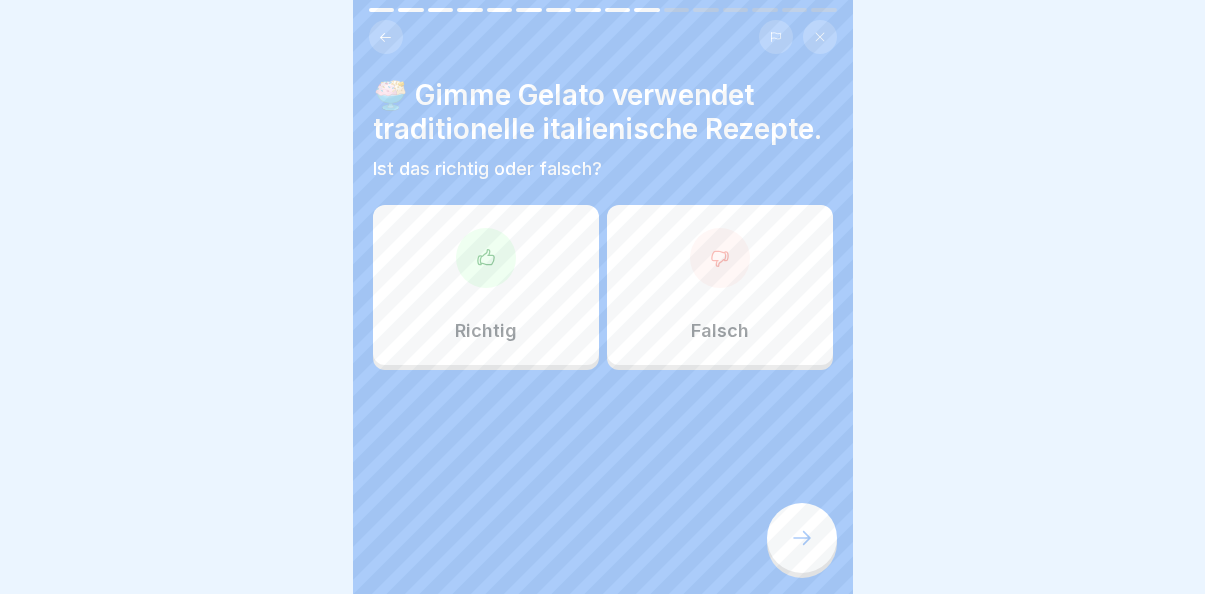click on "Richtig" at bounding box center (486, 285) 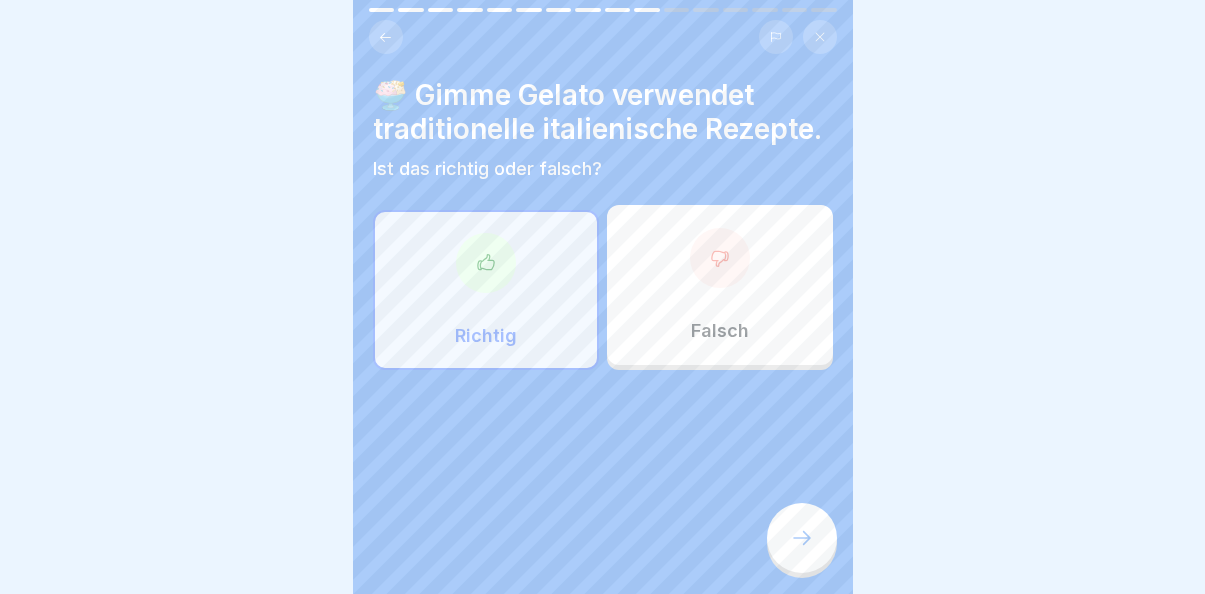 click at bounding box center (802, 538) 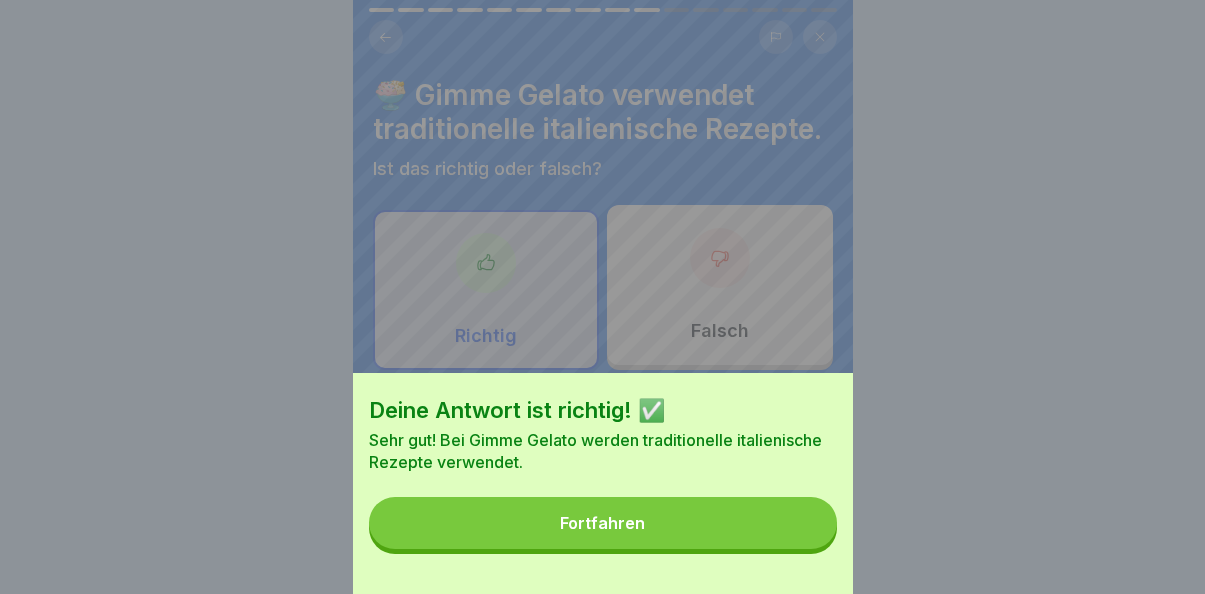click on "Fortfahren" at bounding box center (603, 523) 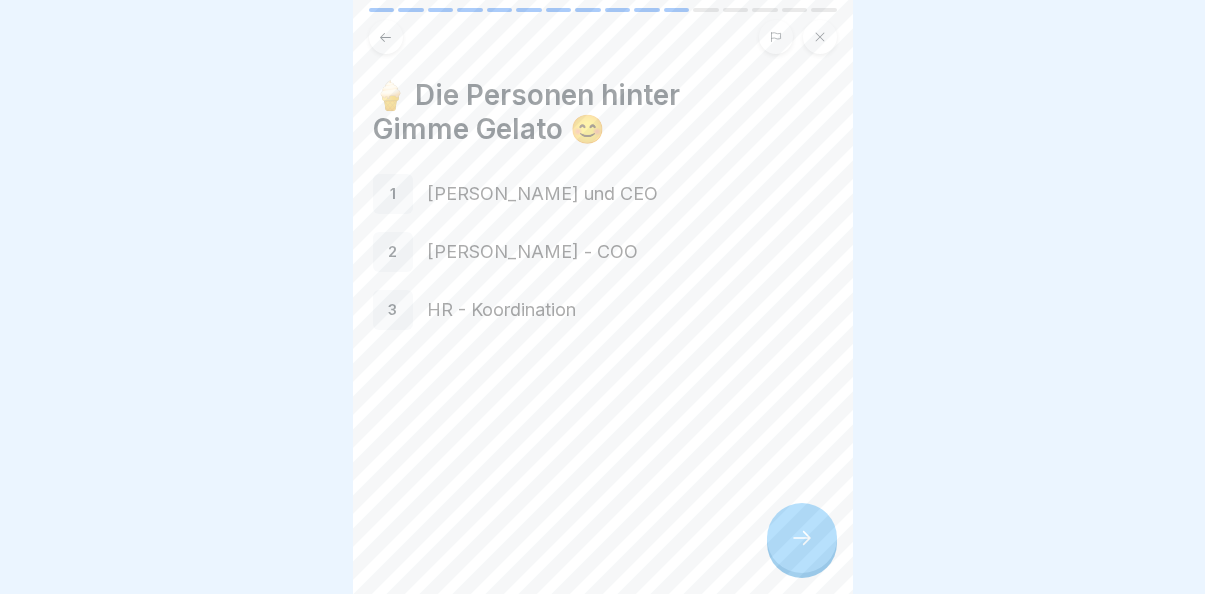 click 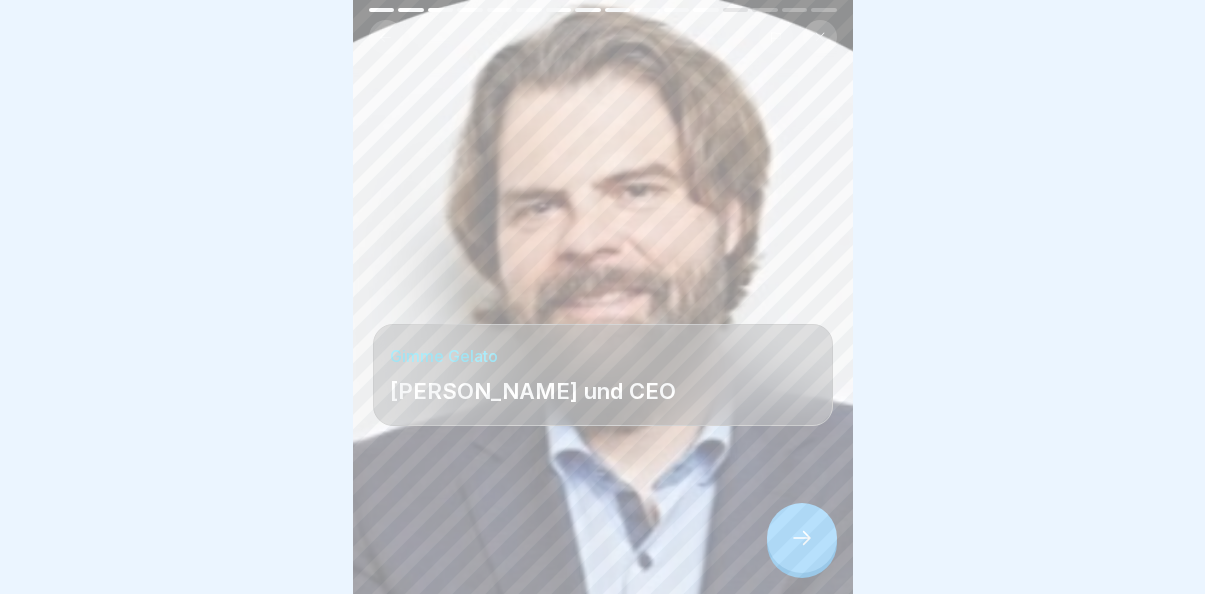 click 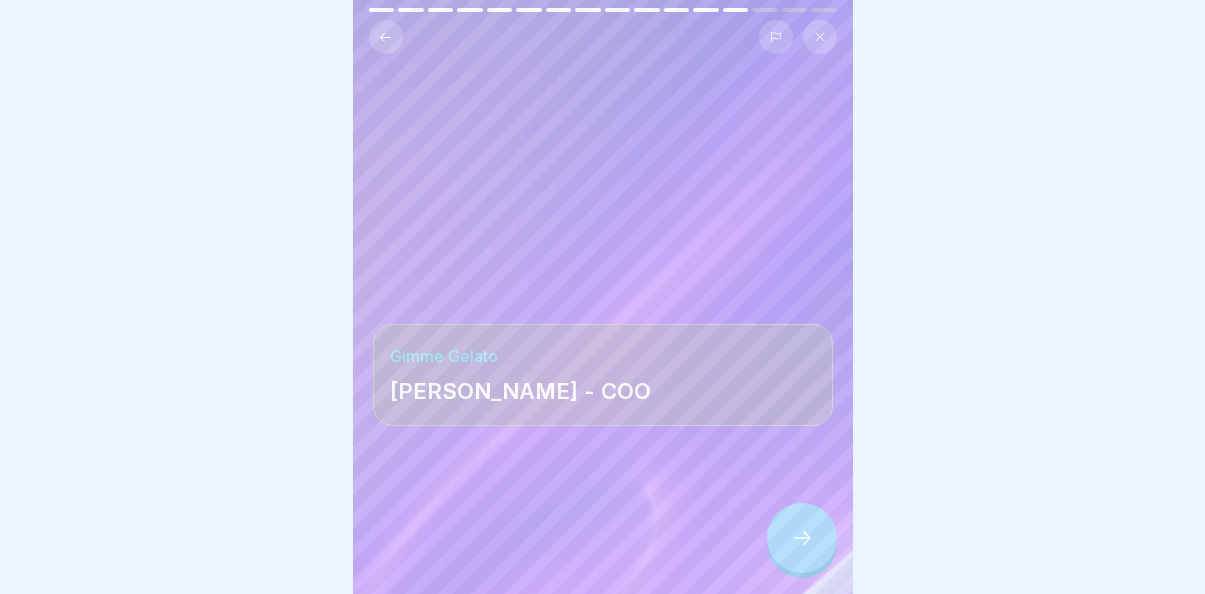click 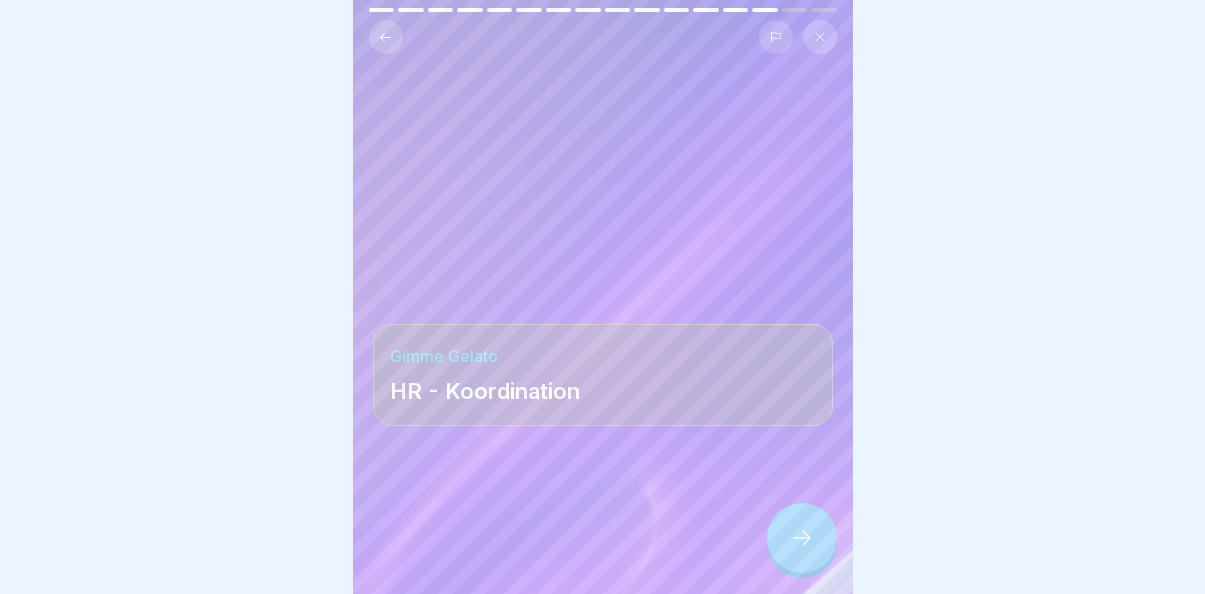 click 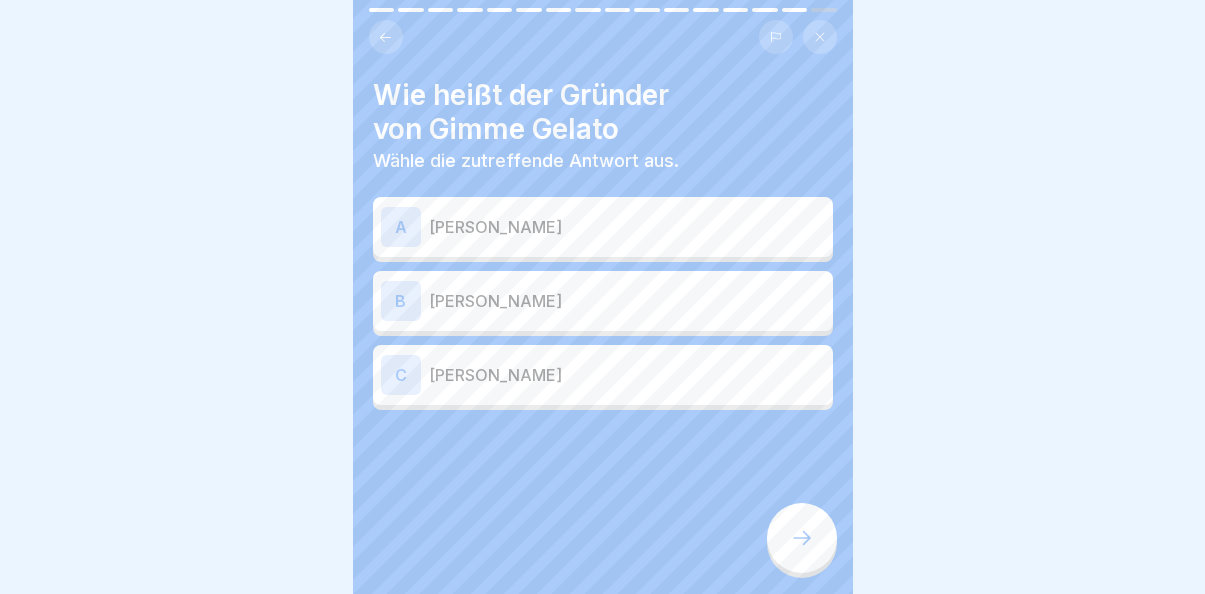 click on "[PERSON_NAME]" at bounding box center [627, 301] 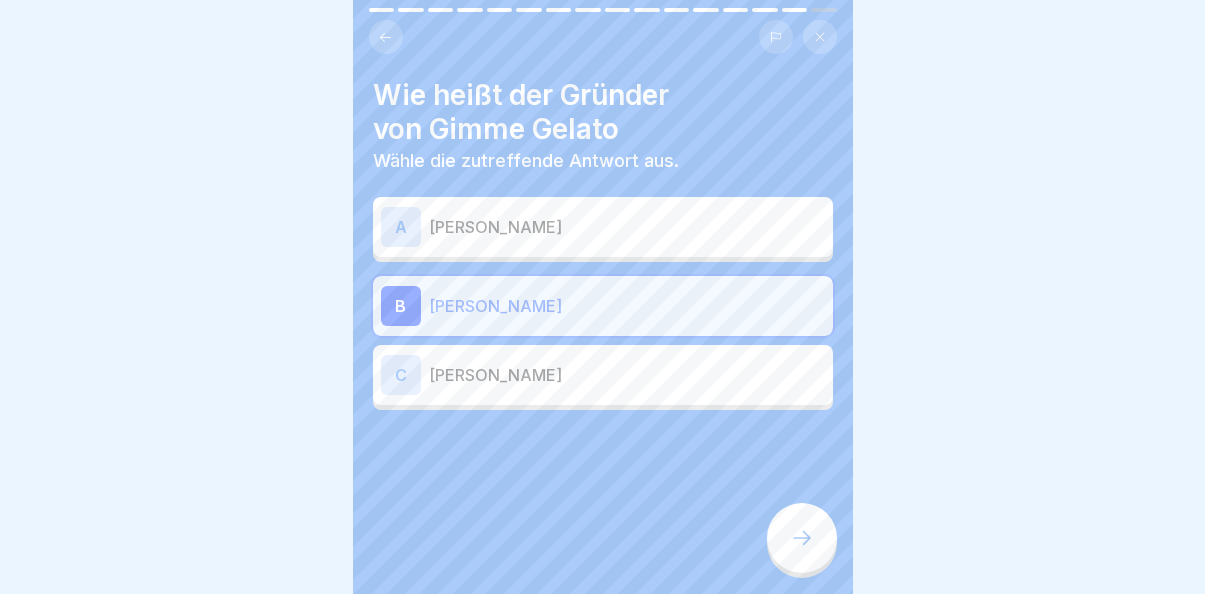 click at bounding box center (802, 538) 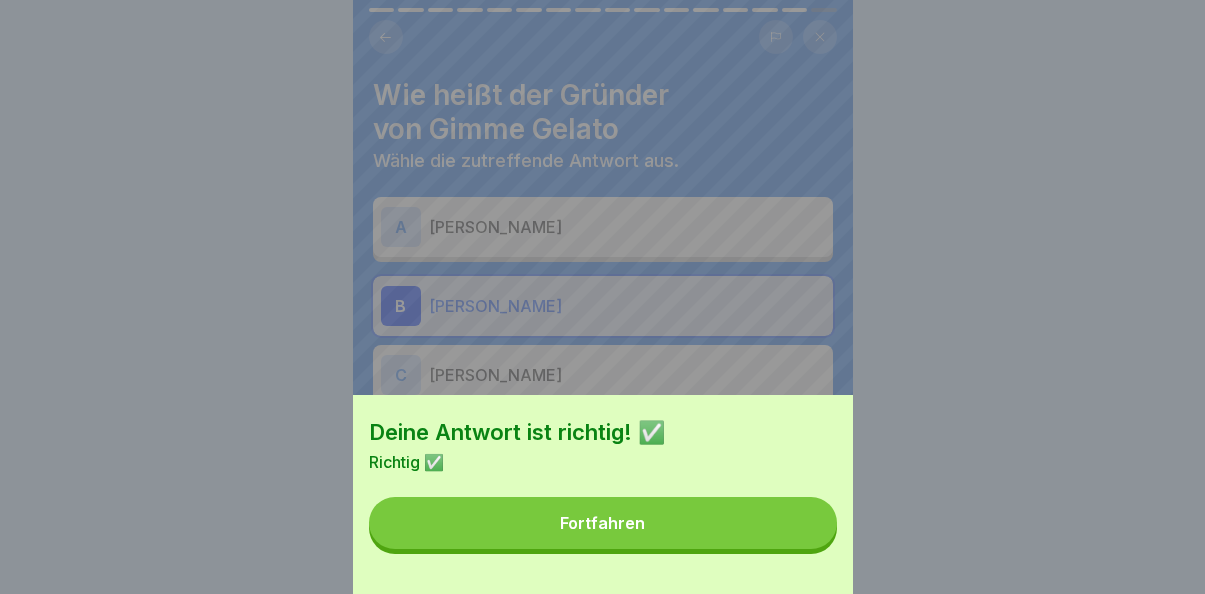 click on "Fortfahren" at bounding box center [603, 523] 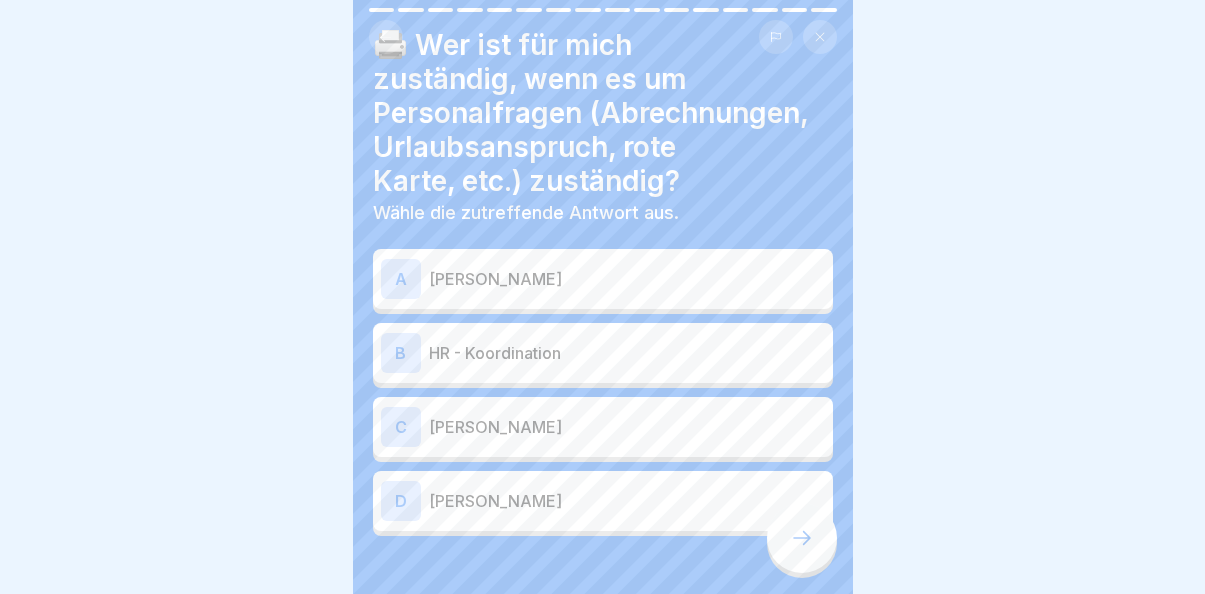scroll, scrollTop: 51, scrollLeft: 0, axis: vertical 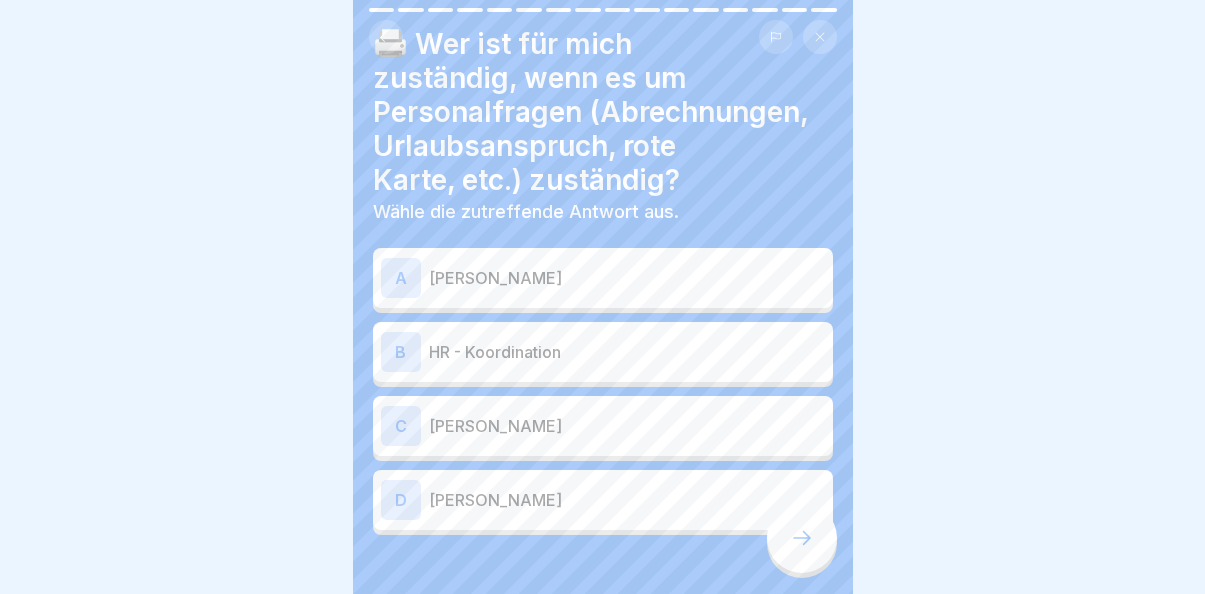 click on "HR - Koordination" at bounding box center [627, 352] 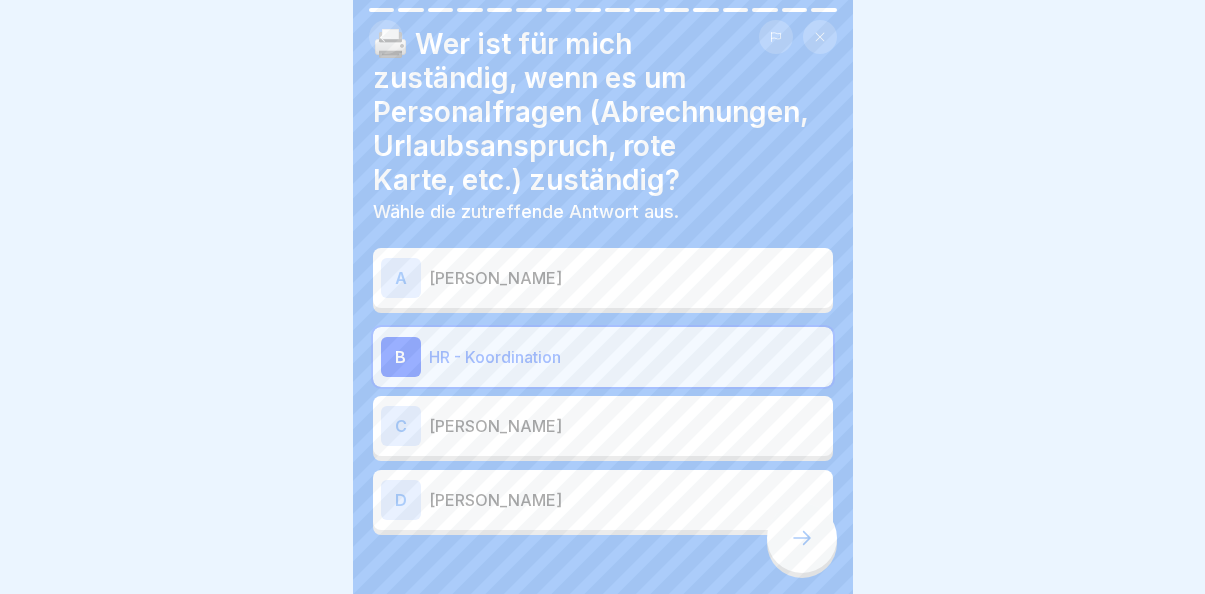 click 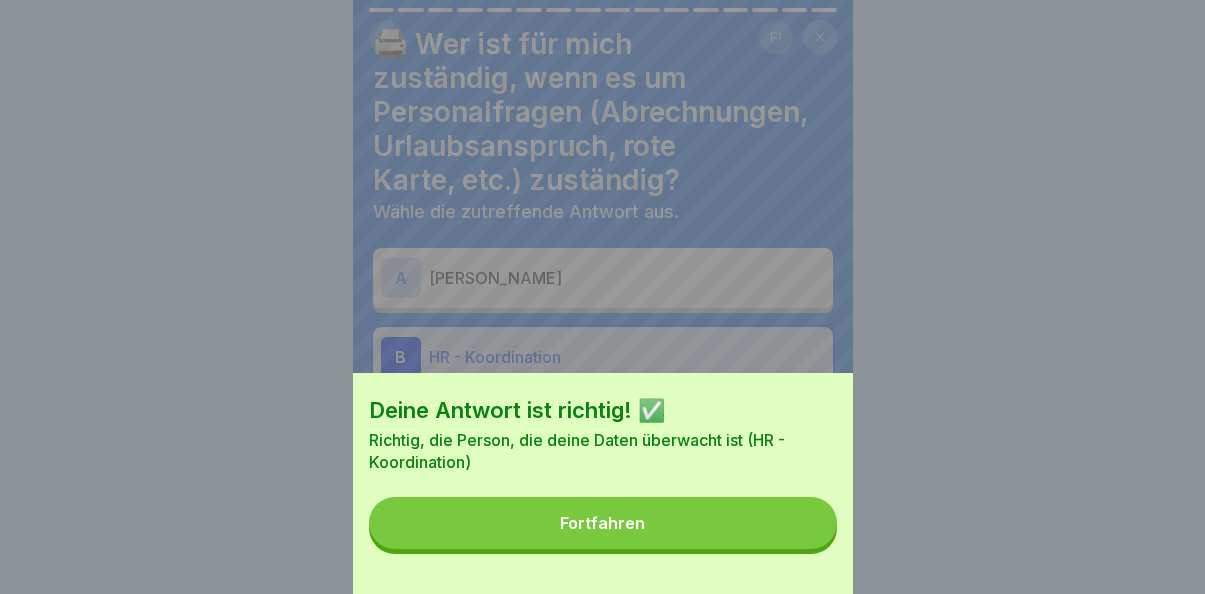 click on "Fortfahren" at bounding box center (603, 523) 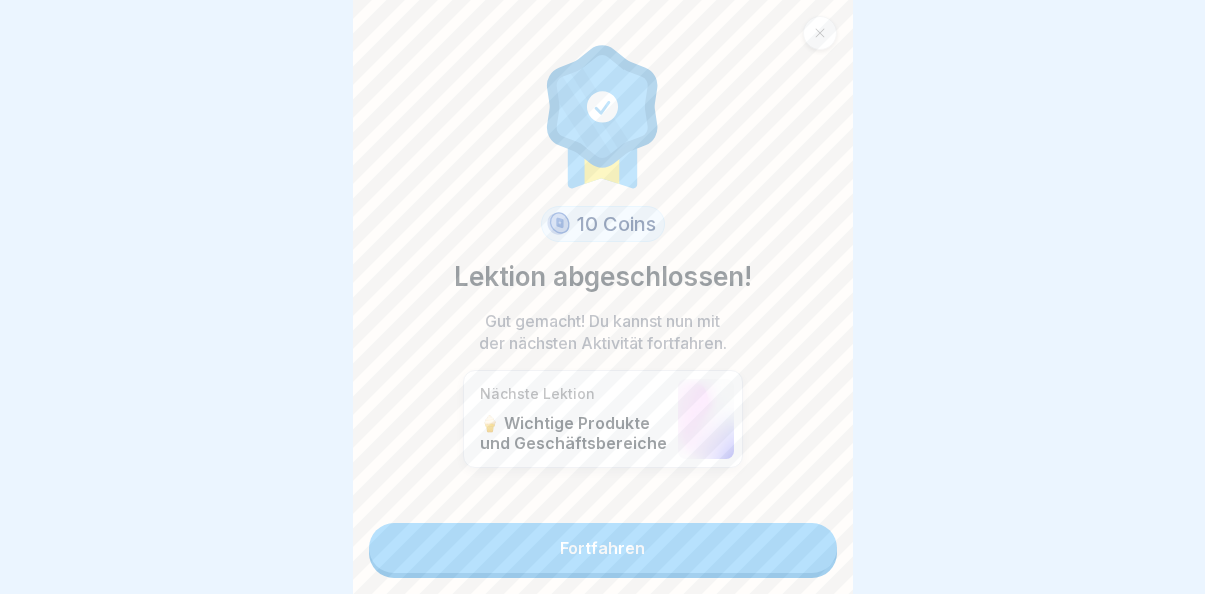 click on "Fortfahren" at bounding box center [603, 548] 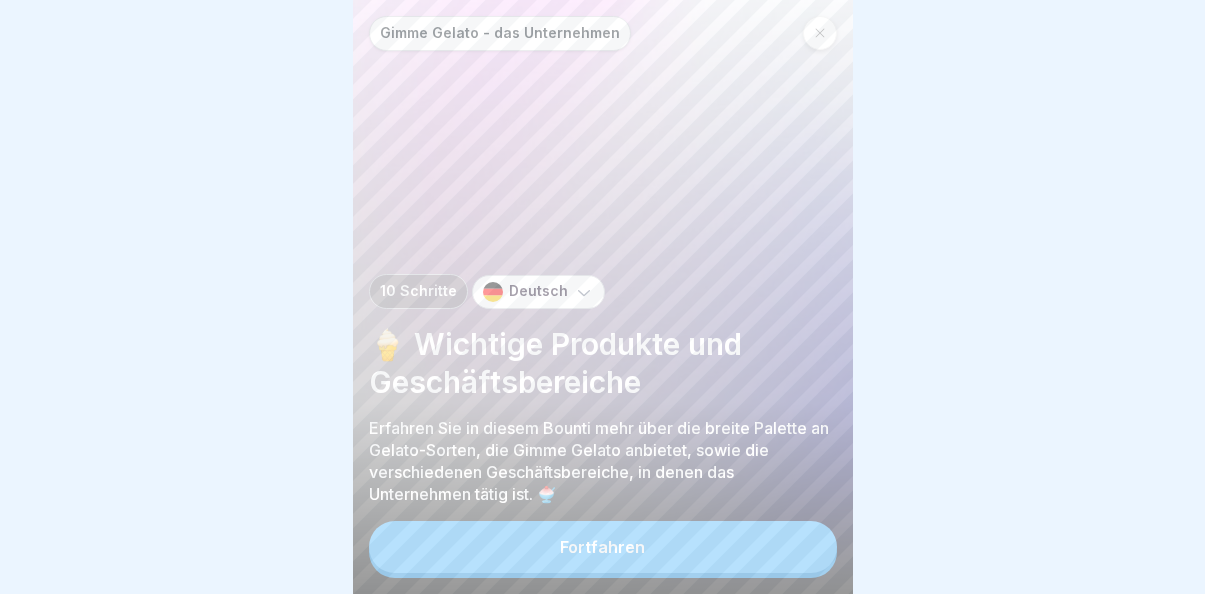click on "Fortfahren" at bounding box center [603, 547] 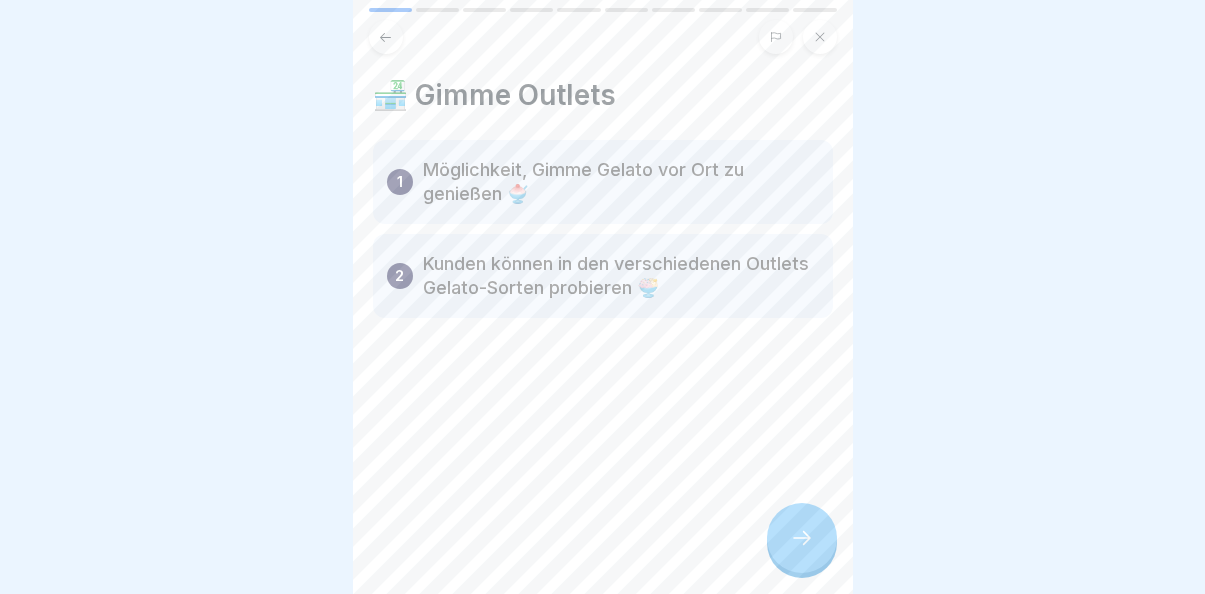 click at bounding box center (802, 538) 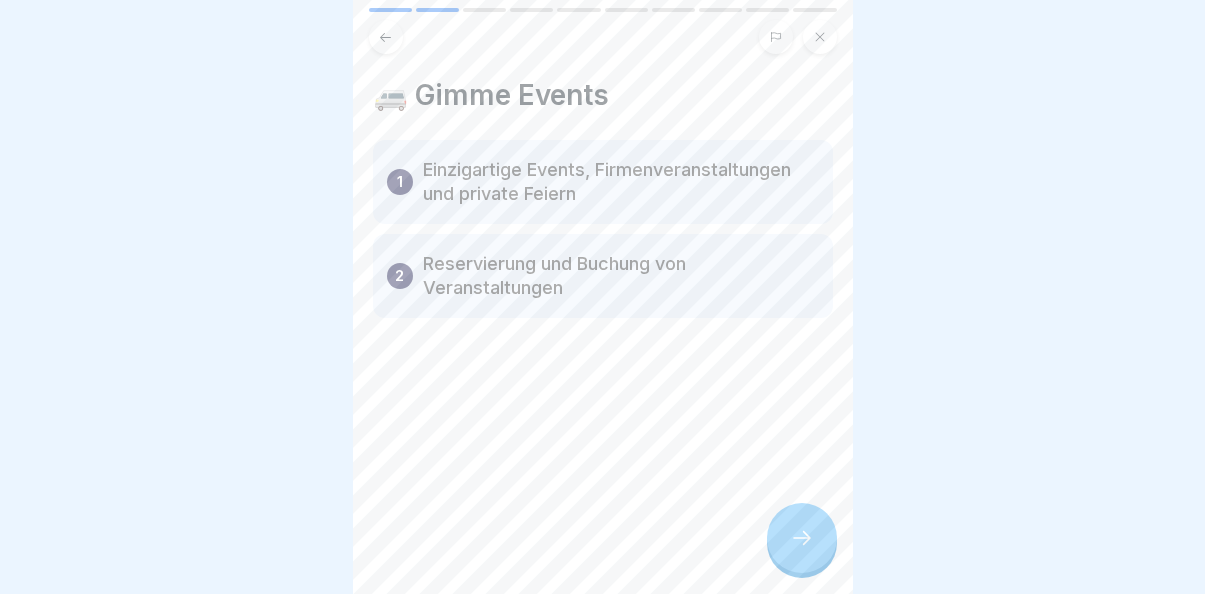 click at bounding box center [802, 538] 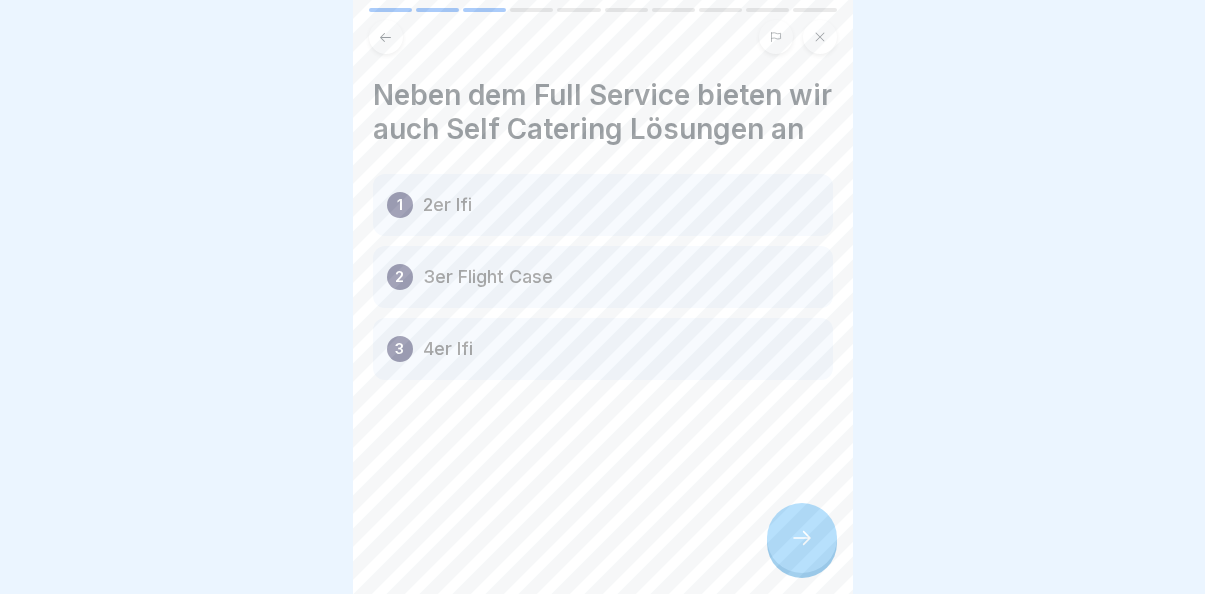 click at bounding box center [802, 538] 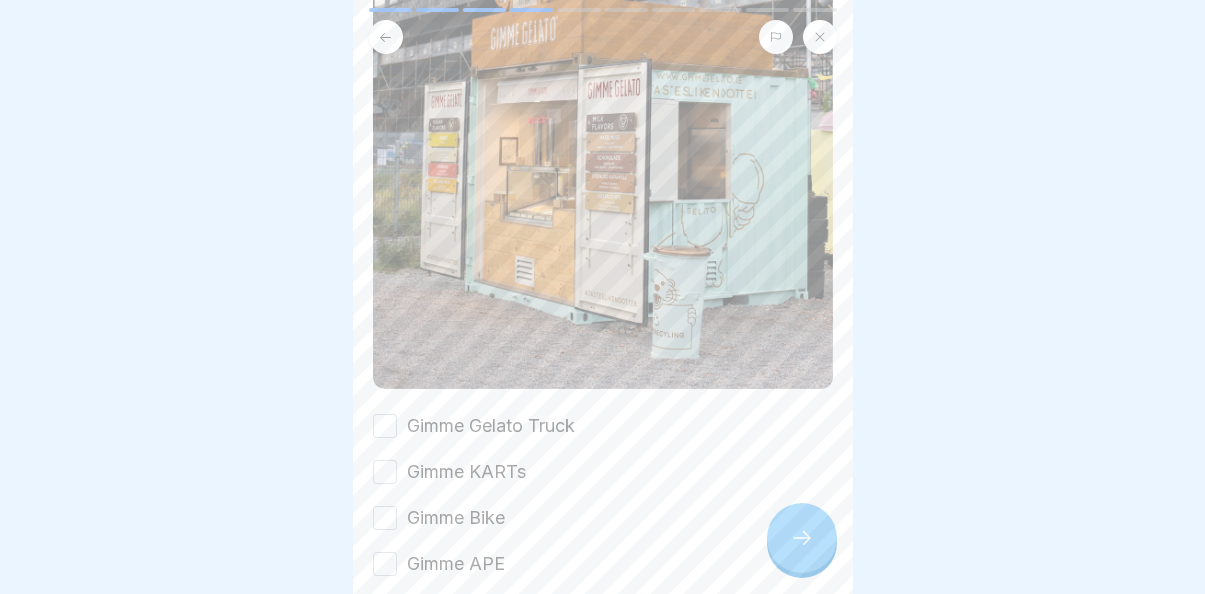 scroll, scrollTop: 545, scrollLeft: 0, axis: vertical 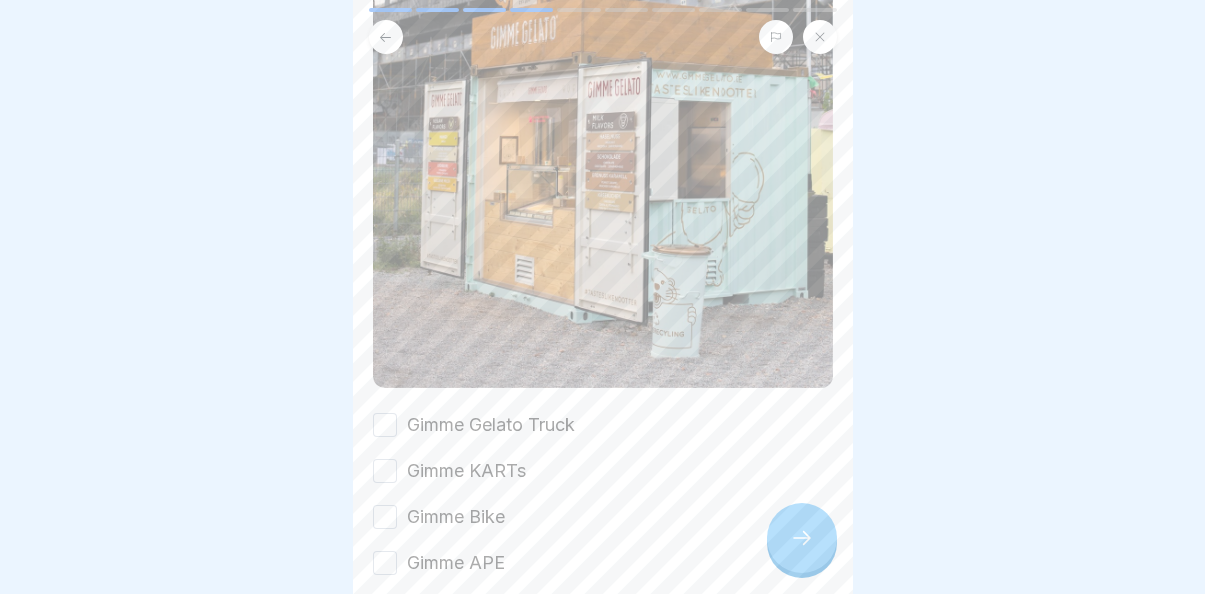 click on "Gimme Gelato Truck" at bounding box center (385, 425) 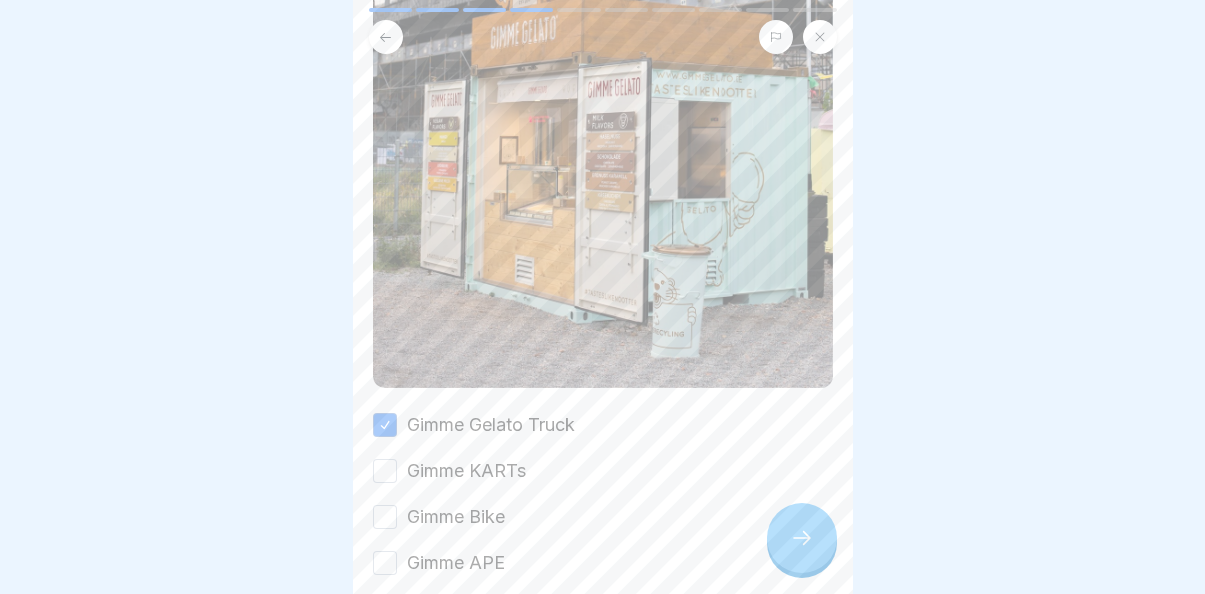 click on "Gimme KARTs" at bounding box center (385, 471) 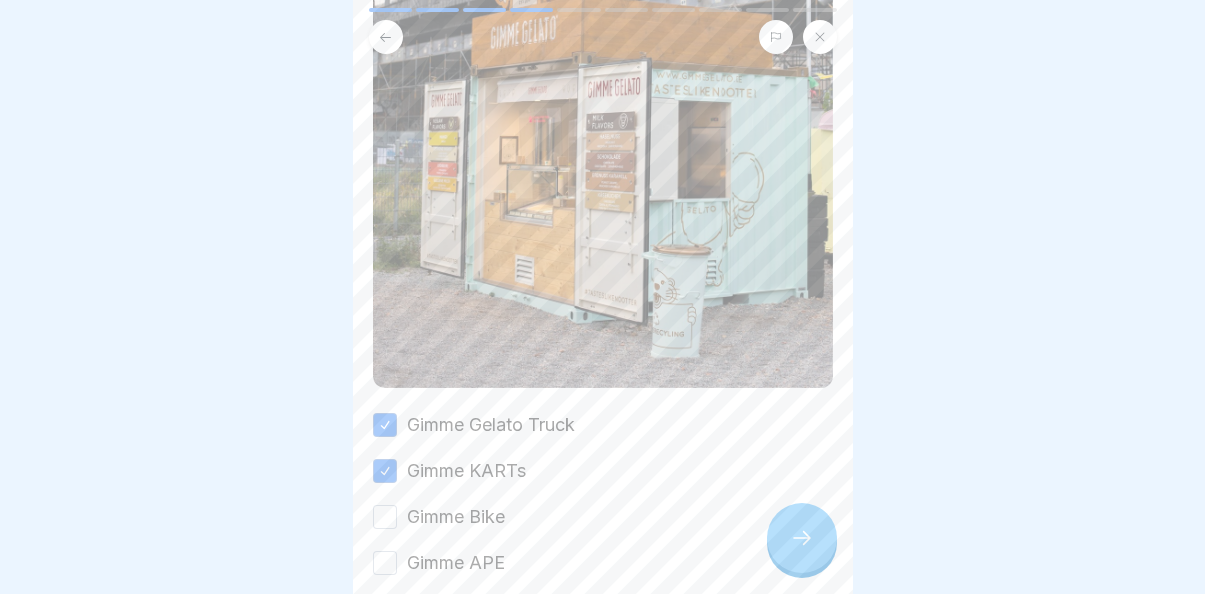 click on "Gimme Bike" at bounding box center [385, 517] 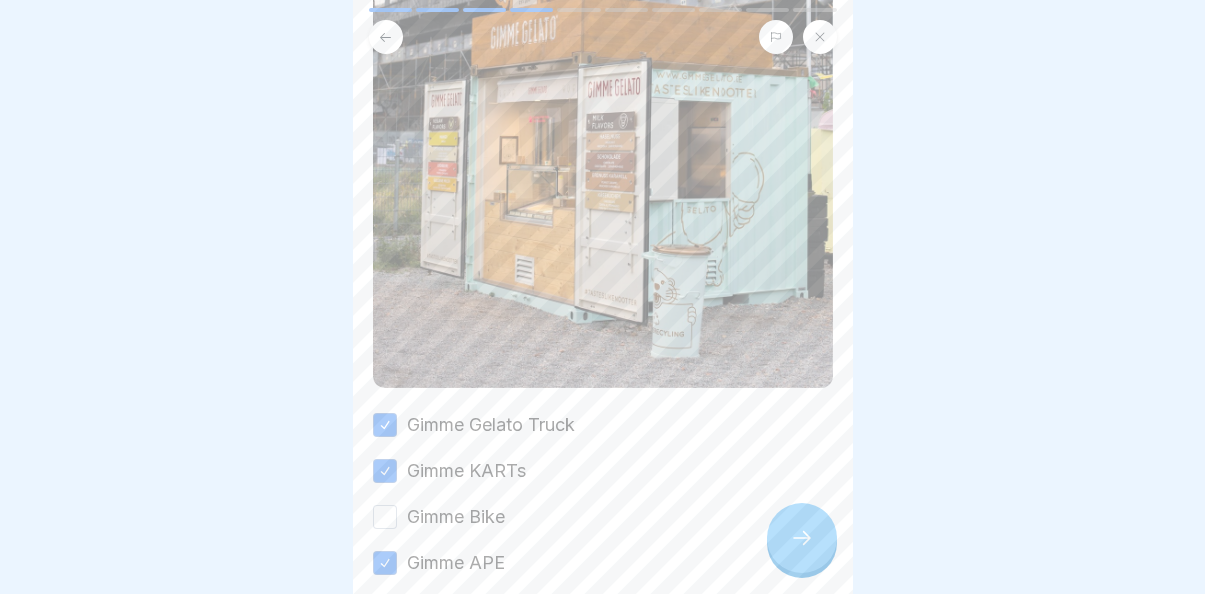click on "Gimme Bike" at bounding box center [385, 517] 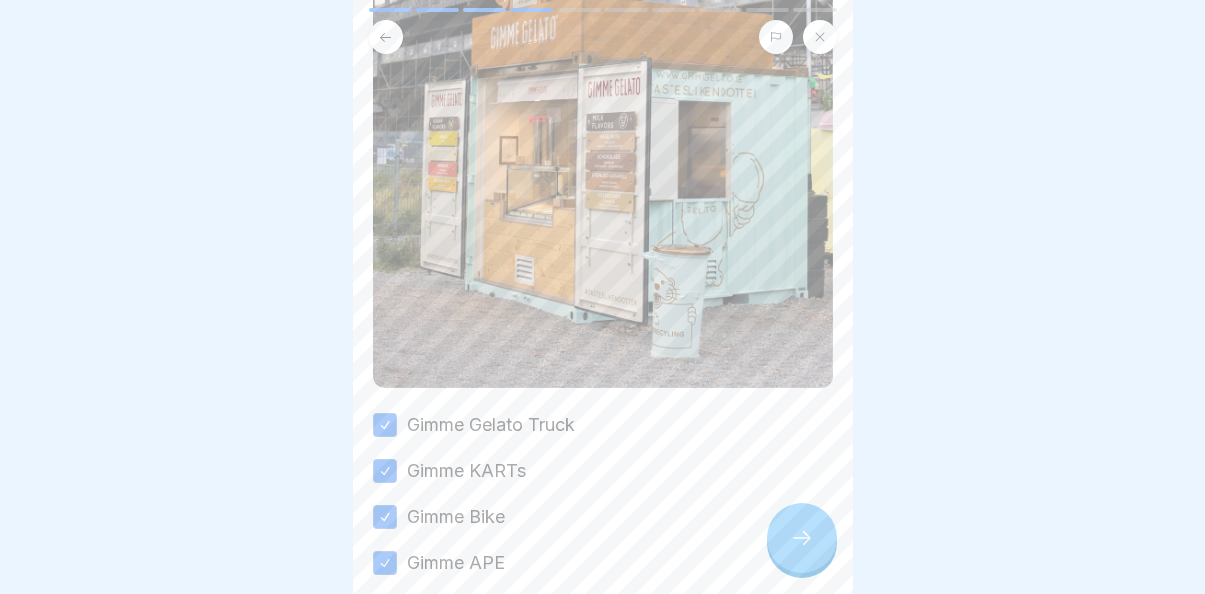 click at bounding box center [802, 538] 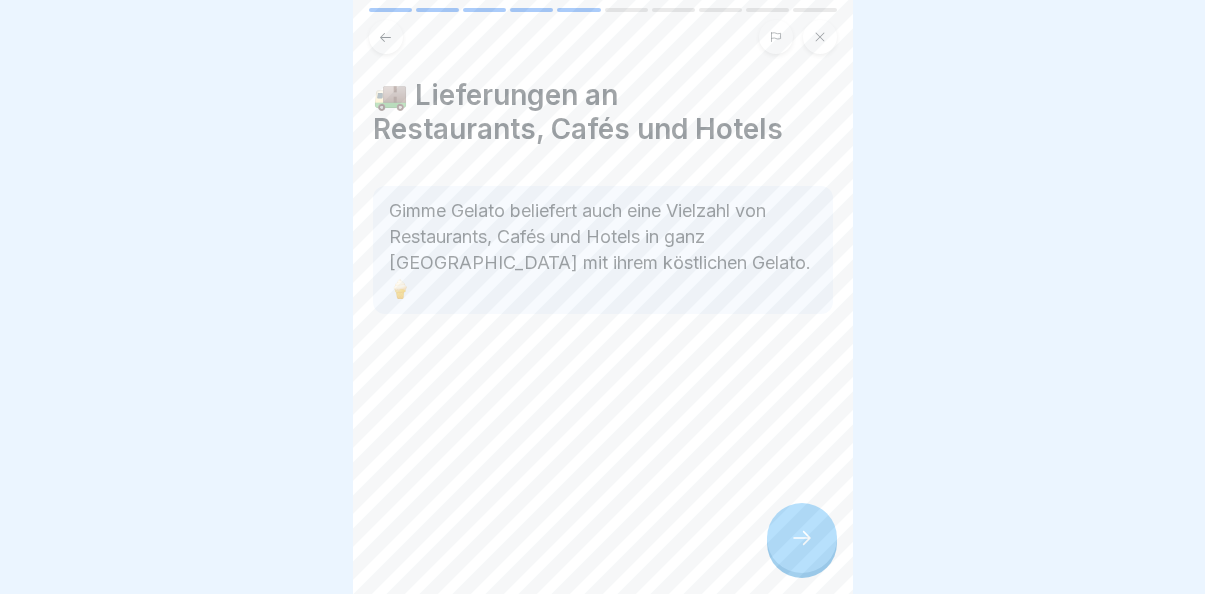 click 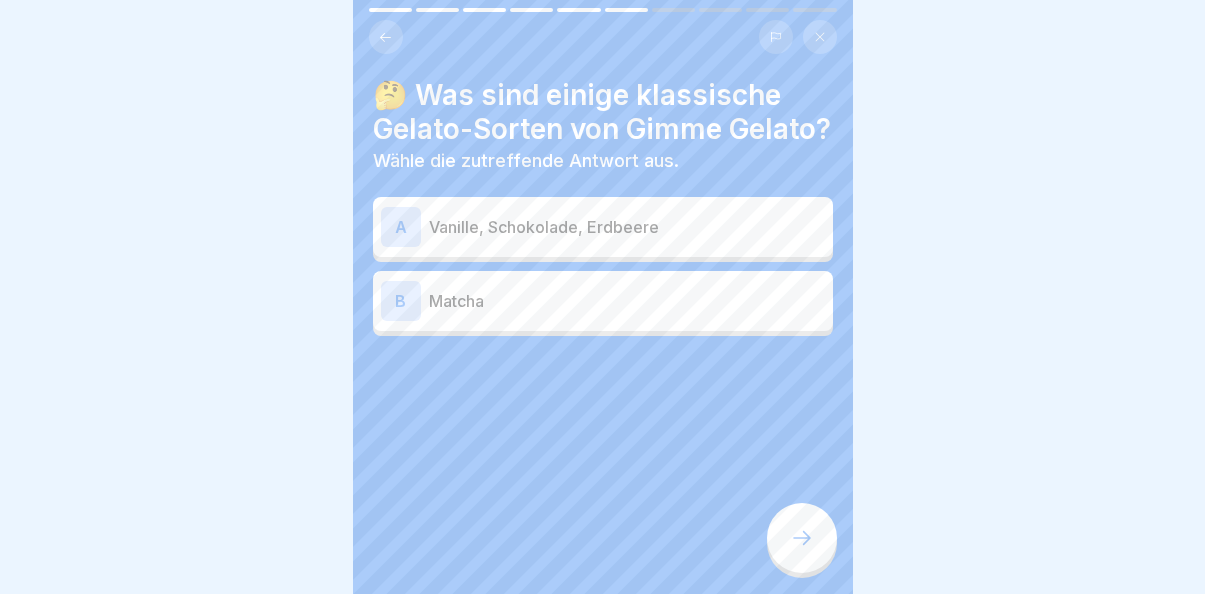 click on "Vanille, Schokolade, Erdbeere" at bounding box center [627, 227] 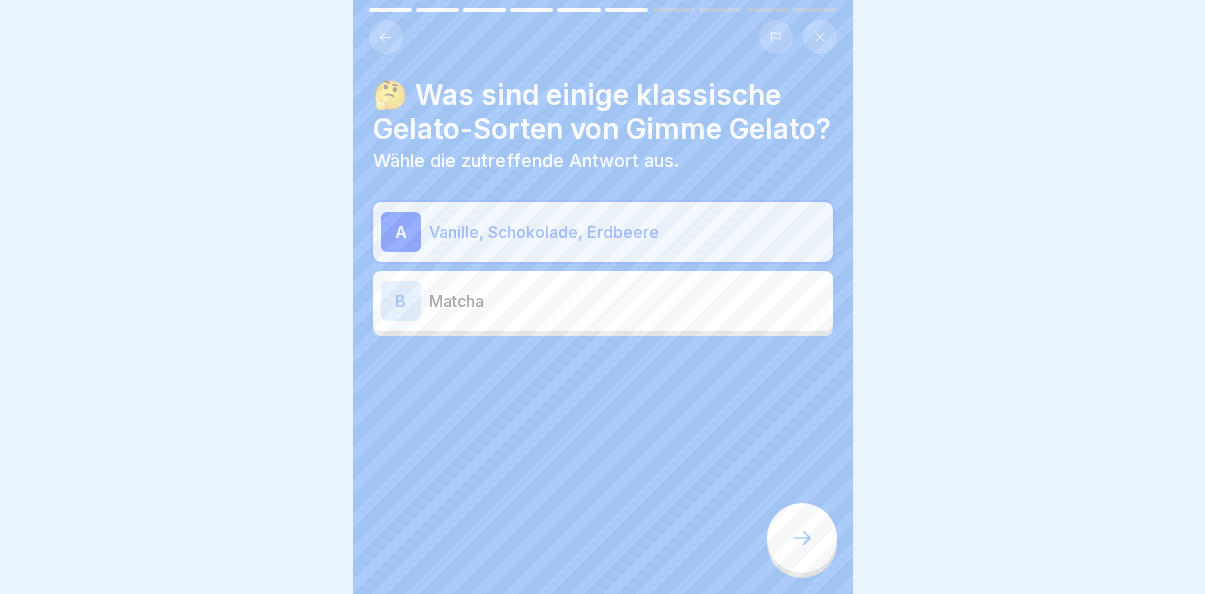 click at bounding box center (802, 538) 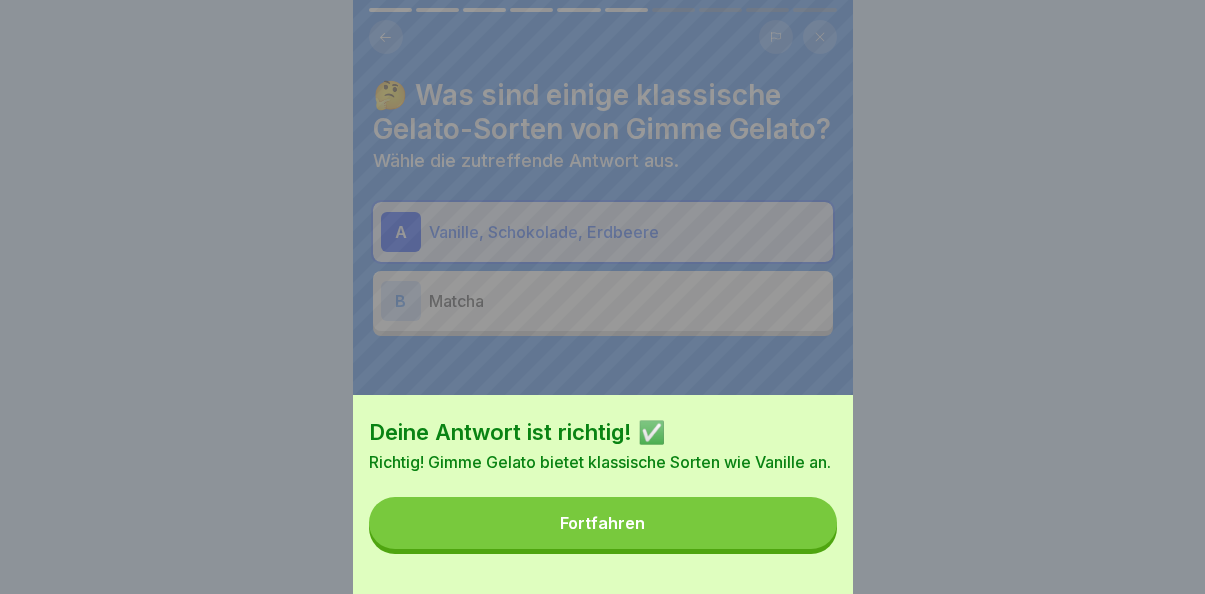 click on "Fortfahren" at bounding box center (603, 523) 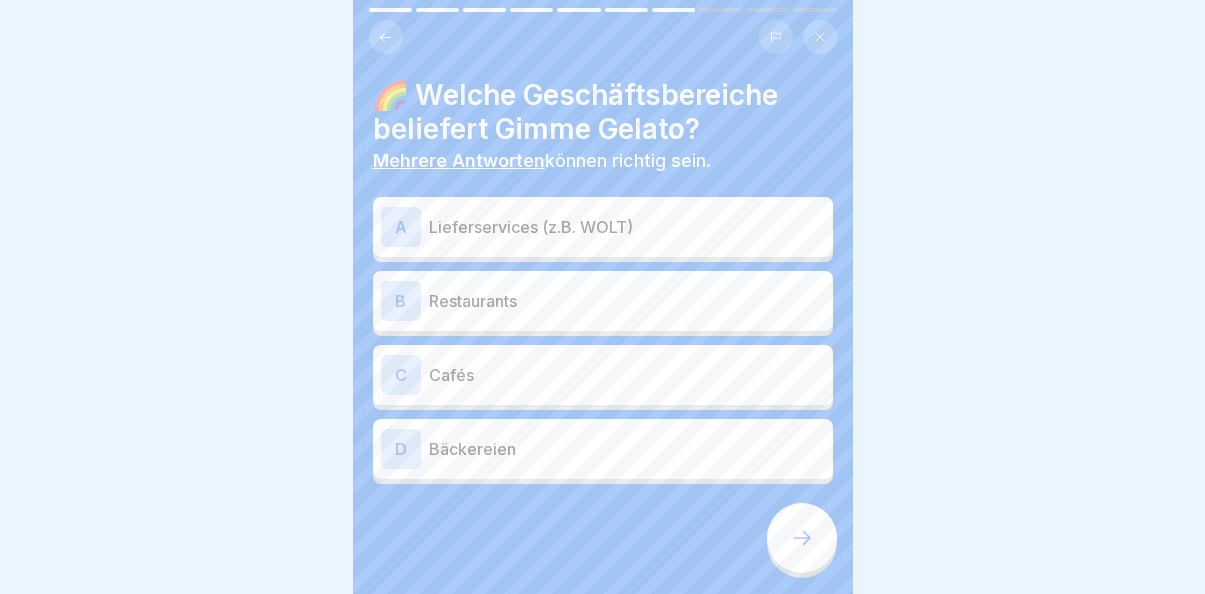 scroll, scrollTop: 9, scrollLeft: 0, axis: vertical 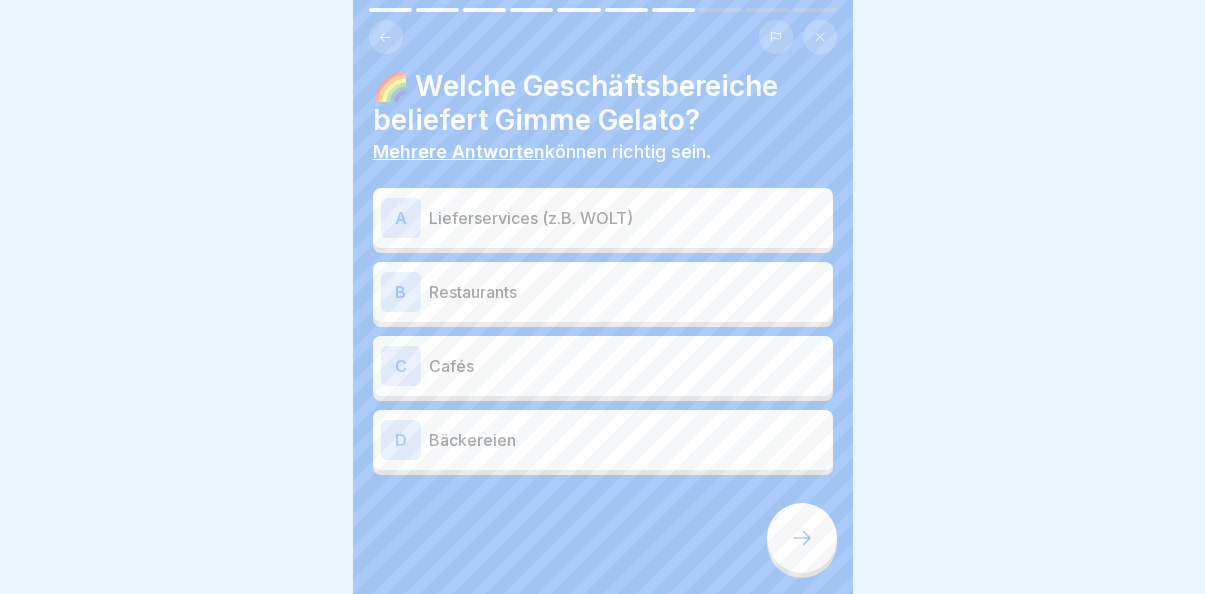 click on "Restaurants" at bounding box center [627, 292] 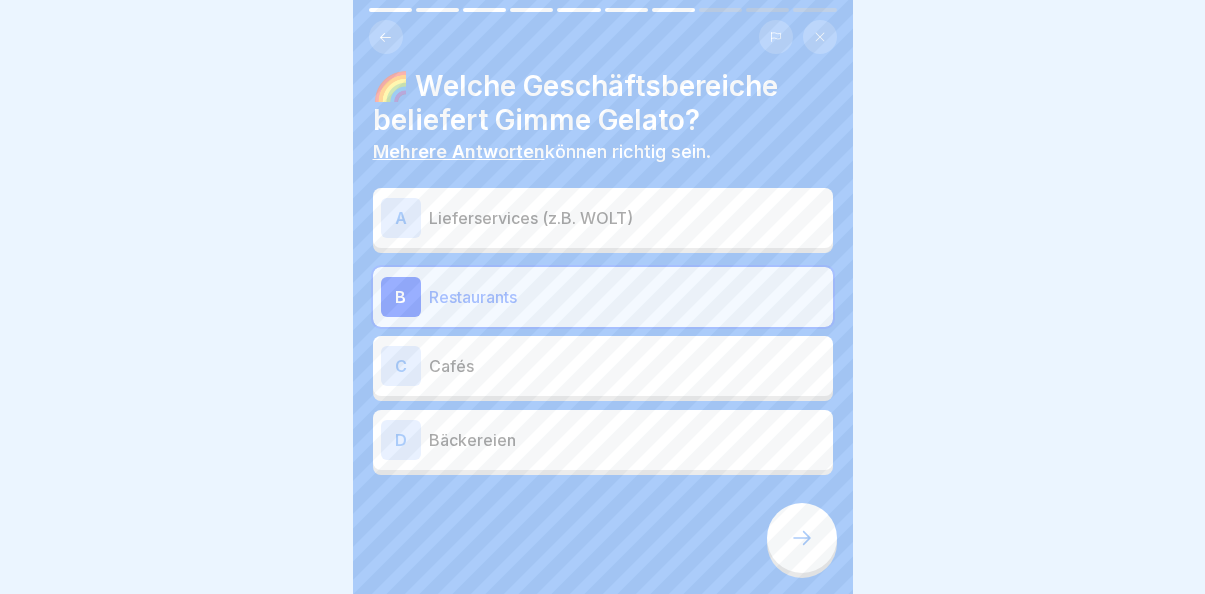 click on "C Cafés" at bounding box center [603, 366] 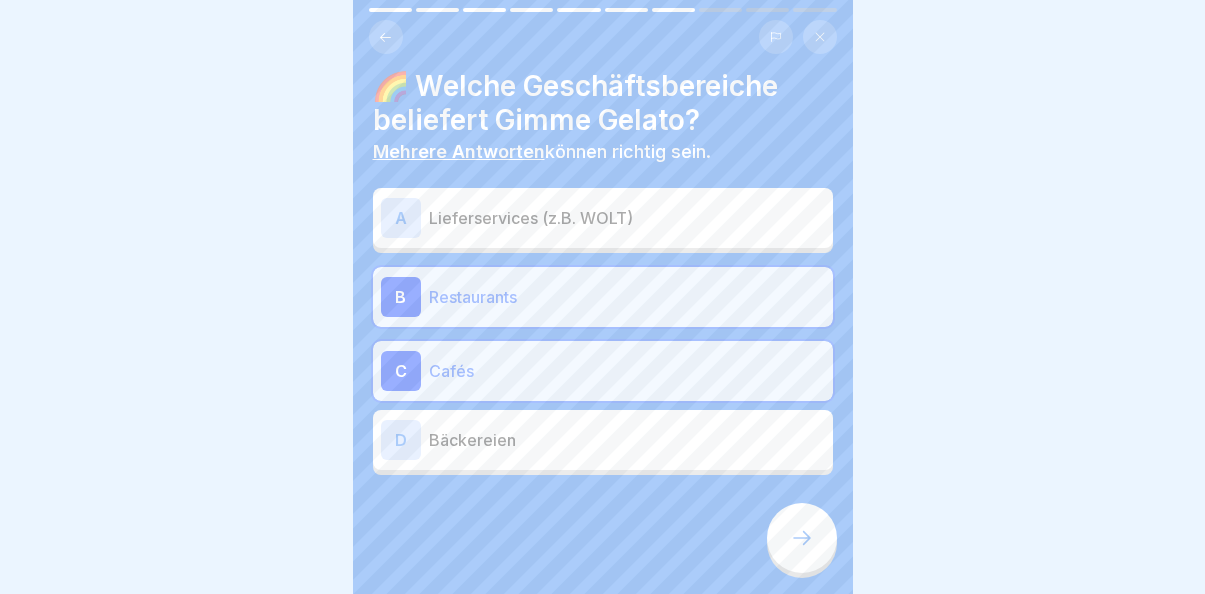 click on "Bäckereien" at bounding box center (627, 440) 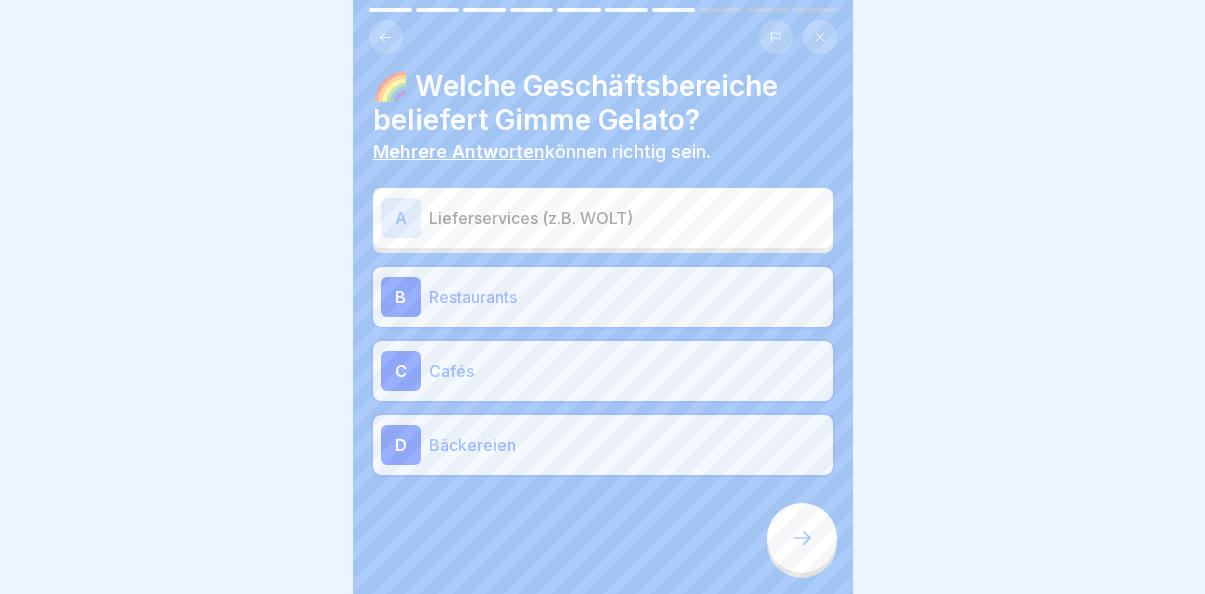 click 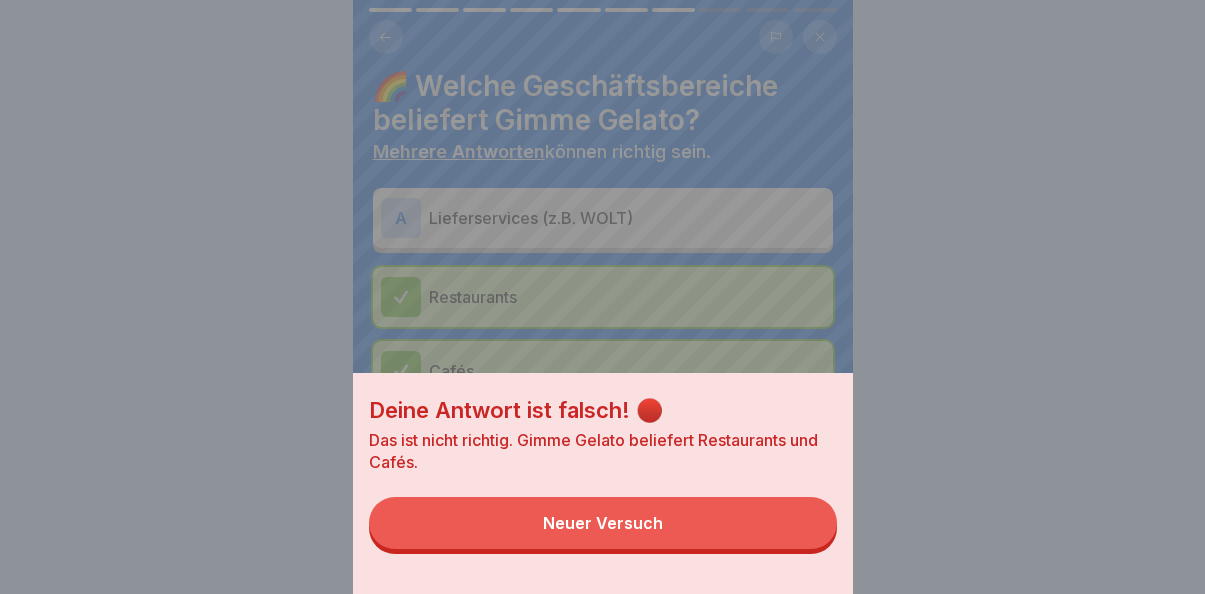 click on "Neuer Versuch" at bounding box center [603, 523] 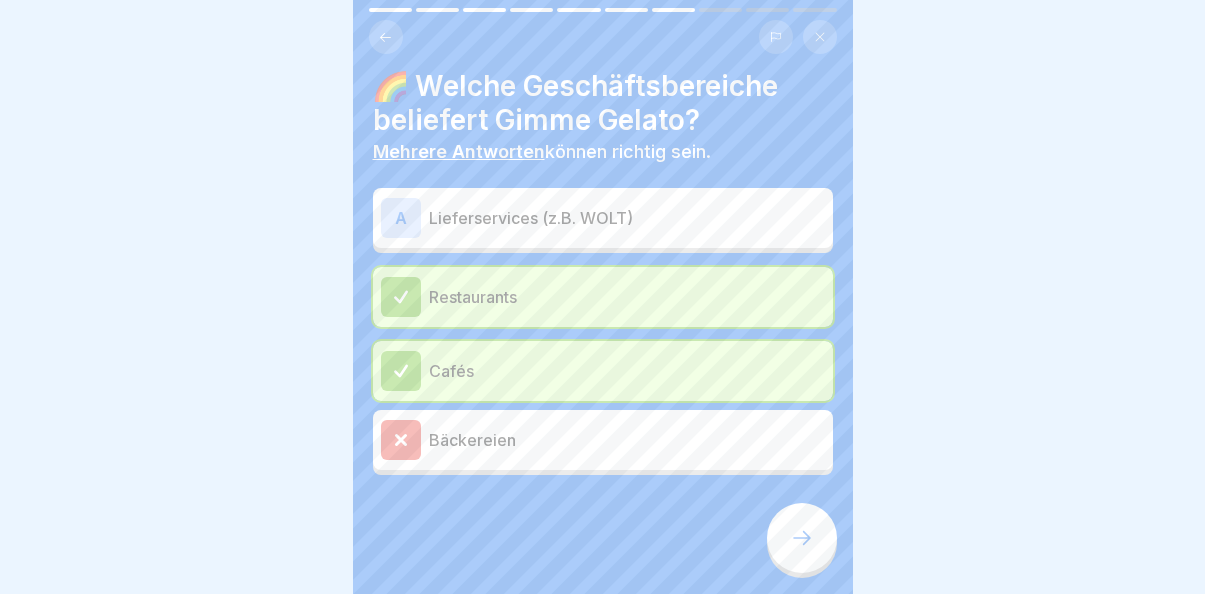 click on "Restaurants" at bounding box center (603, 297) 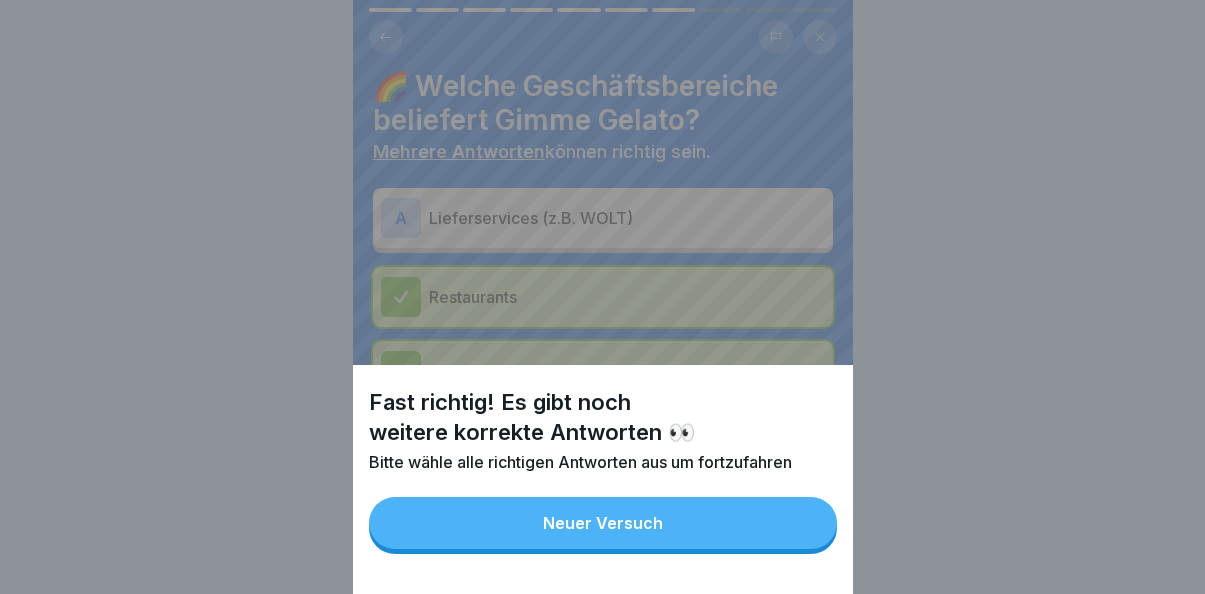 click on "Neuer Versuch" at bounding box center [603, 523] 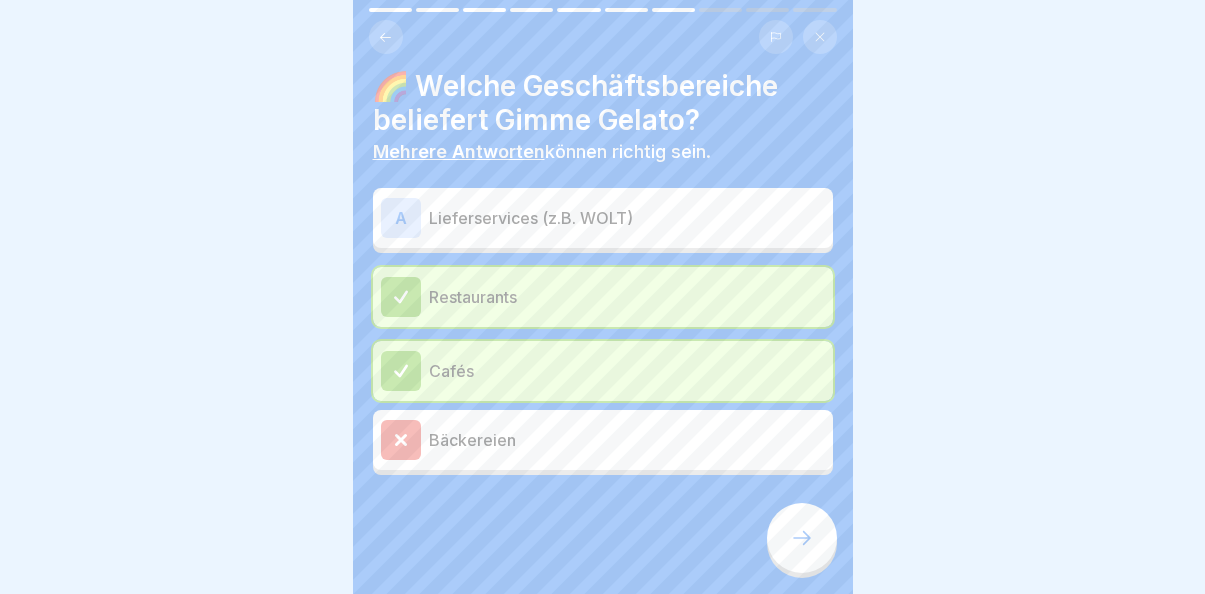 click on "Lieferservices (z.B. WOLT)" at bounding box center [627, 218] 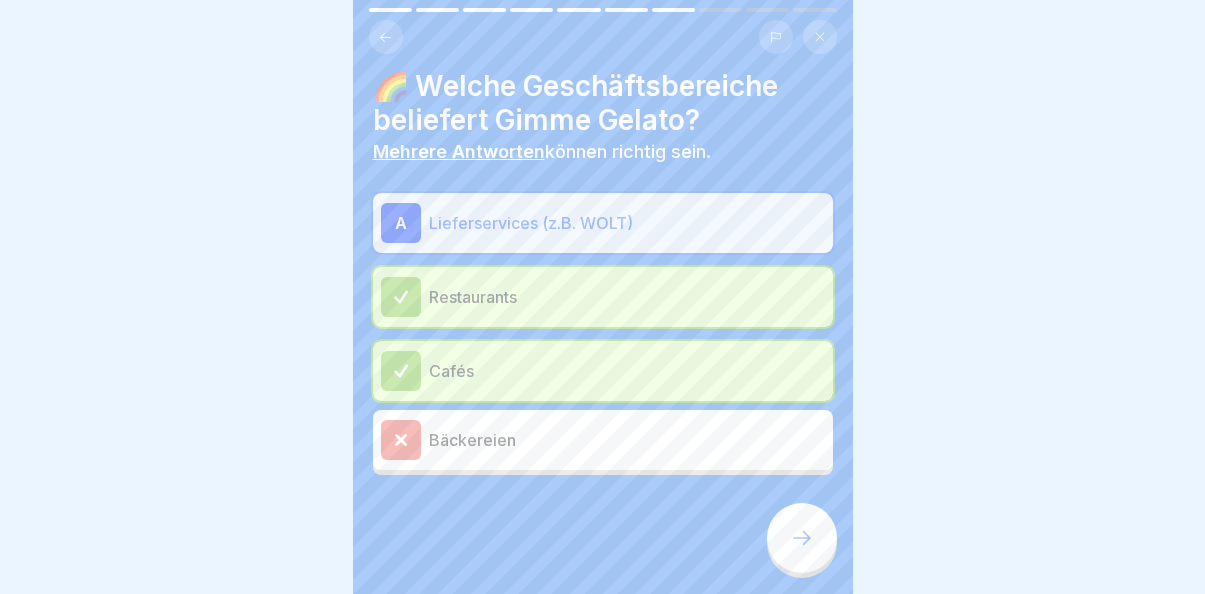 click at bounding box center [802, 538] 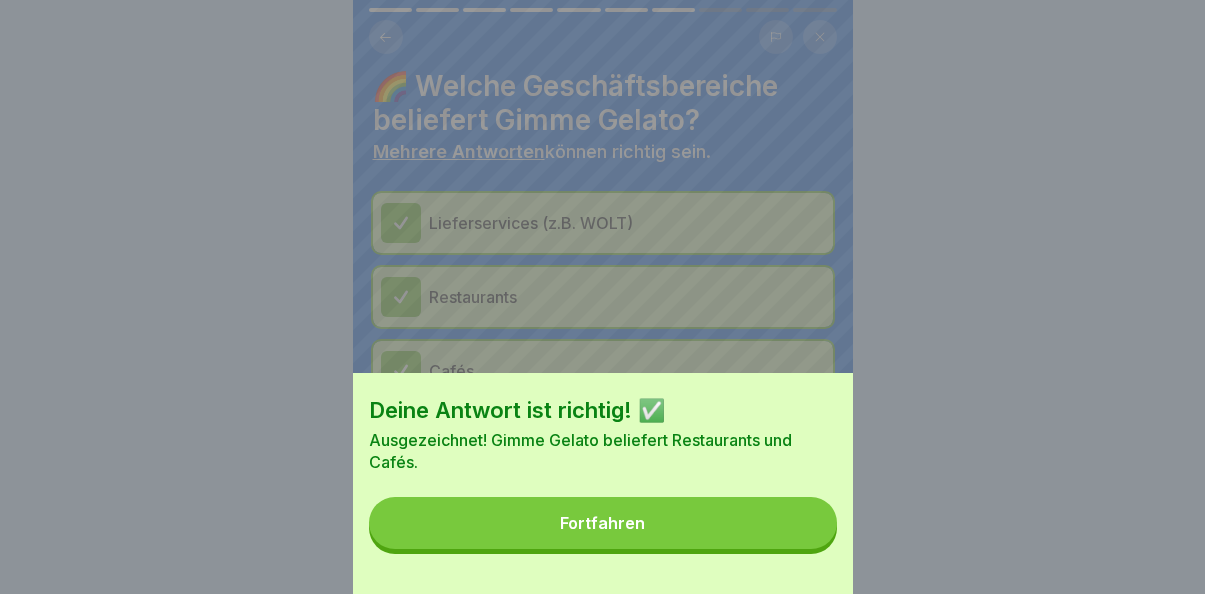 click on "Fortfahren" at bounding box center (603, 523) 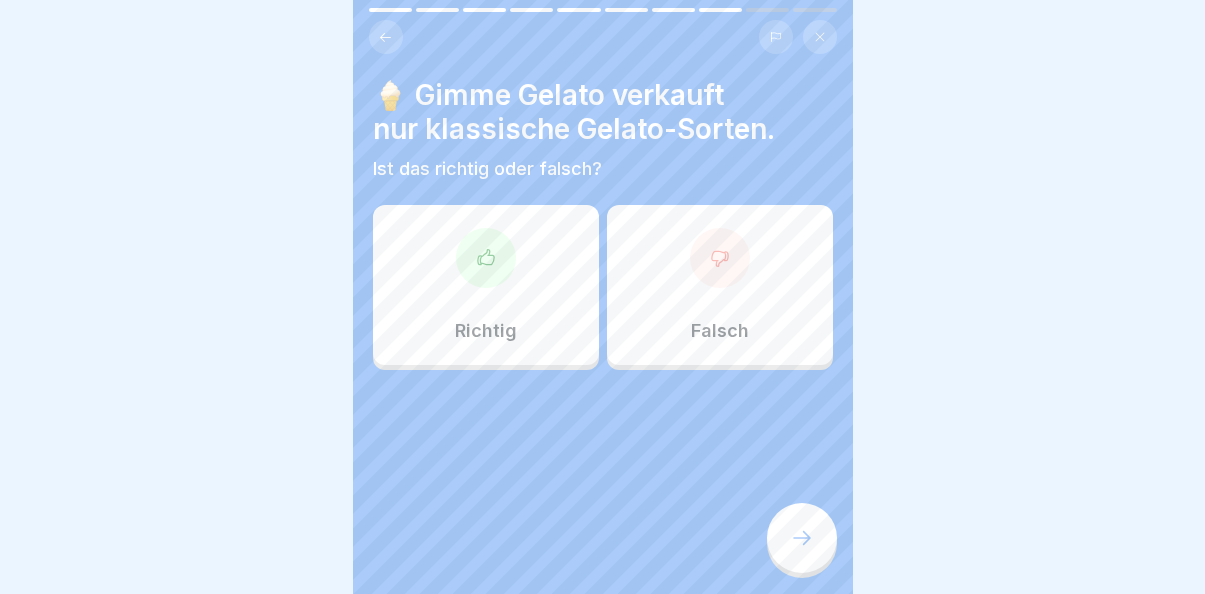 click on "Falsch" at bounding box center (720, 285) 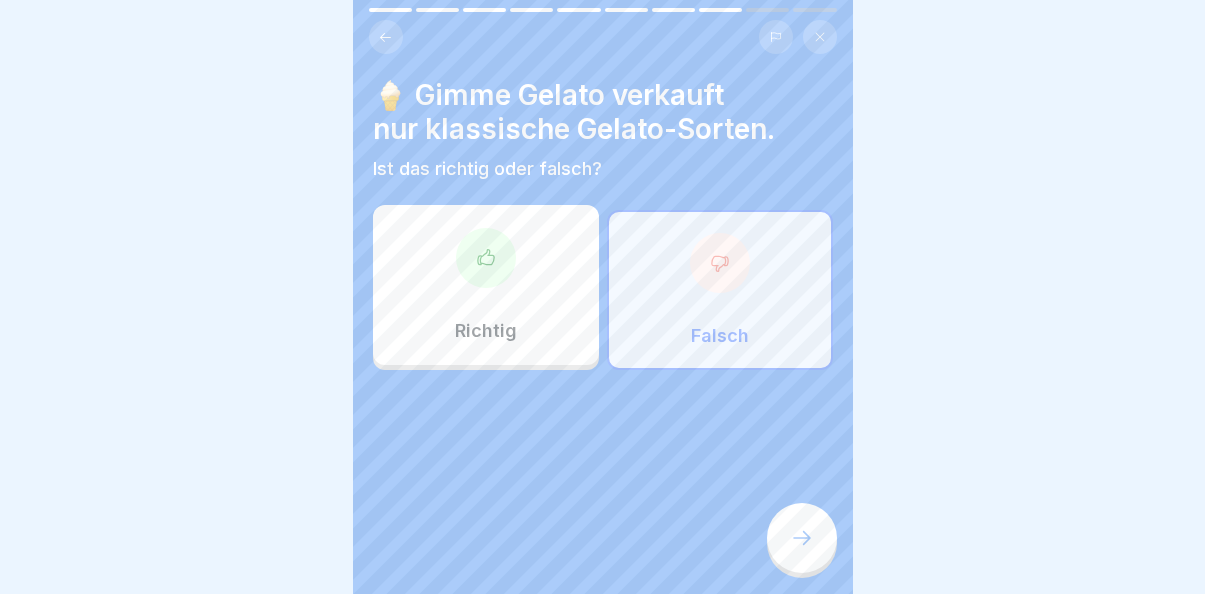 click 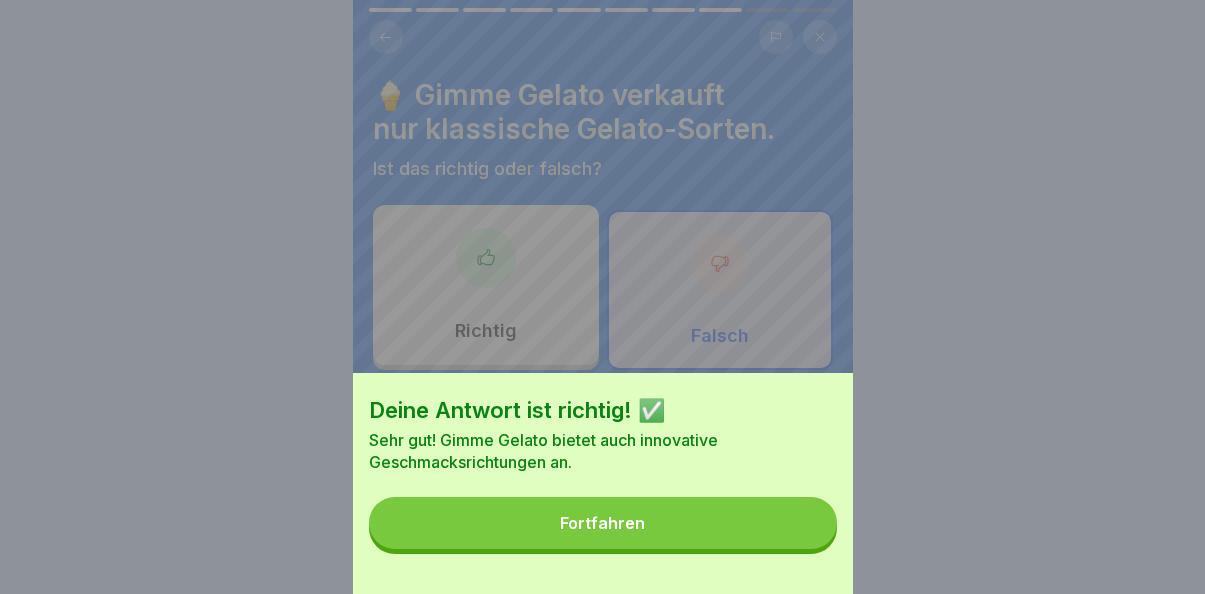 click on "Fortfahren" at bounding box center [603, 523] 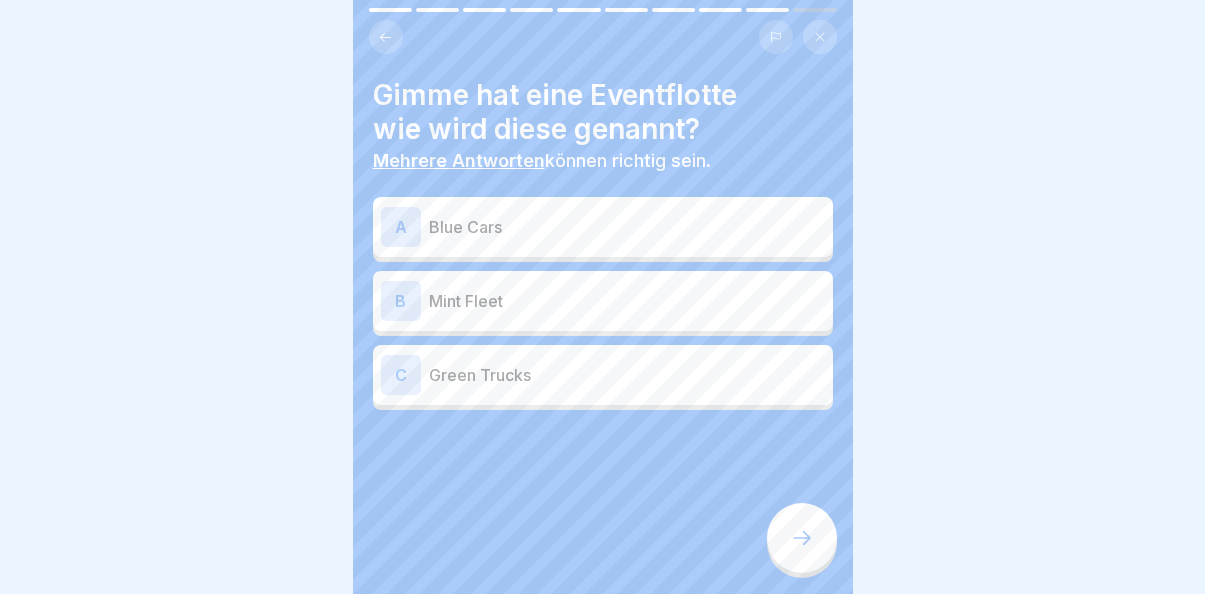 click on "Mint Fleet" at bounding box center [627, 301] 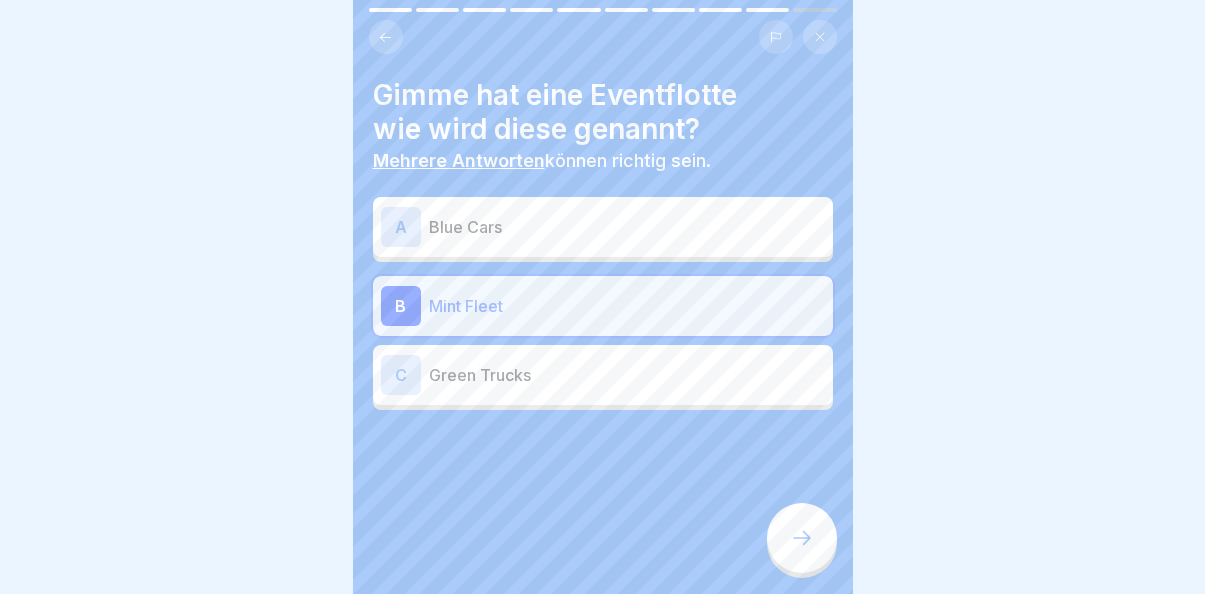 click at bounding box center [802, 538] 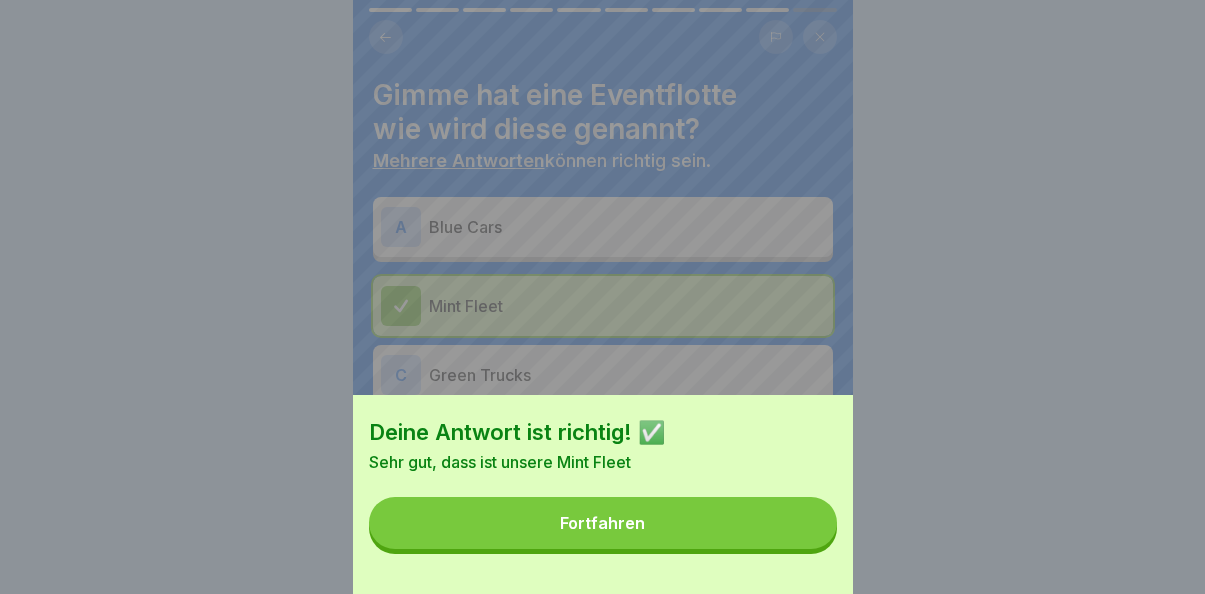 click on "Fortfahren" at bounding box center (603, 523) 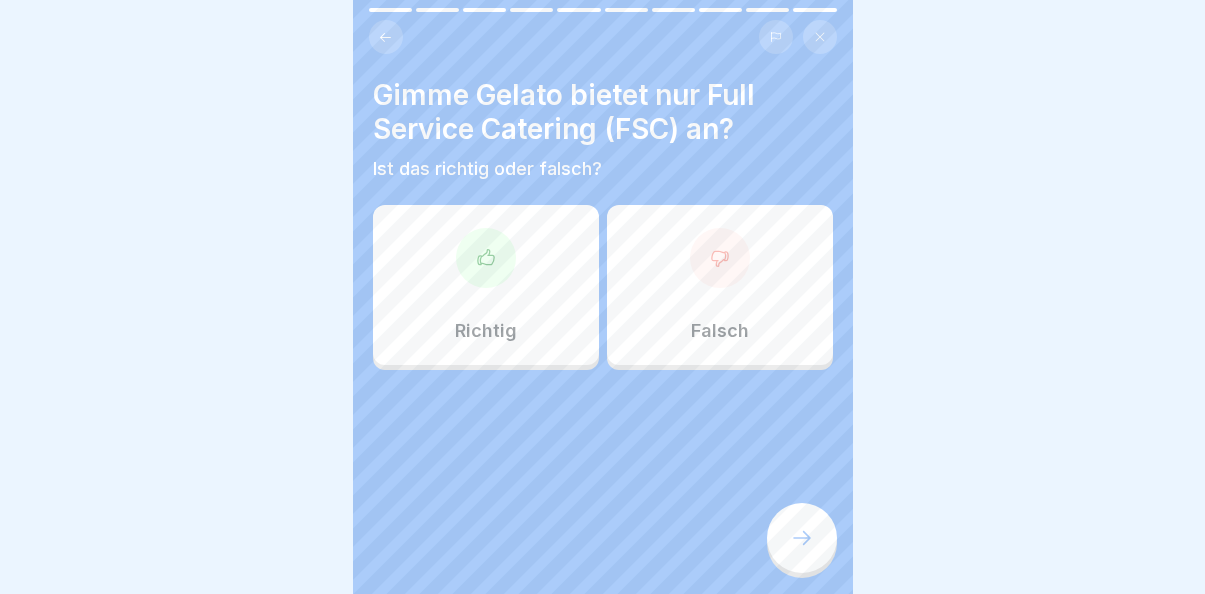click on "Falsch" at bounding box center [720, 285] 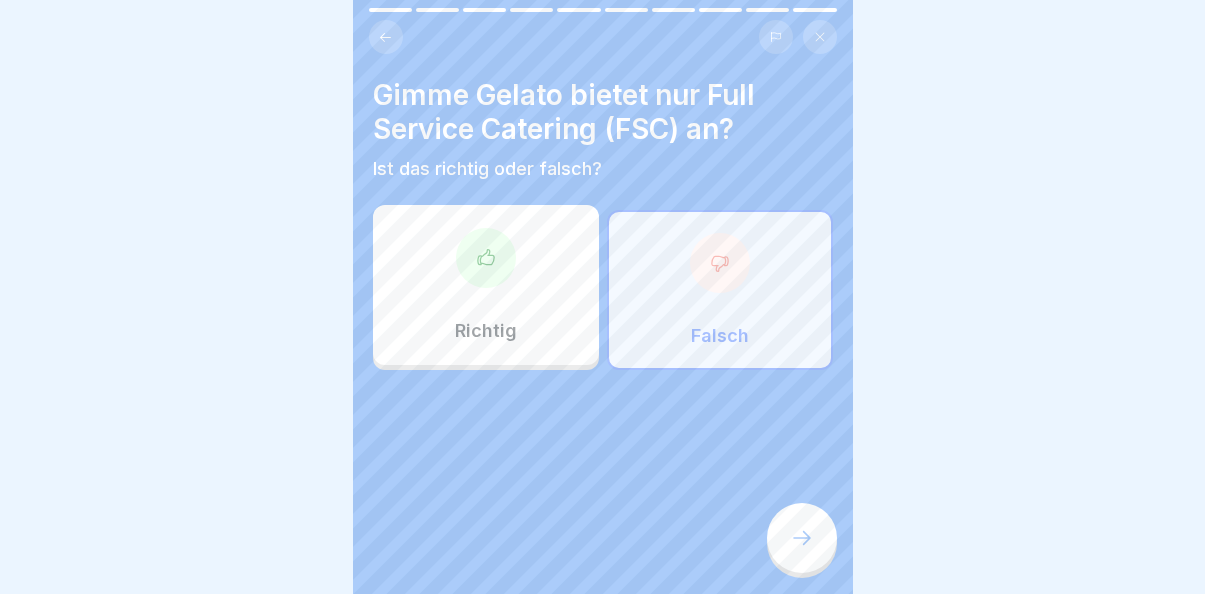 click at bounding box center [802, 538] 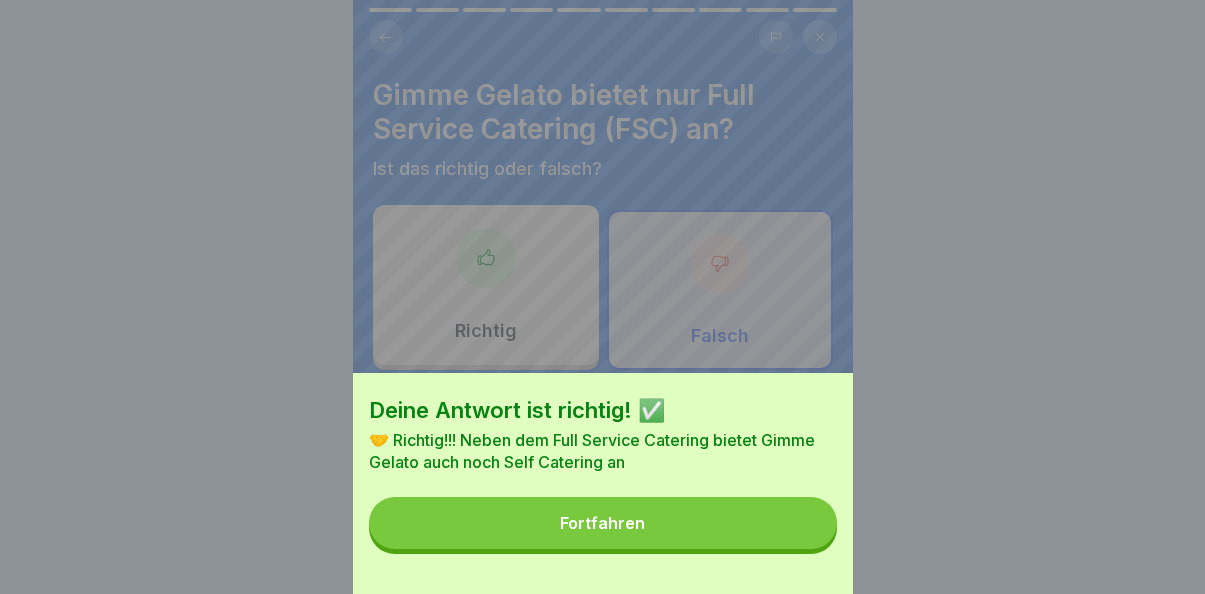 click on "Fortfahren" at bounding box center [603, 523] 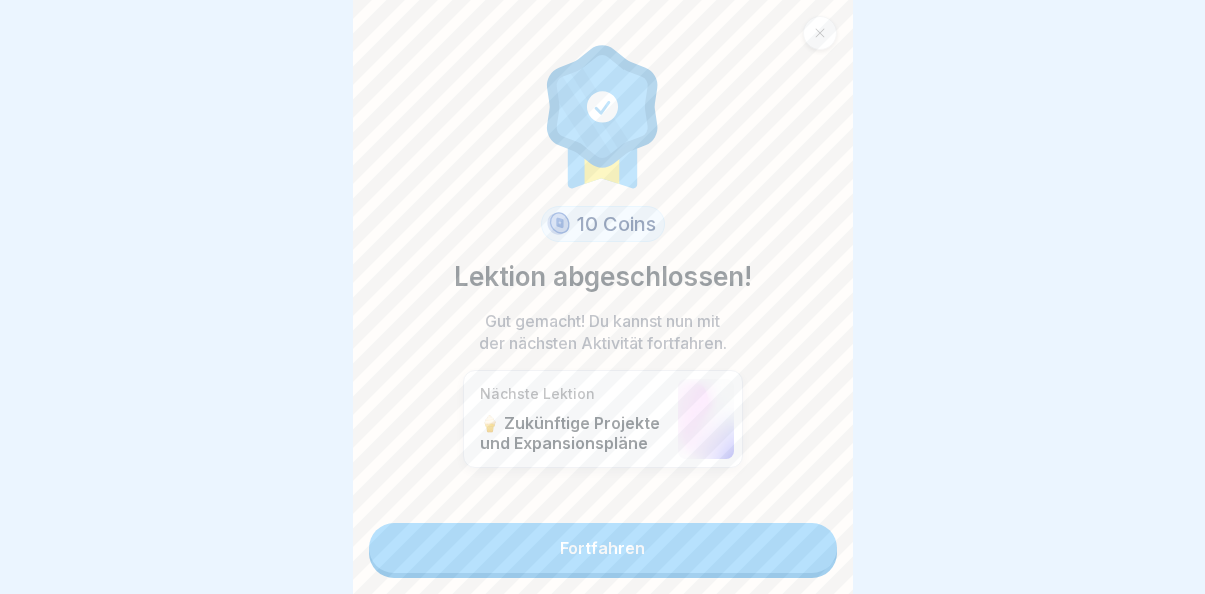 click on "Fortfahren" at bounding box center [603, 548] 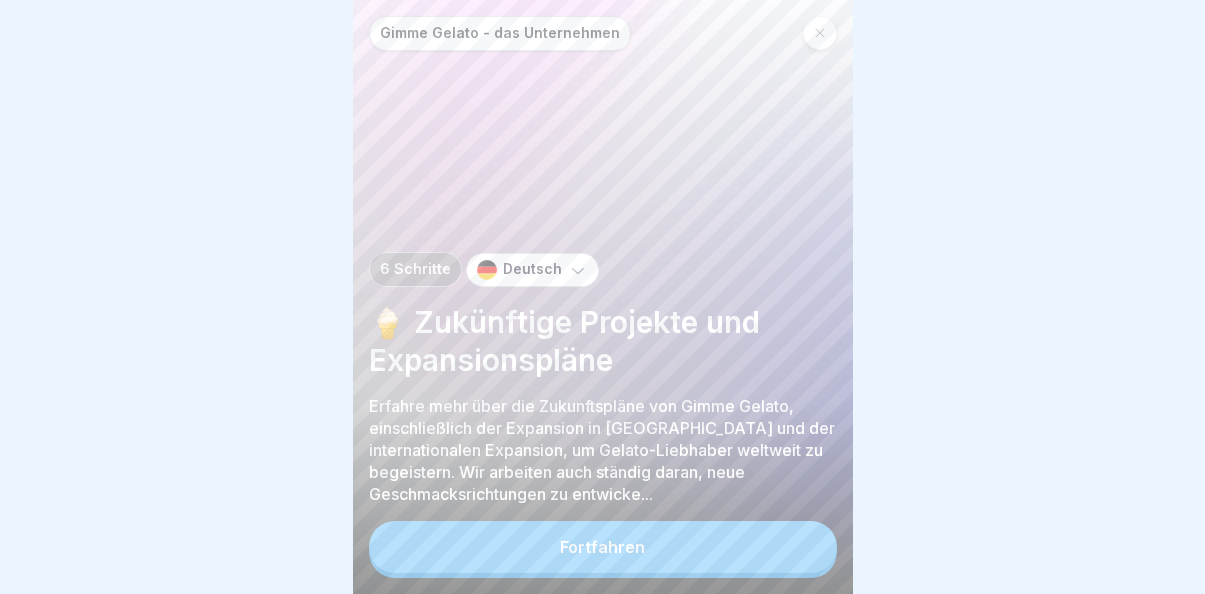 click on "Fortfahren" at bounding box center (603, 547) 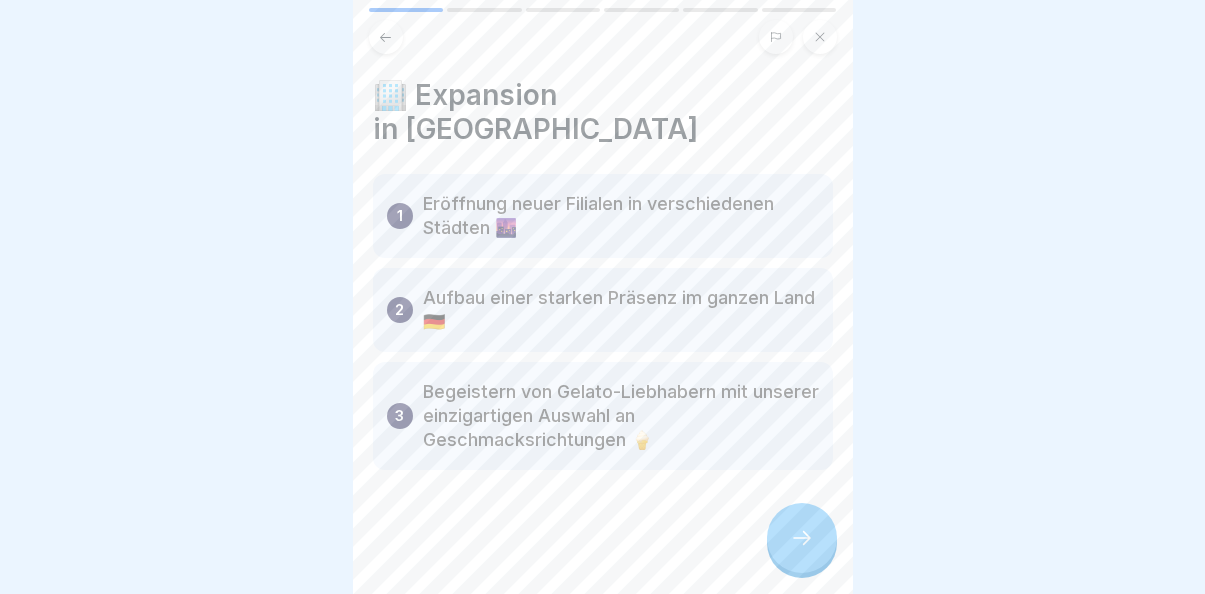 click at bounding box center [802, 538] 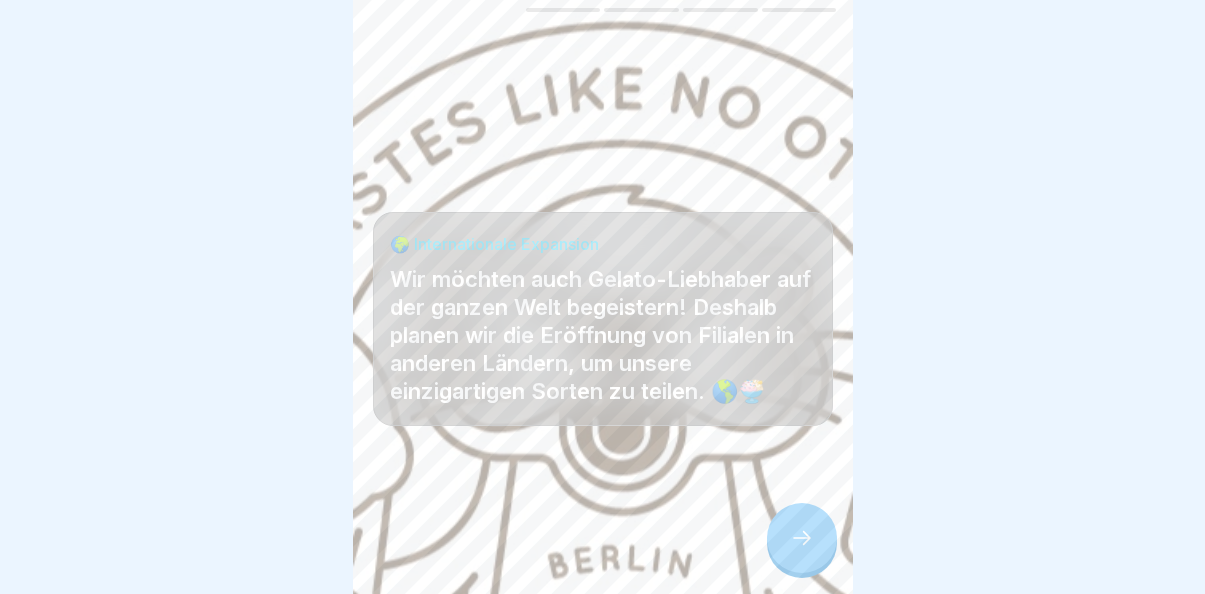 click 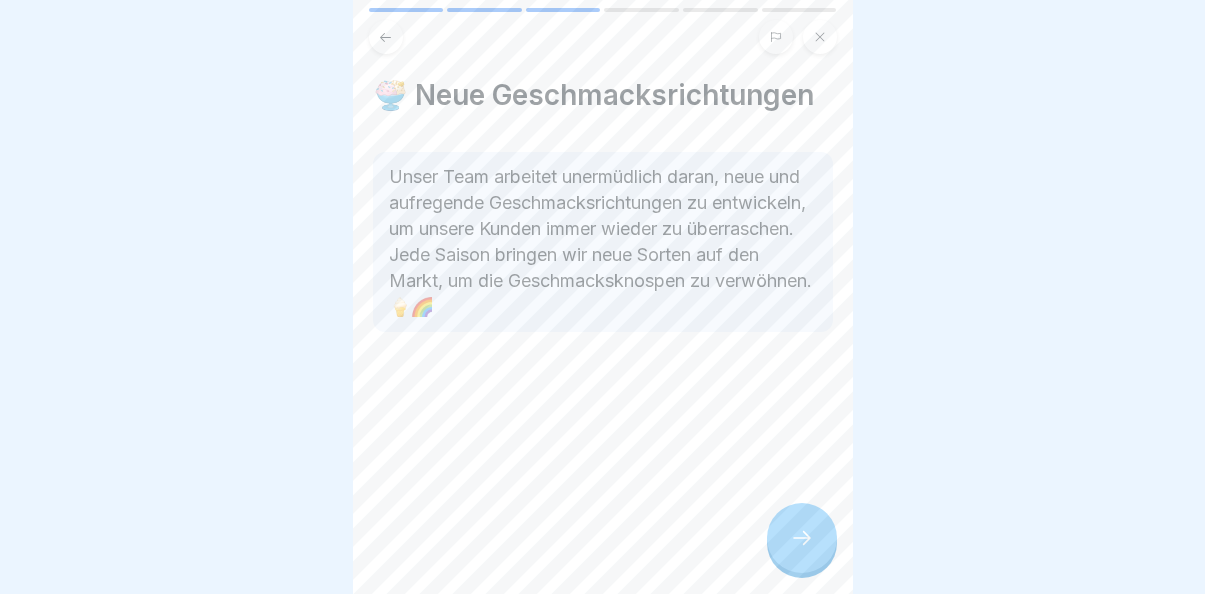 click 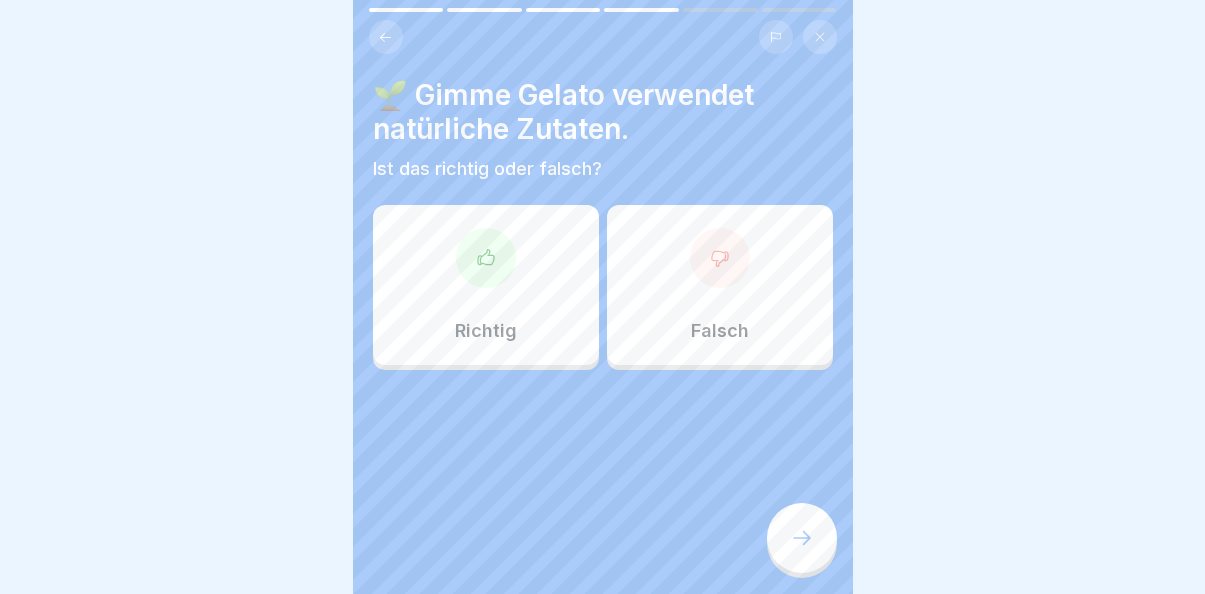 click on "Richtig" at bounding box center [486, 285] 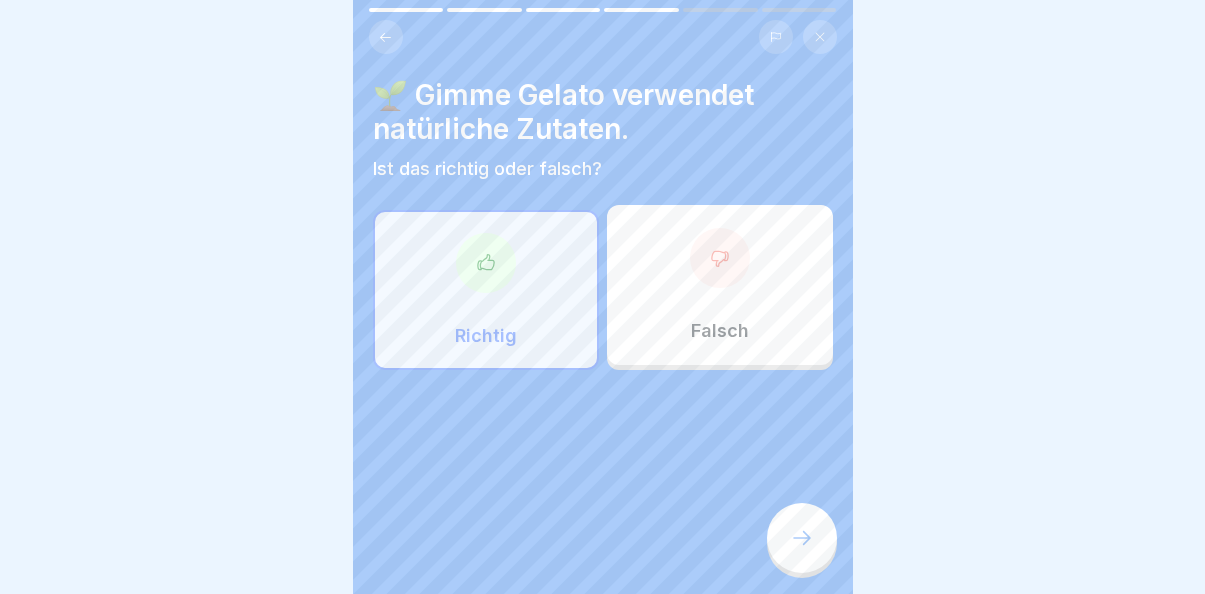 click at bounding box center (802, 538) 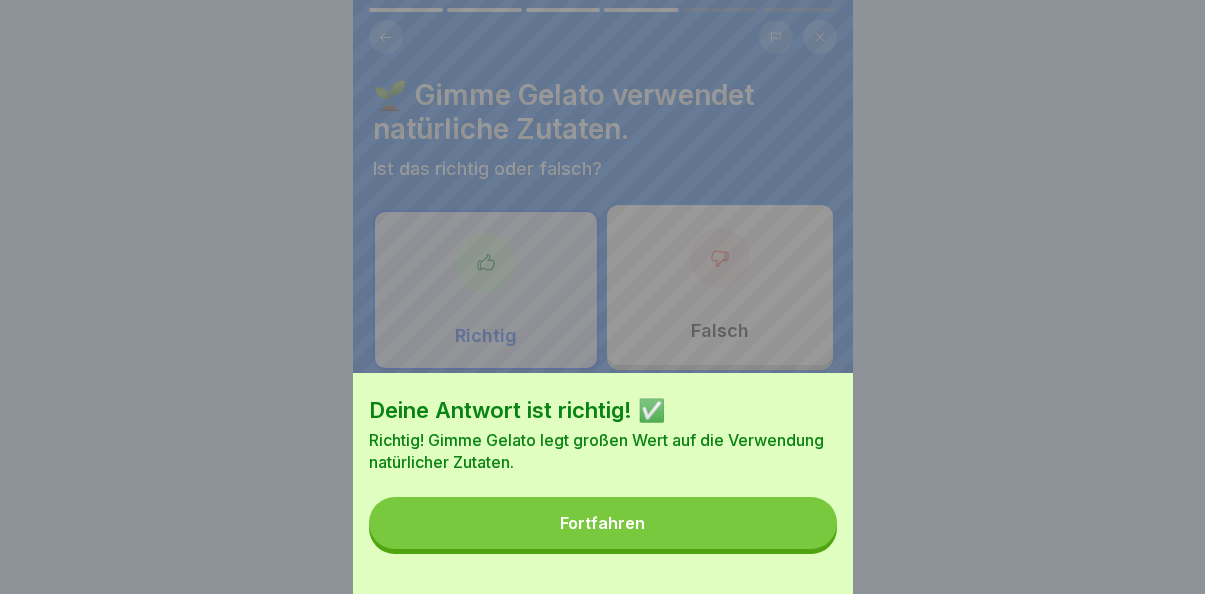 click on "Fortfahren" at bounding box center (603, 523) 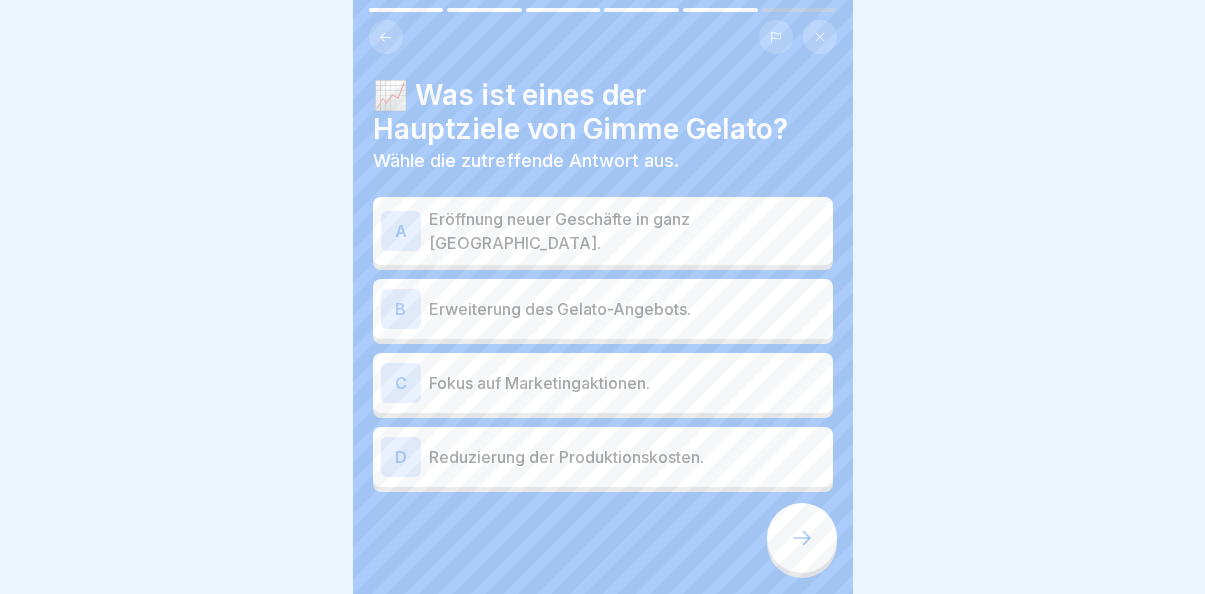 click on "Eröffnung neuer Geschäfte in ganz [GEOGRAPHIC_DATA]." at bounding box center (627, 231) 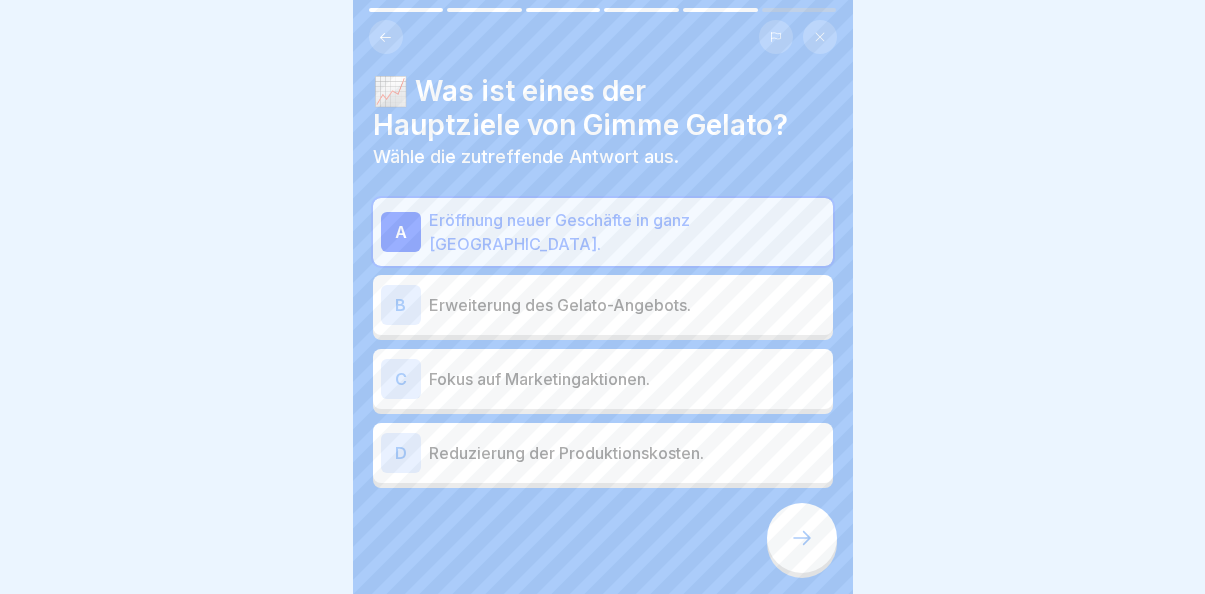 scroll, scrollTop: 9, scrollLeft: 0, axis: vertical 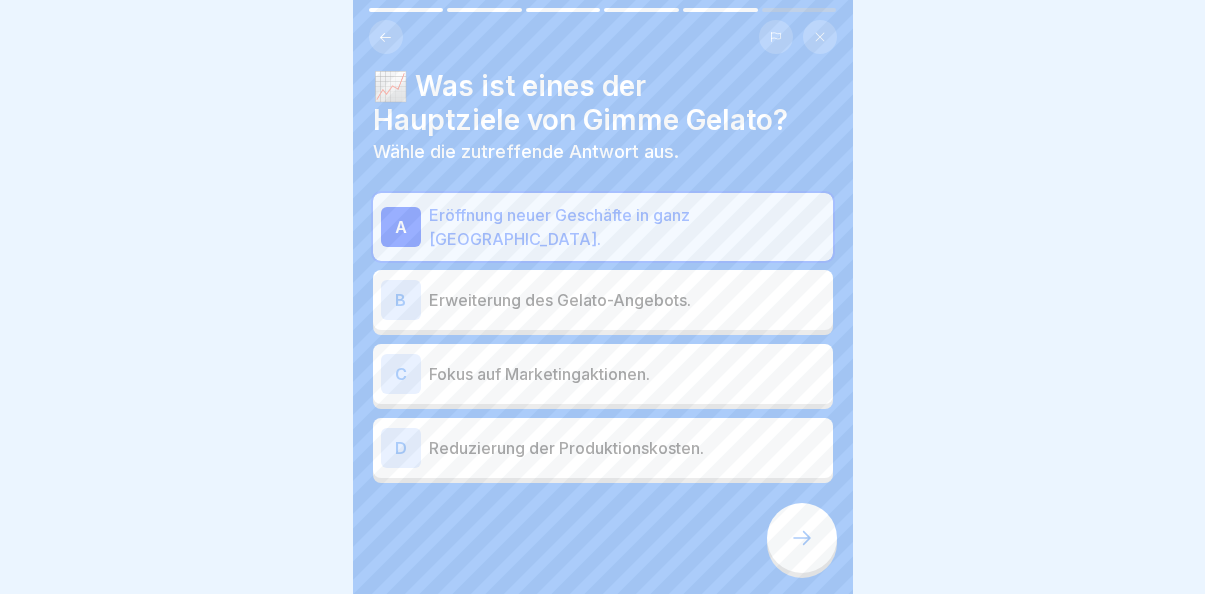 click on "Erweiterung des Gelato-Angebots." at bounding box center [627, 300] 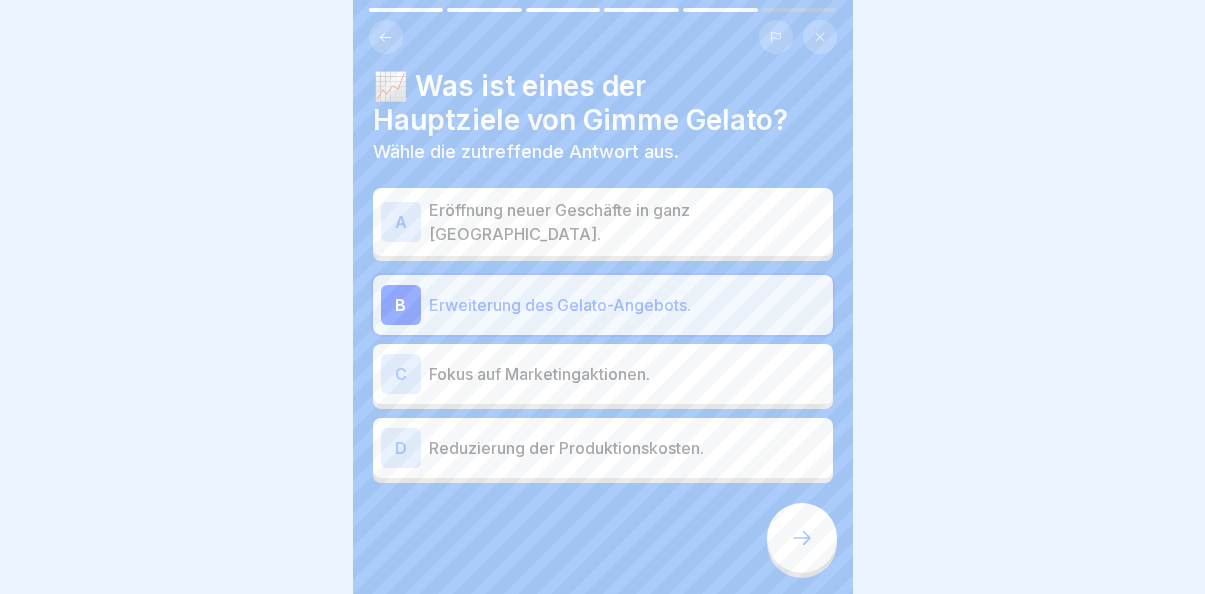 click on "A Eröffnung neuer Geschäfte in ganz [GEOGRAPHIC_DATA]." at bounding box center (603, 222) 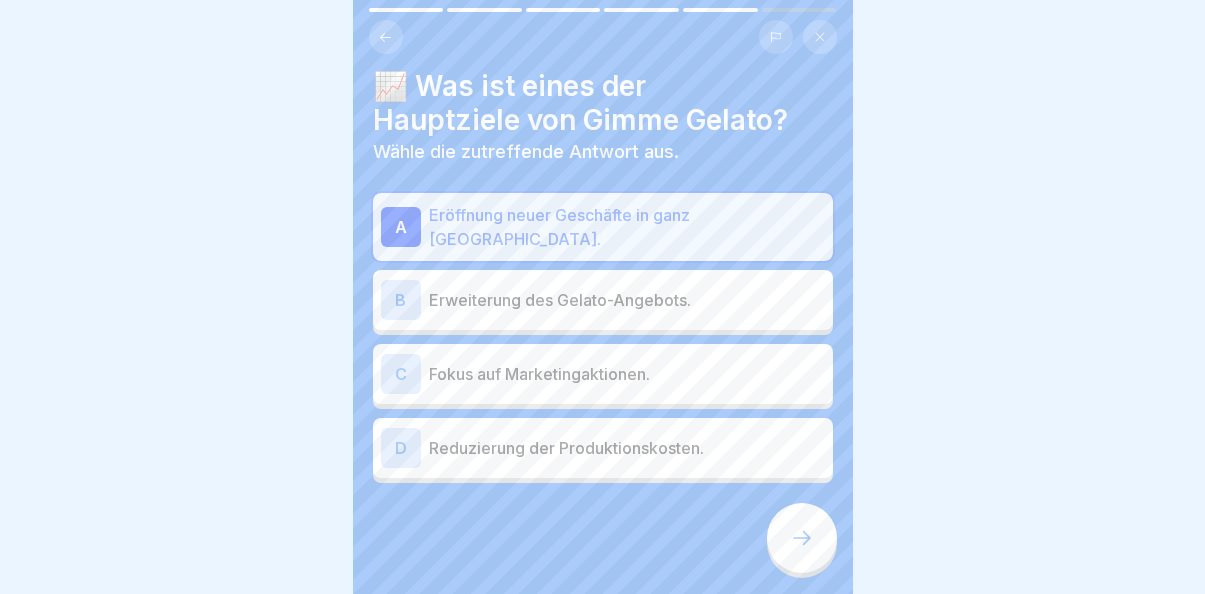 click 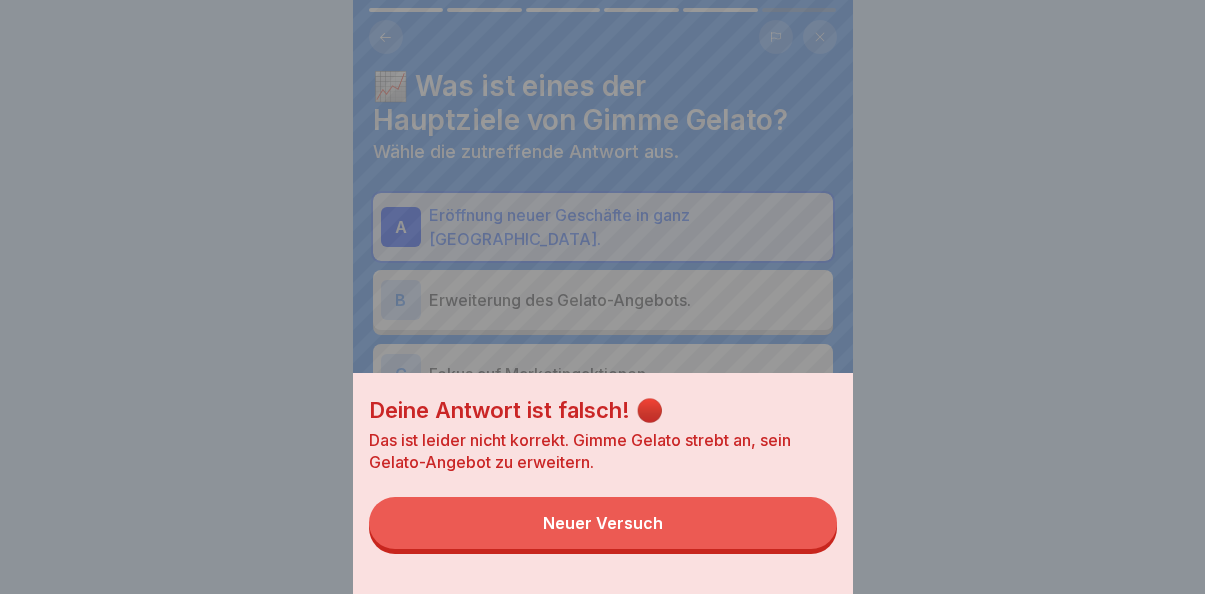 click on "Neuer Versuch" at bounding box center (603, 523) 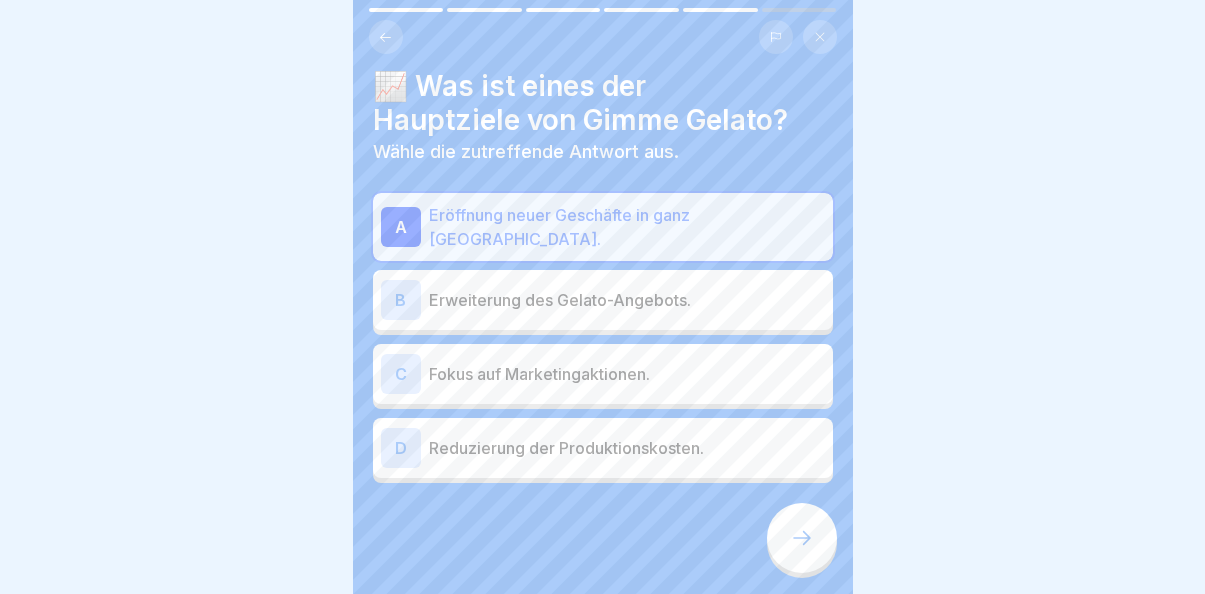 click on "Erweiterung des Gelato-Angebots." at bounding box center (627, 300) 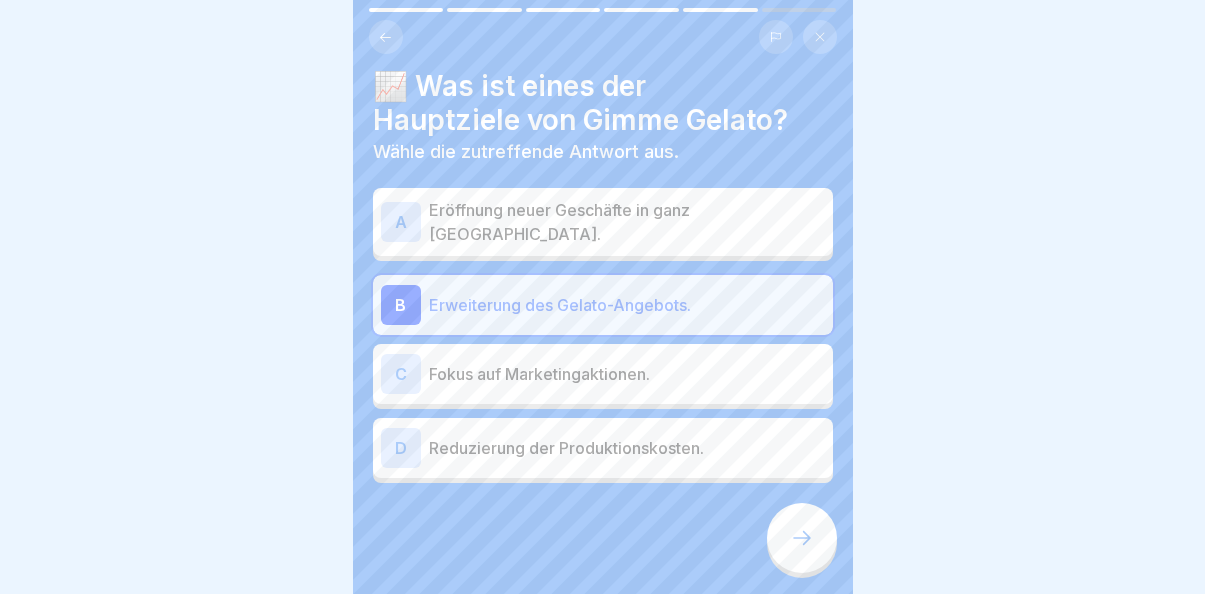 click at bounding box center [802, 538] 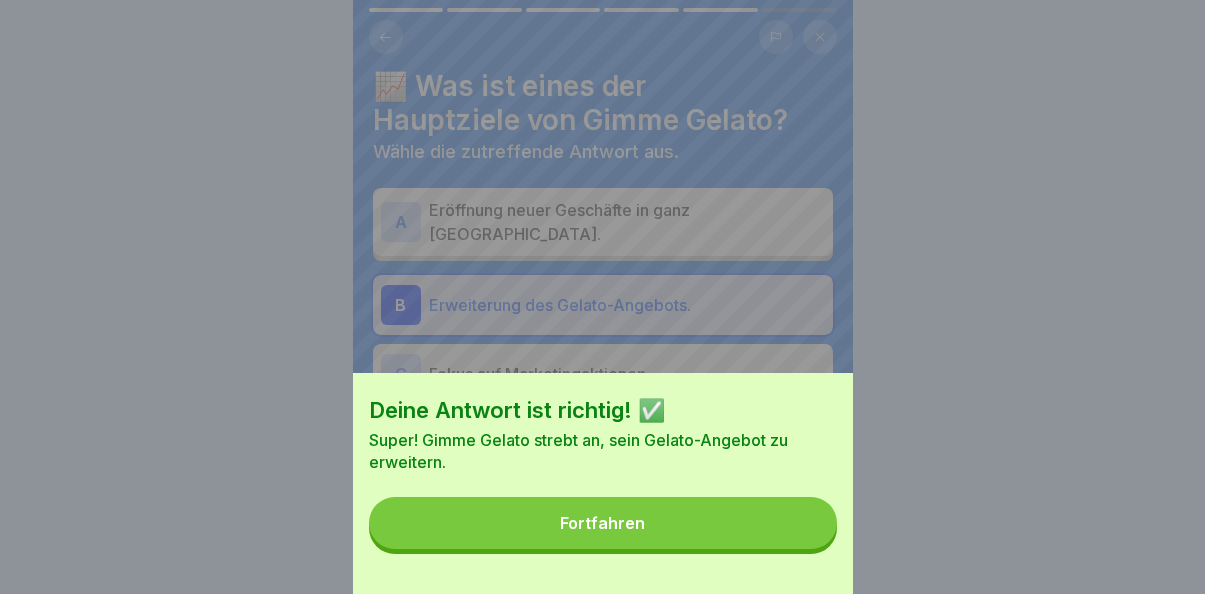 click on "Fortfahren" at bounding box center (603, 523) 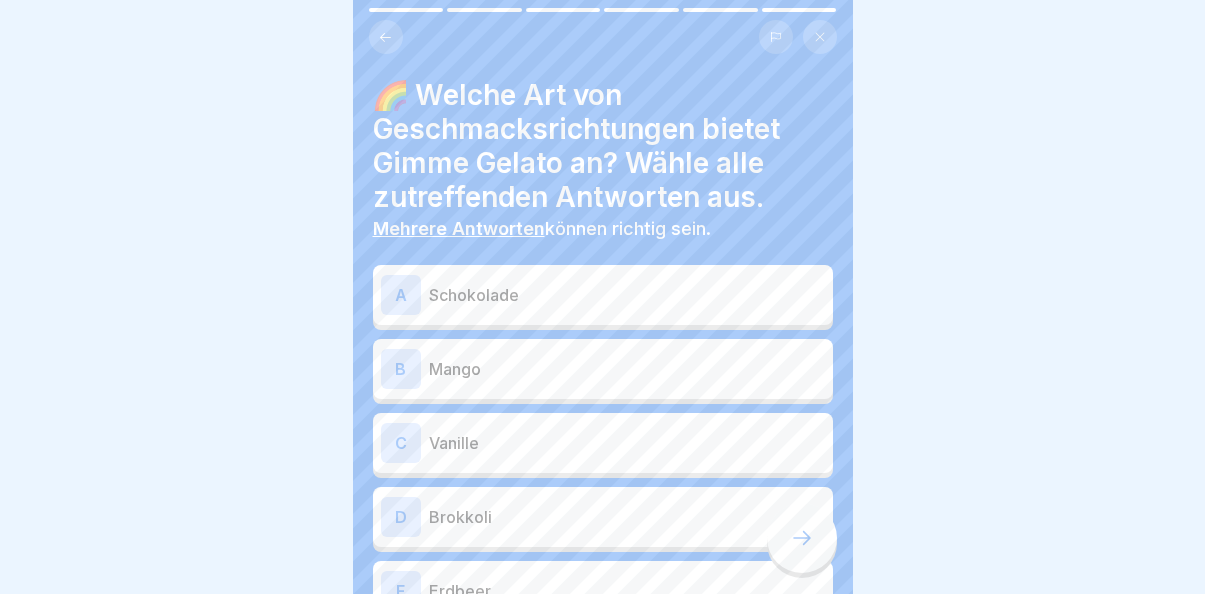 scroll, scrollTop: 11, scrollLeft: 0, axis: vertical 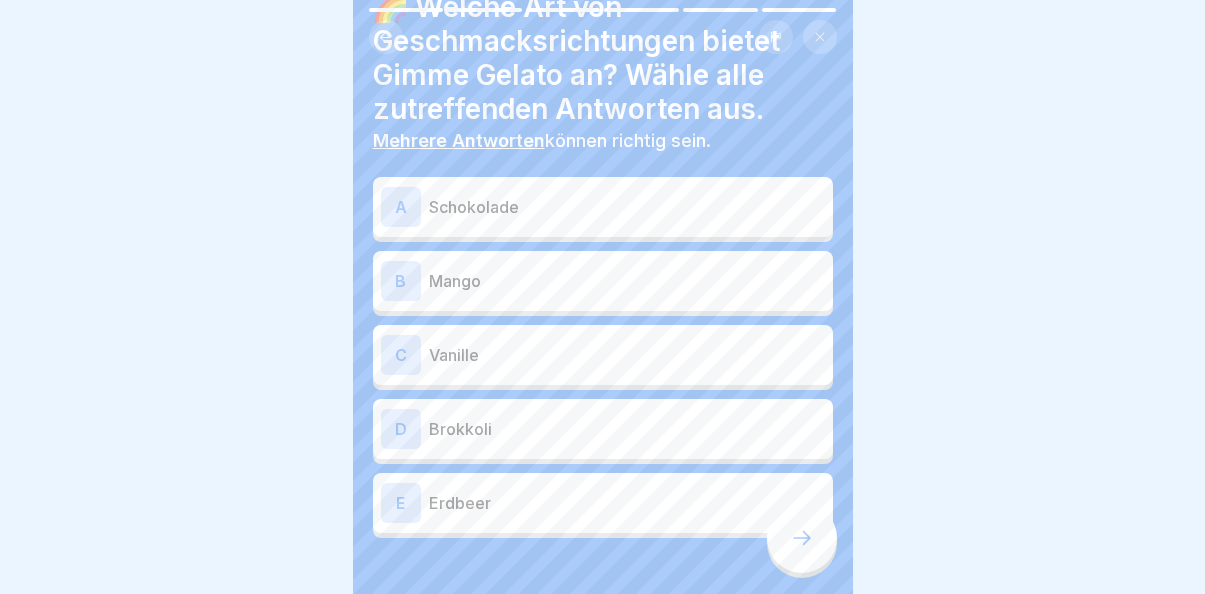 click on "Schokolade" at bounding box center [627, 207] 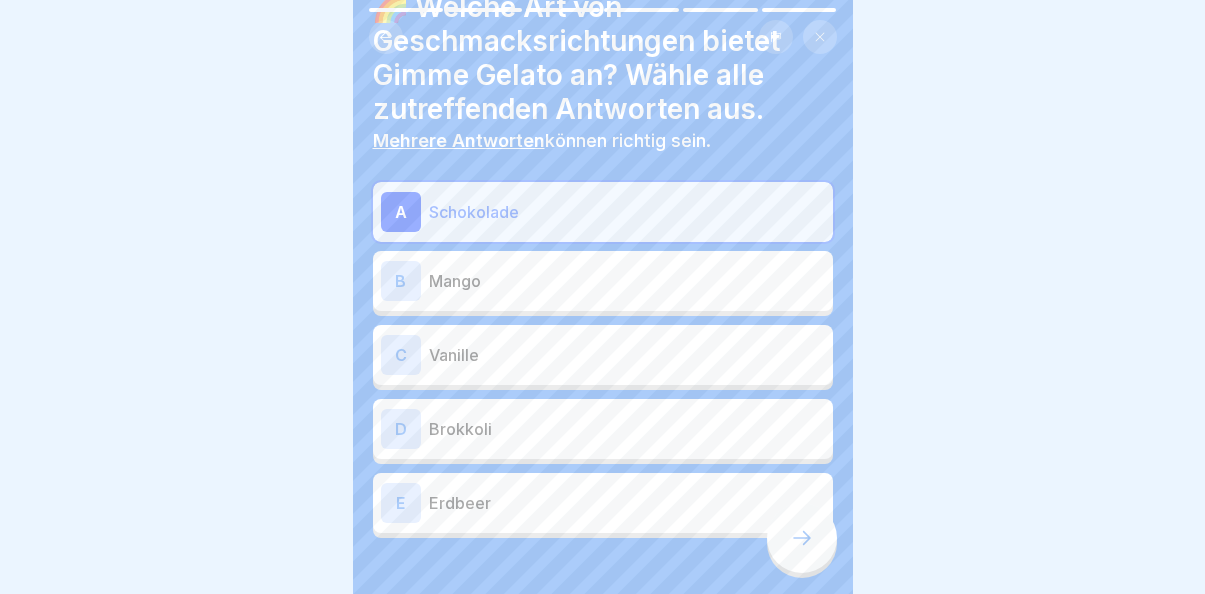 click on "Vanille" at bounding box center (627, 355) 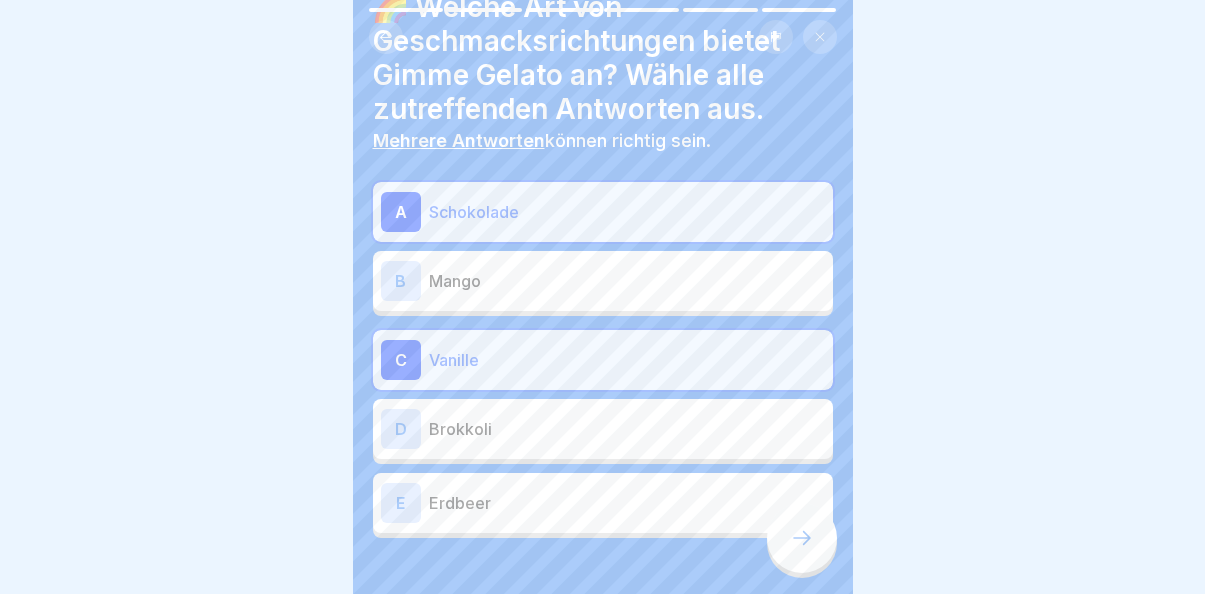 click on "E Erdbeer" at bounding box center [603, 503] 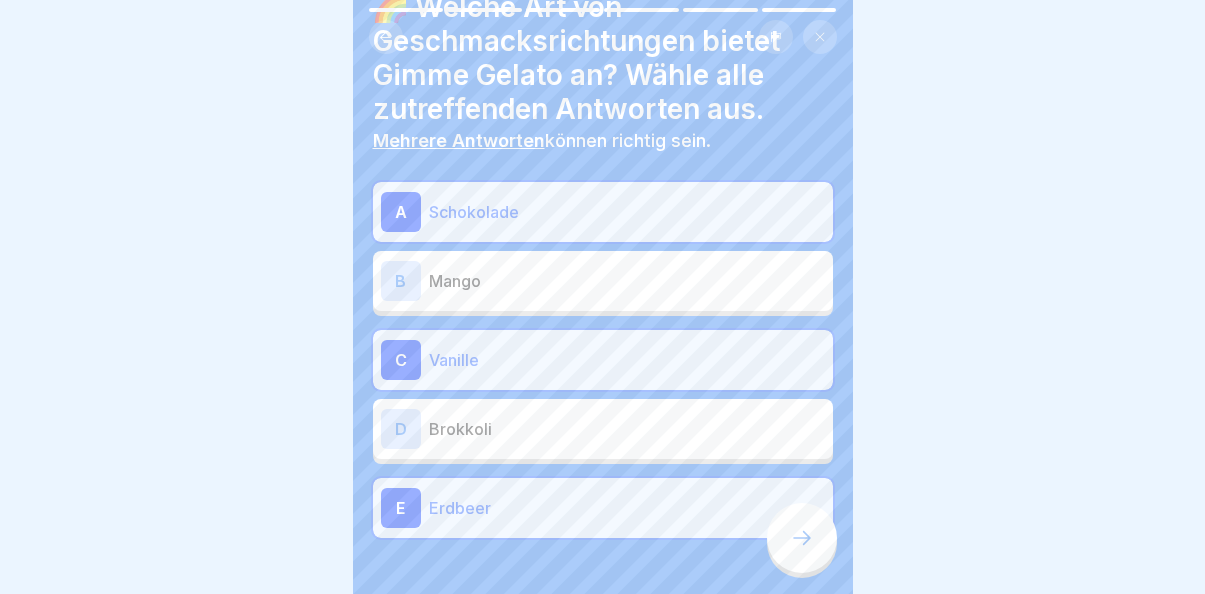 click at bounding box center (802, 538) 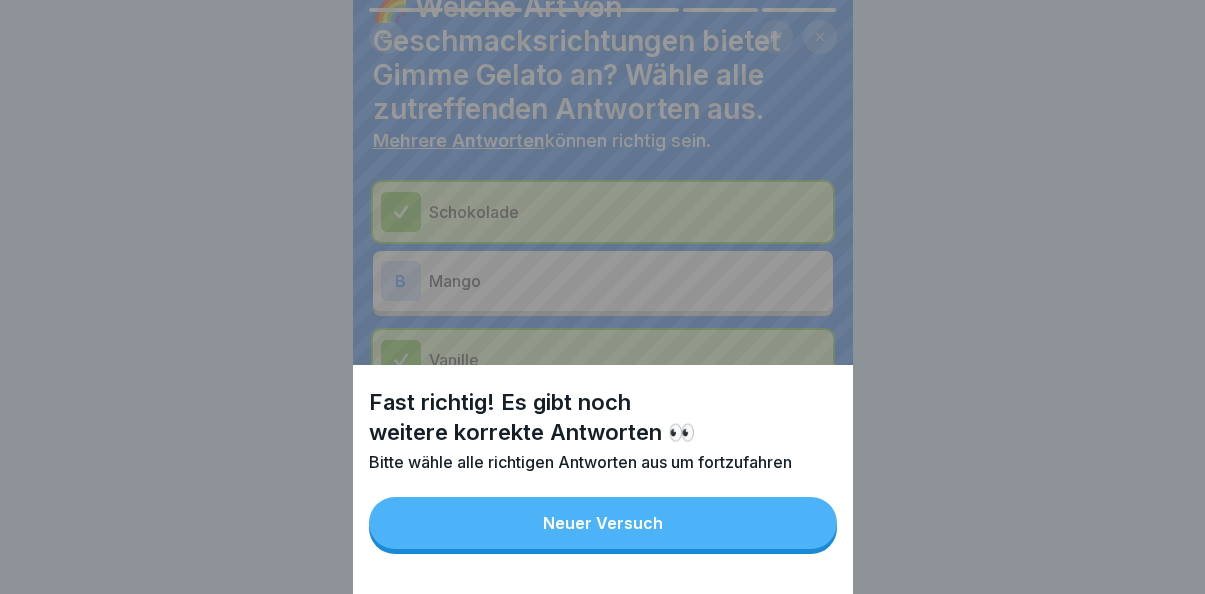 click on "Neuer Versuch" at bounding box center (603, 523) 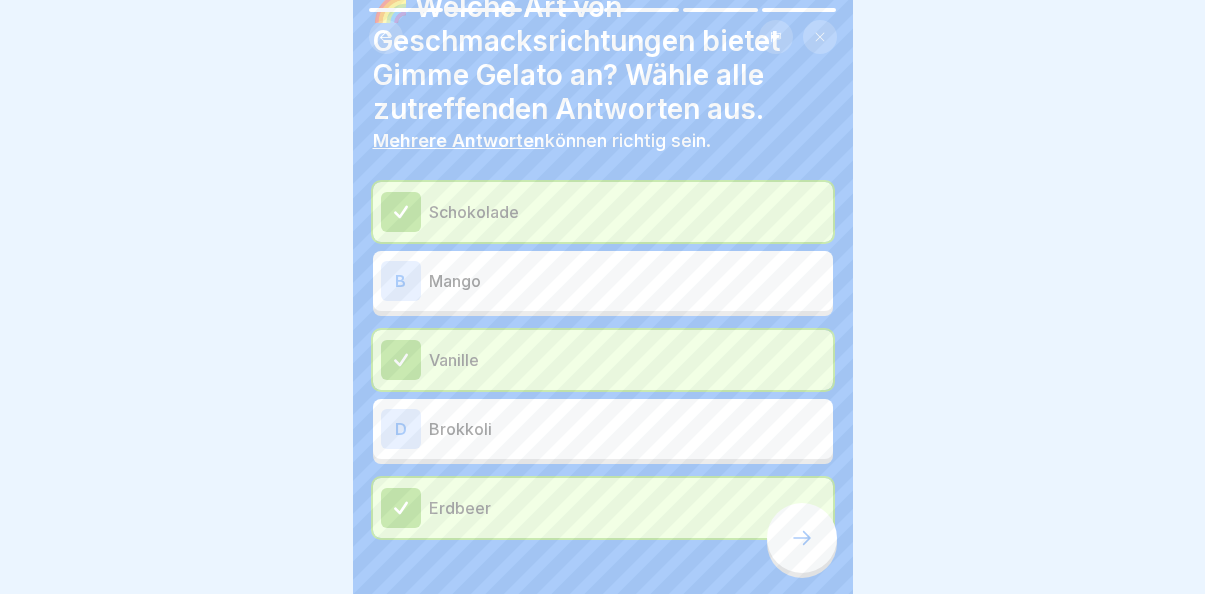 scroll, scrollTop: 151, scrollLeft: 0, axis: vertical 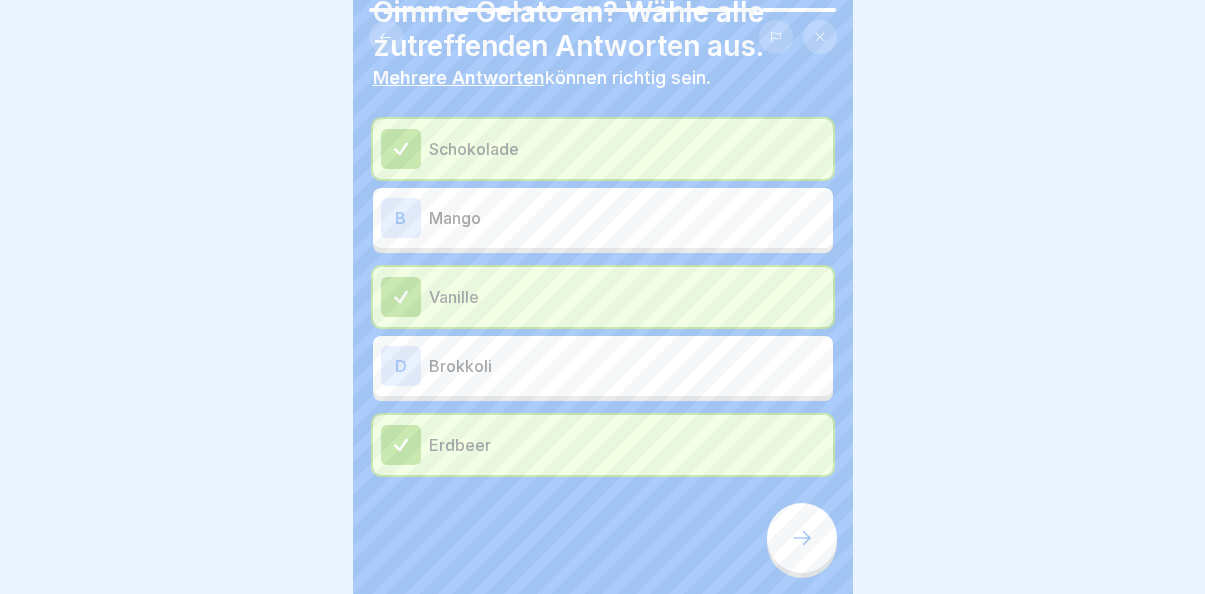 click on "B Mango" at bounding box center [603, 218] 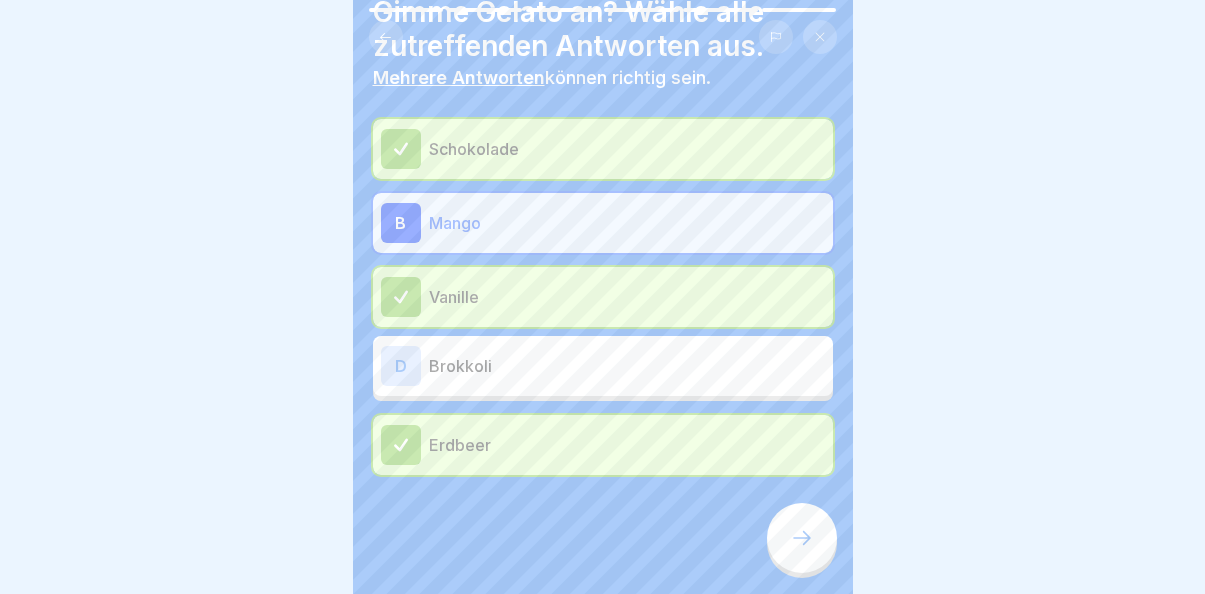 click 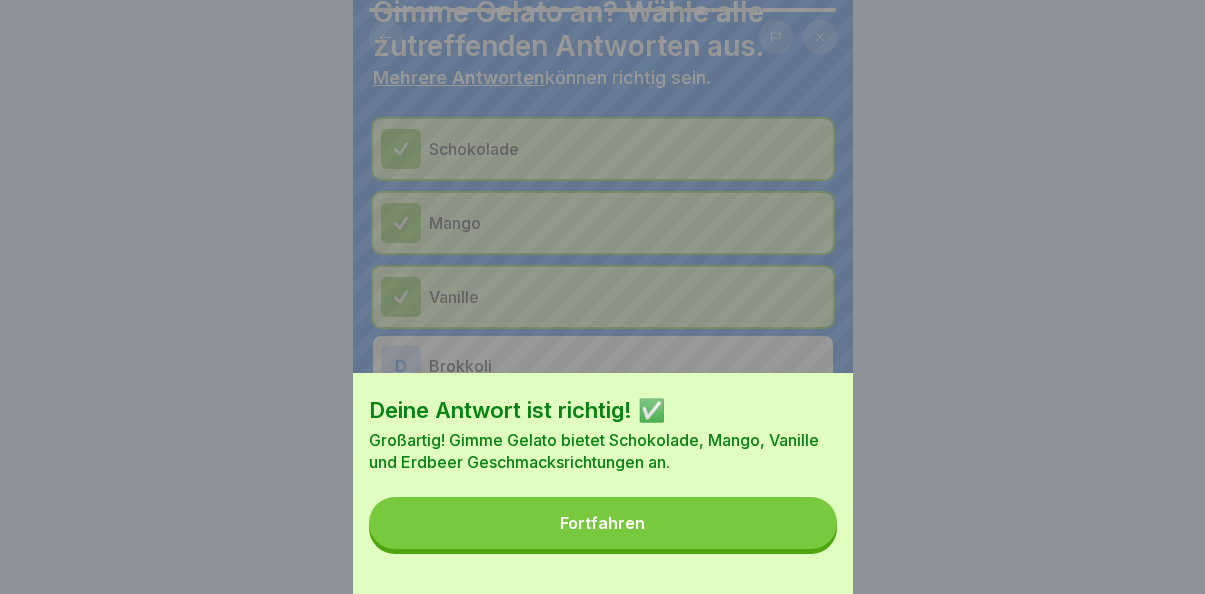 click on "Fortfahren" at bounding box center (603, 523) 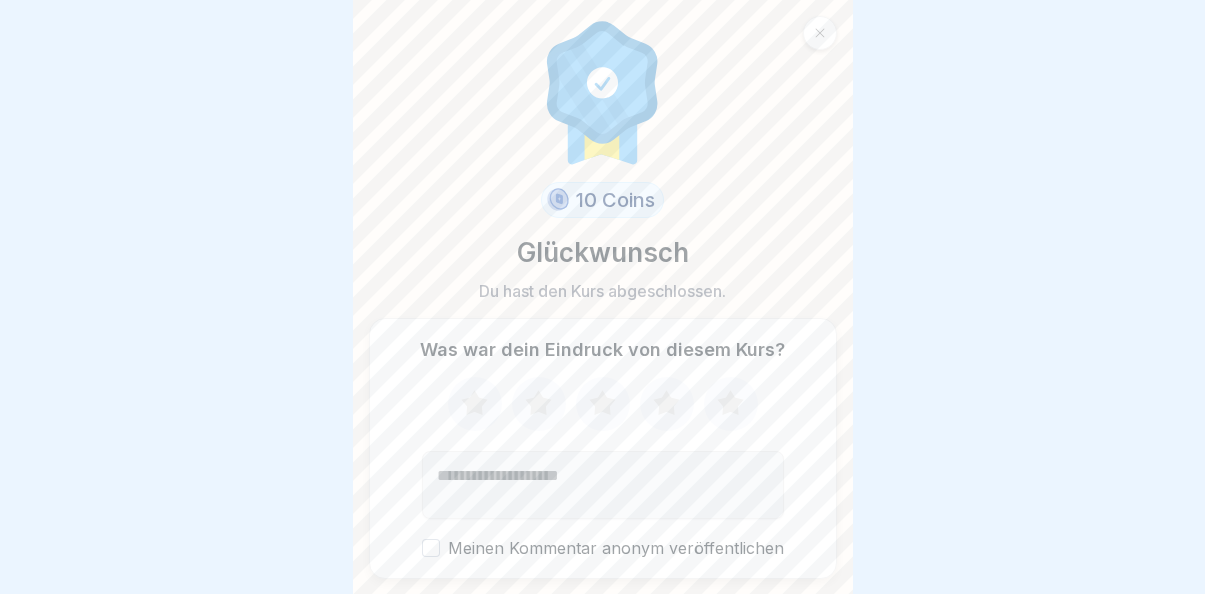 click 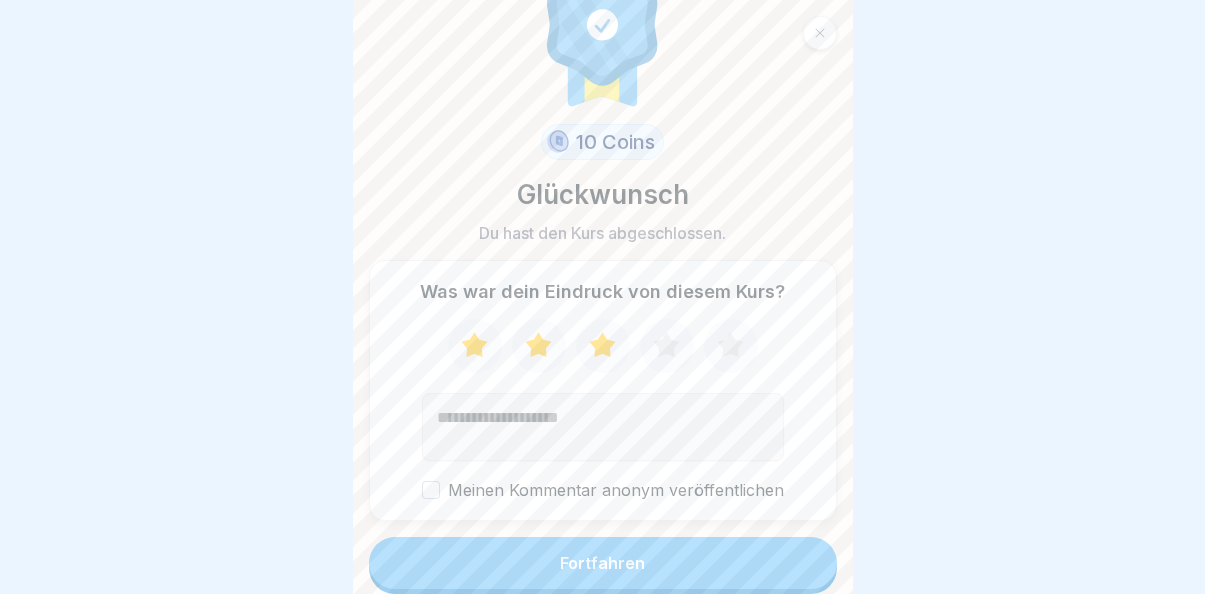 scroll, scrollTop: 59, scrollLeft: 0, axis: vertical 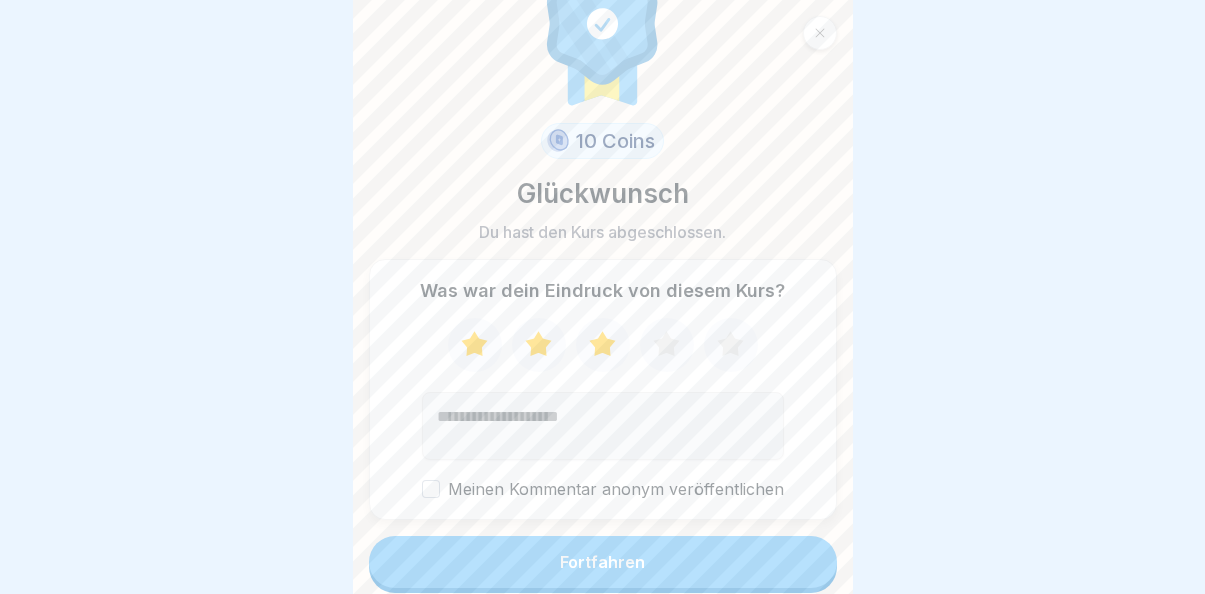 click on "Meinen Kommentar anonym veröffentlichen" at bounding box center (431, 489) 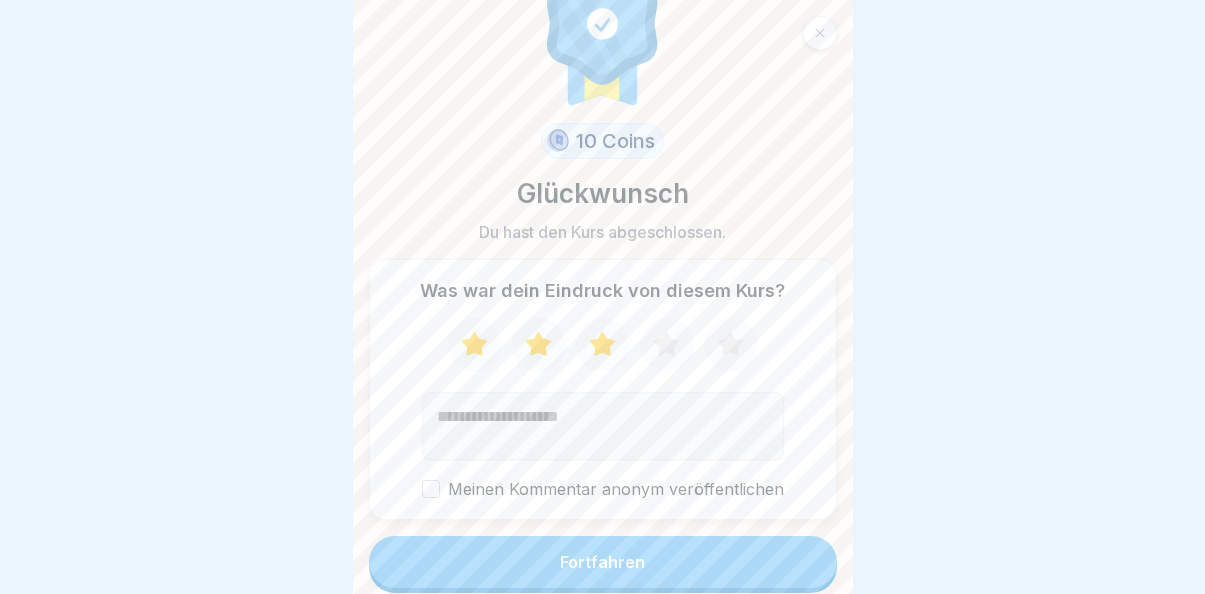 click on "Meinen Kommentar anonym veröffentlichen" at bounding box center [431, 489] 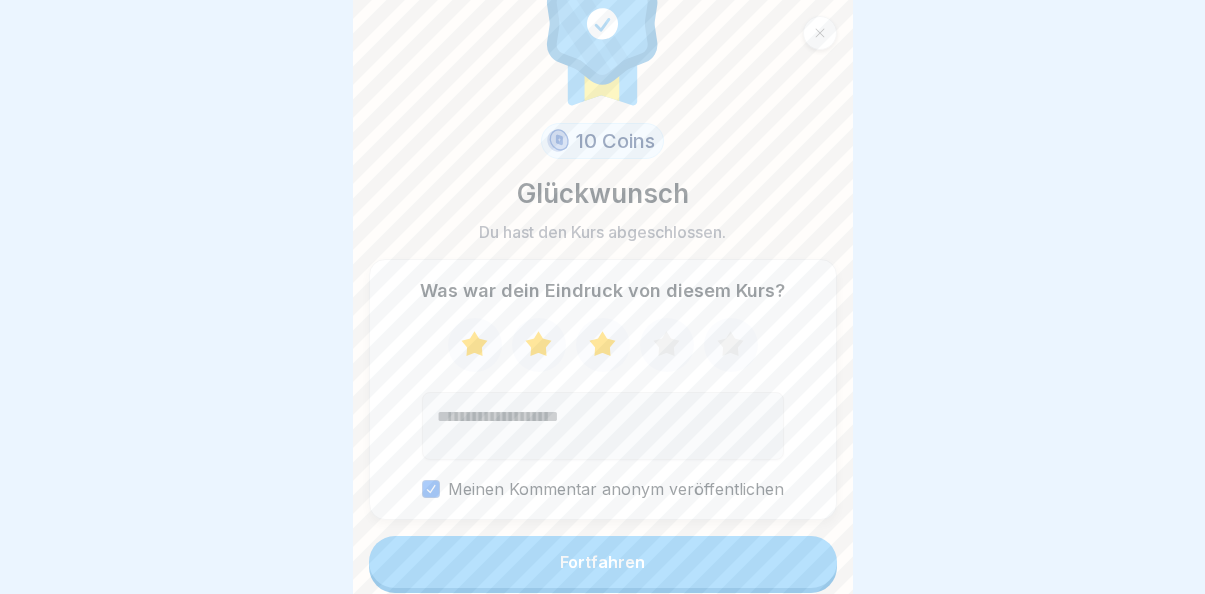 click on "Fortfahren" at bounding box center (603, 562) 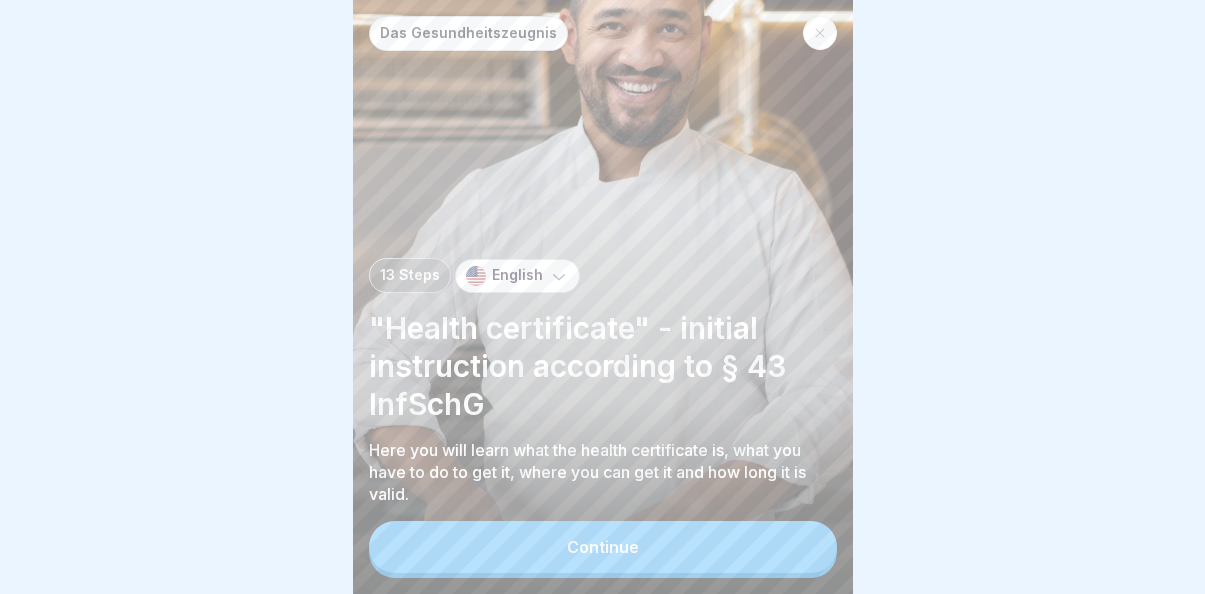 click 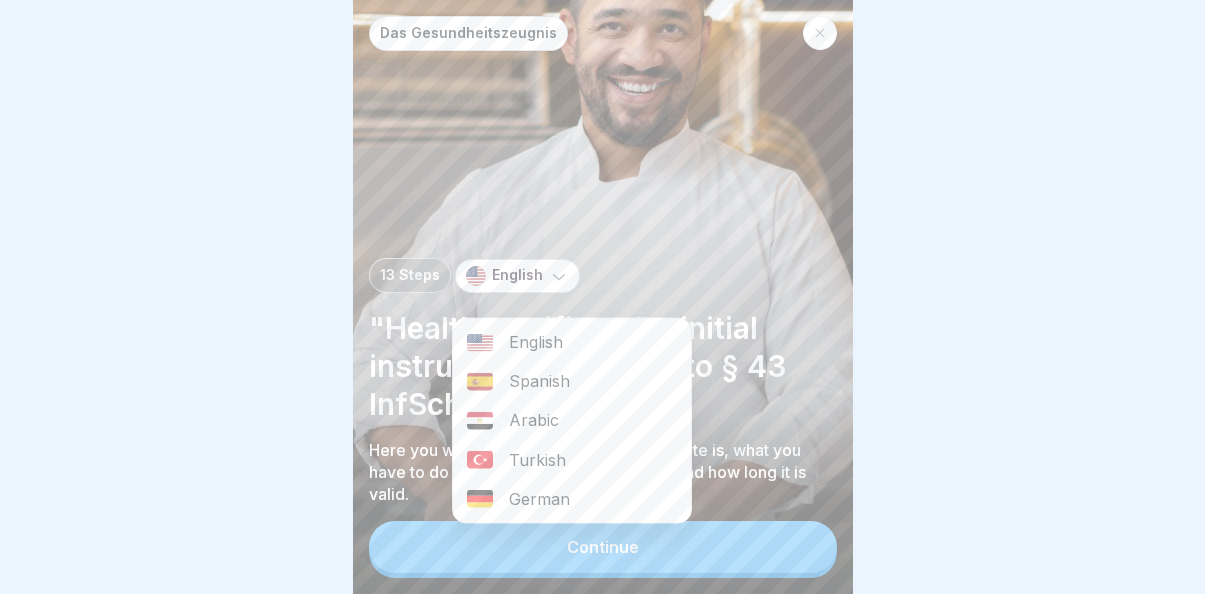 click on "German" at bounding box center (572, 498) 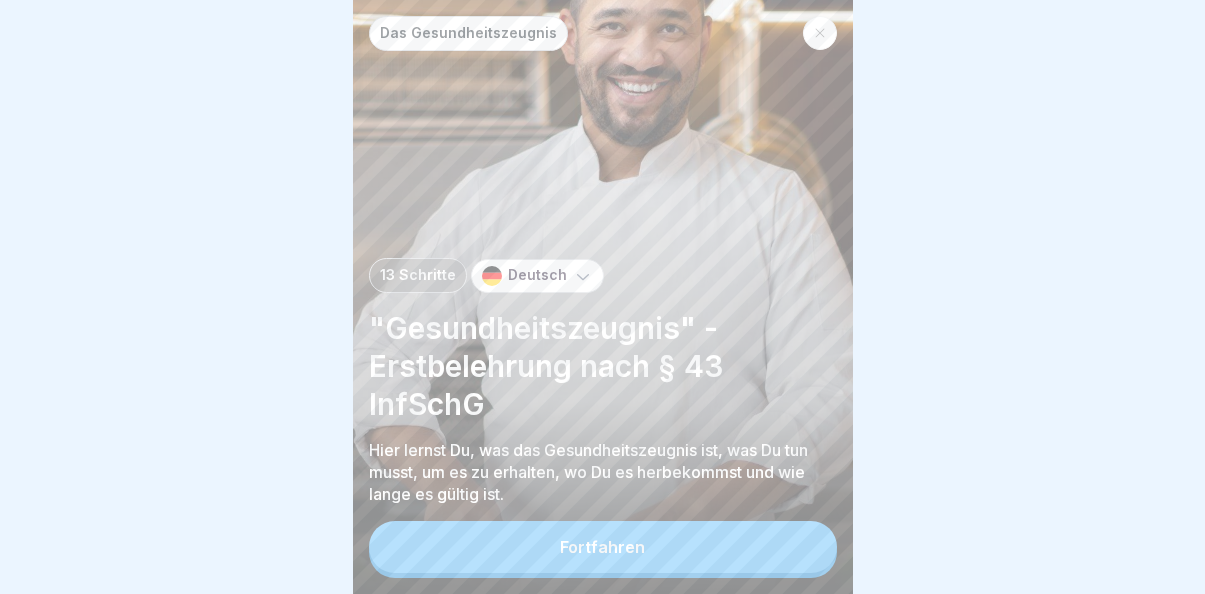 scroll, scrollTop: 15, scrollLeft: 0, axis: vertical 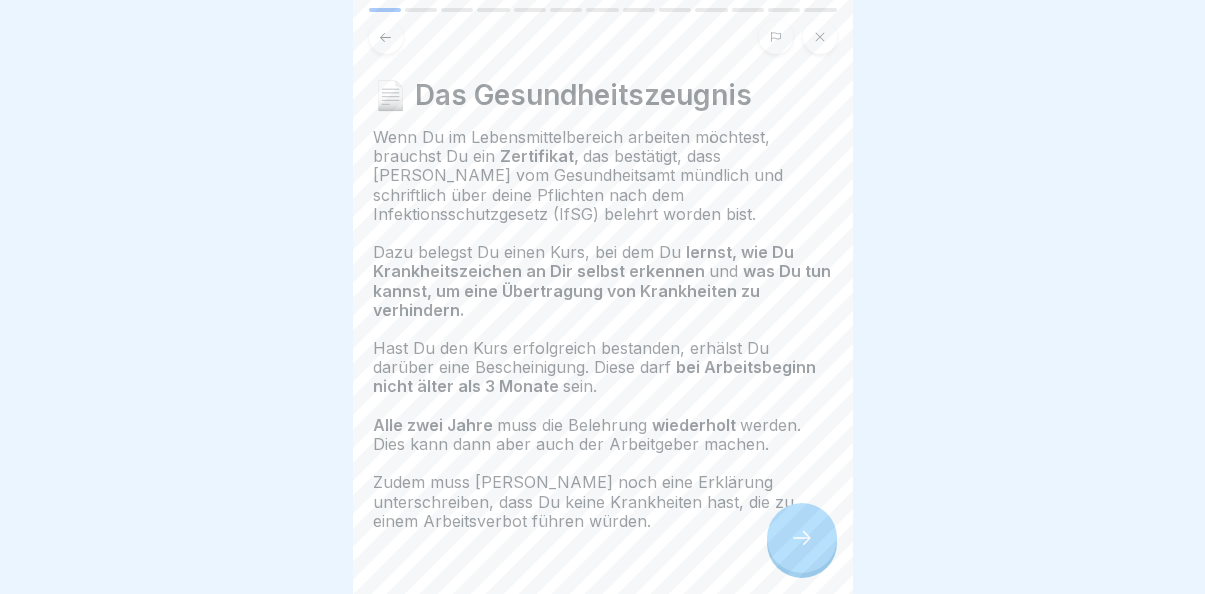 click 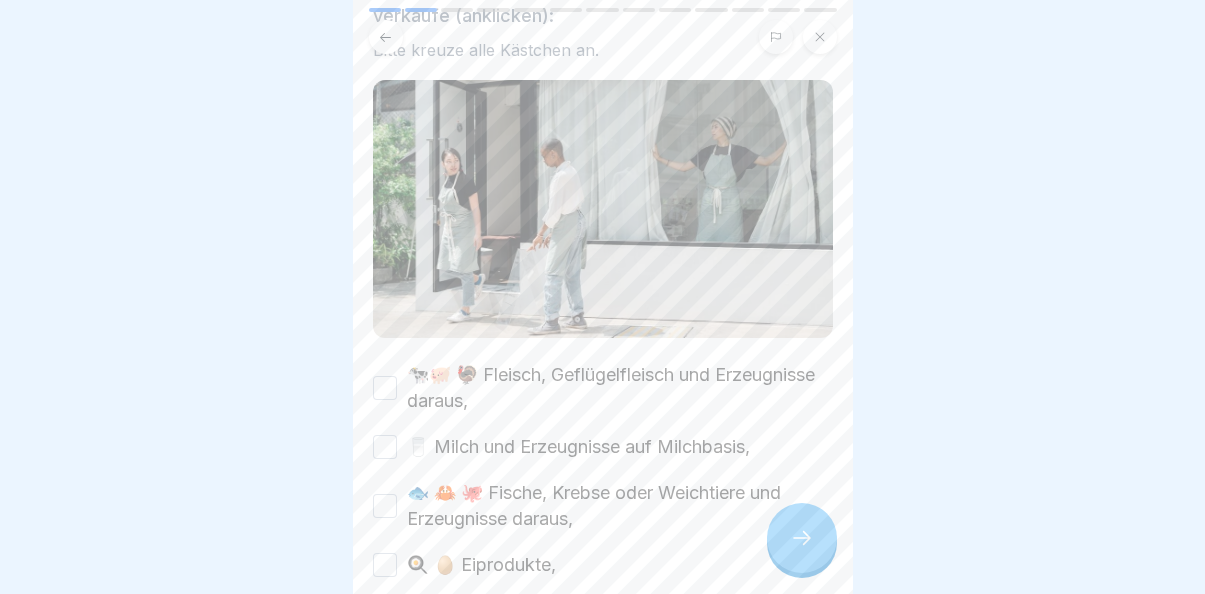 scroll, scrollTop: 213, scrollLeft: 0, axis: vertical 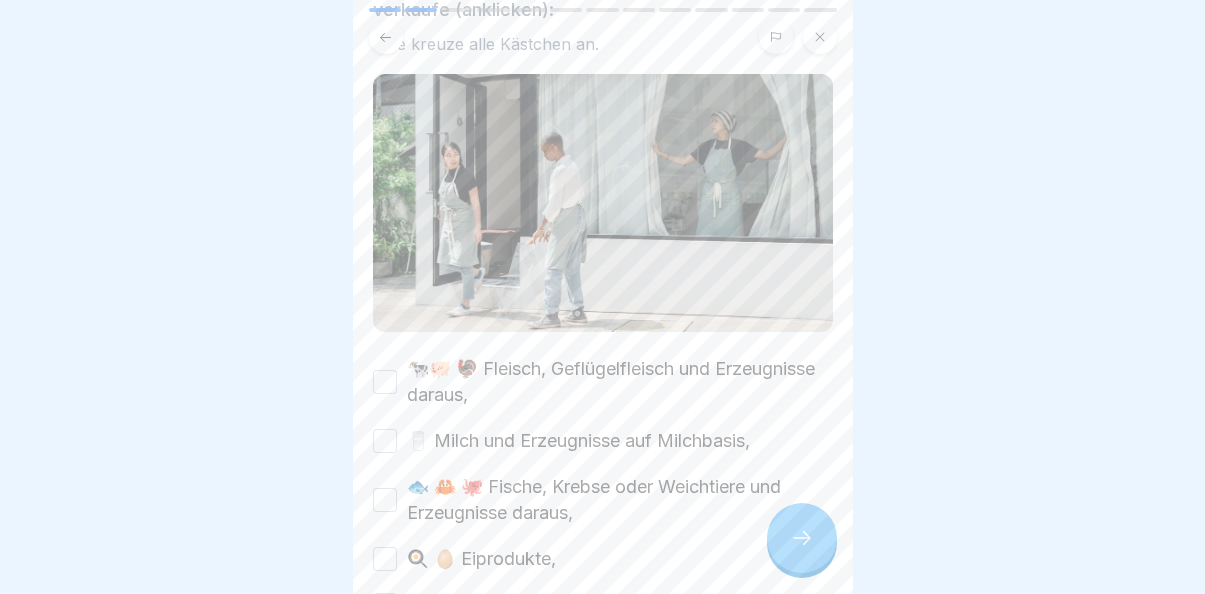 click on "🐄🐖 🦃 Fleisch, Geflügelfleisch und Erzeugnisse daraus," at bounding box center (385, 382) 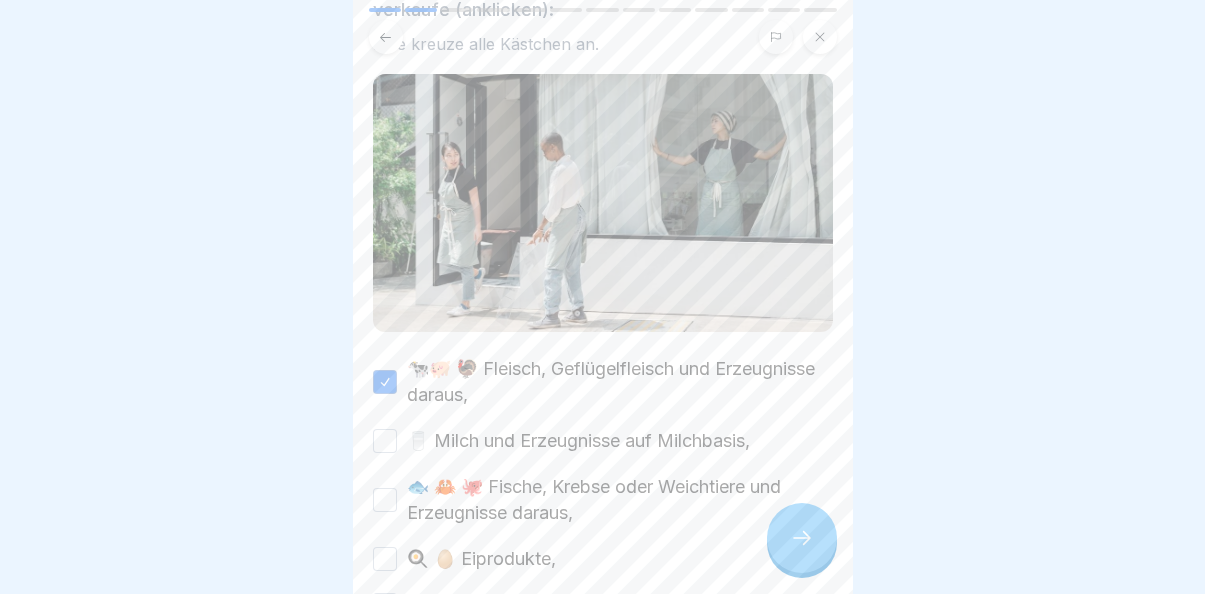 click on "🥛 Milch und Erzeugnisse auf Milchbasis," at bounding box center (385, 441) 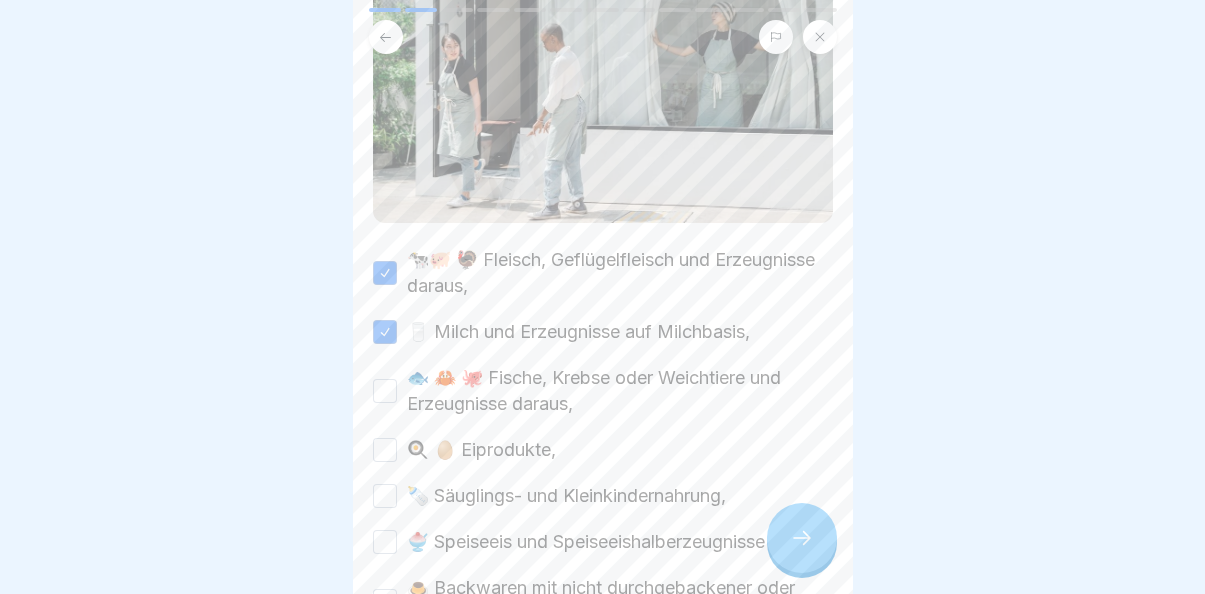 scroll, scrollTop: 330, scrollLeft: 0, axis: vertical 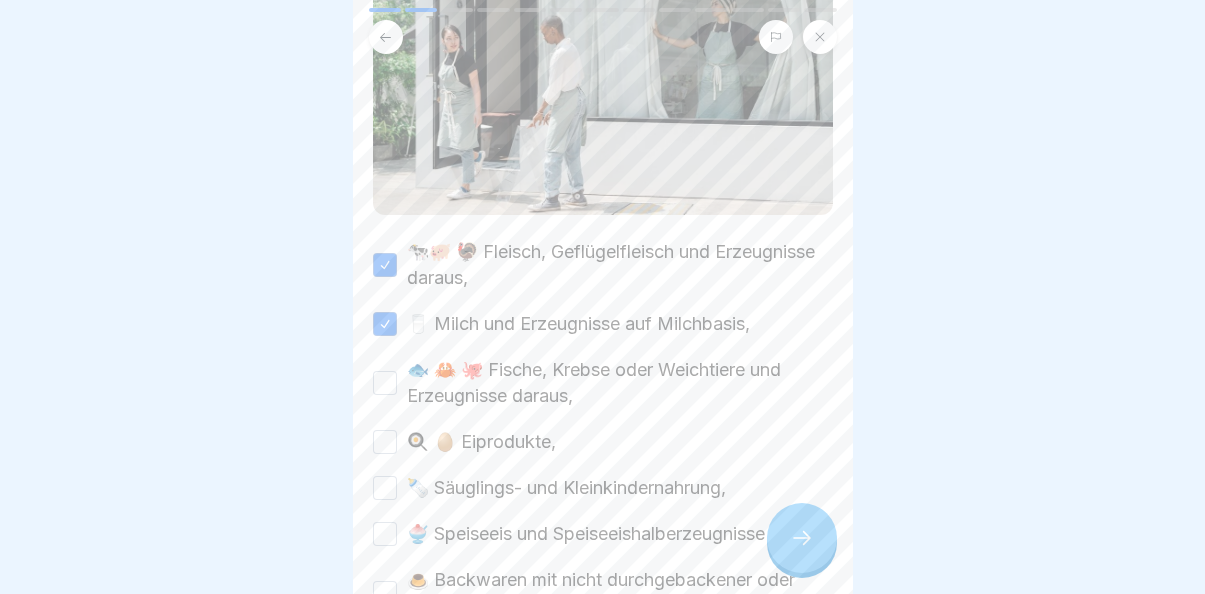 click on "🍳 🥚 Eiprodukte," at bounding box center [385, 442] 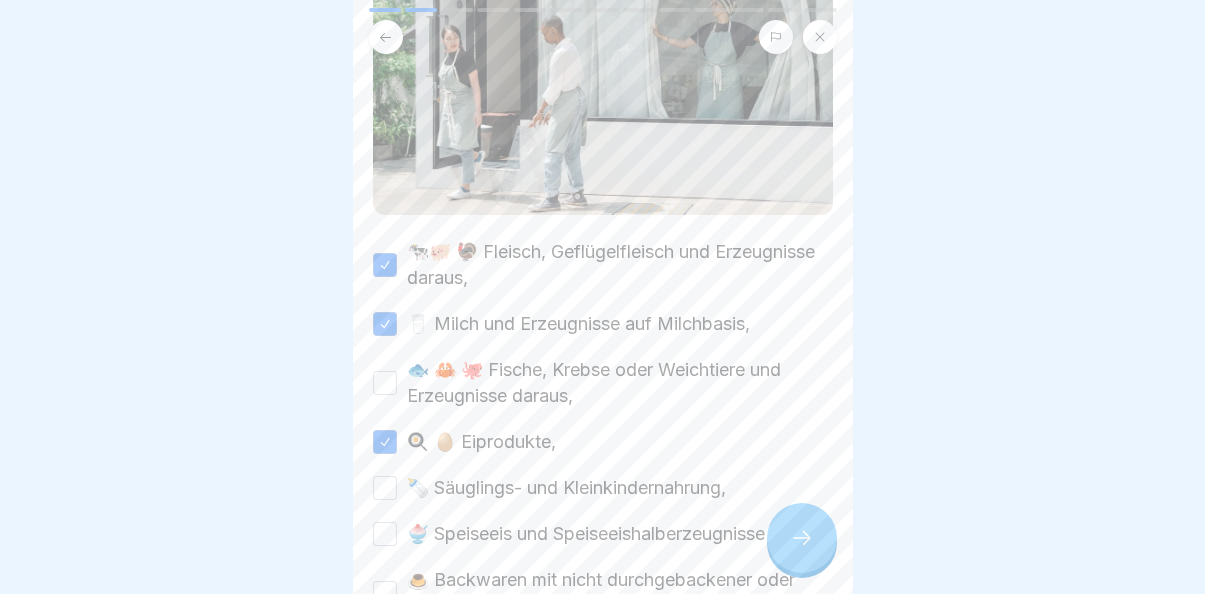 click on "🐟 🦀 🐙 Fische, Krebse oder Weichtiere und Erzeugnisse daraus," at bounding box center [385, 383] 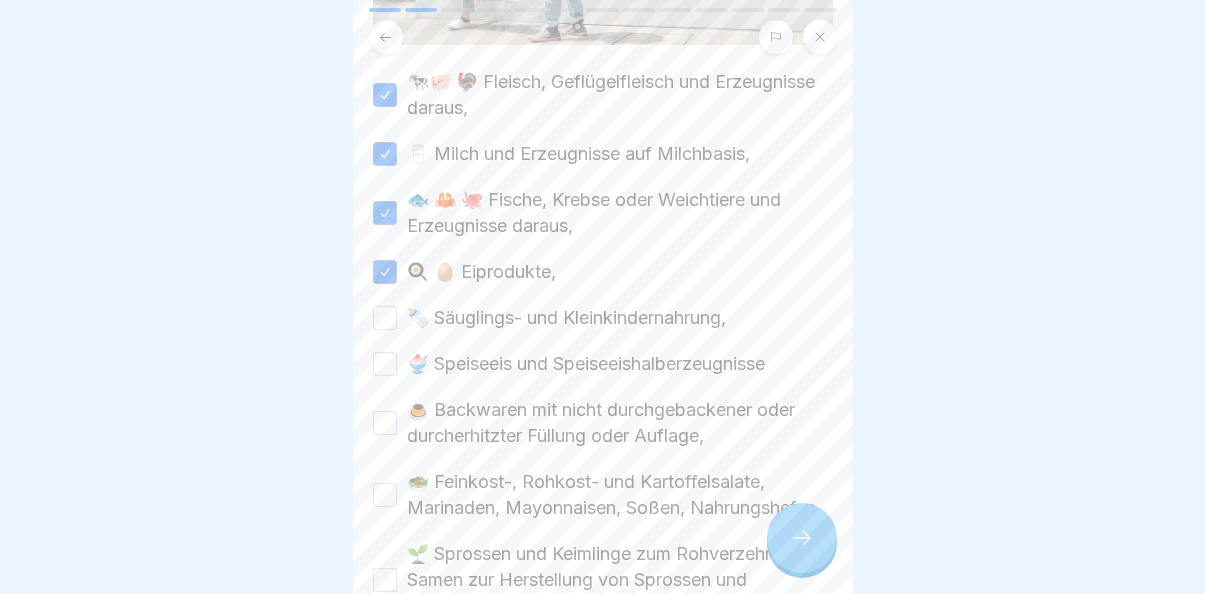 scroll, scrollTop: 505, scrollLeft: 0, axis: vertical 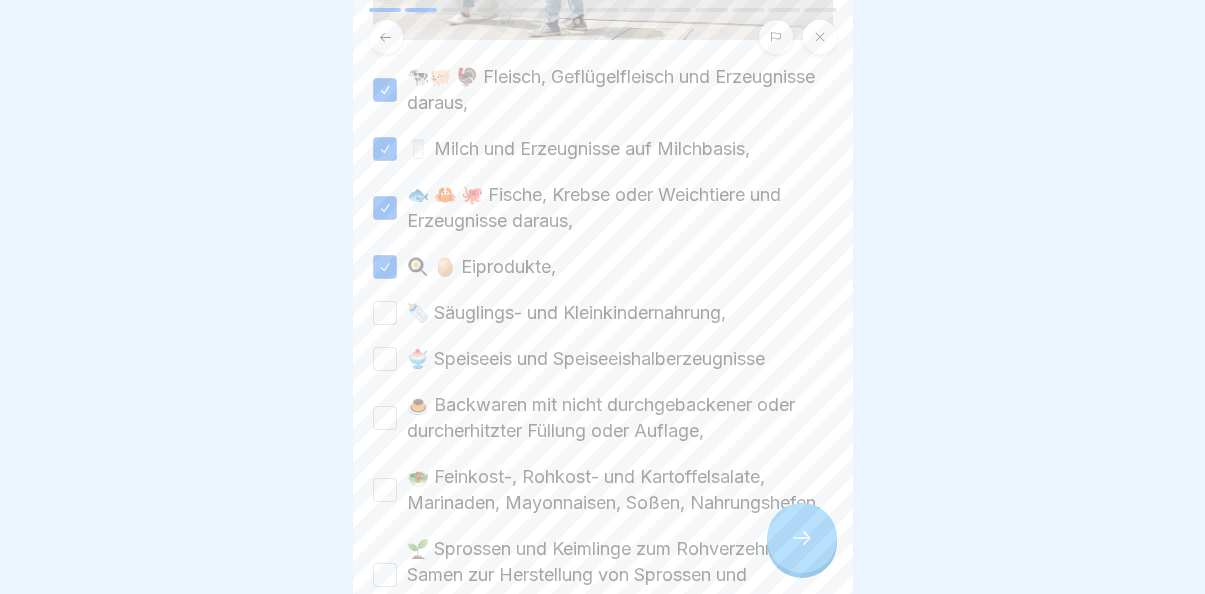click on "🍼 Säuglings- und Kleinkindernahrung," at bounding box center (385, 313) 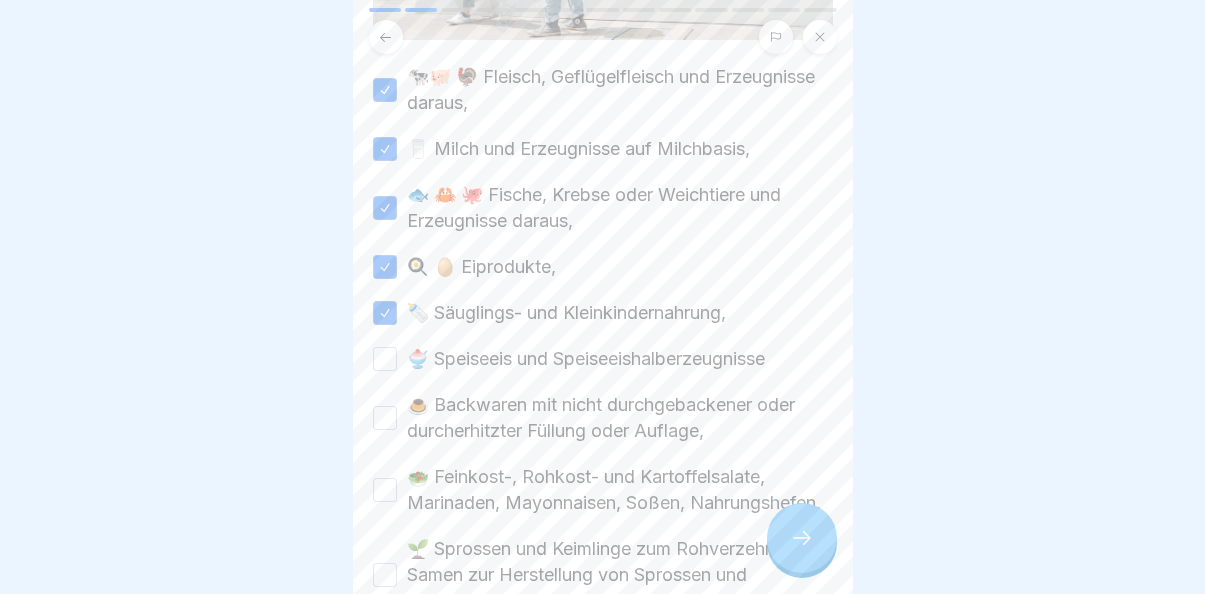 click on "🍧 Speiseeis und Speiseeishalberzeugnisse" at bounding box center [385, 359] 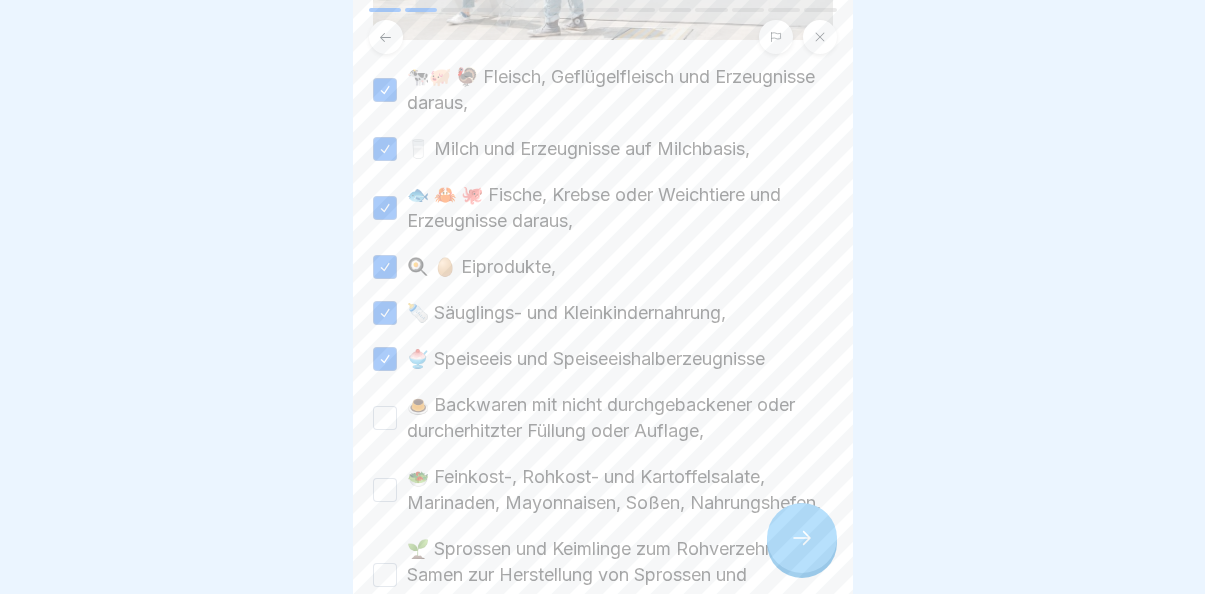 click on "🍮 Backwaren mit nicht durchgebackener oder durcherhitzter Füllung oder Auflage," at bounding box center [385, 418] 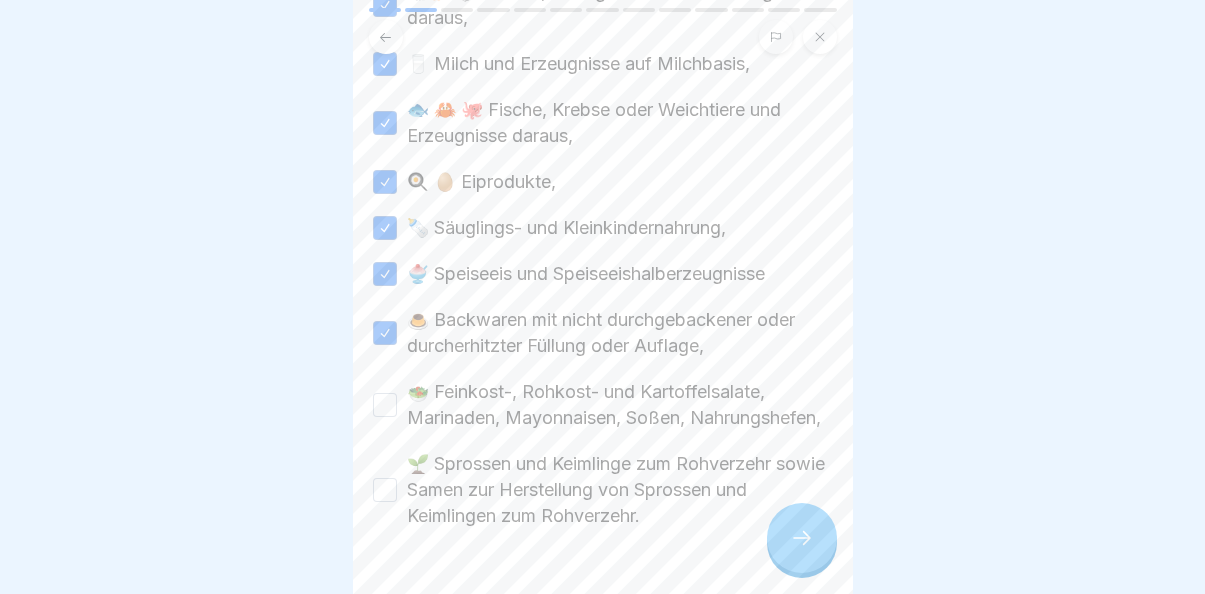 scroll, scrollTop: 622, scrollLeft: 0, axis: vertical 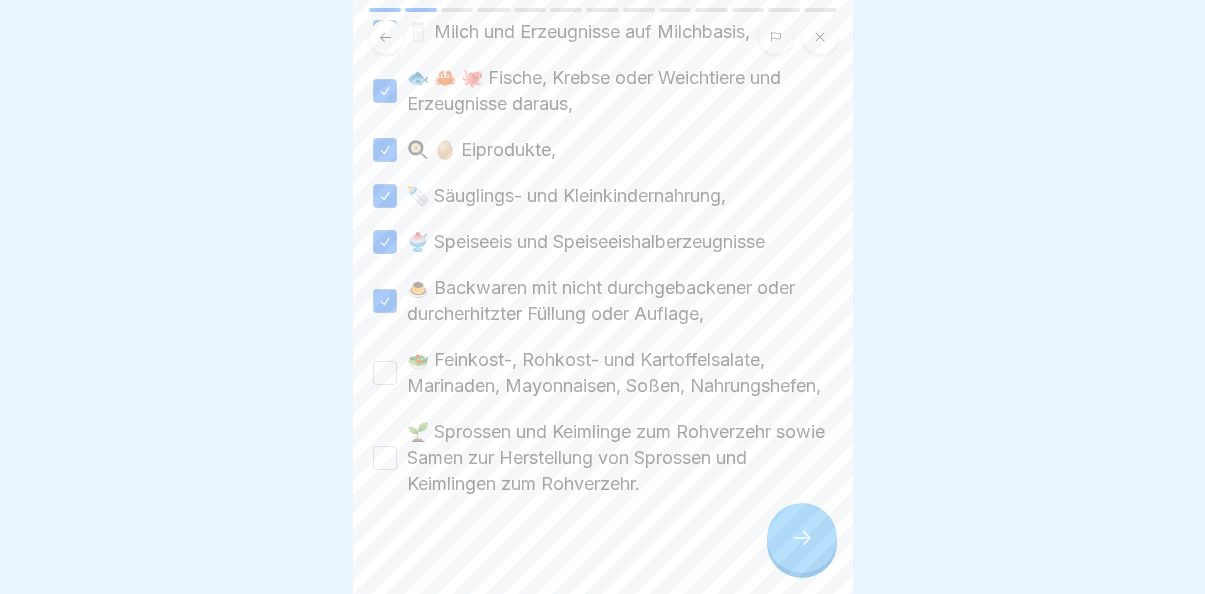 click on "🥗 Feinkost-, Rohkost- und Kartoffelsalate, Marinaden, Mayonnaisen, Soßen, Nahrungshefen," at bounding box center [385, 373] 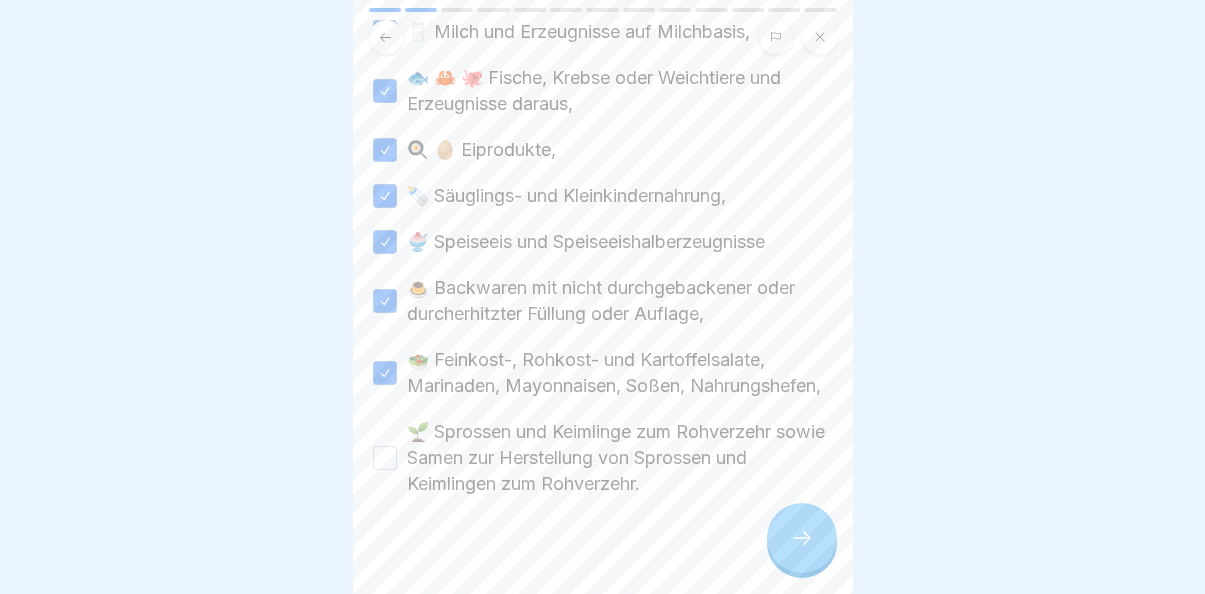 click on "🌱 Sprossen und Keimlinge zum Rohverzehr sowie Samen zur Herstellung von Sprossen und Keimlingen zum Rohverzehr." at bounding box center [385, 458] 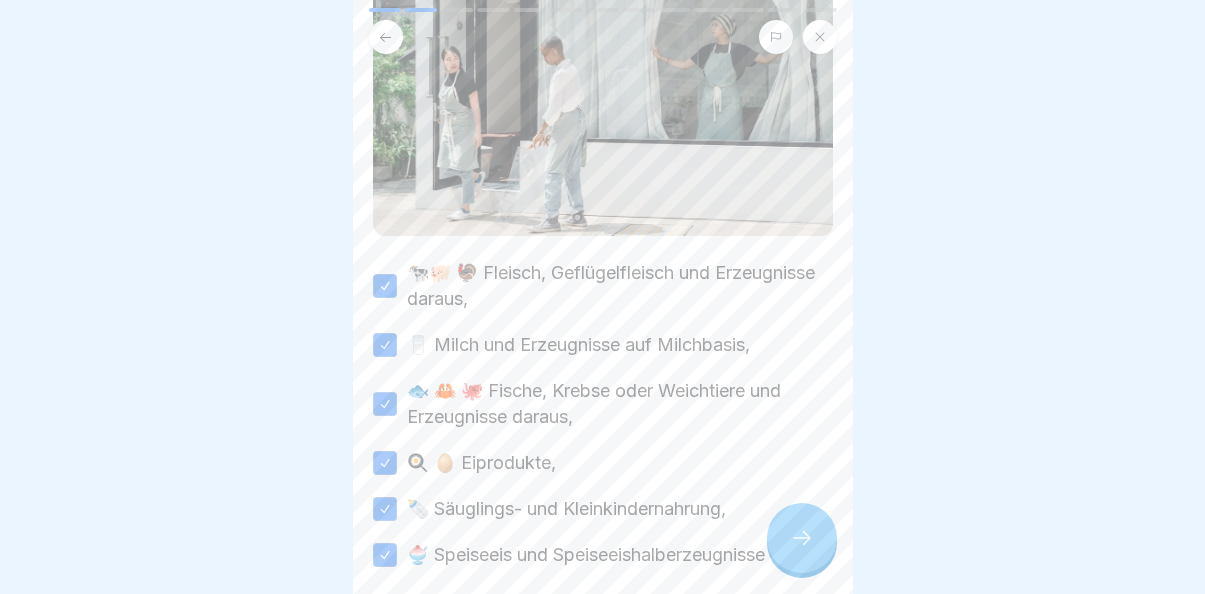 scroll, scrollTop: 298, scrollLeft: 0, axis: vertical 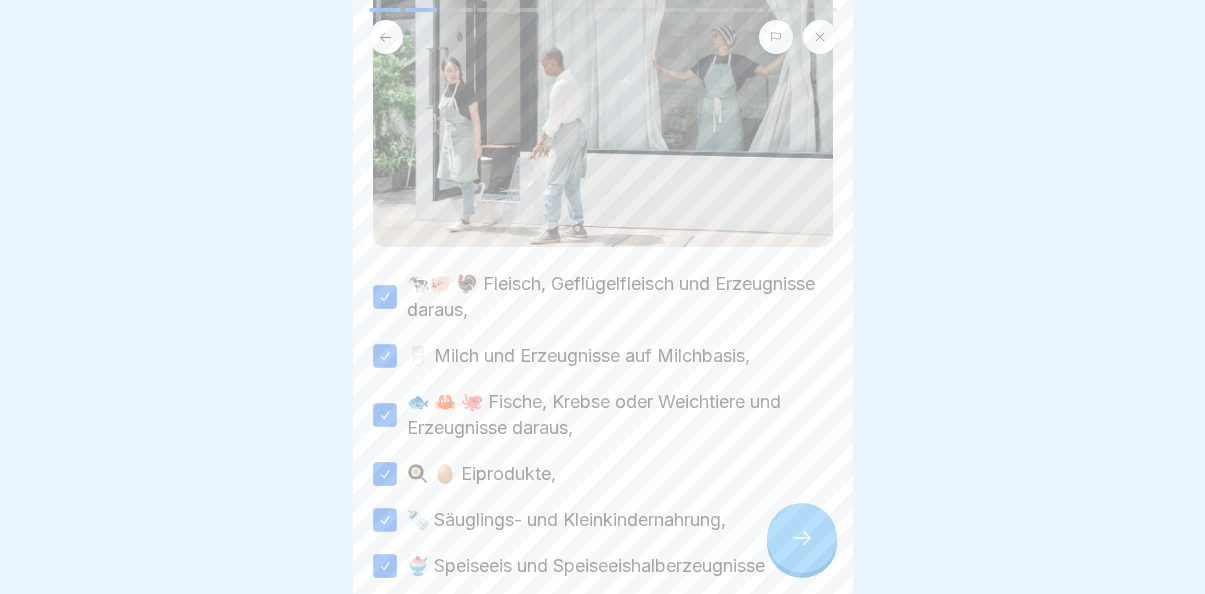 click 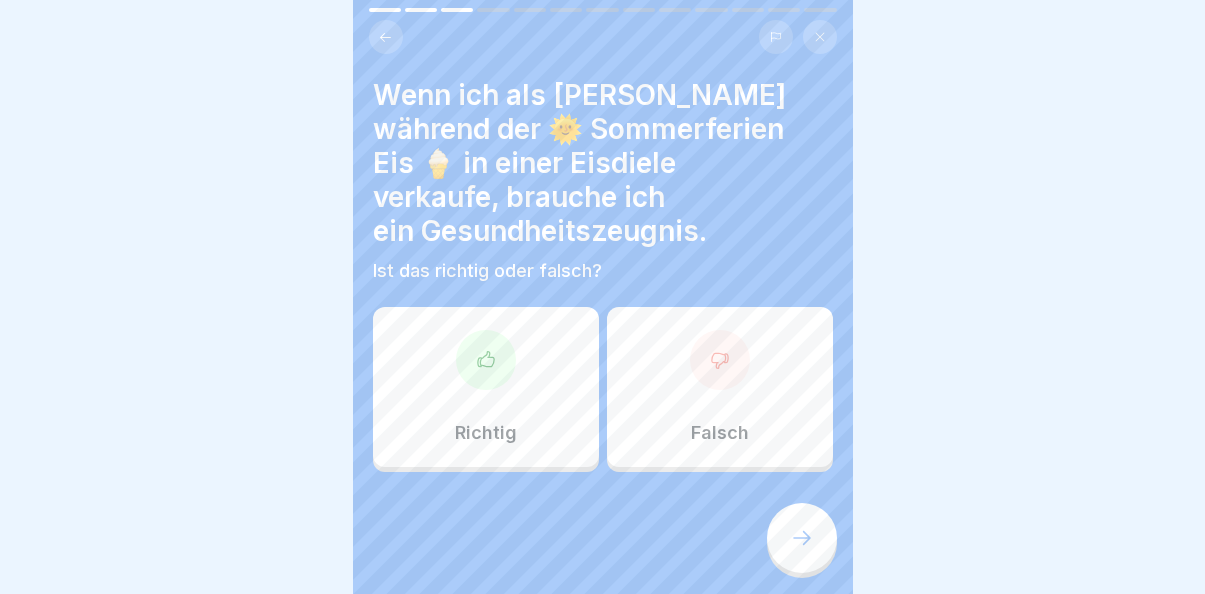 click 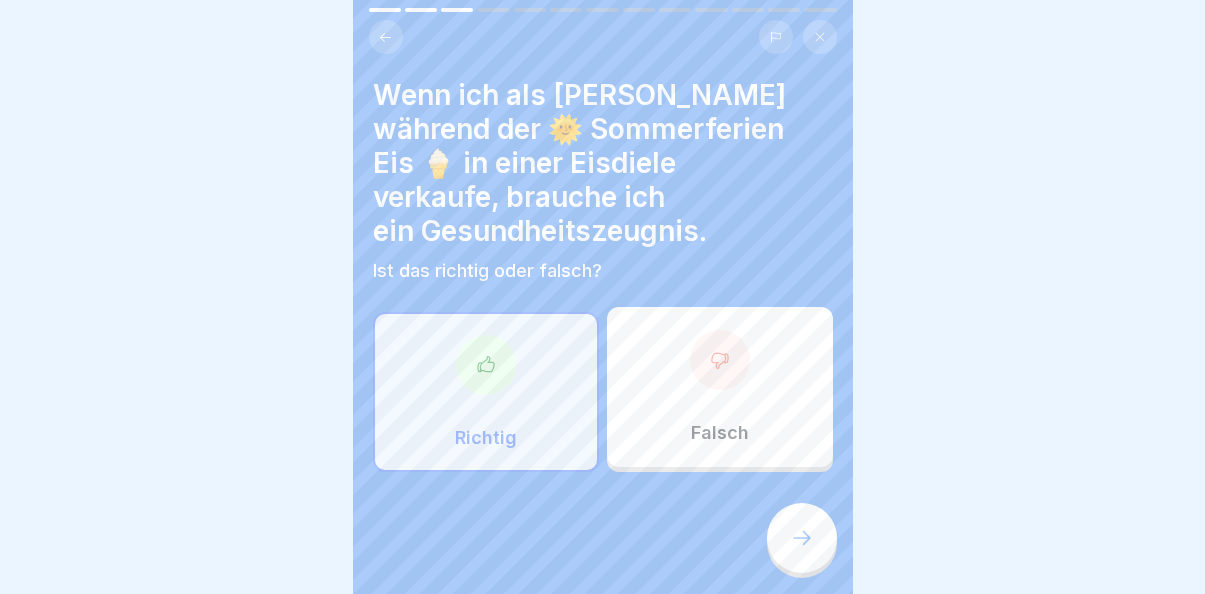 click 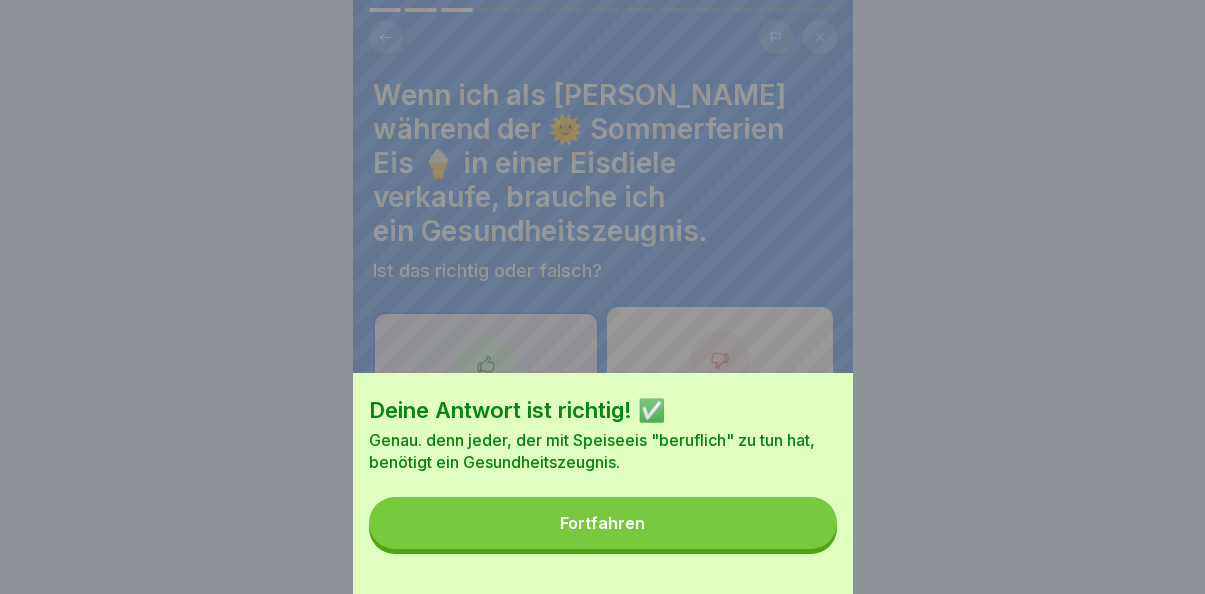 click on "Fortfahren" at bounding box center [603, 523] 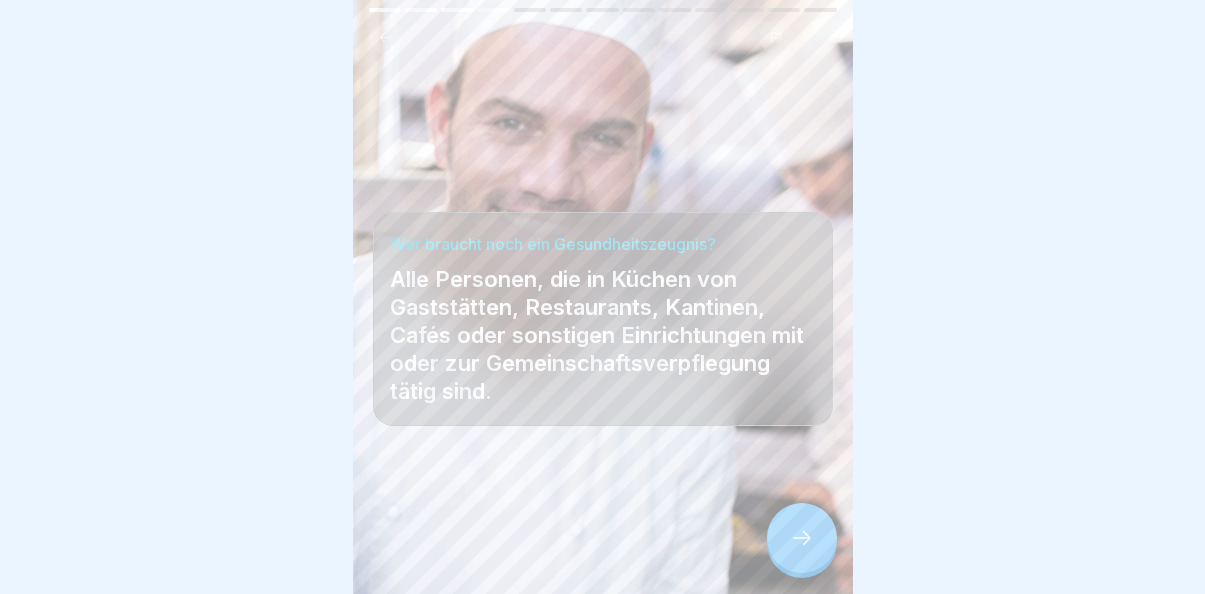 click at bounding box center [802, 538] 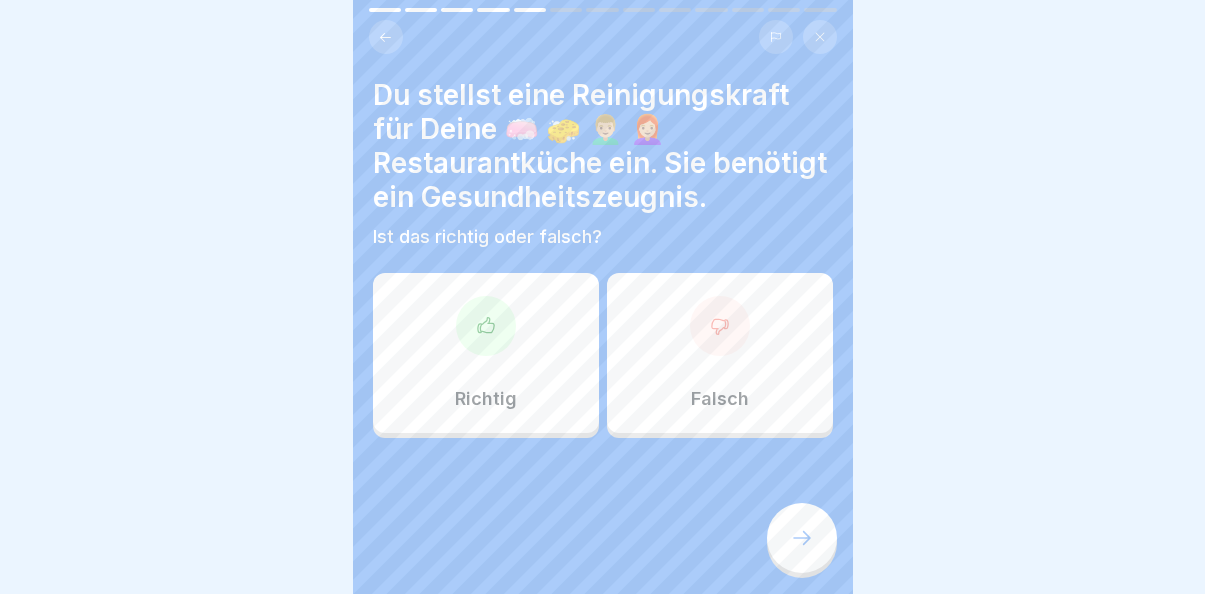 click on "Richtig" at bounding box center [486, 353] 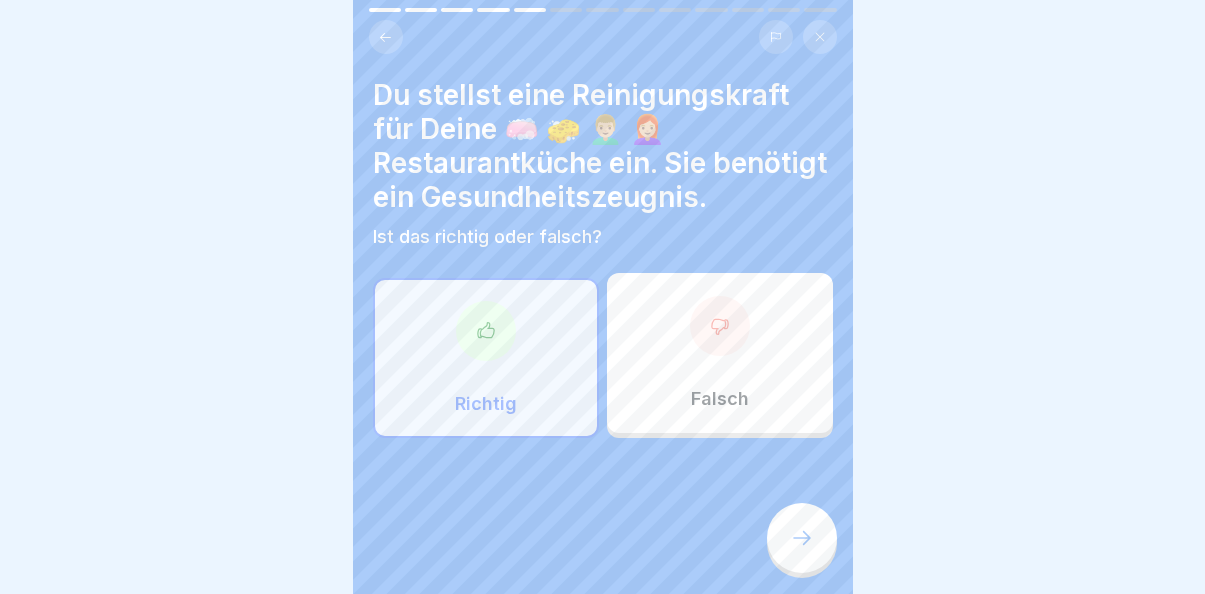click at bounding box center (802, 538) 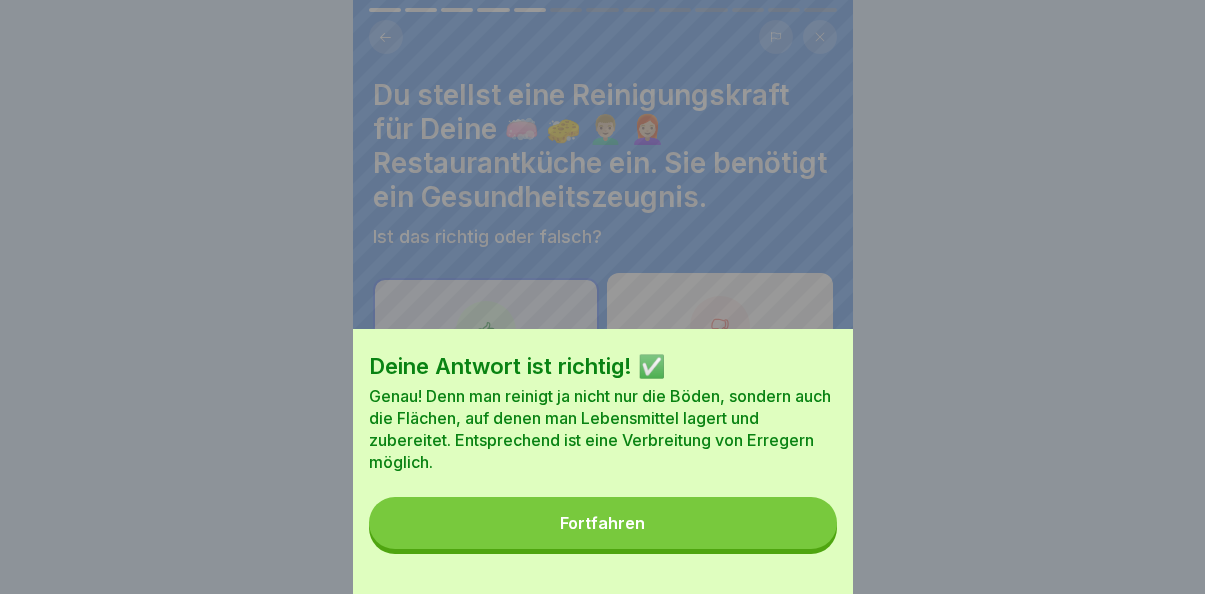 click on "Fortfahren" at bounding box center (603, 523) 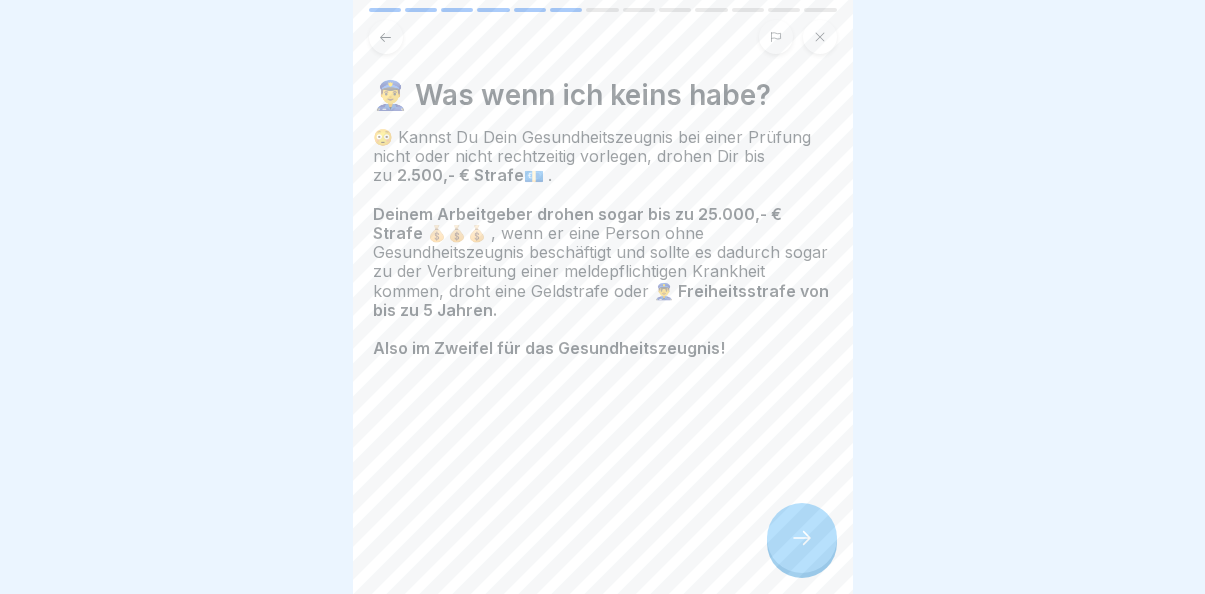scroll, scrollTop: 15, scrollLeft: 0, axis: vertical 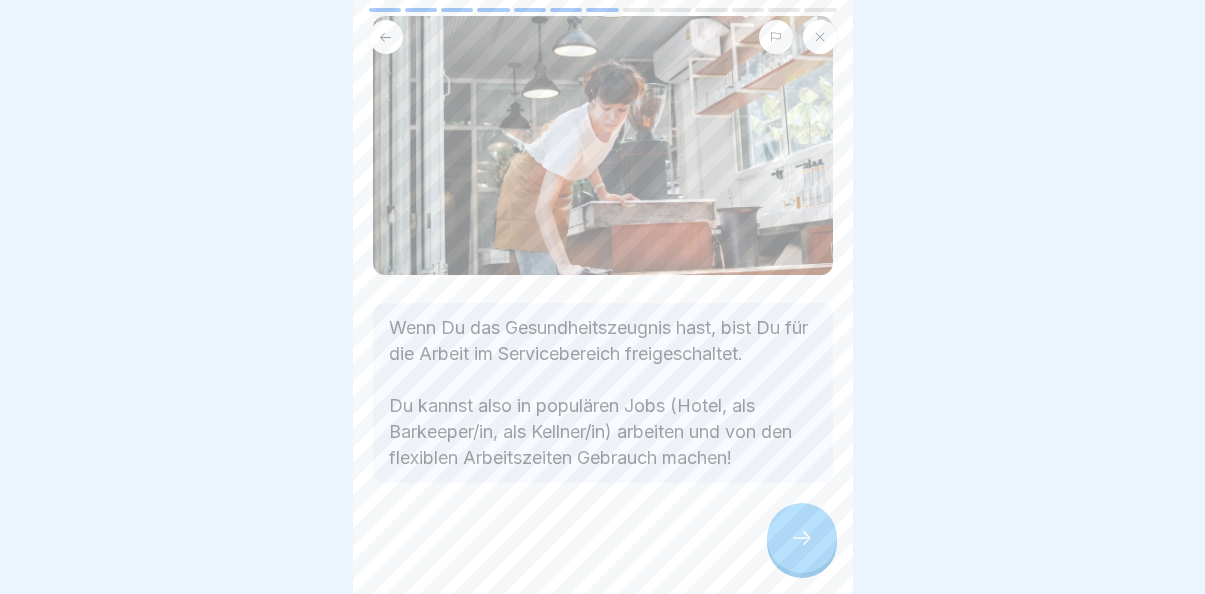 click at bounding box center [802, 538] 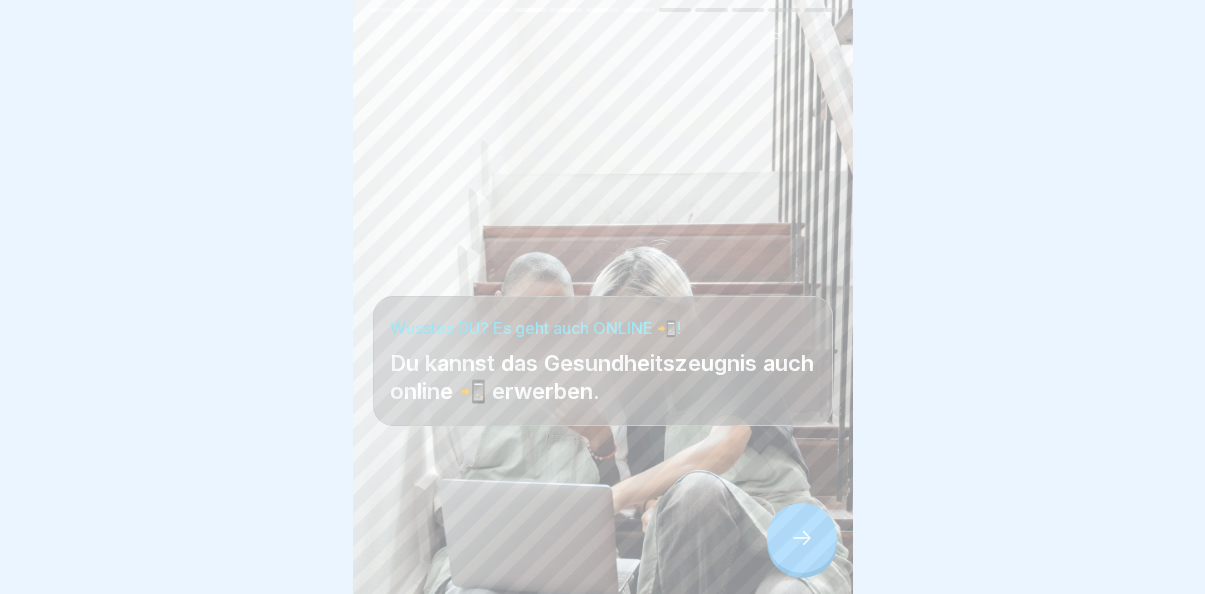 click 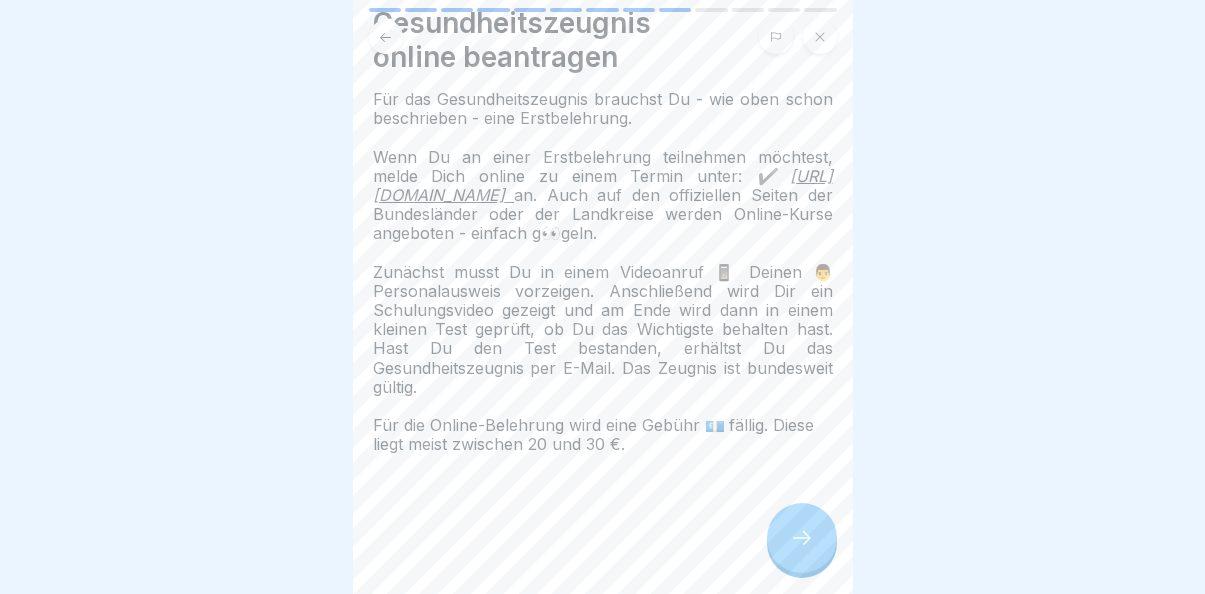 scroll, scrollTop: 100, scrollLeft: 0, axis: vertical 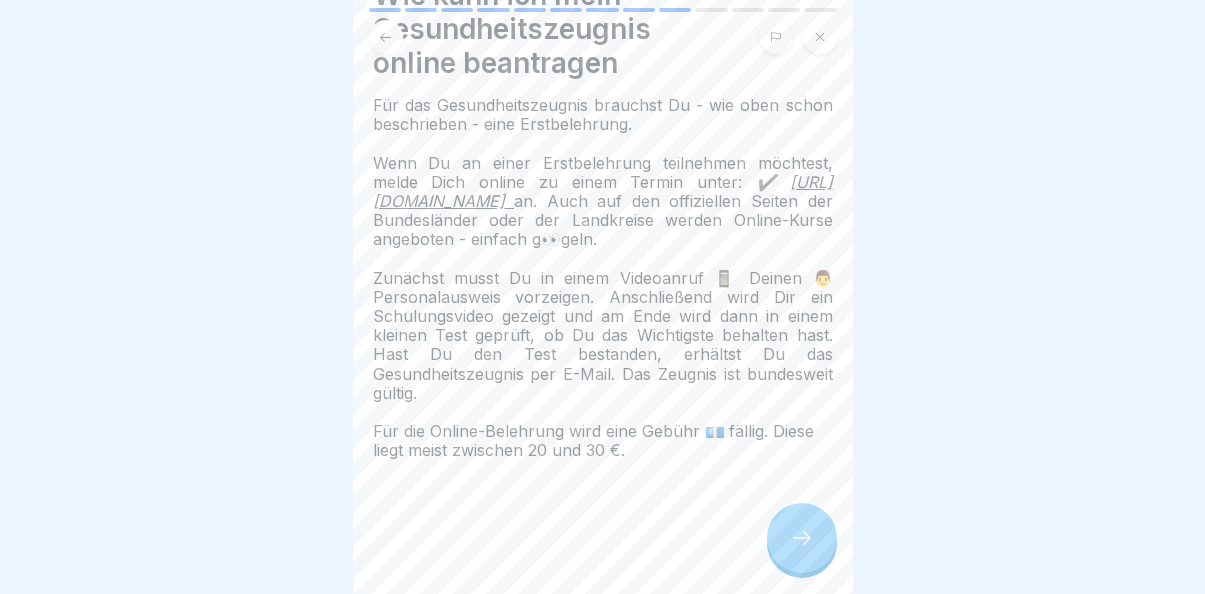 click on "[URL][DOMAIN_NAME]" at bounding box center [603, 191] 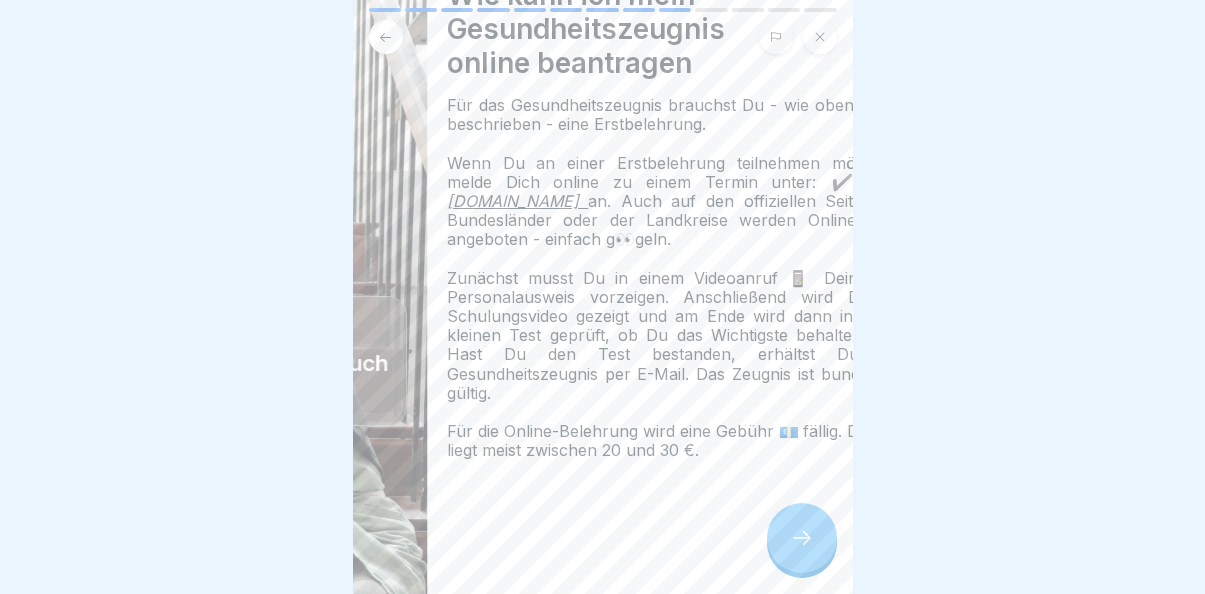 click on "Wenn Du an einer Erstbelehrung teilnehmen möchtest, melde Dich online zu einem Termin unter:    ✔️    [URL][DOMAIN_NAME]    an. Auch auf den offiziellen Seiten der Bundesländer oder der Landkreise werden Online-Kurse angeboten - einfach g👀geln." at bounding box center (677, 202) 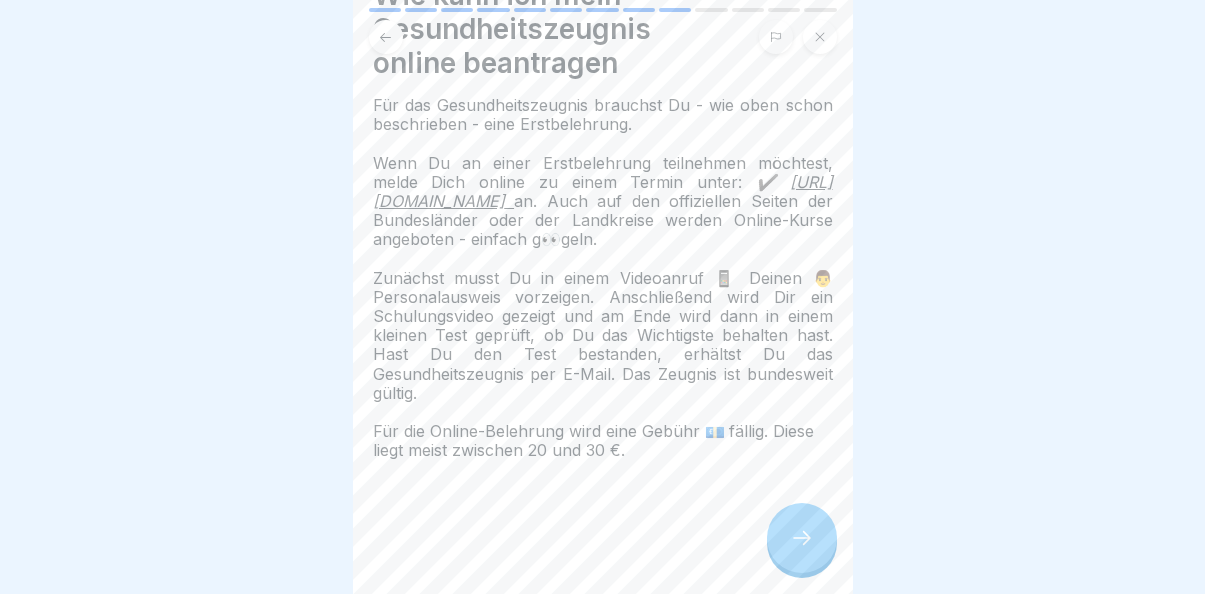 click on "[URL][DOMAIN_NAME]" at bounding box center [603, 191] 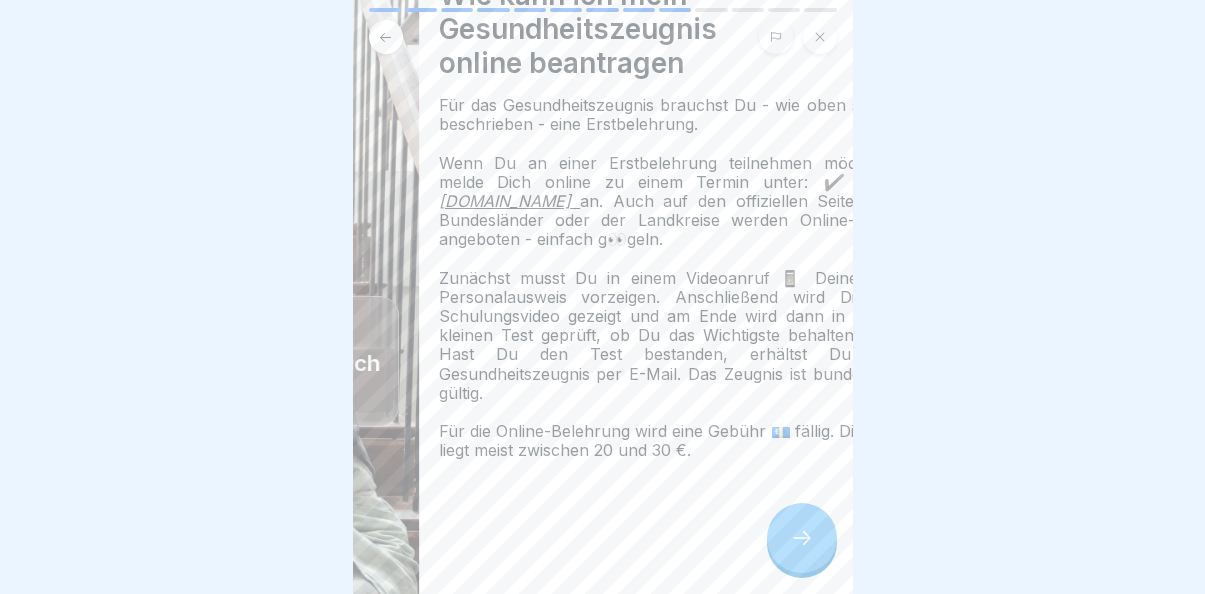 click on "Wenn Du an einer Erstbelehrung teilnehmen möchtest, melde Dich online zu einem Termin unter:    ✔️    [URL][DOMAIN_NAME]    an. Auch auf den offiziellen Seiten der Bundesländer oder der Landkreise werden Online-Kurse angeboten - einfach g👀geln." at bounding box center (669, 202) 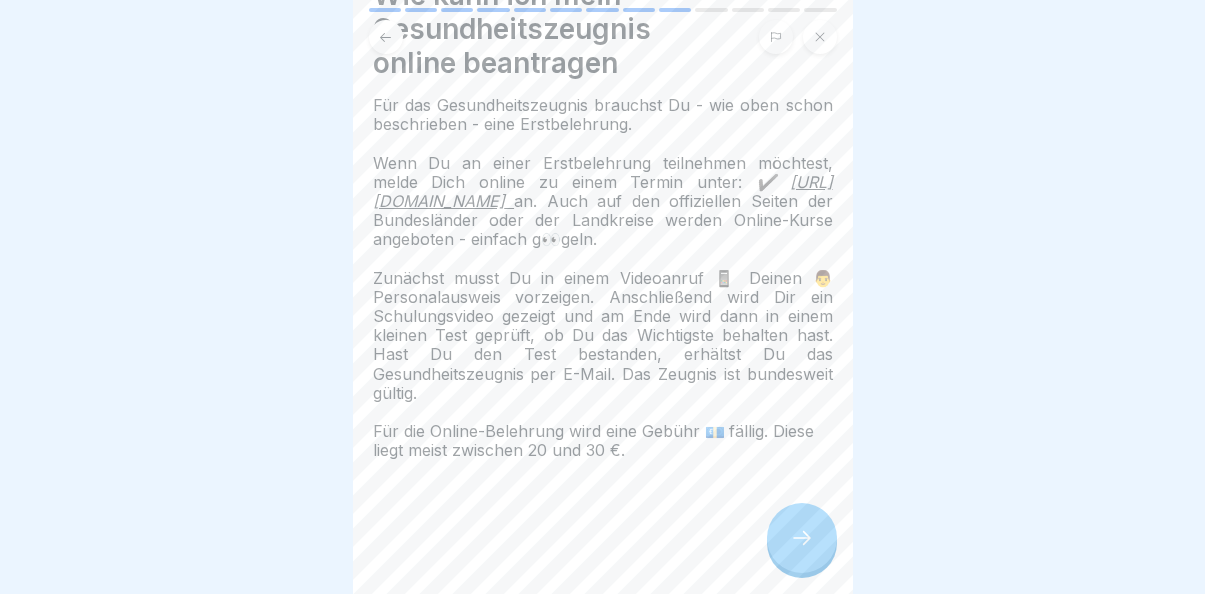 click 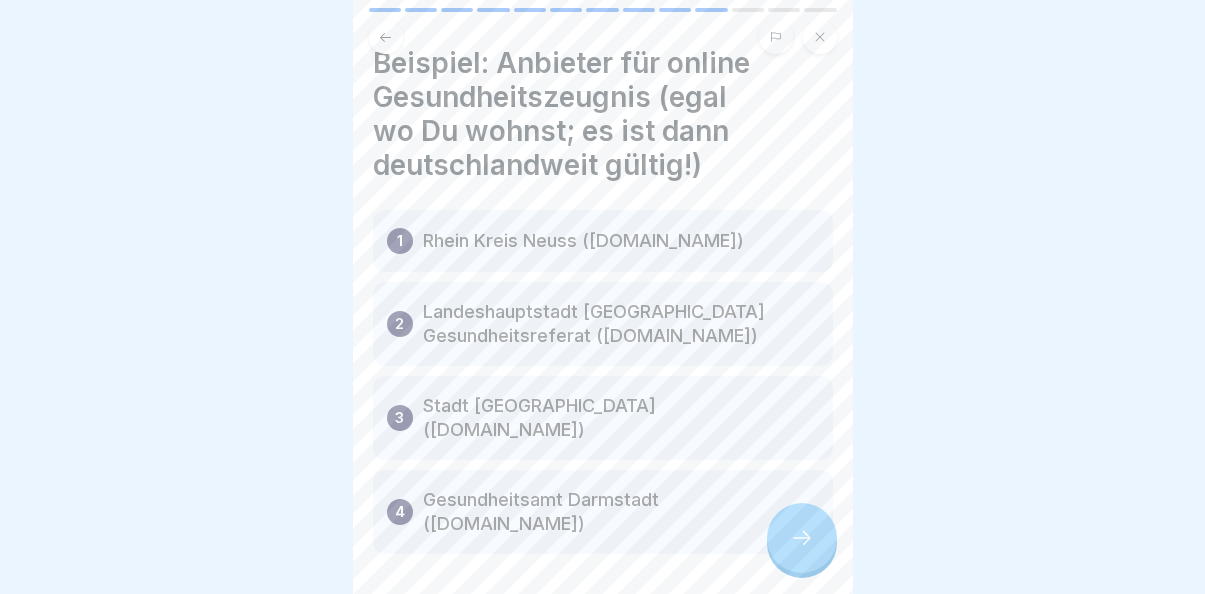 scroll, scrollTop: 0, scrollLeft: 0, axis: both 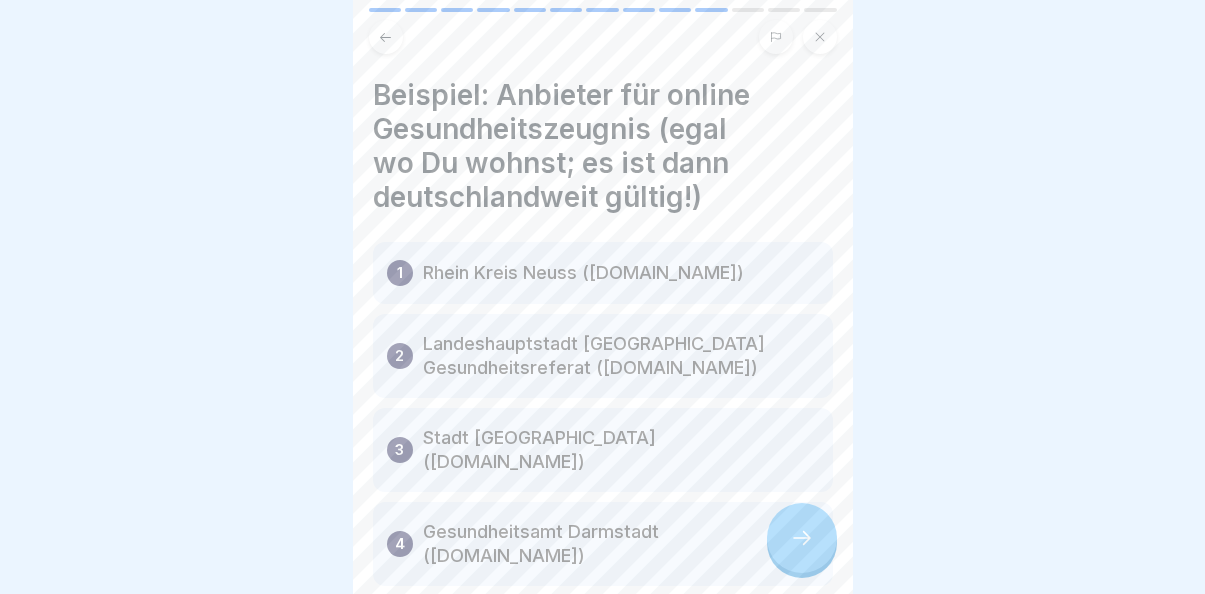 click at bounding box center (802, 538) 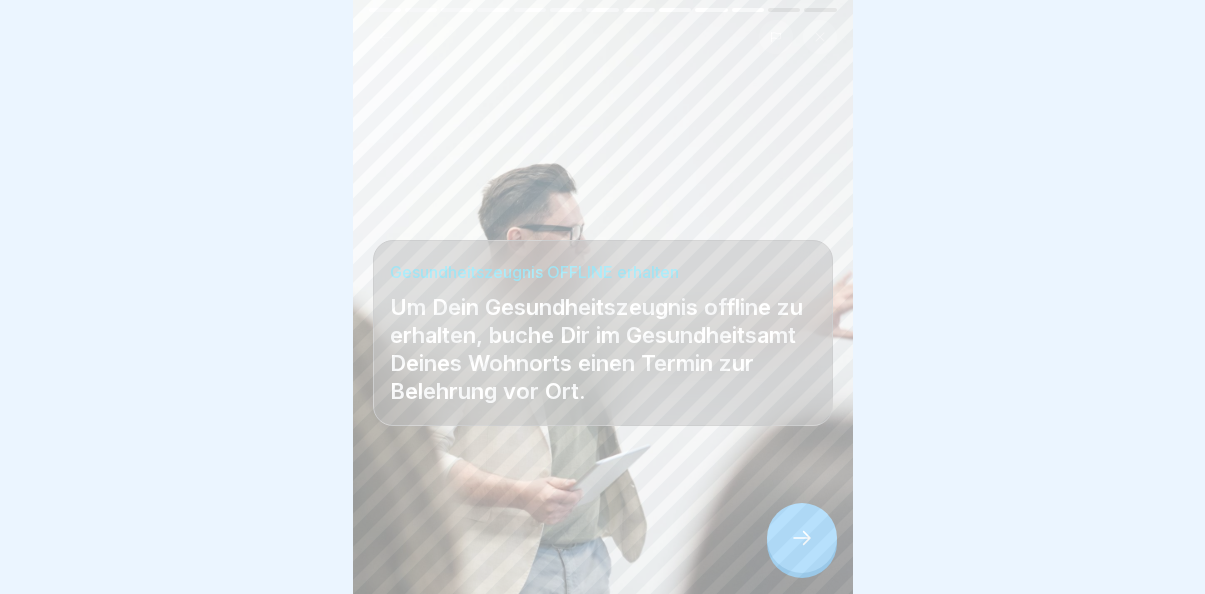click at bounding box center (802, 538) 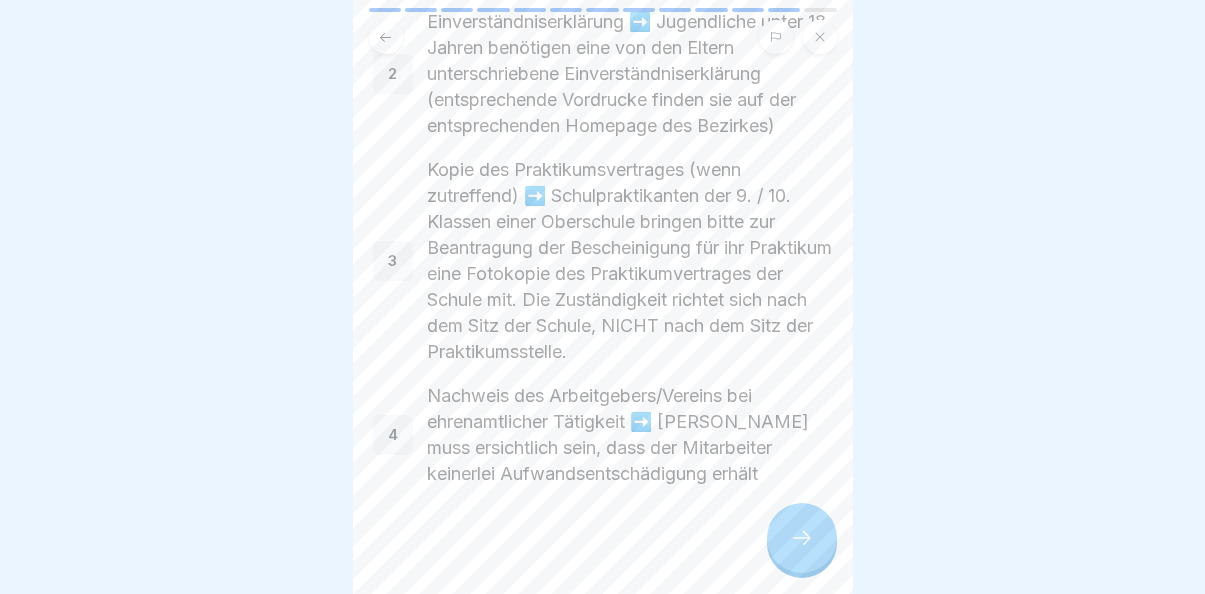 scroll, scrollTop: 228, scrollLeft: 0, axis: vertical 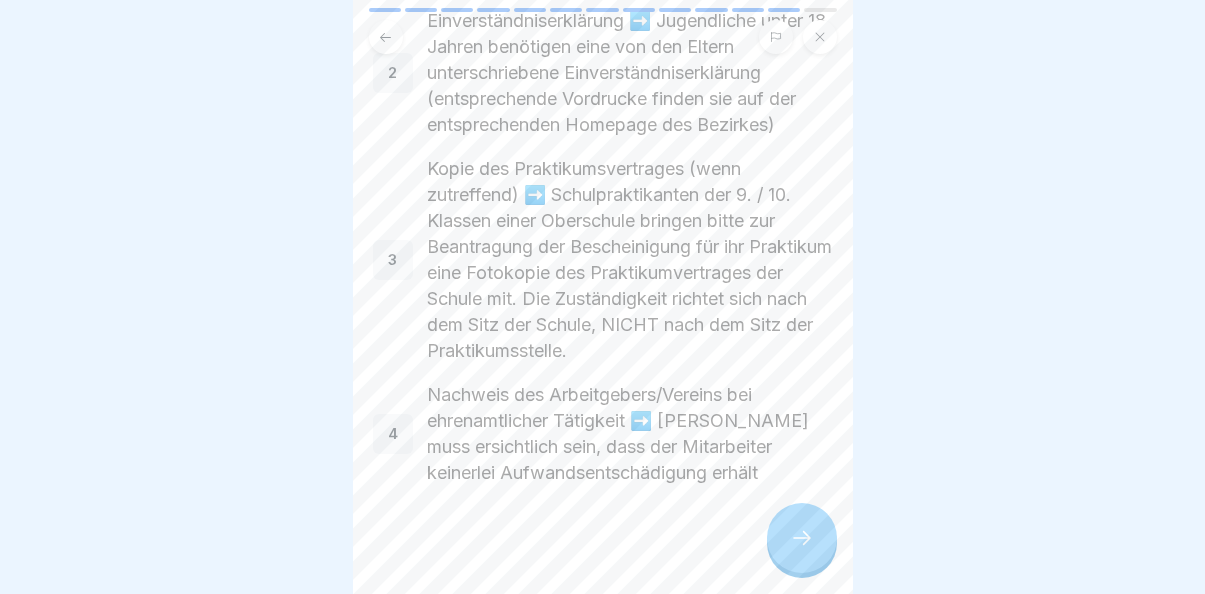 click 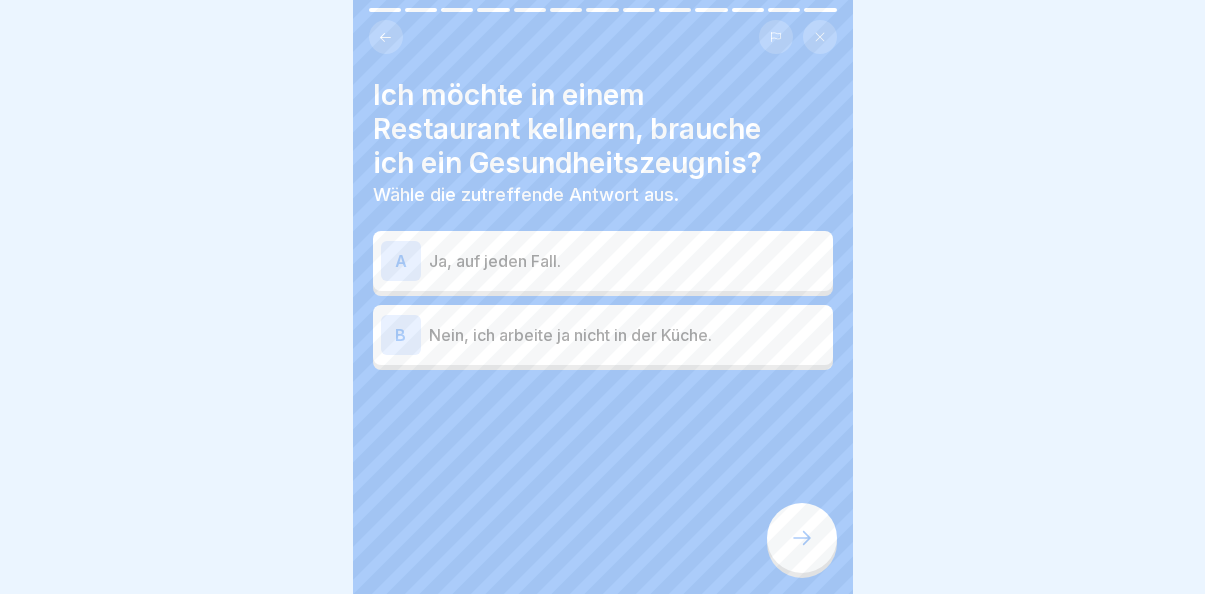 scroll, scrollTop: 0, scrollLeft: 0, axis: both 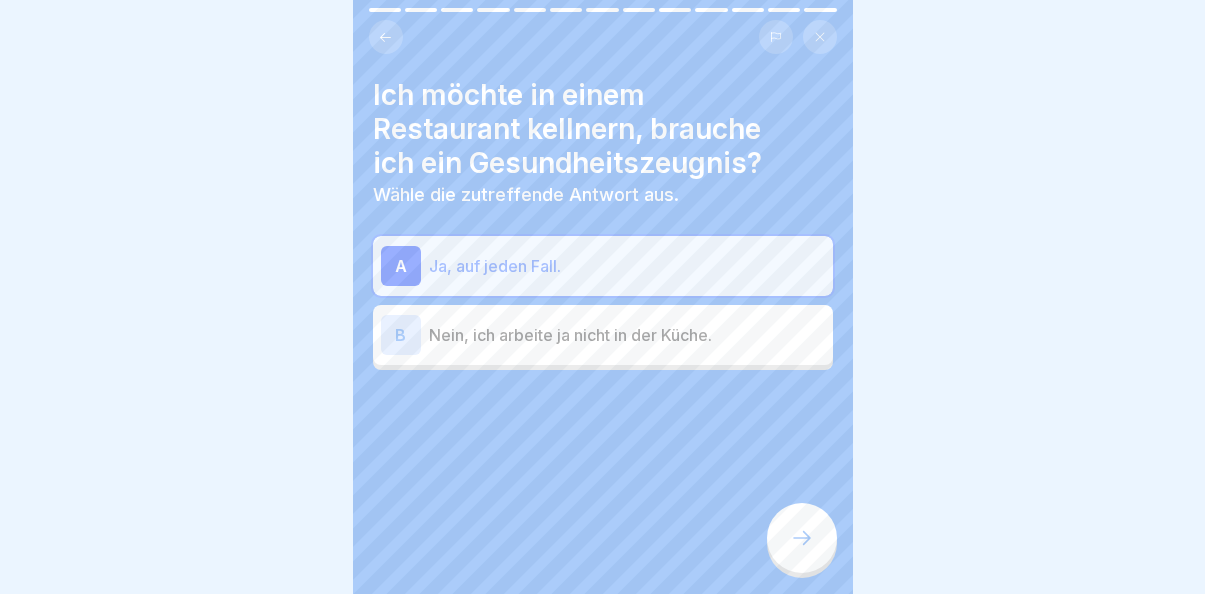 click at bounding box center (802, 538) 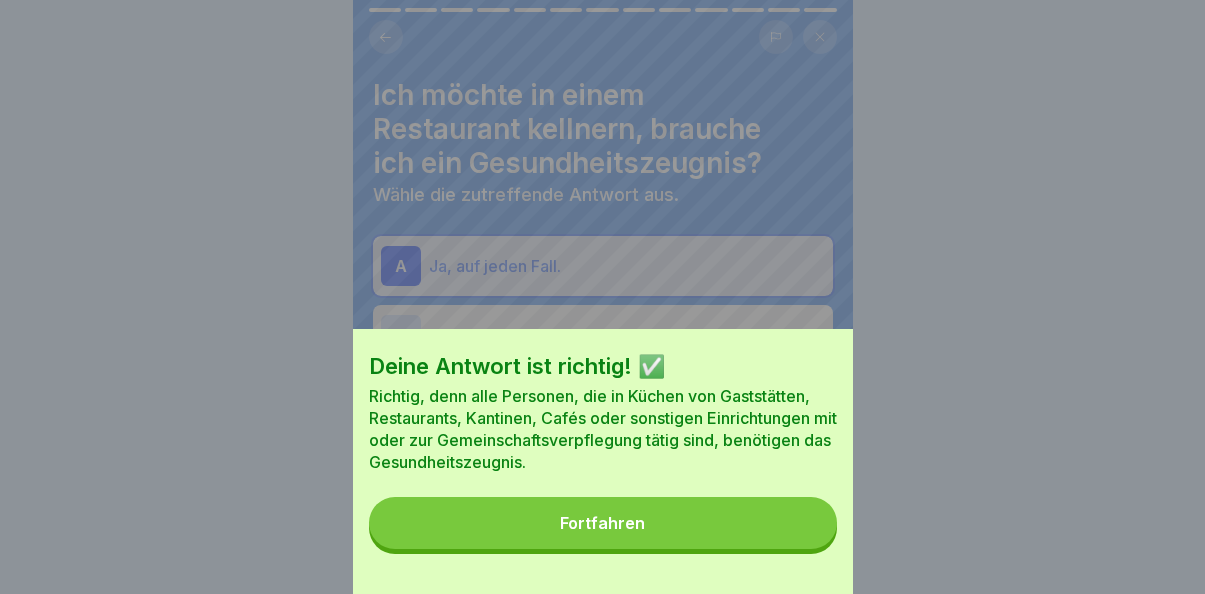 click on "Fortfahren" at bounding box center [603, 523] 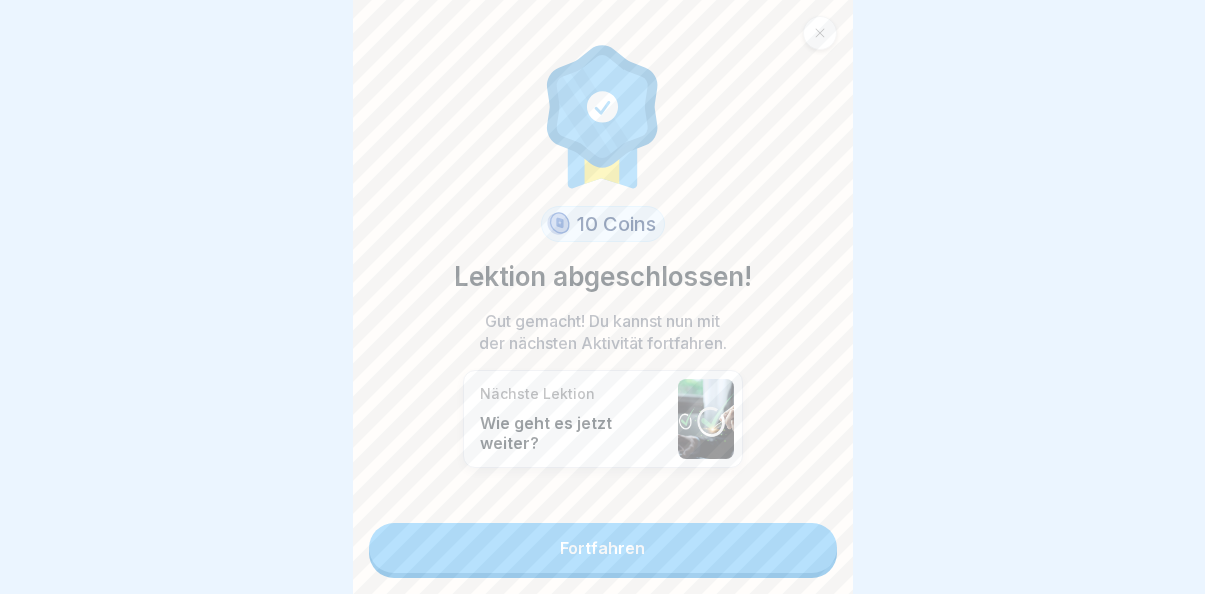 scroll, scrollTop: 15, scrollLeft: 0, axis: vertical 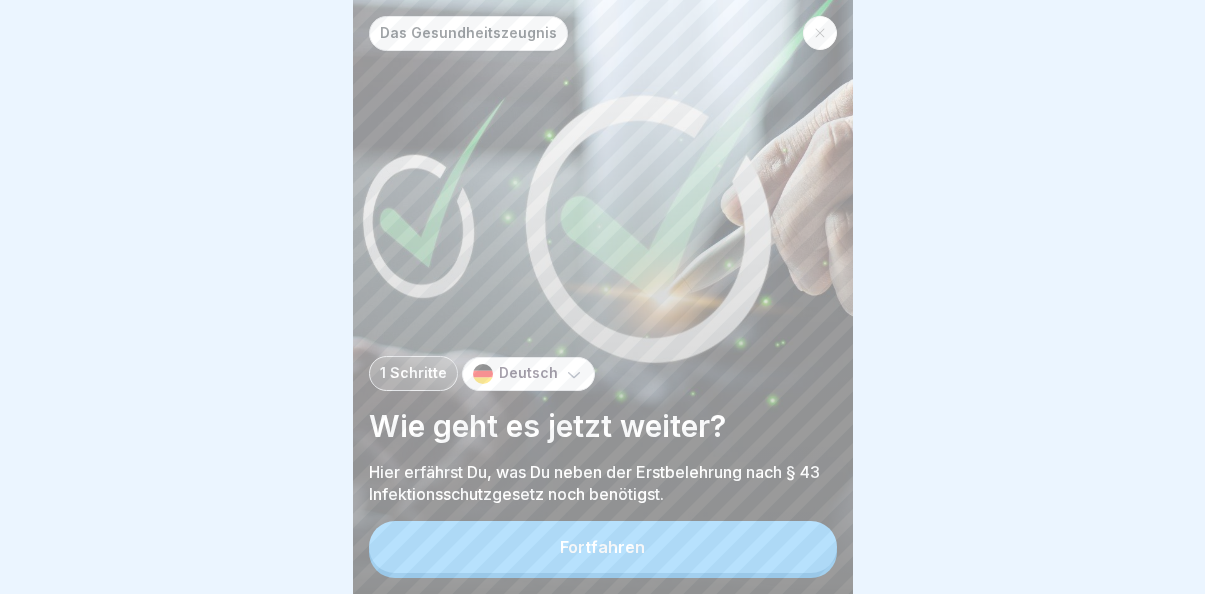 click on "Fortfahren" at bounding box center (602, 547) 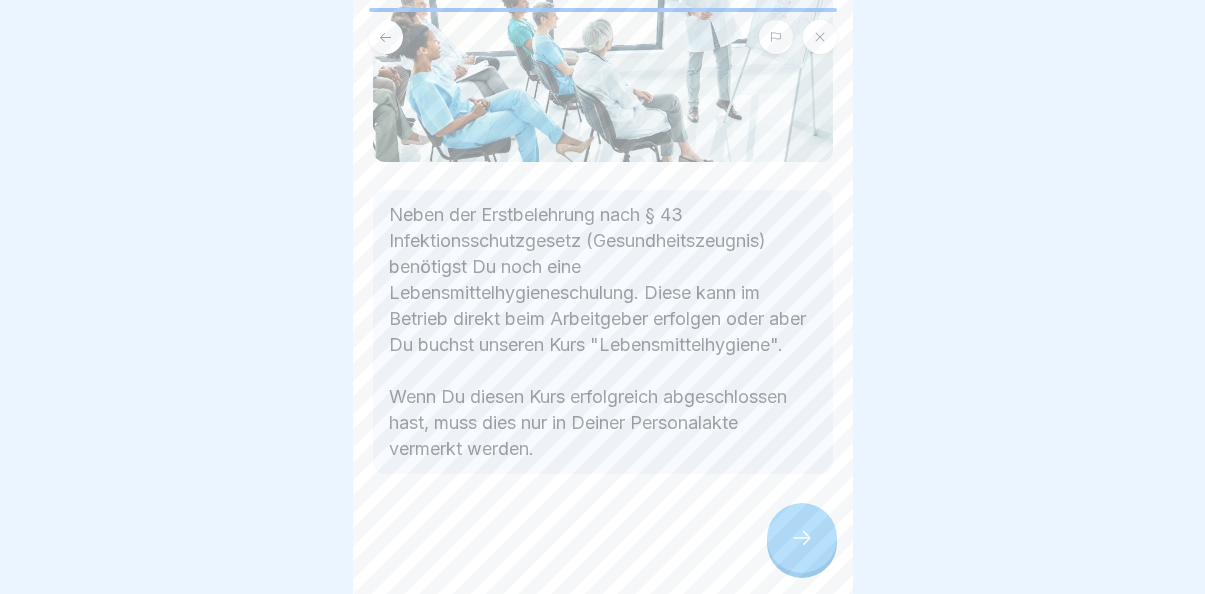 scroll, scrollTop: 254, scrollLeft: 0, axis: vertical 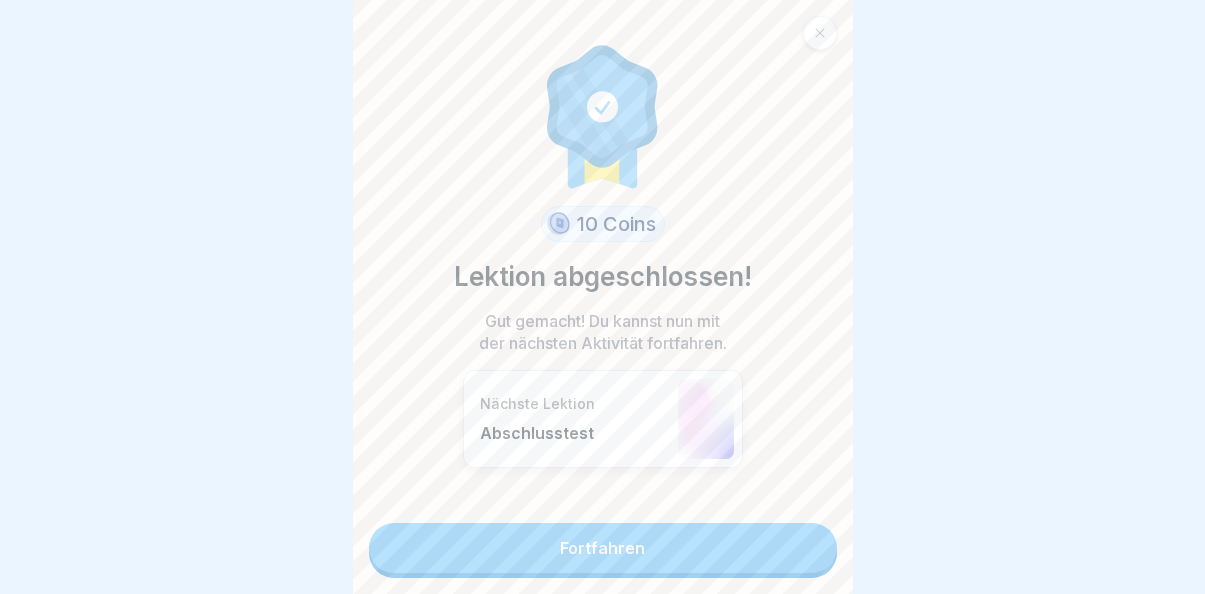 click on "Fortfahren" at bounding box center [603, 548] 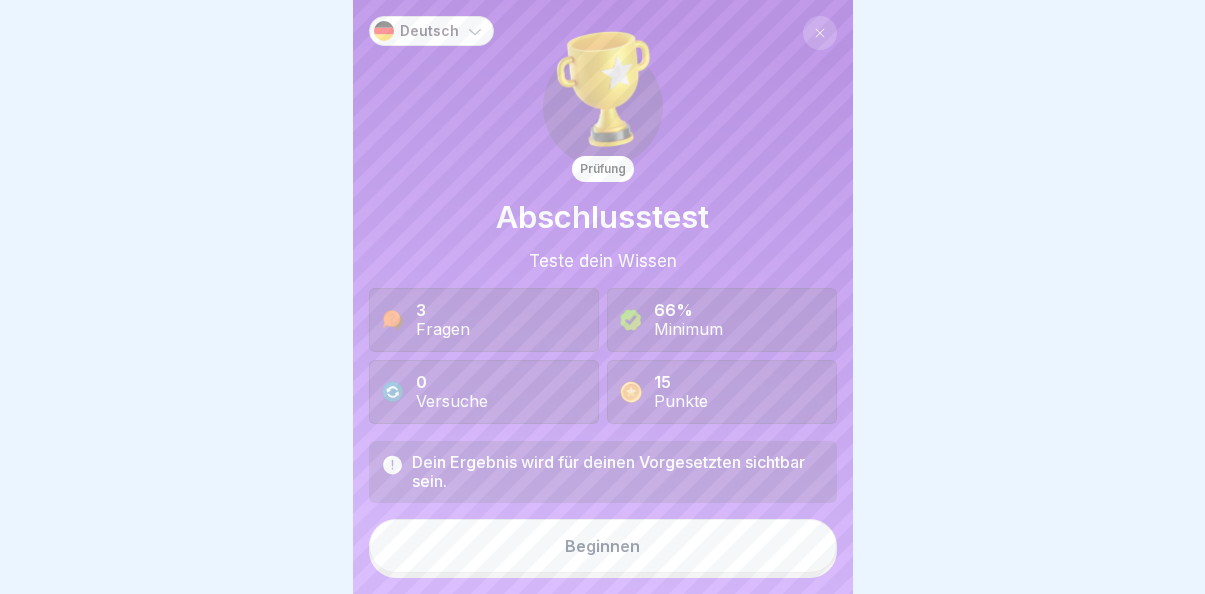 click on "Beginnen" at bounding box center (603, 546) 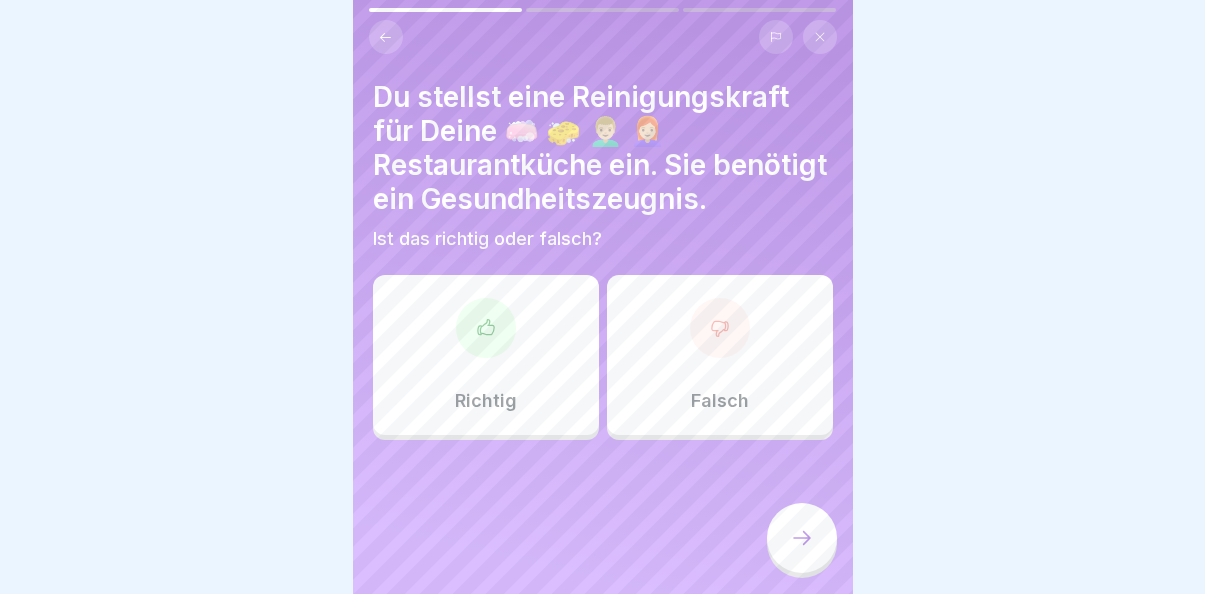 click at bounding box center [486, 328] 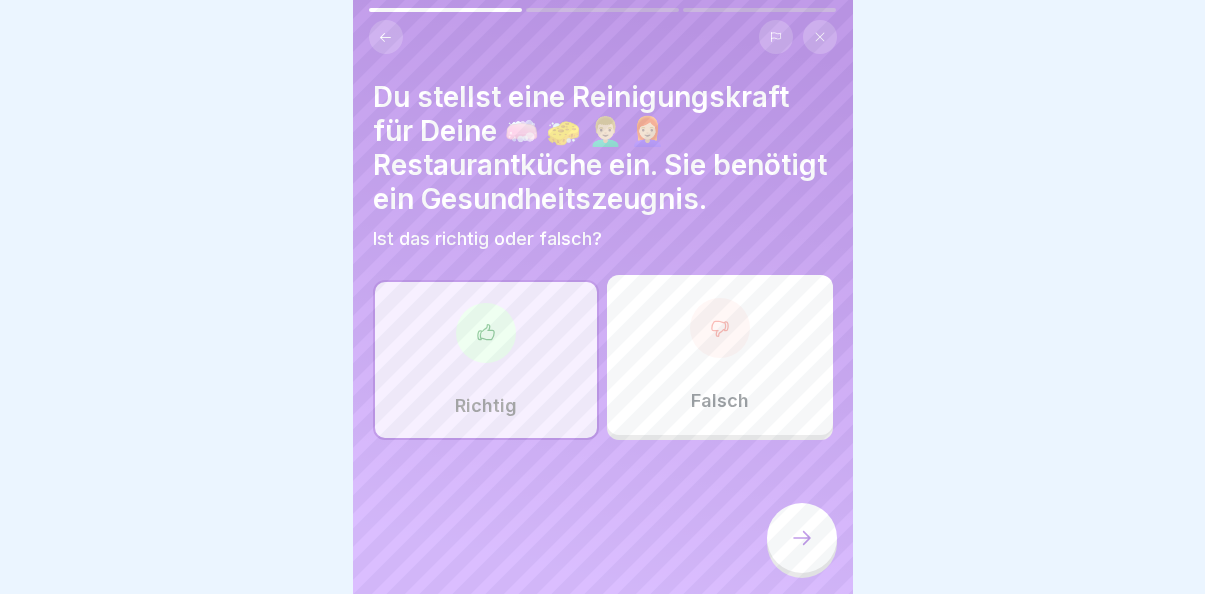 click 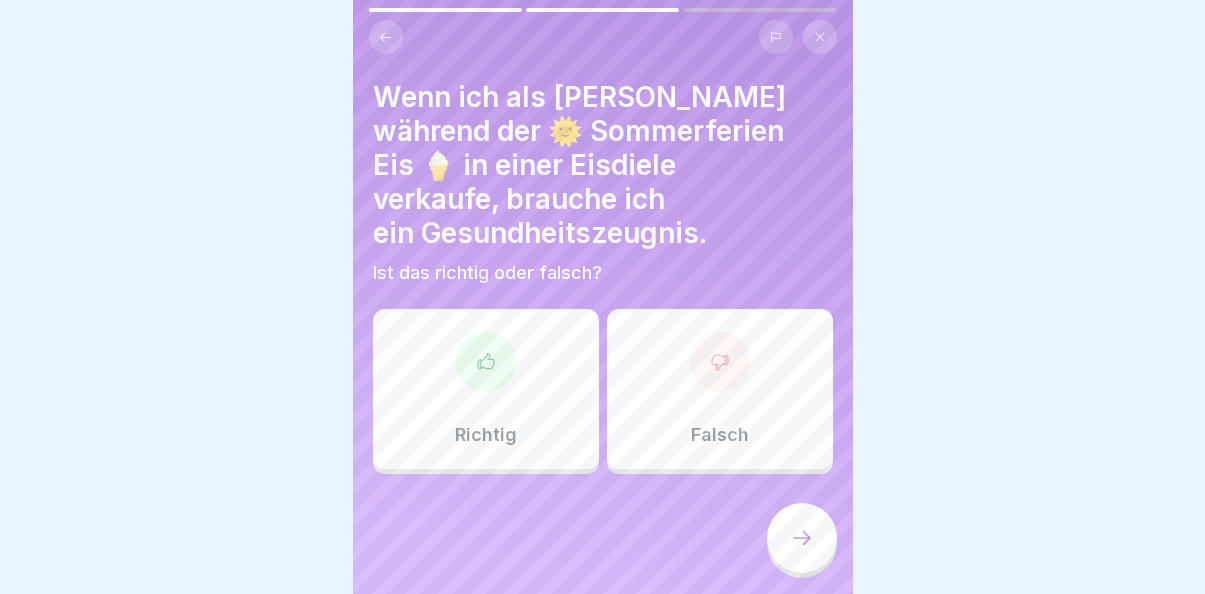 click on "Richtig" at bounding box center [486, 389] 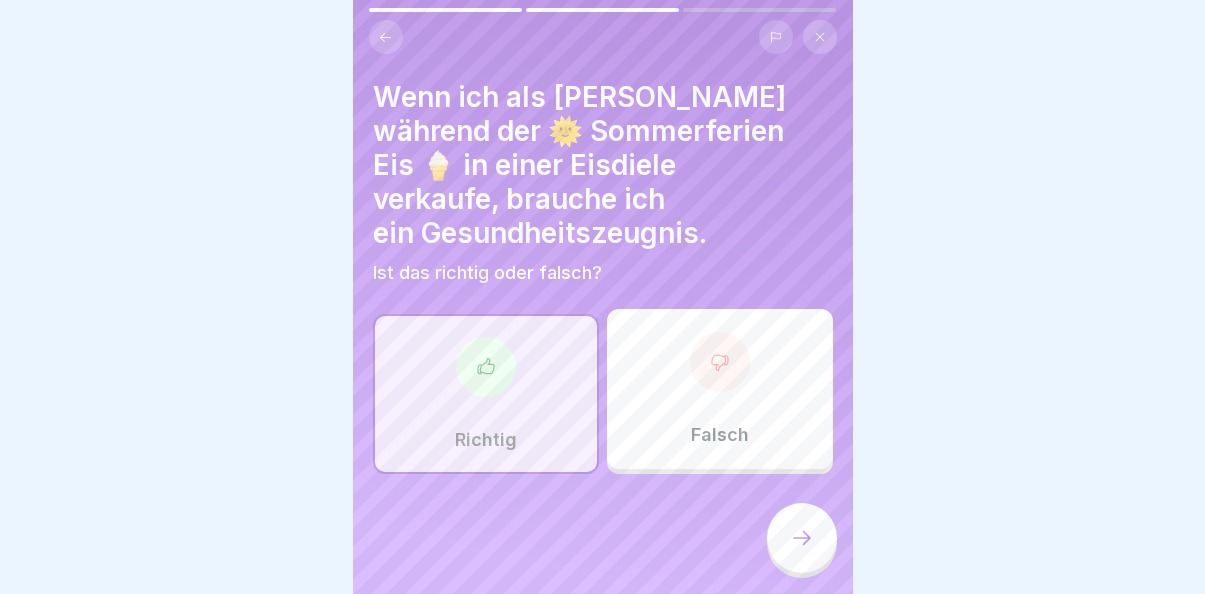 click at bounding box center (802, 538) 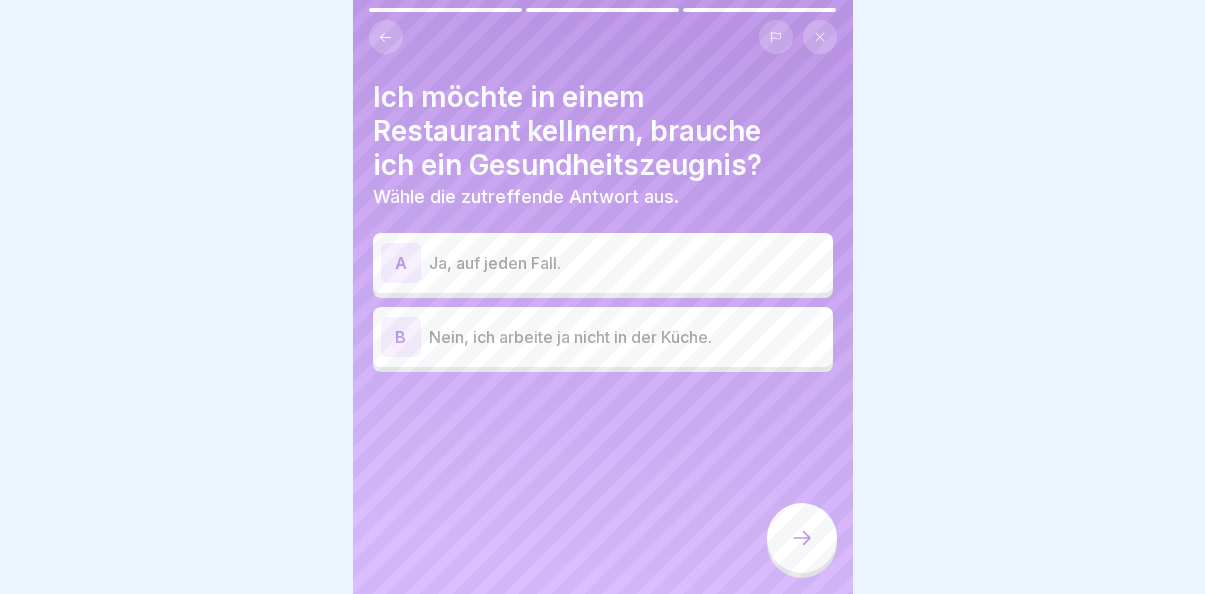 click on "Ja, auf jeden Fall." at bounding box center [627, 263] 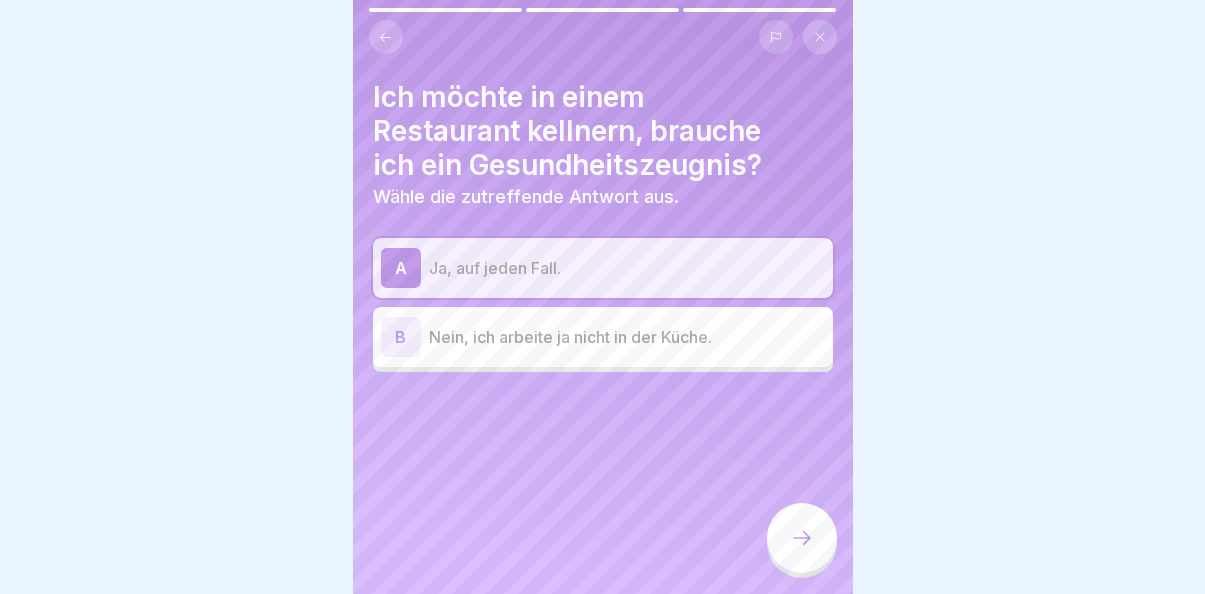 click 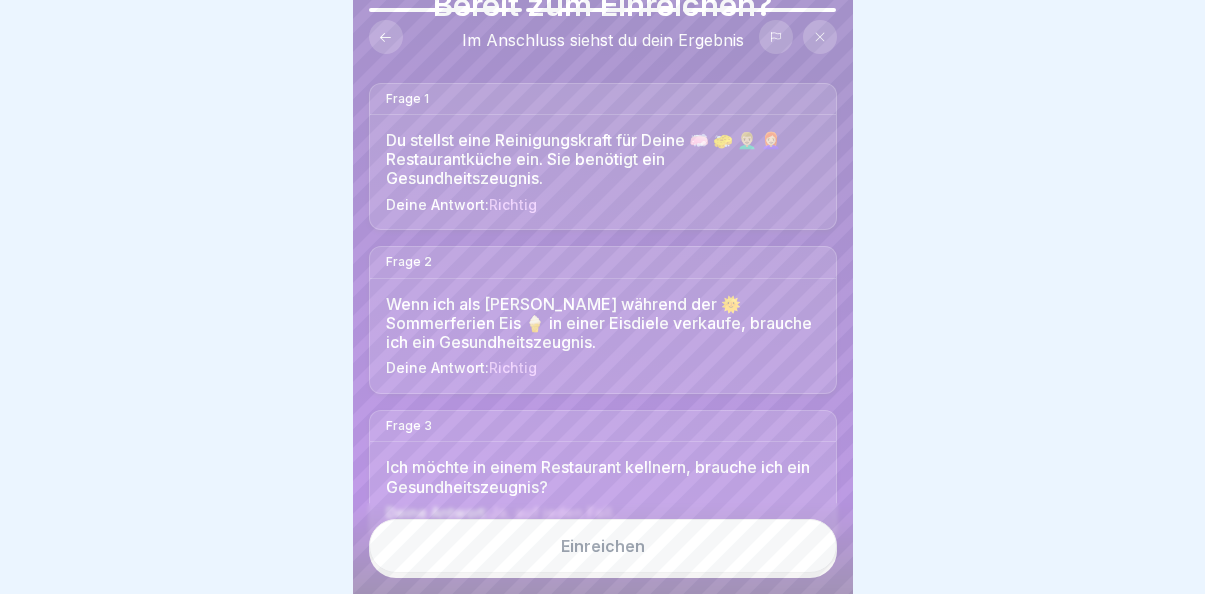 scroll, scrollTop: 156, scrollLeft: 0, axis: vertical 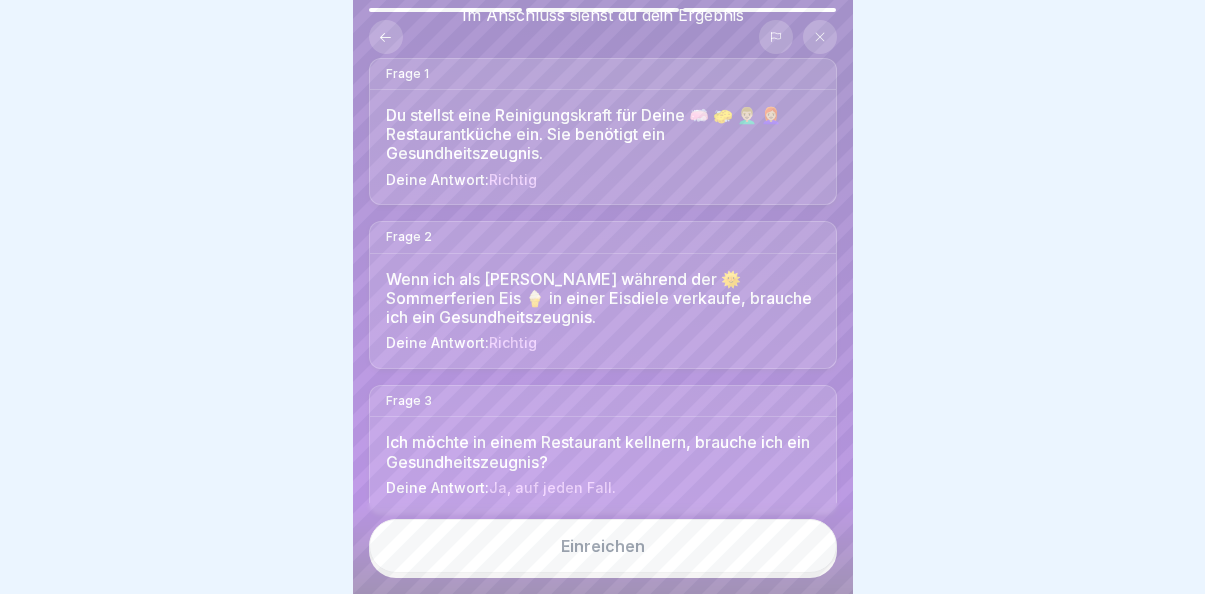 click on "Einreichen" at bounding box center (603, 546) 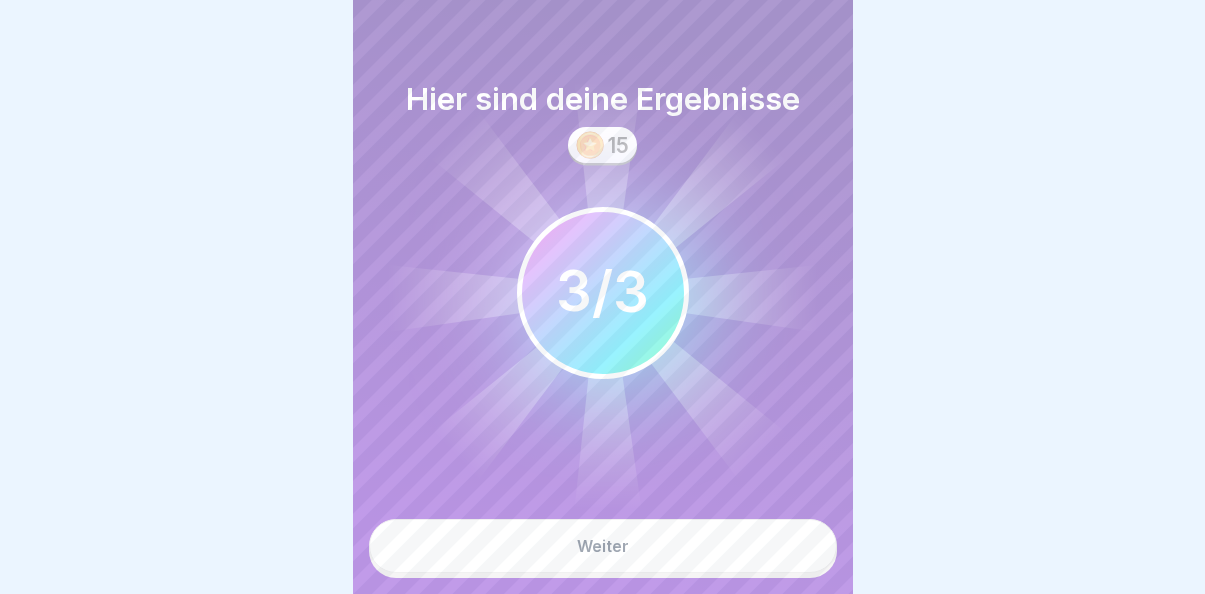 click on "Weiter" at bounding box center [603, 546] 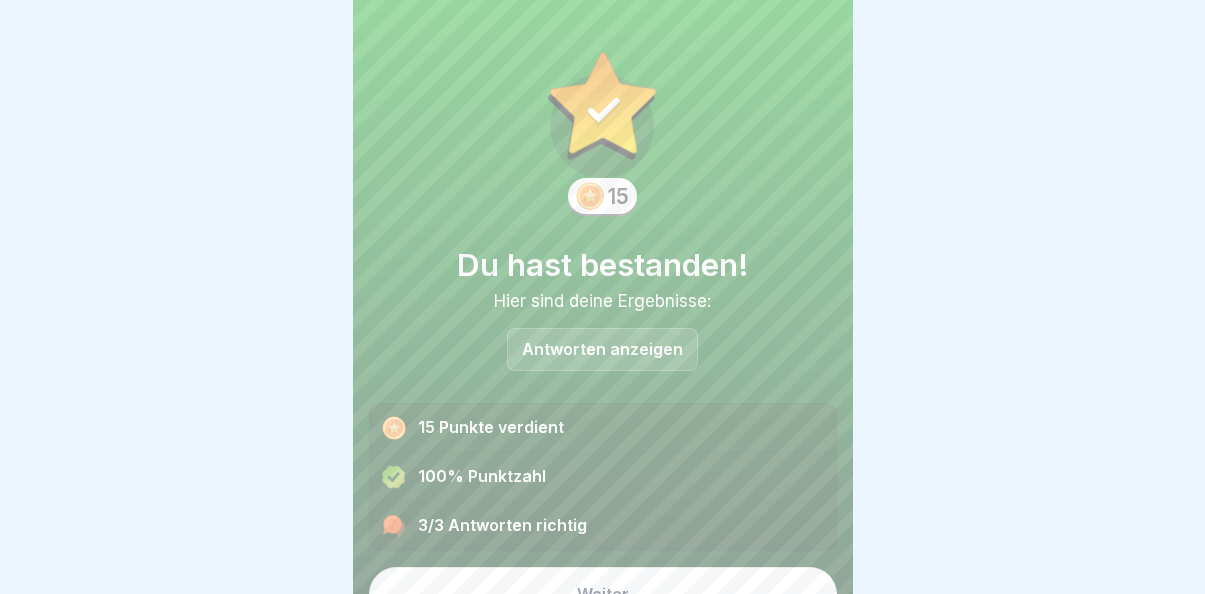 scroll, scrollTop: 33, scrollLeft: 0, axis: vertical 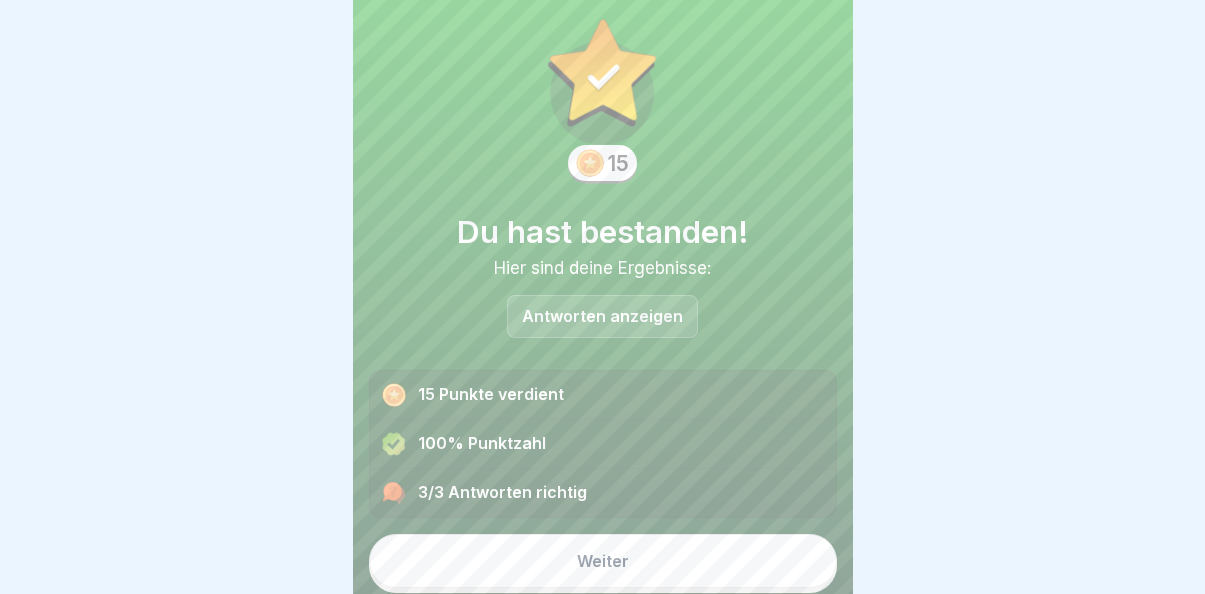 click on "Weiter" at bounding box center (603, 561) 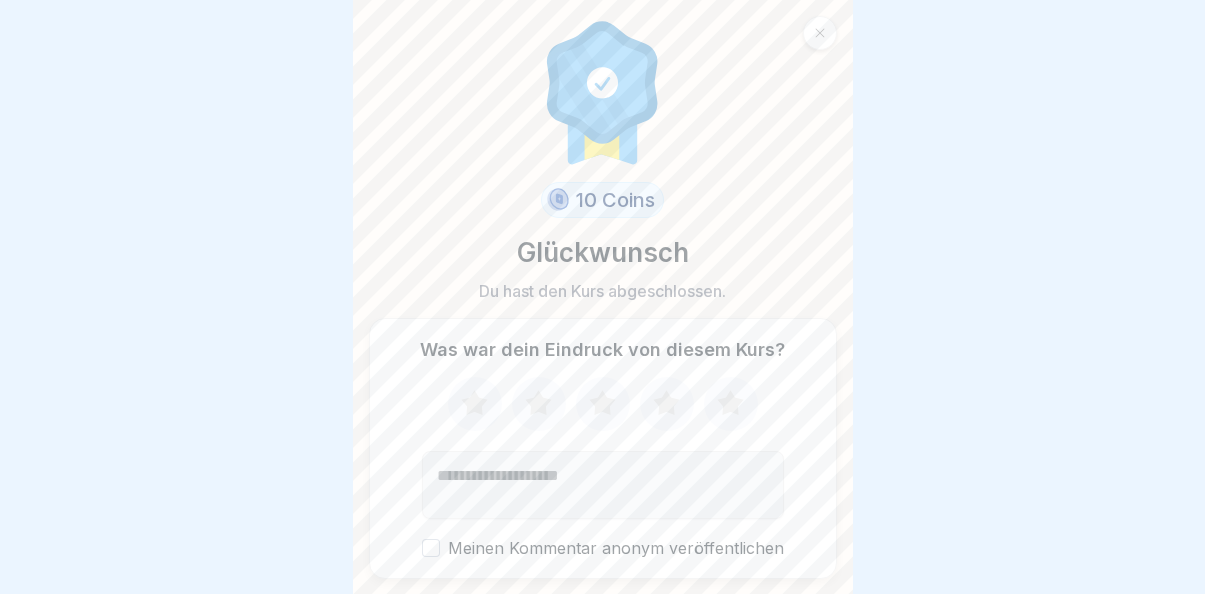 scroll, scrollTop: 59, scrollLeft: 0, axis: vertical 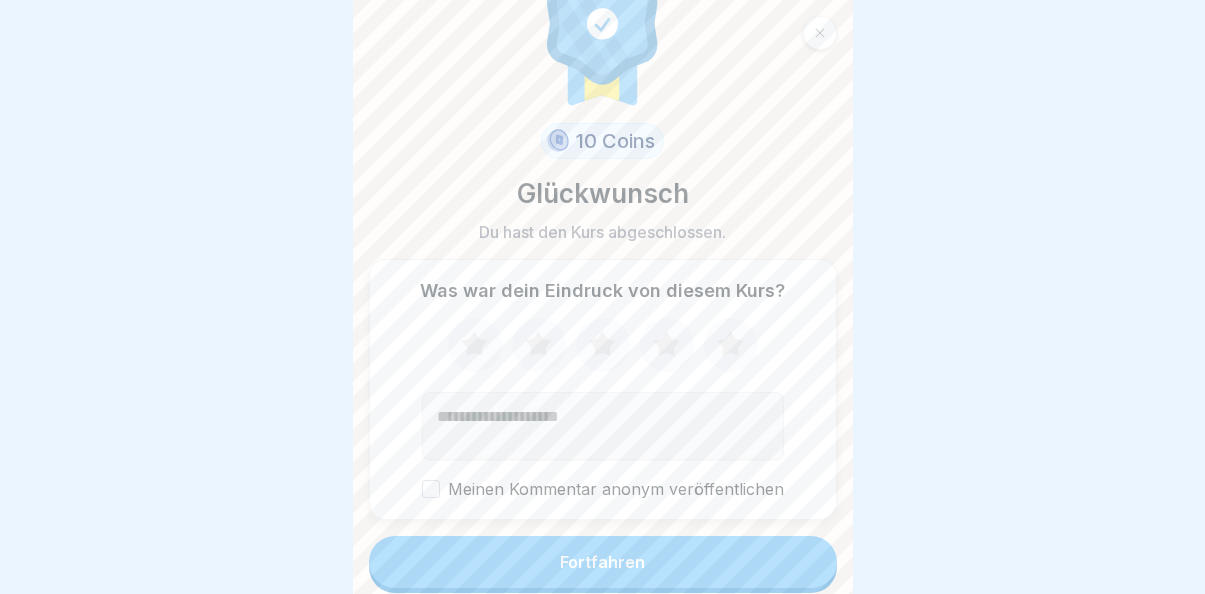 click 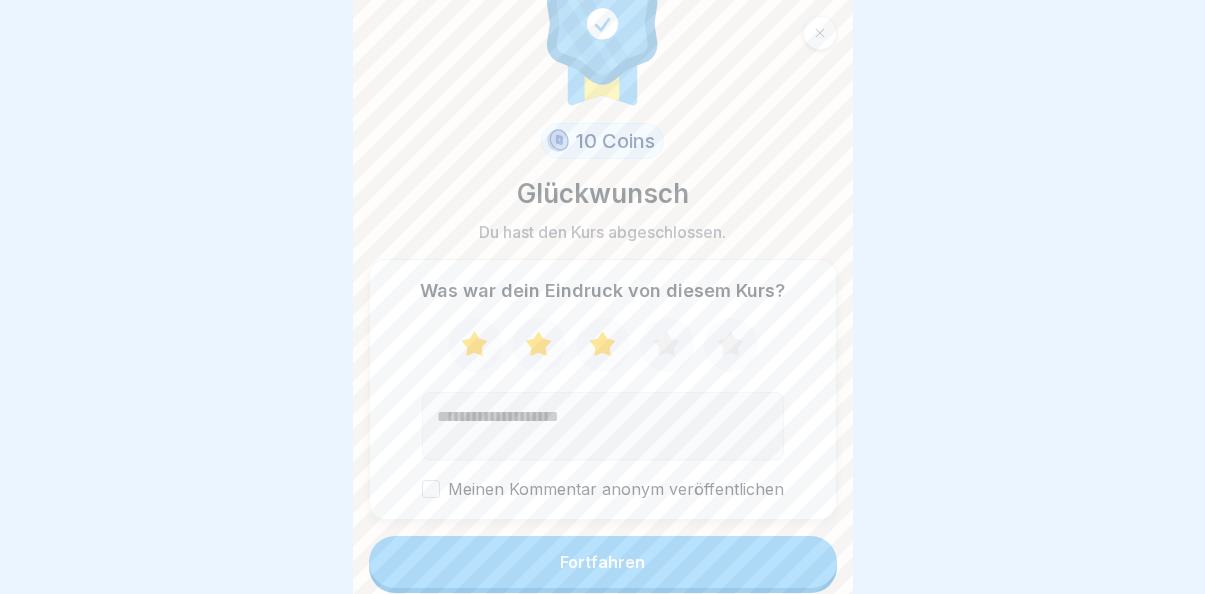 click on "Meinen Kommentar anonym veröffentlichen" at bounding box center (431, 489) 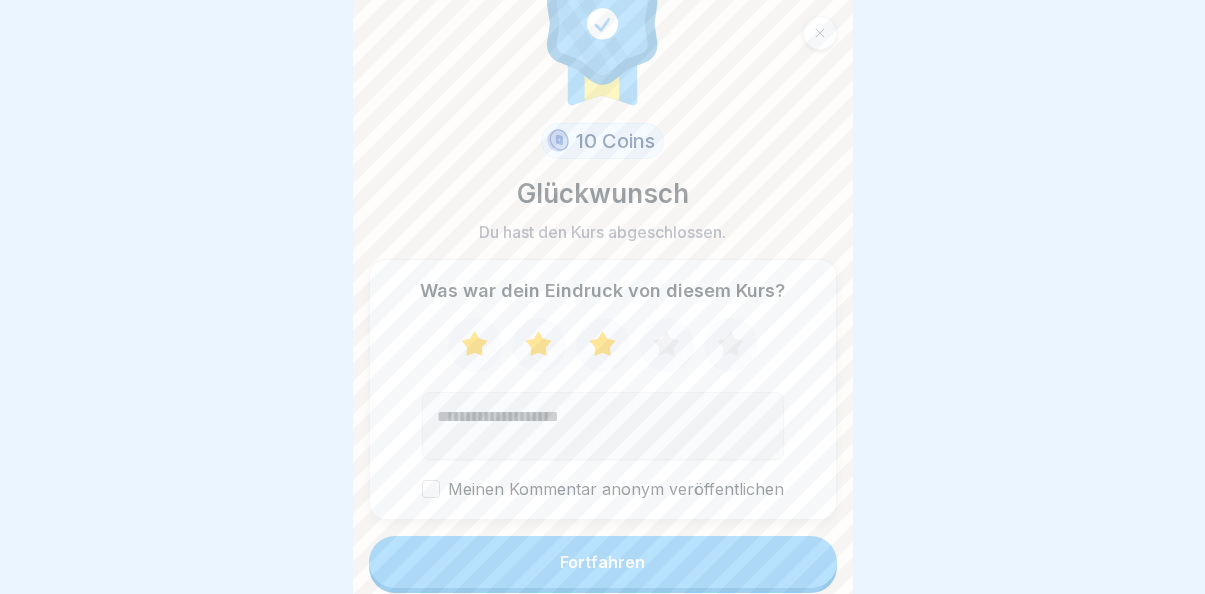 click on "Meinen Kommentar anonym veröffentlichen" at bounding box center [431, 489] 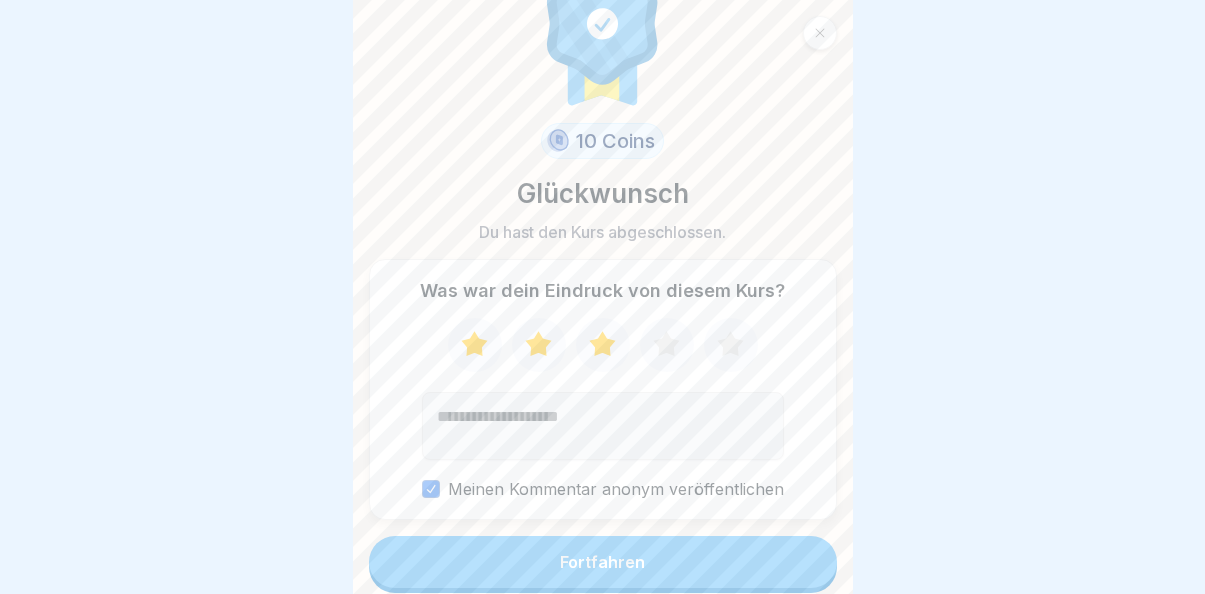 click on "Fortfahren" at bounding box center (603, 562) 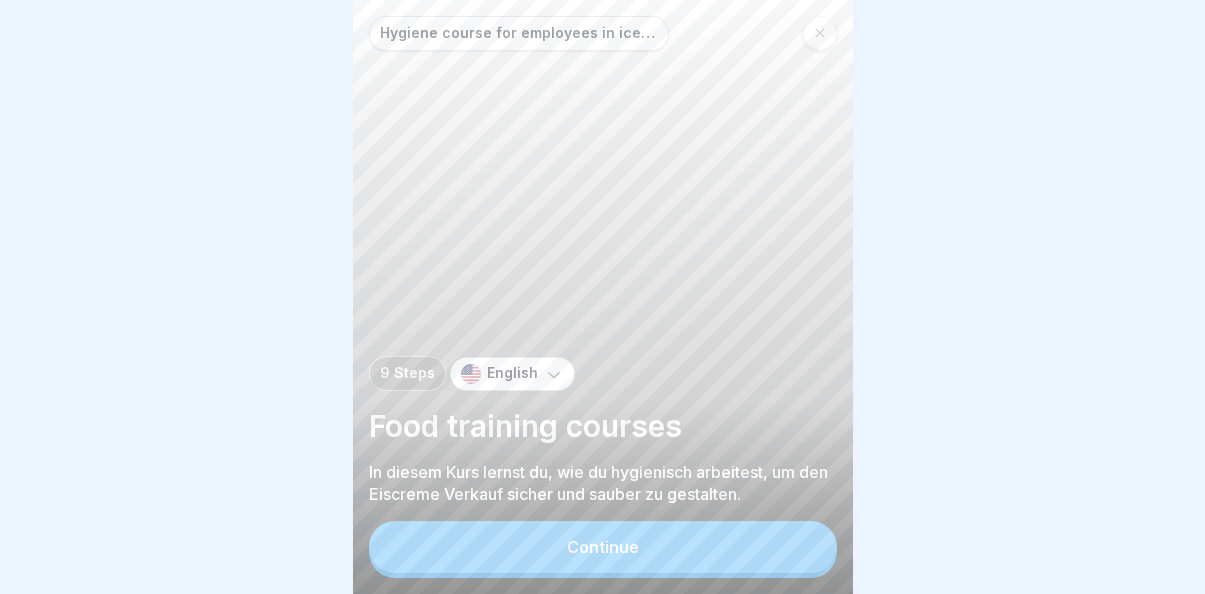 click on "English" at bounding box center [512, 374] 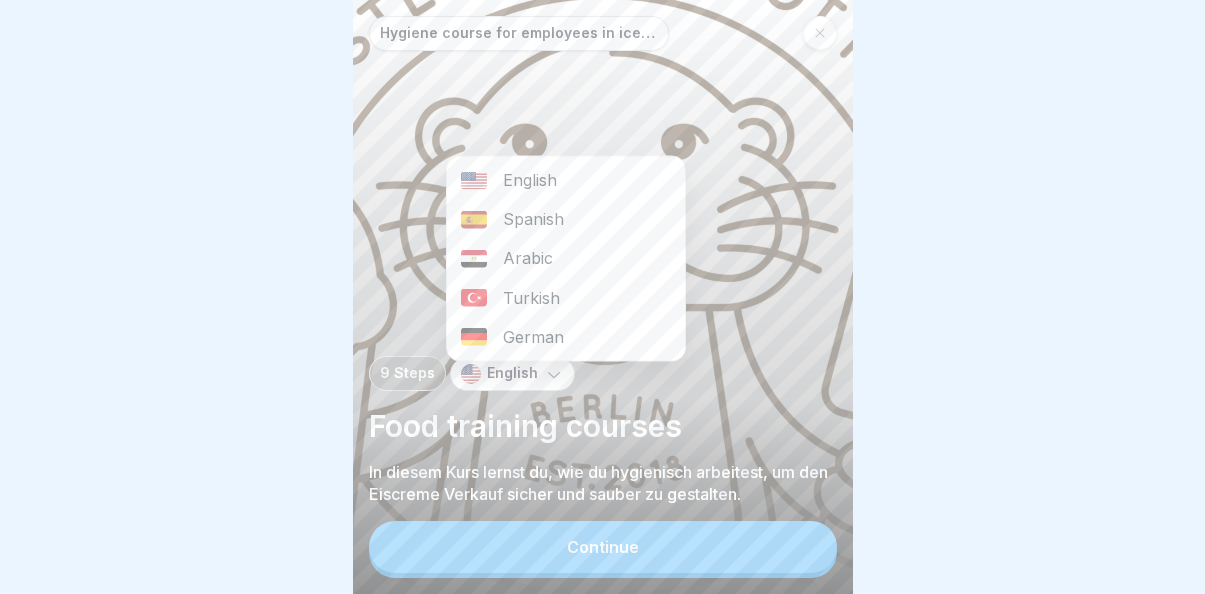 click on "German" at bounding box center (566, 336) 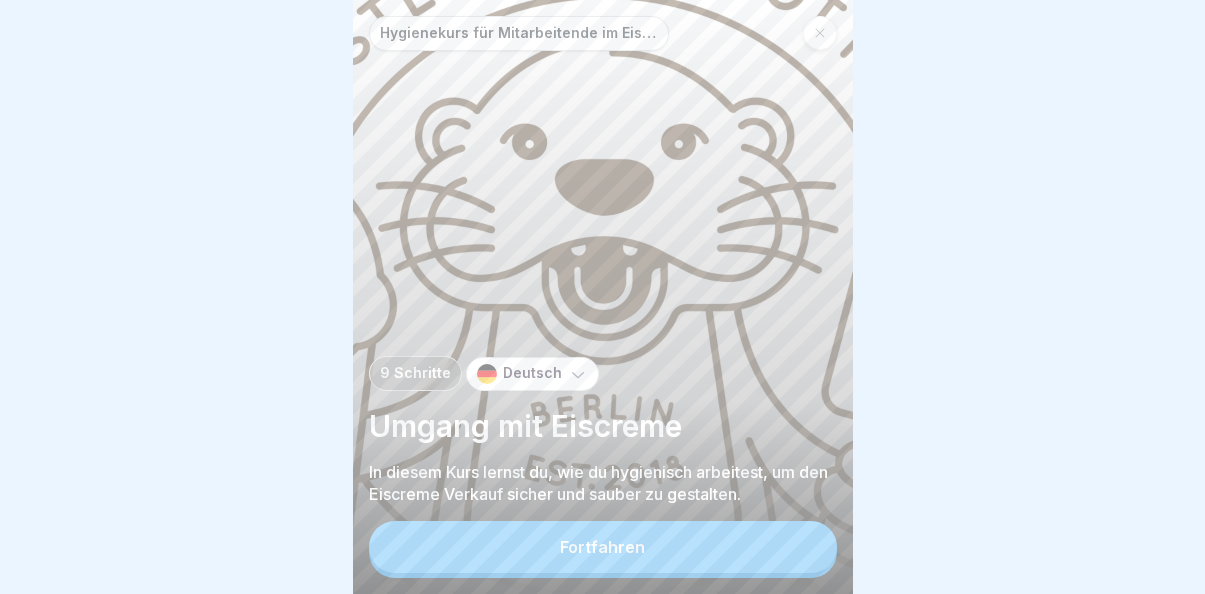 click on "Fortfahren" at bounding box center (602, 547) 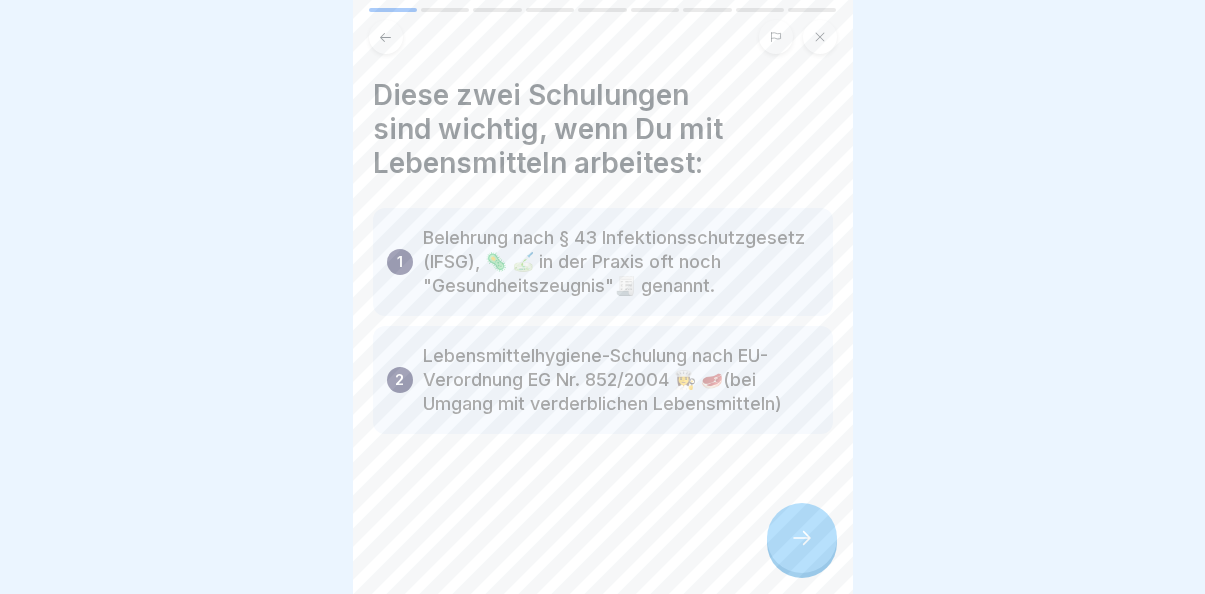 scroll, scrollTop: 0, scrollLeft: 0, axis: both 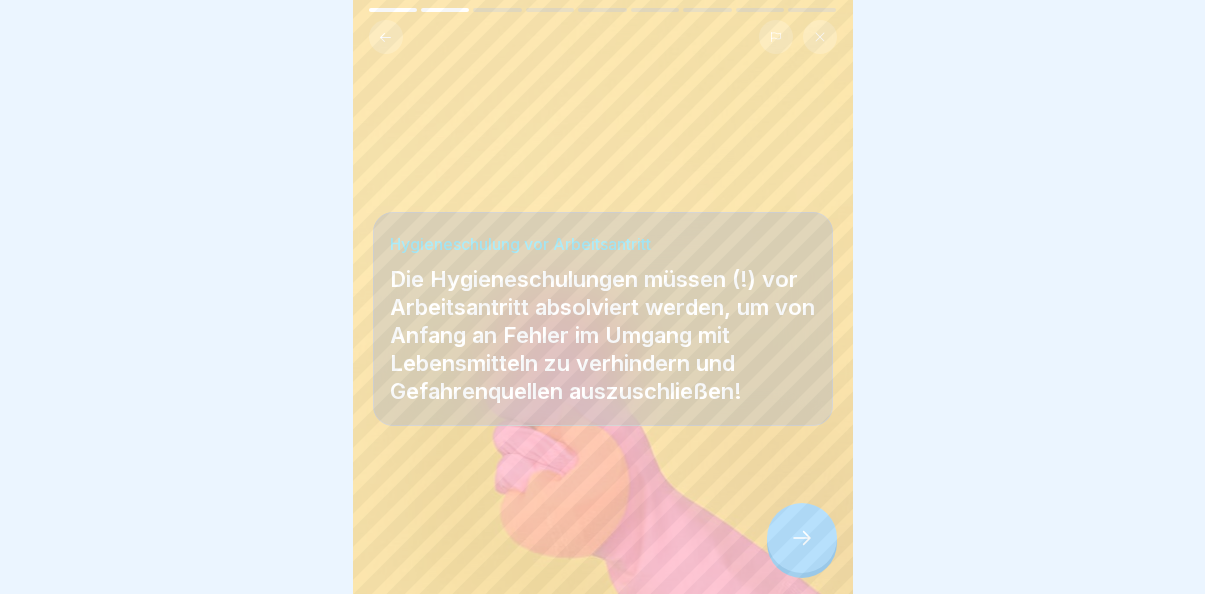 click at bounding box center [802, 538] 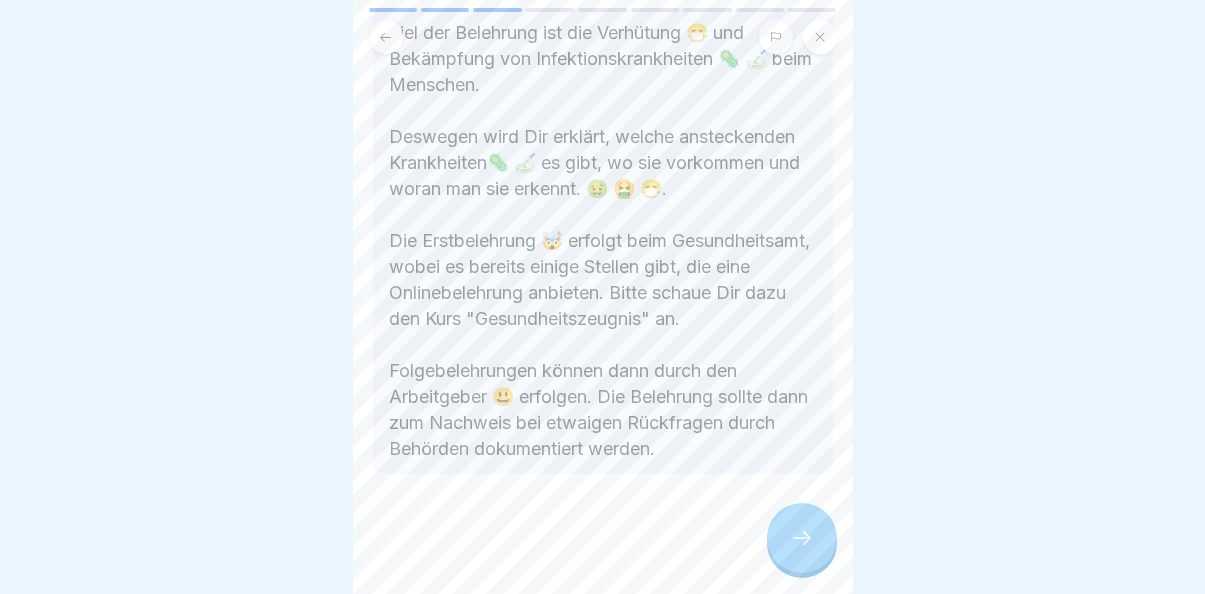 scroll, scrollTop: 502, scrollLeft: 0, axis: vertical 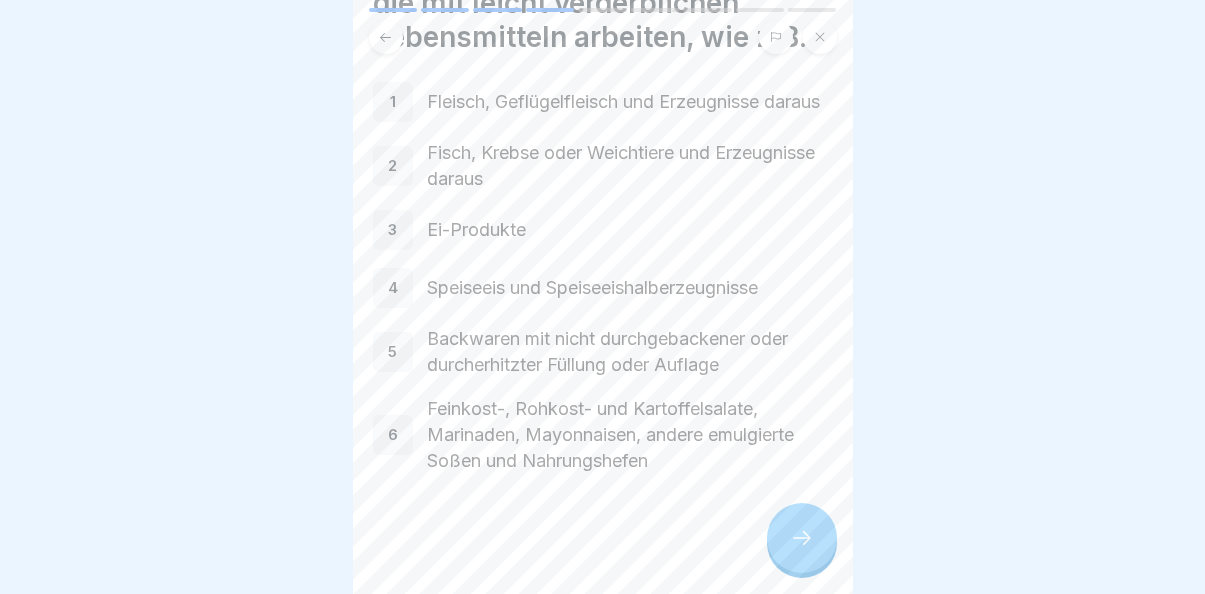 click 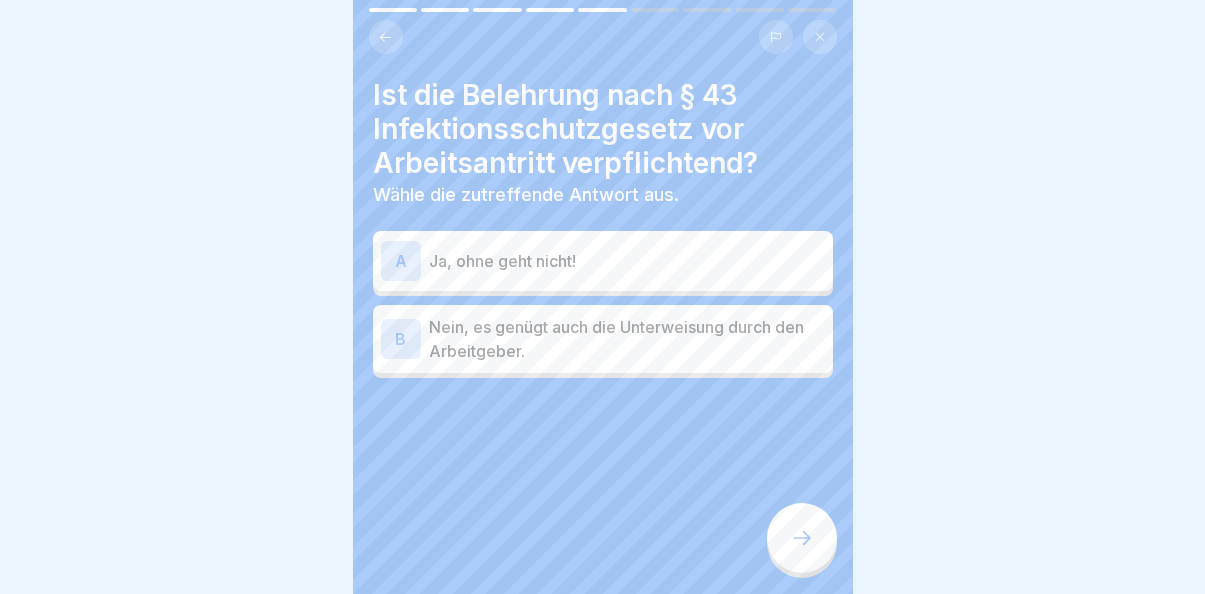click on "Ja, ohne geht nicht!" at bounding box center [627, 261] 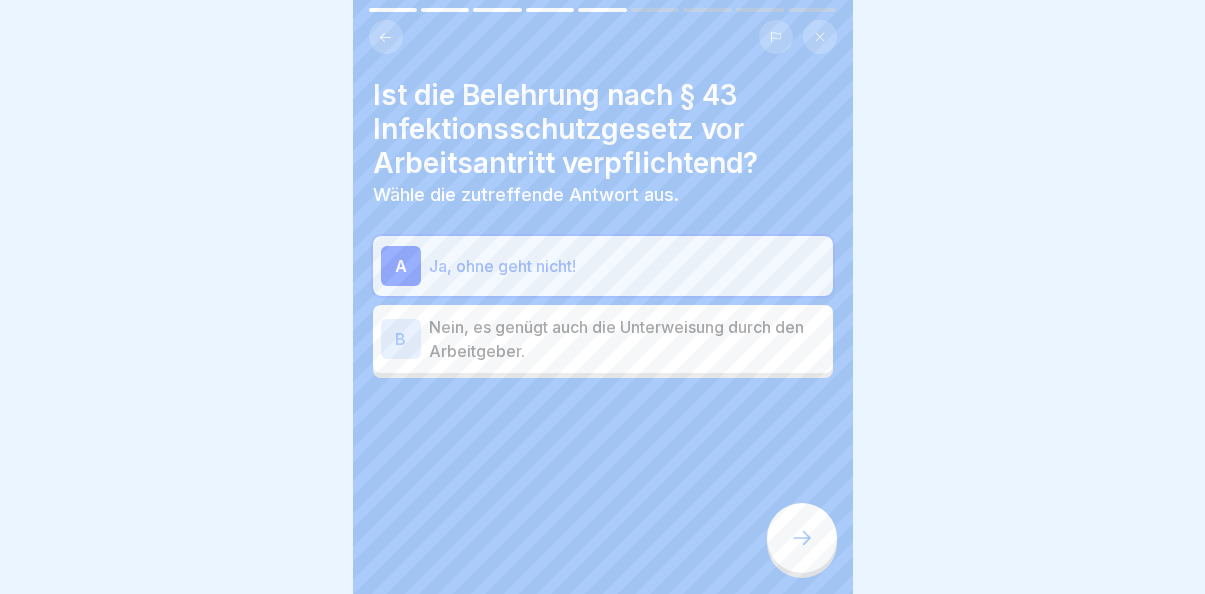 click at bounding box center (802, 538) 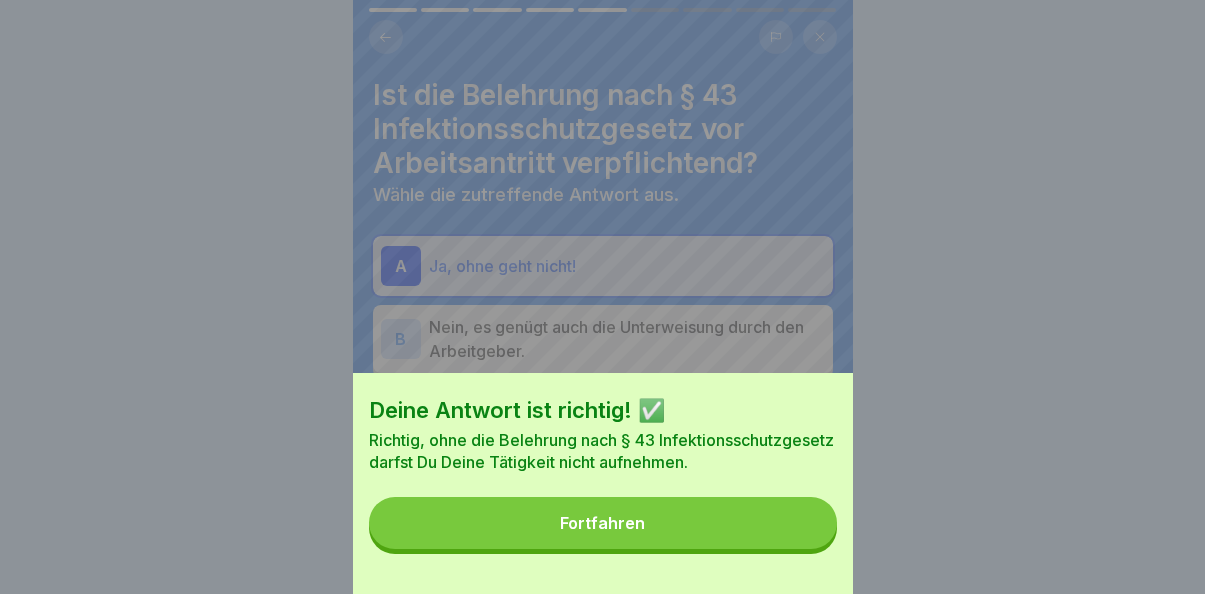 click on "Fortfahren" at bounding box center (603, 523) 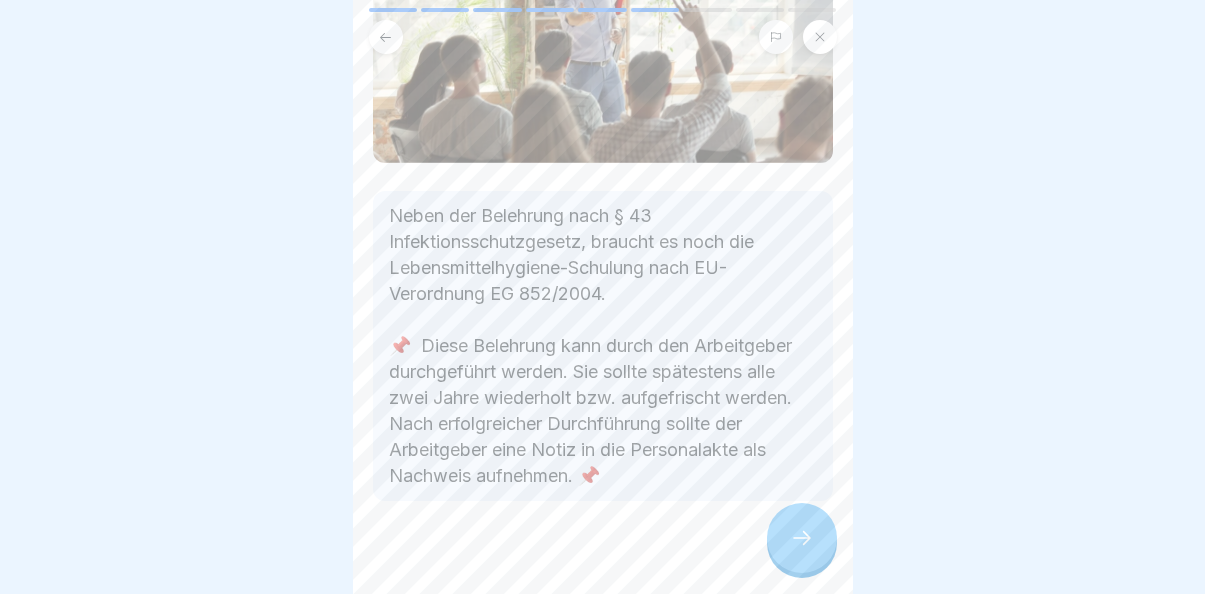 scroll, scrollTop: 315, scrollLeft: 0, axis: vertical 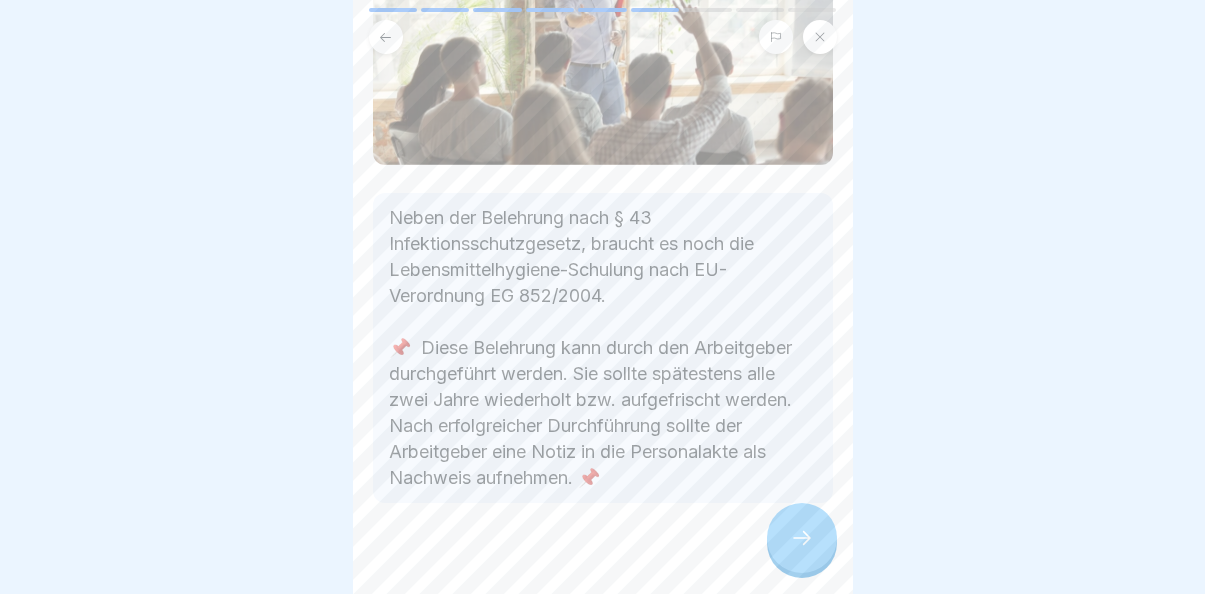 click at bounding box center (802, 538) 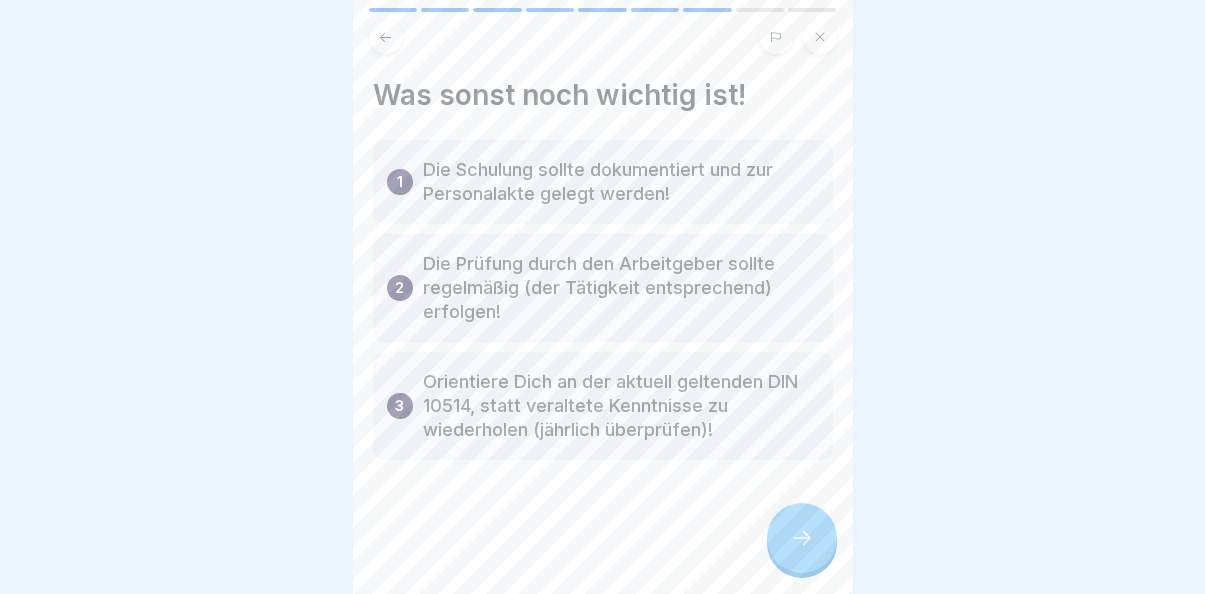 scroll, scrollTop: 15, scrollLeft: 0, axis: vertical 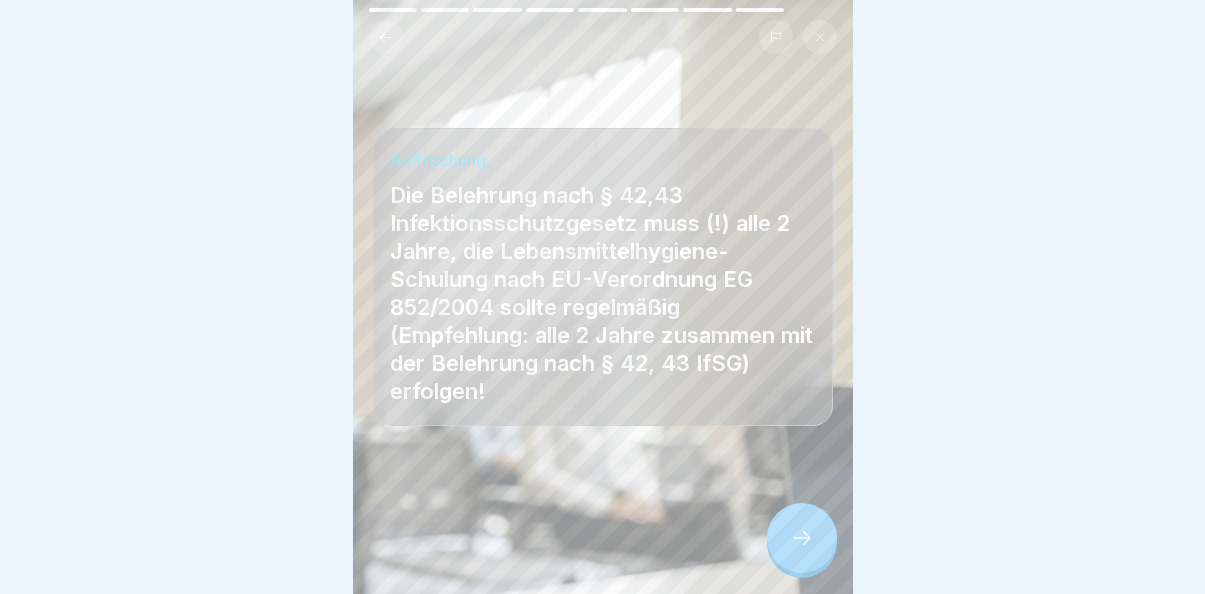 click at bounding box center [802, 538] 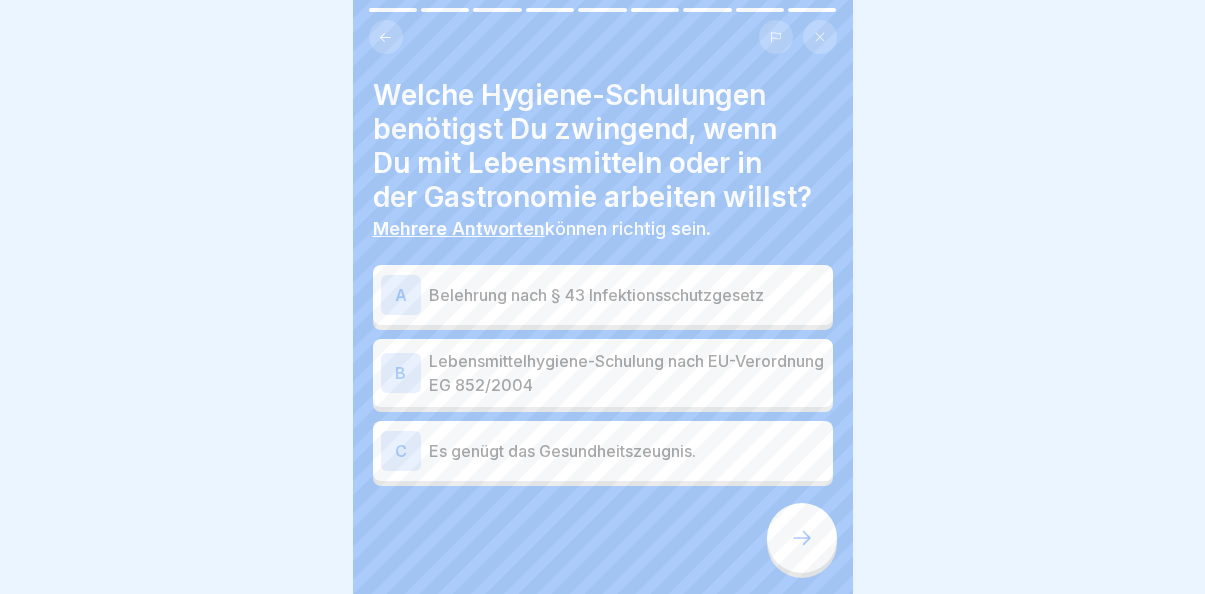 scroll, scrollTop: 15, scrollLeft: 0, axis: vertical 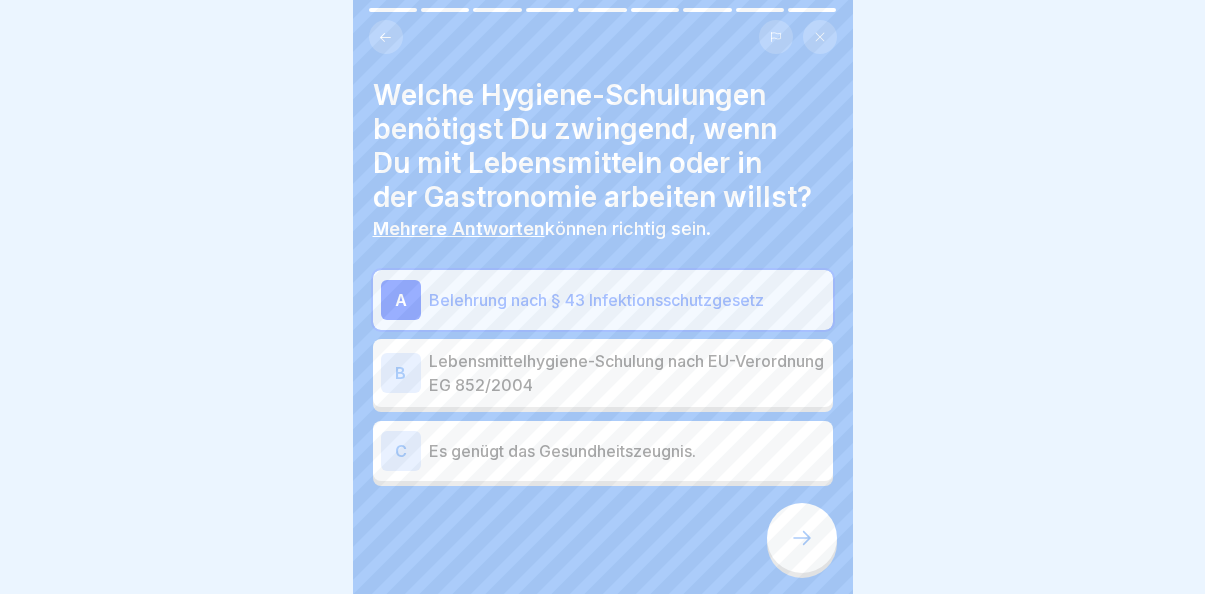 click on "Lebensmittelhygiene-Schulung nach EU-Verordnung EG 852/2004" at bounding box center [627, 373] 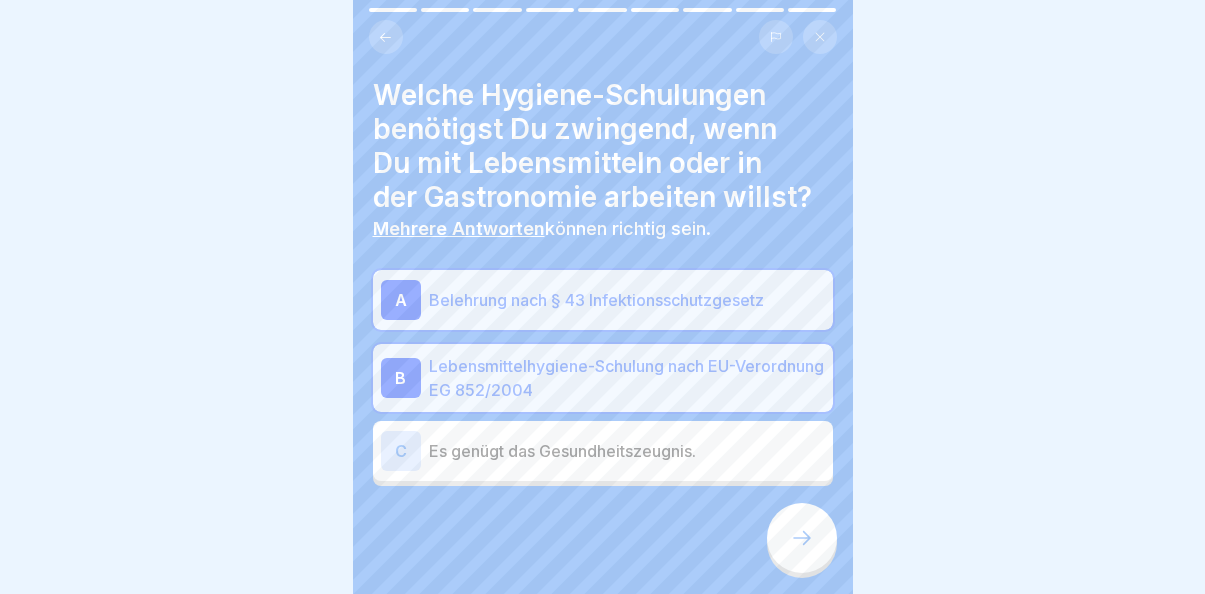 click on "Hygienekurs für Mitarbeitende im Eiscreme Verkauf 9 Schritte Deutsch Umgang mit Eiscreme In diesem Kurs lernst du, wie du hygienisch arbeitest, um den Eiscreme Verkauf sicher und sauber zu gestalten. Fortfahren Diese zwei Schulungen sind wichtig, wenn Du mit Lebensmitteln arbeitest:  1 Belehrung nach § 43 Infektionsschutzgesetz (IFSG), 🦠 🧫  in der Praxis oft noch  "Gesundheitszeugnis"🧾 genannt. 2 Lebensmittelhygiene-Schulung nach EU-Verordnung EG Nr. 852/2004 👩‍🍳 🥩(bei Umgang mit verderblichen Lebensmitteln) Hygieneschulung vor Arbeitsantritt Die Hygieneschulungen müssen (!) vor Arbeitsantritt absolviert werden,  um von Anfang an Fehler im Umgang mit Lebensmitteln zu verhindern und Gefahrenquellen auszuschließen! 👨‍⚕️👩‍⚕️ Belehrung nach § 43 Infektionsschutzgesetz (IFSG) 👨‍⚕️👩‍⚕️ Die Belehrung nach § 43 Infektionsschutzgesetz ist verpflichtend für alle Mitarbeiter, die mit leicht verderblichen Lebensmitteln arbeiten, wie z.B. 1 2 3 Ei-Produkte 4 5" at bounding box center [603, 297] 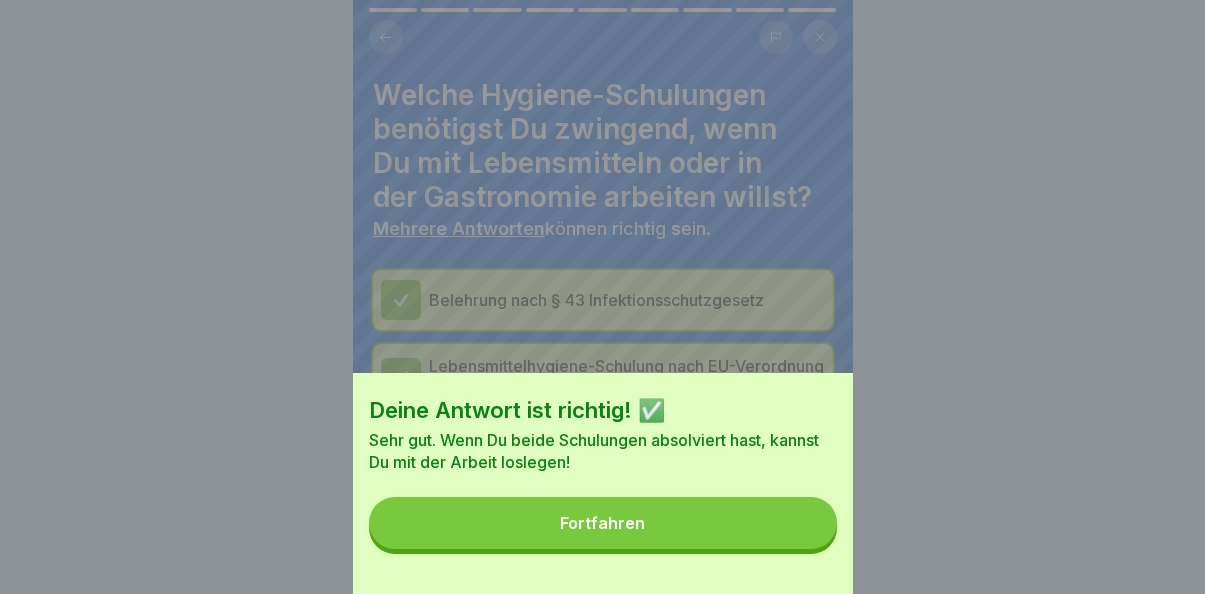 click on "Fortfahren" at bounding box center (603, 523) 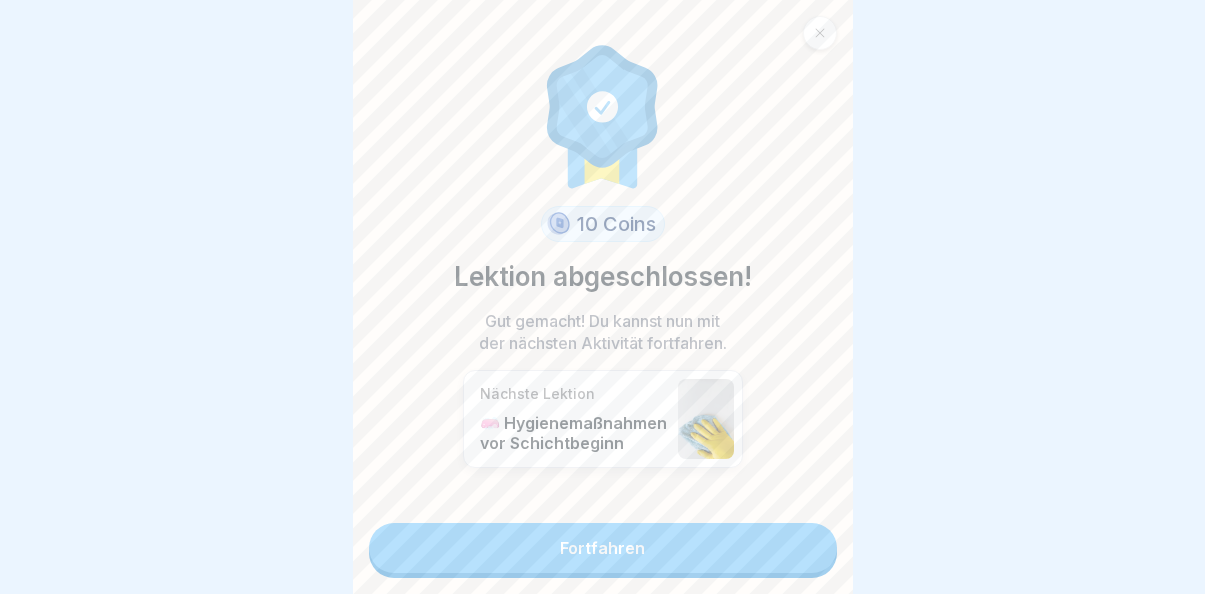 click on "Fortfahren" at bounding box center [603, 548] 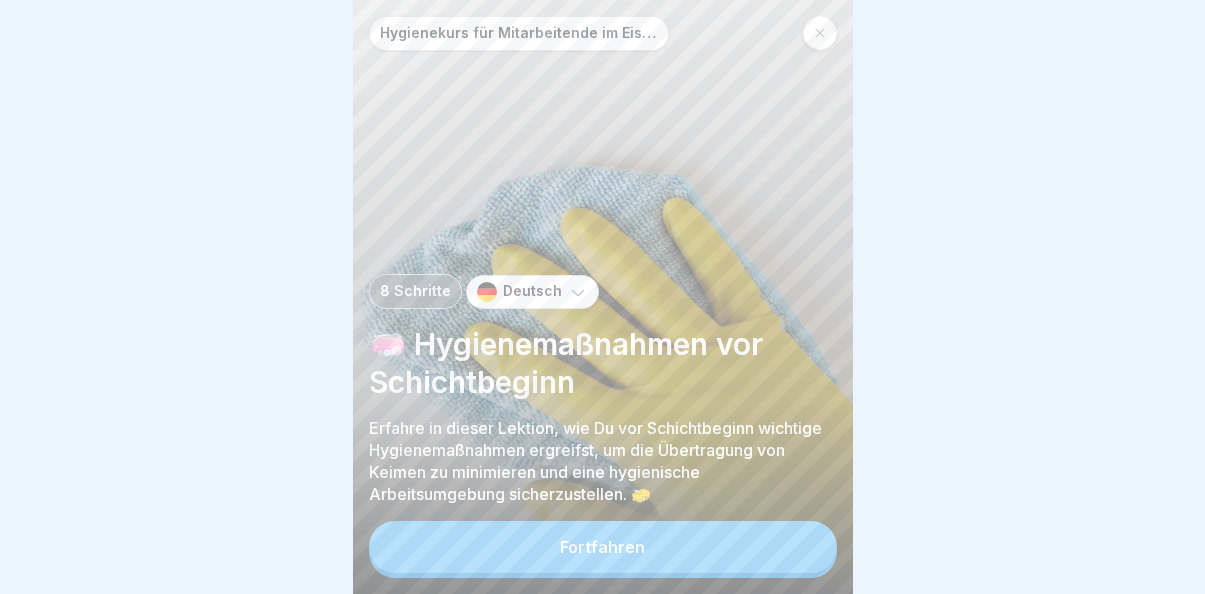 click on "Fortfahren" at bounding box center (602, 547) 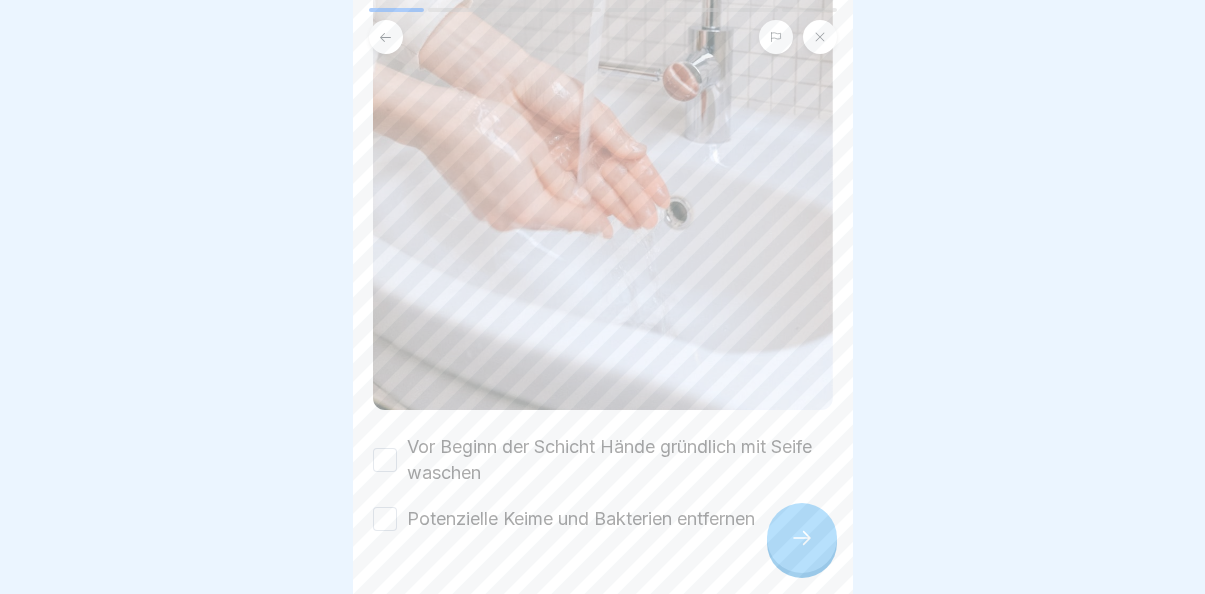 scroll, scrollTop: 490, scrollLeft: 0, axis: vertical 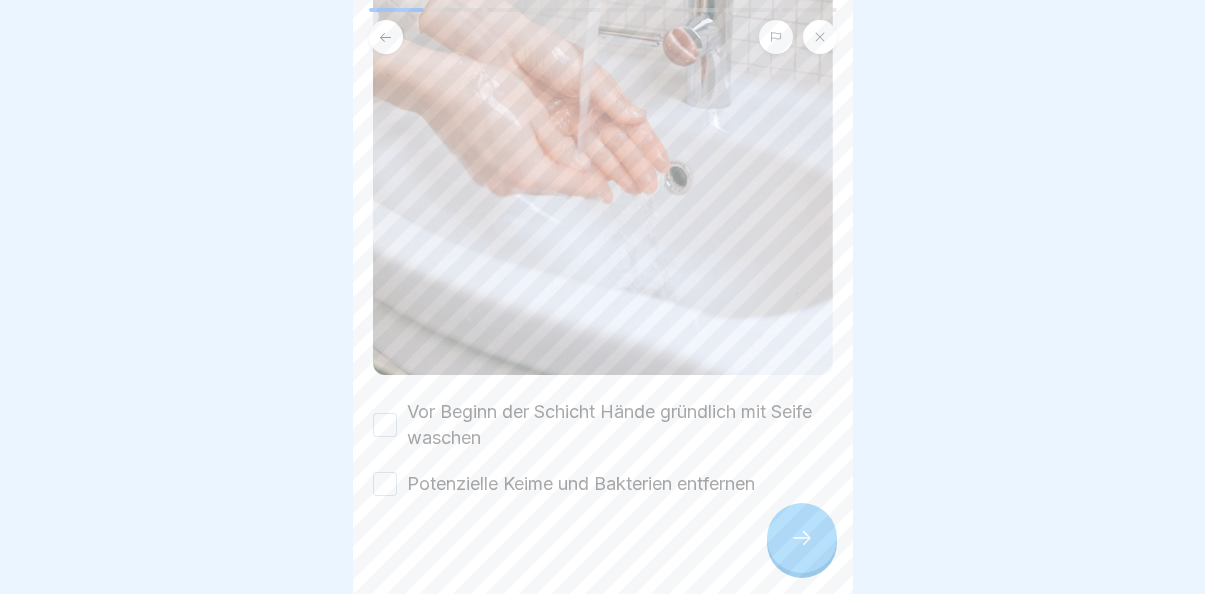 click on "Vor Beginn der Schicht Hände gründlich mit Seife waschen" at bounding box center [385, 425] 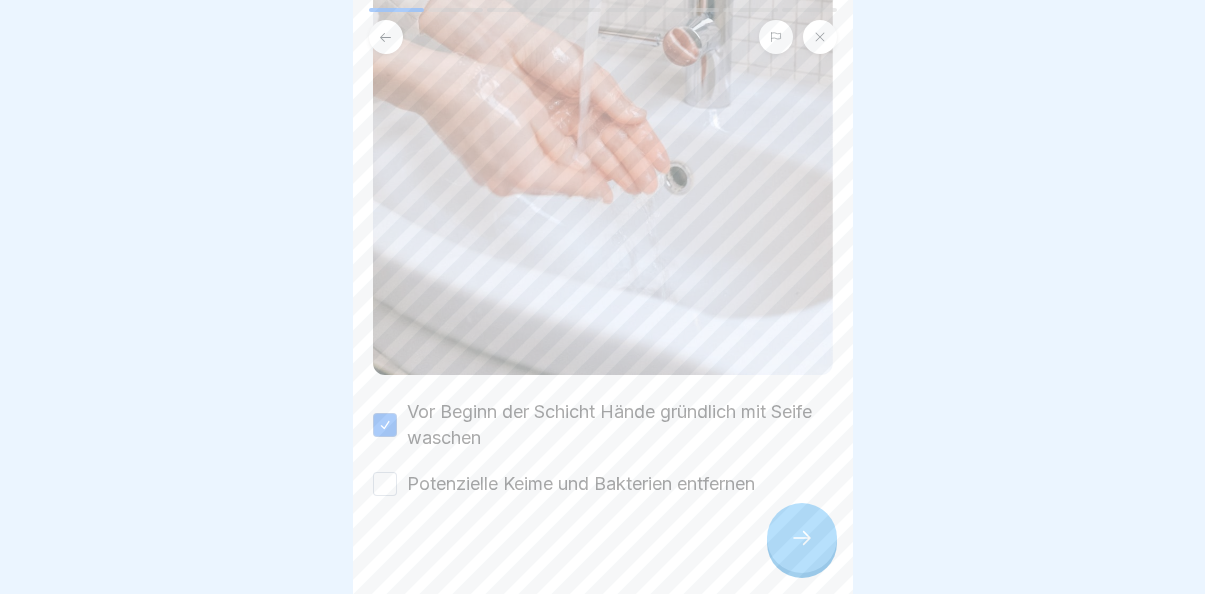 click on "Potenzielle Keime und Bakterien entfernen" at bounding box center (385, 484) 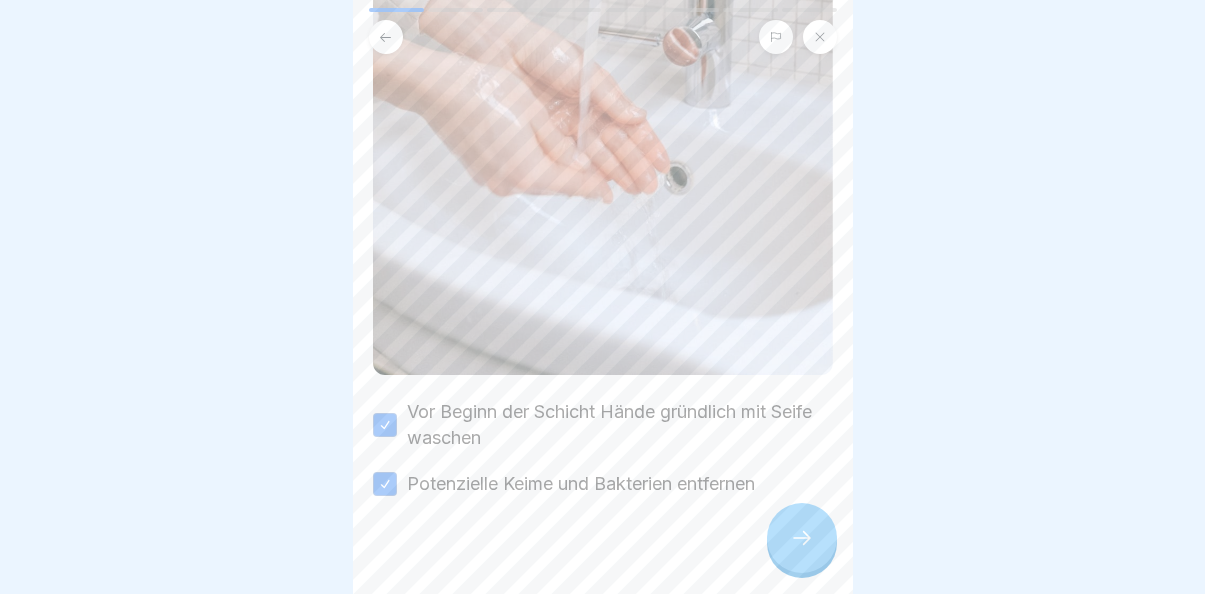 click 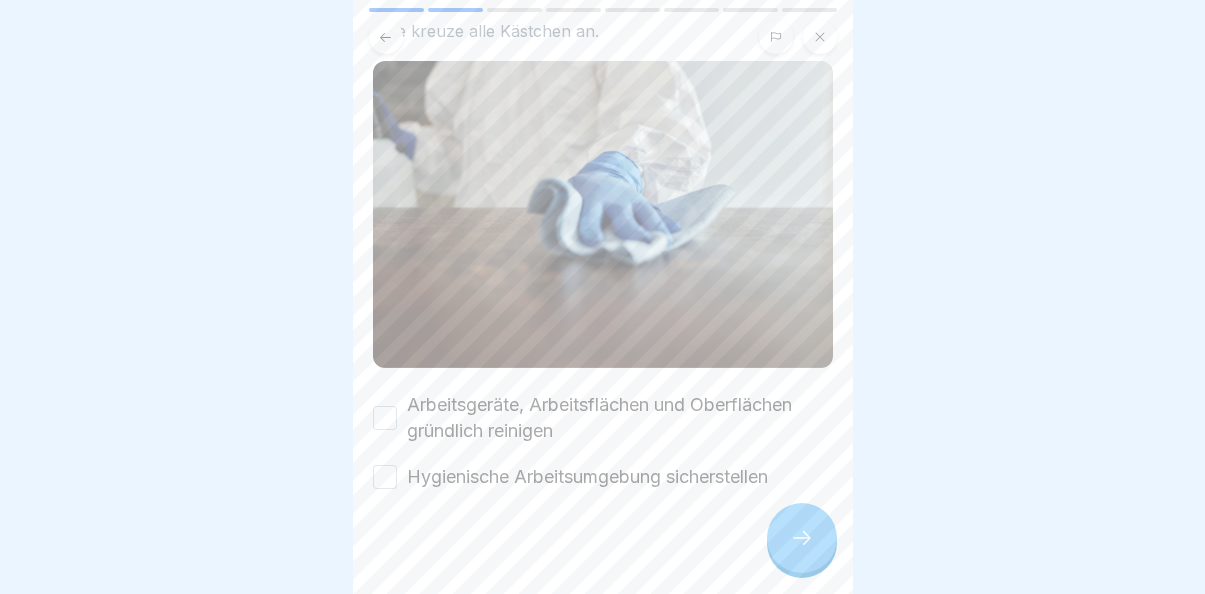 scroll, scrollTop: 154, scrollLeft: 0, axis: vertical 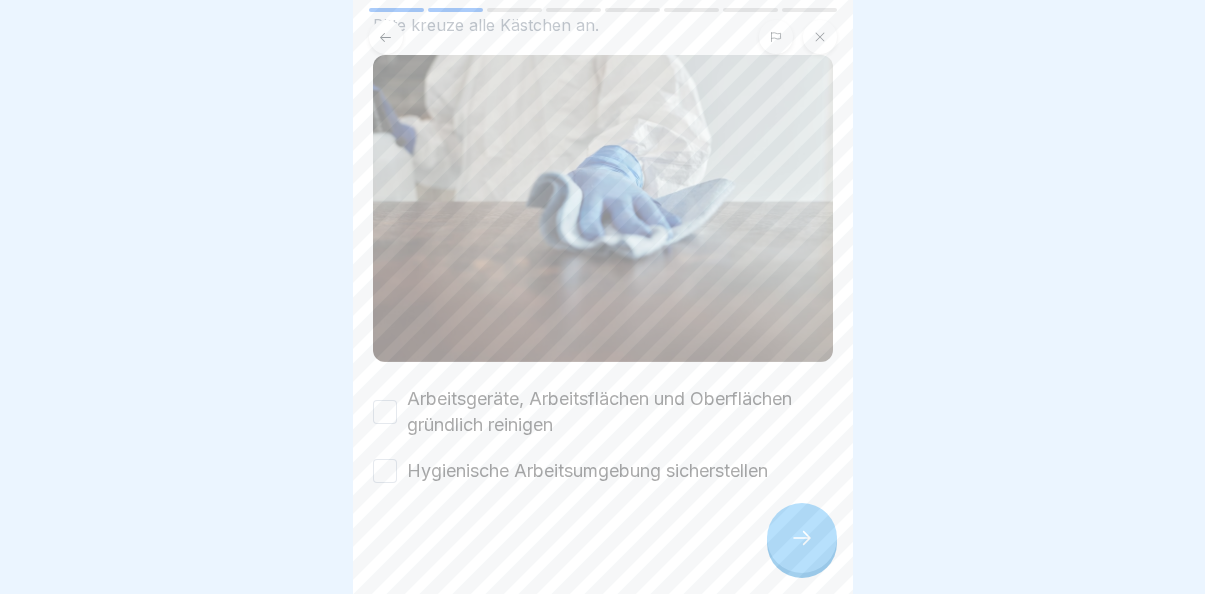 click on "Arbeitsgeräte, Arbeitsflächen und Oberflächen gründlich reinigen" at bounding box center (385, 412) 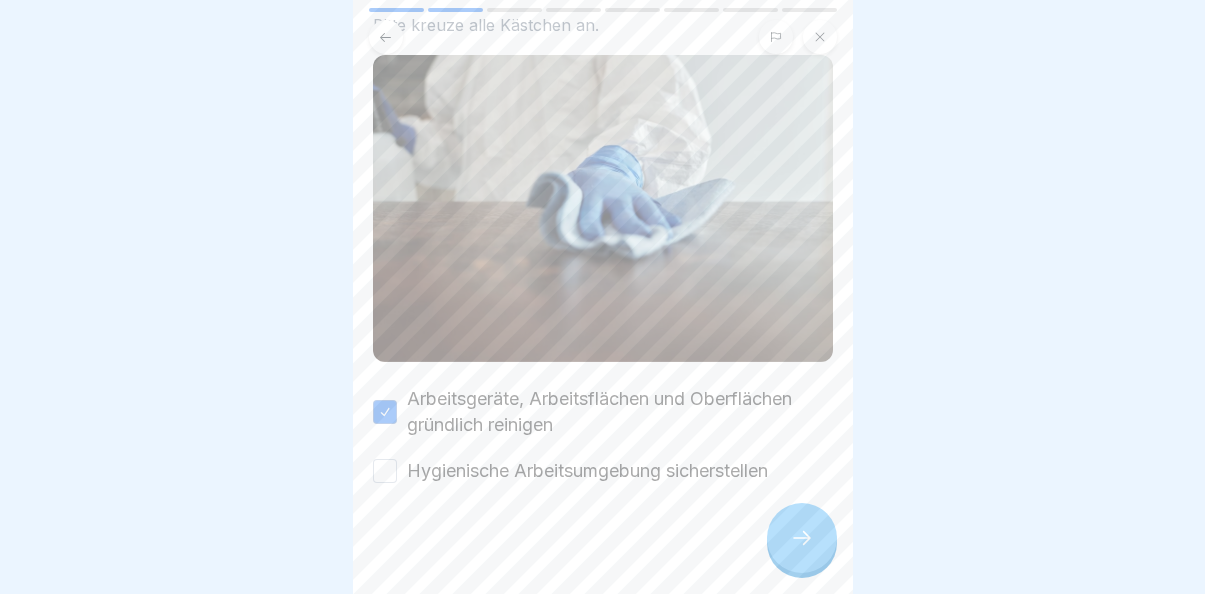 click on "Hygienische Arbeitsumgebung sicherstellen" at bounding box center [603, 471] 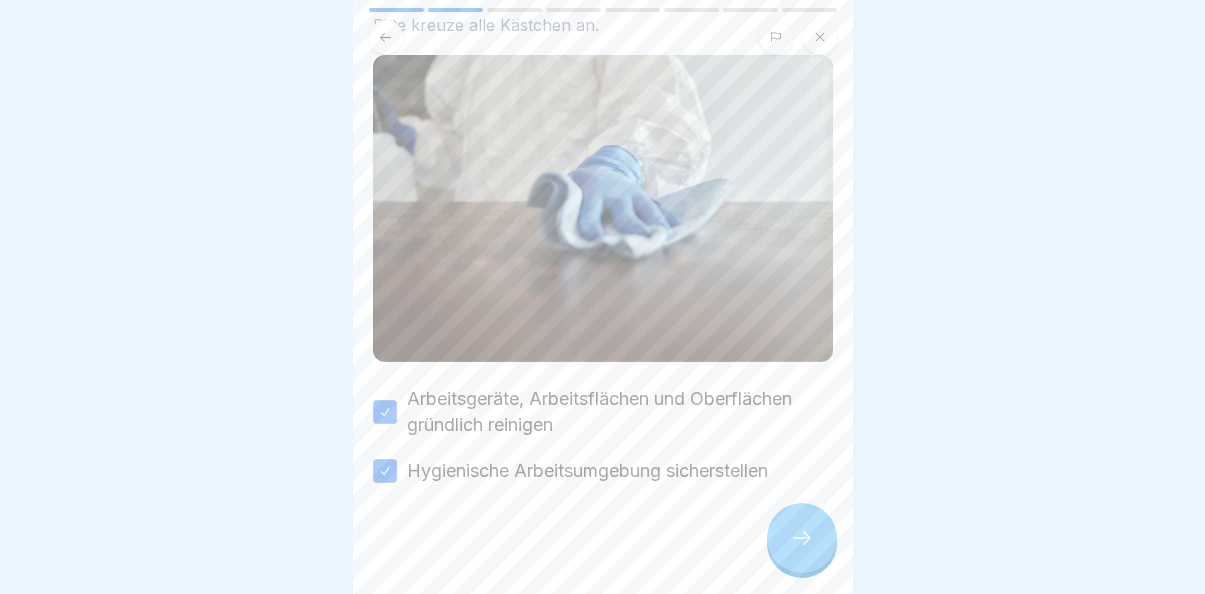 click 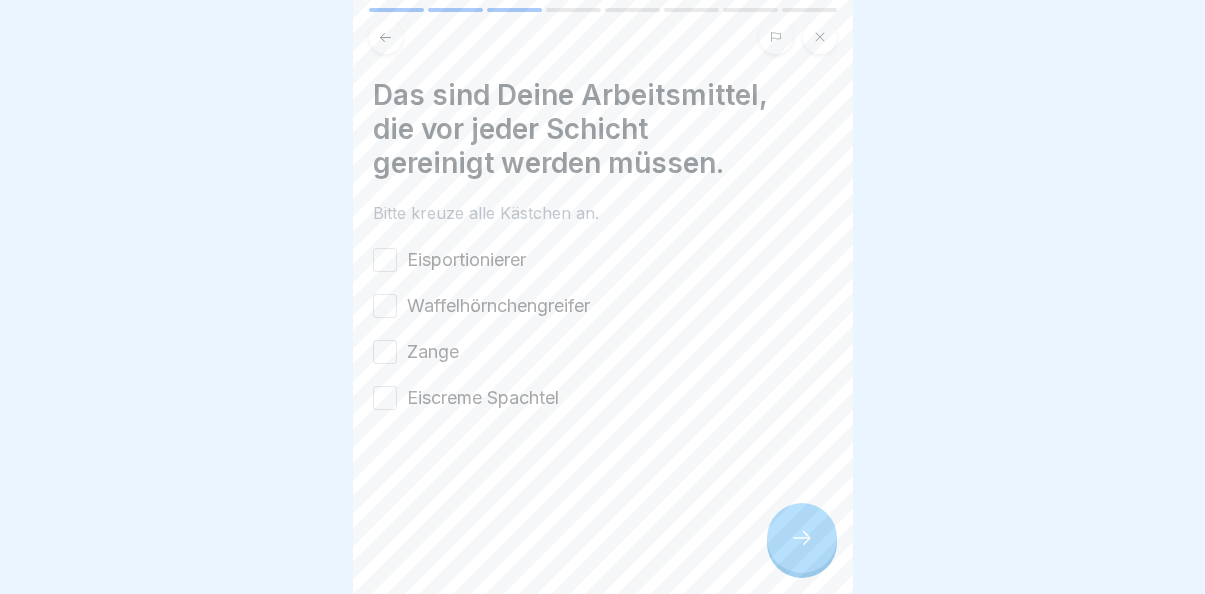 click on "Eisportionierer" at bounding box center [385, 260] 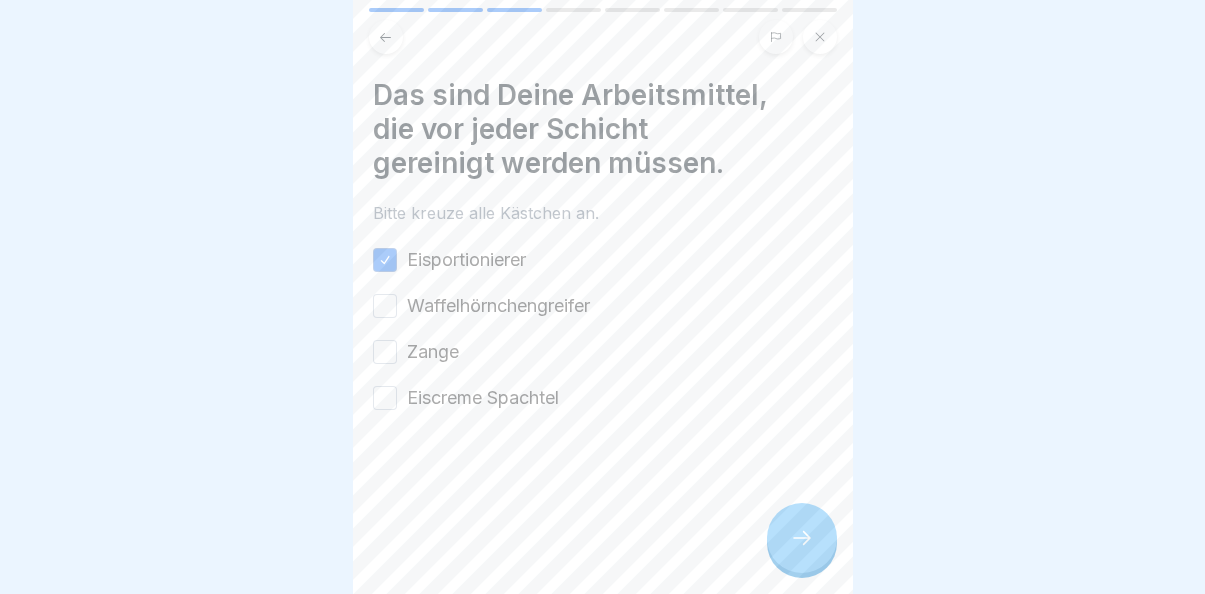 click on "Waffelhörnchengreifer" at bounding box center (385, 306) 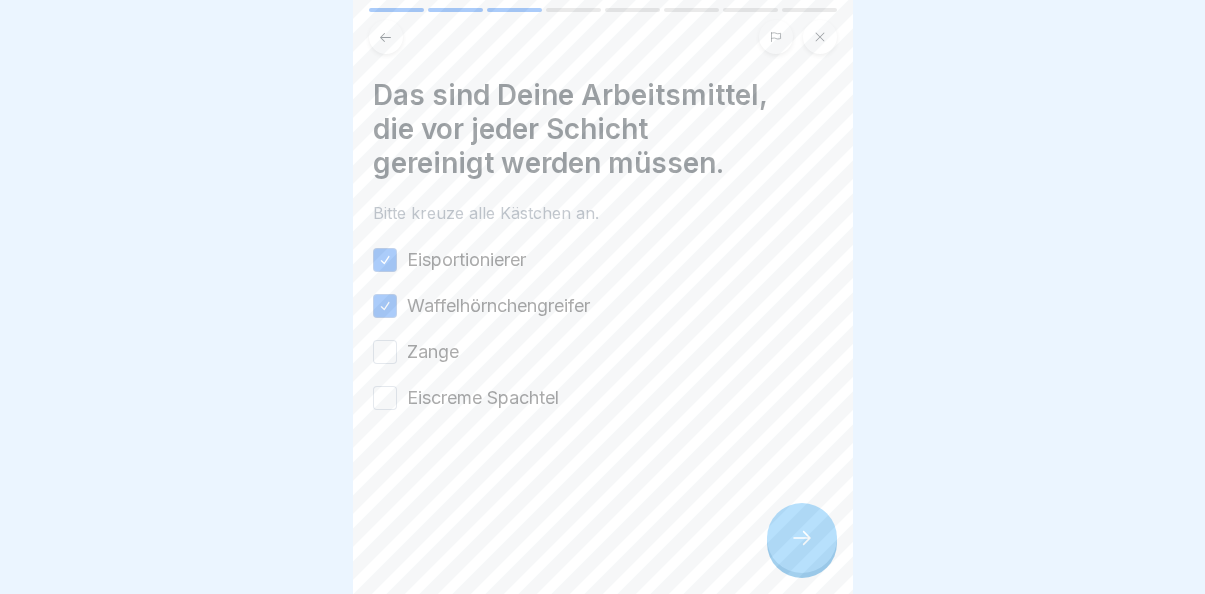 click on "Zange" at bounding box center (385, 352) 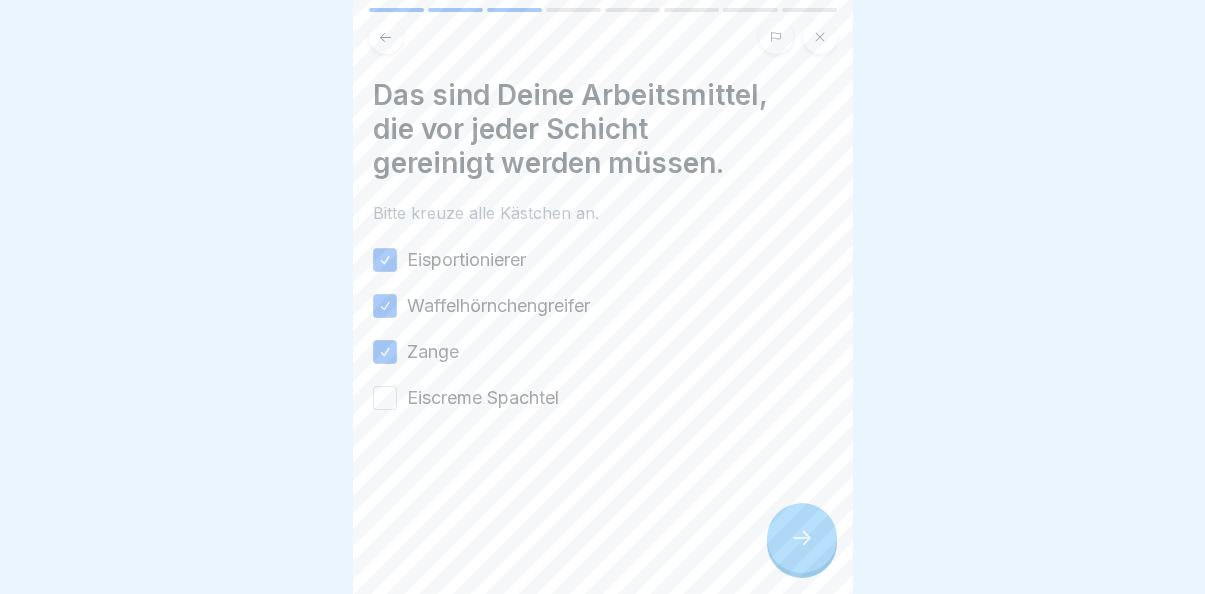 click on "Eiscreme Spachtel" at bounding box center (385, 398) 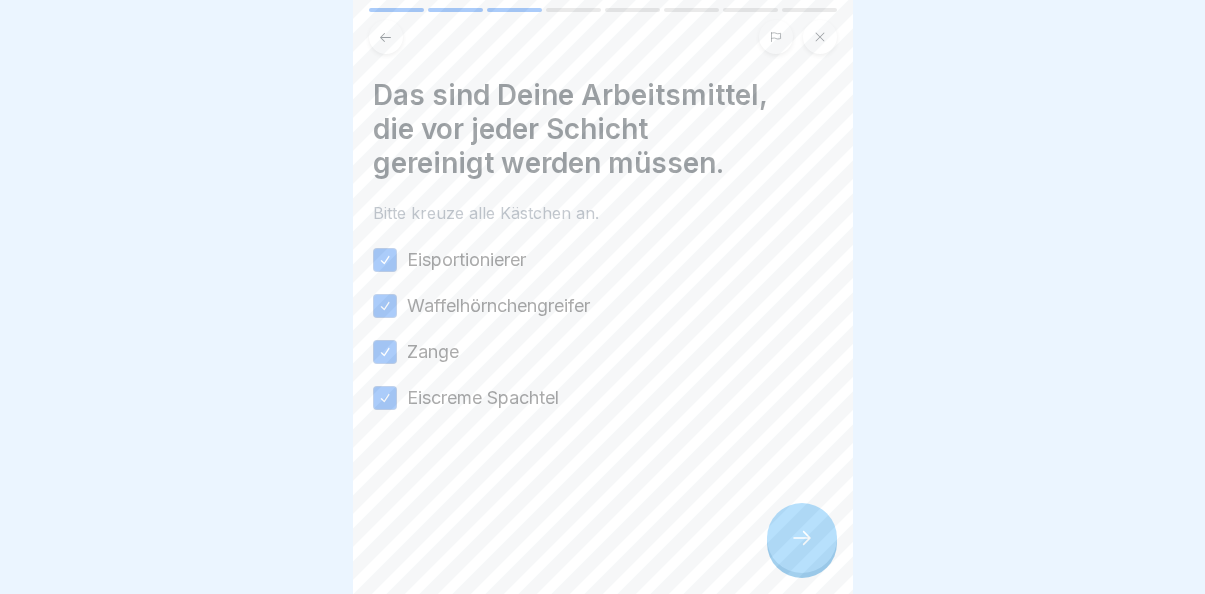 click at bounding box center (802, 538) 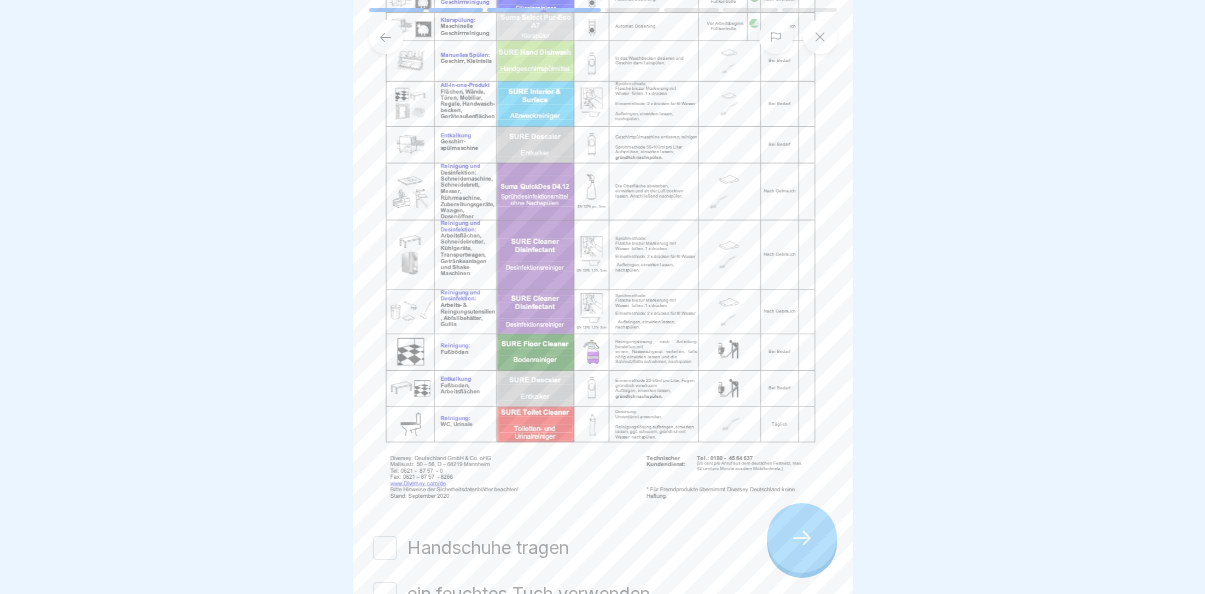 scroll, scrollTop: 385, scrollLeft: 0, axis: vertical 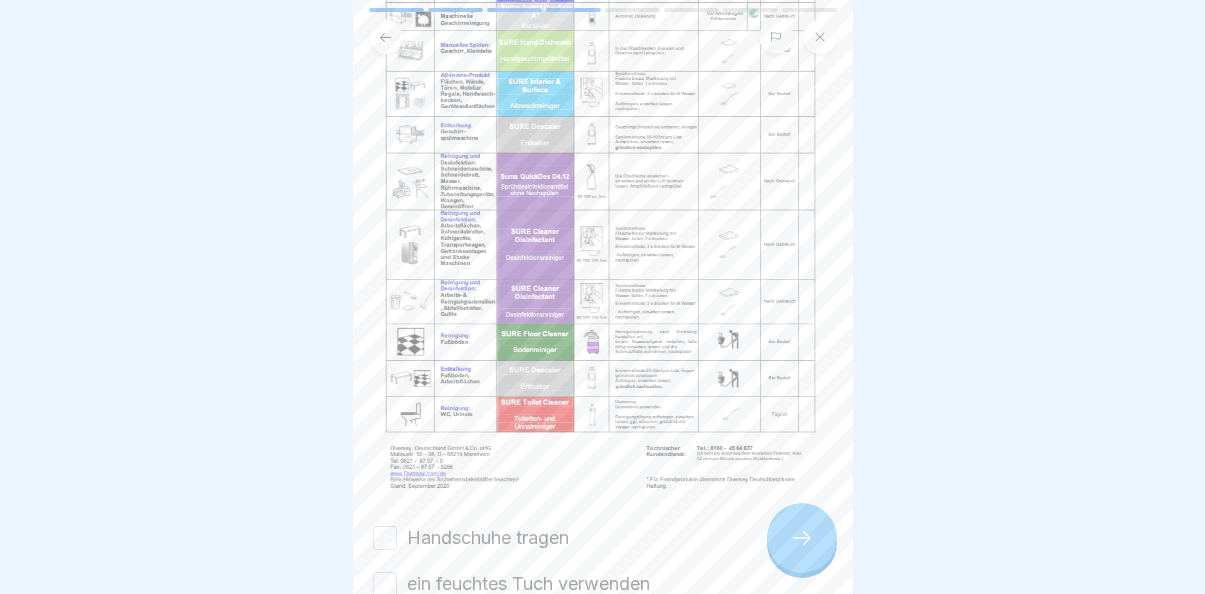 click on "Handschuhe tragen" at bounding box center (385, 538) 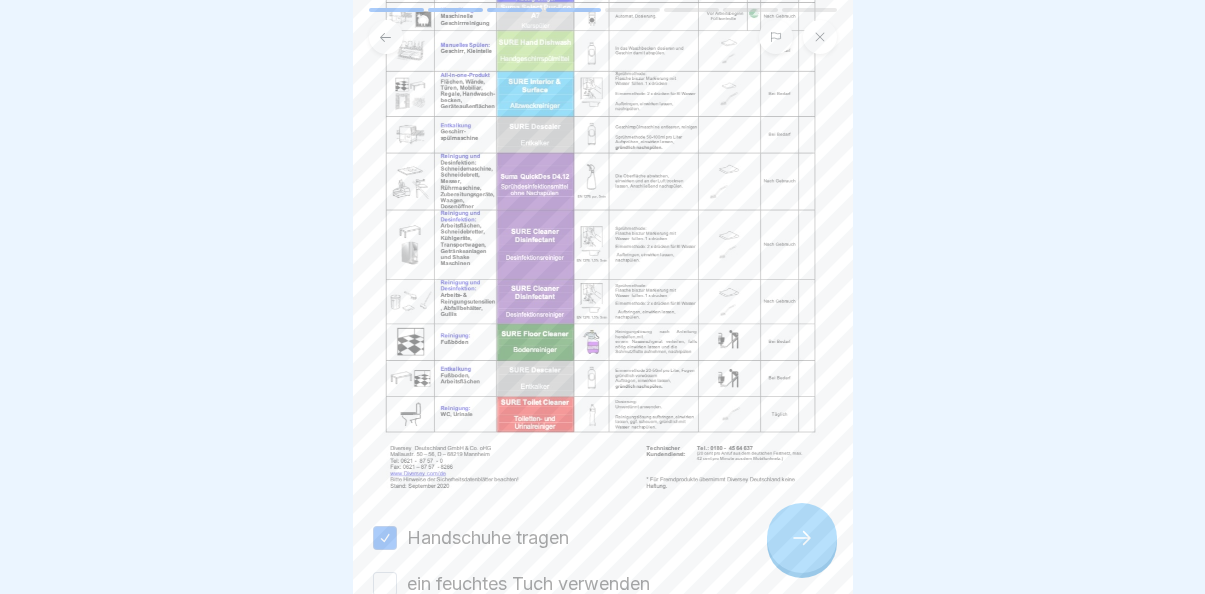 click on "ein feuchtes Tuch verwenden" at bounding box center [385, 584] 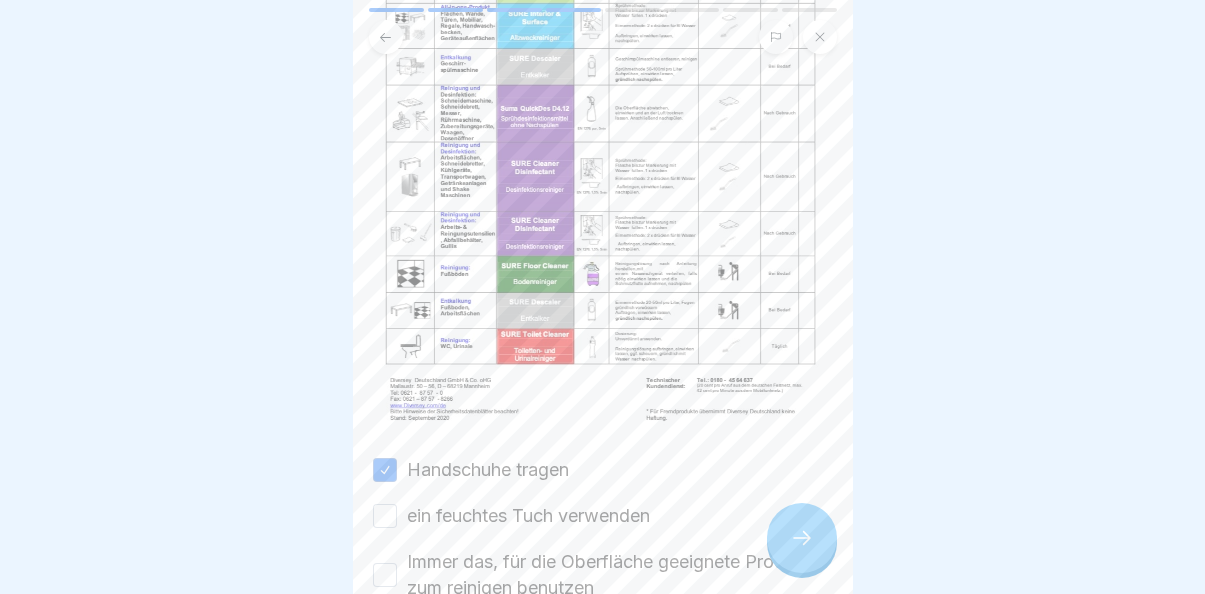 scroll, scrollTop: 559, scrollLeft: 0, axis: vertical 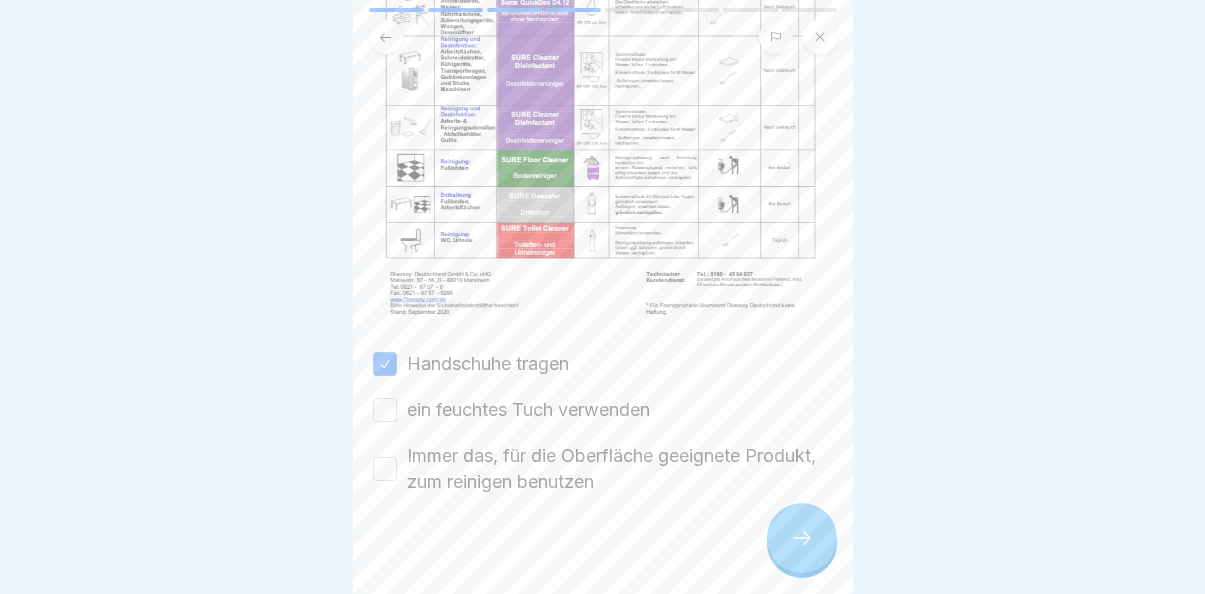 click on "Immer das, für die Oberfläche geeignete Produkt, zum reinigen benutzen" at bounding box center [385, 469] 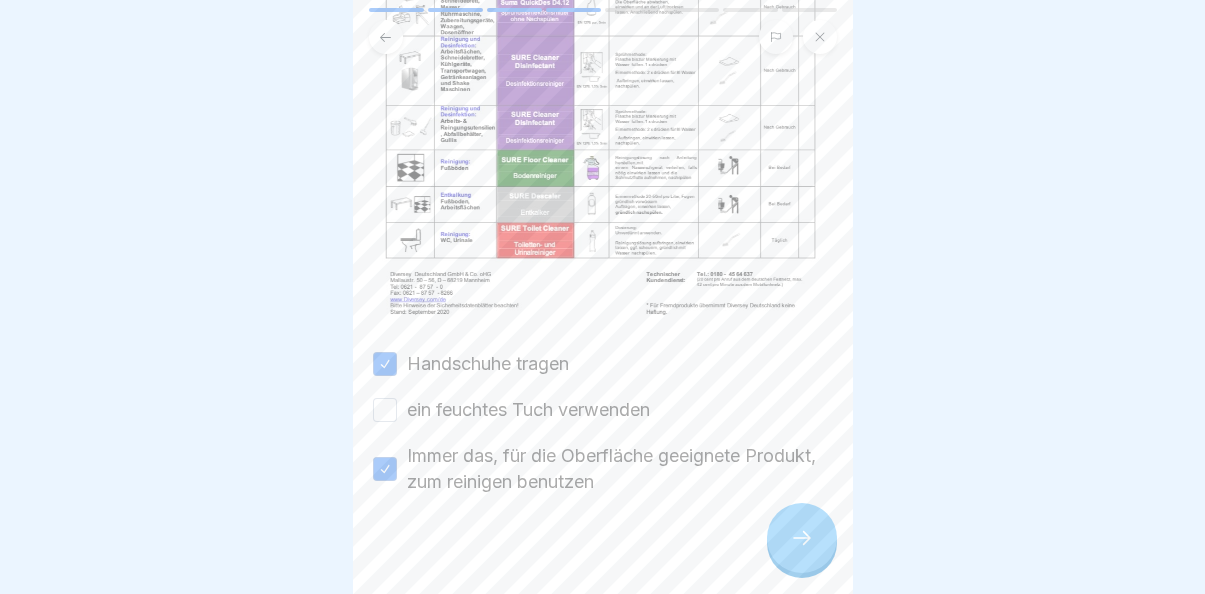 click on "ein feuchtes Tuch verwenden" at bounding box center [385, 410] 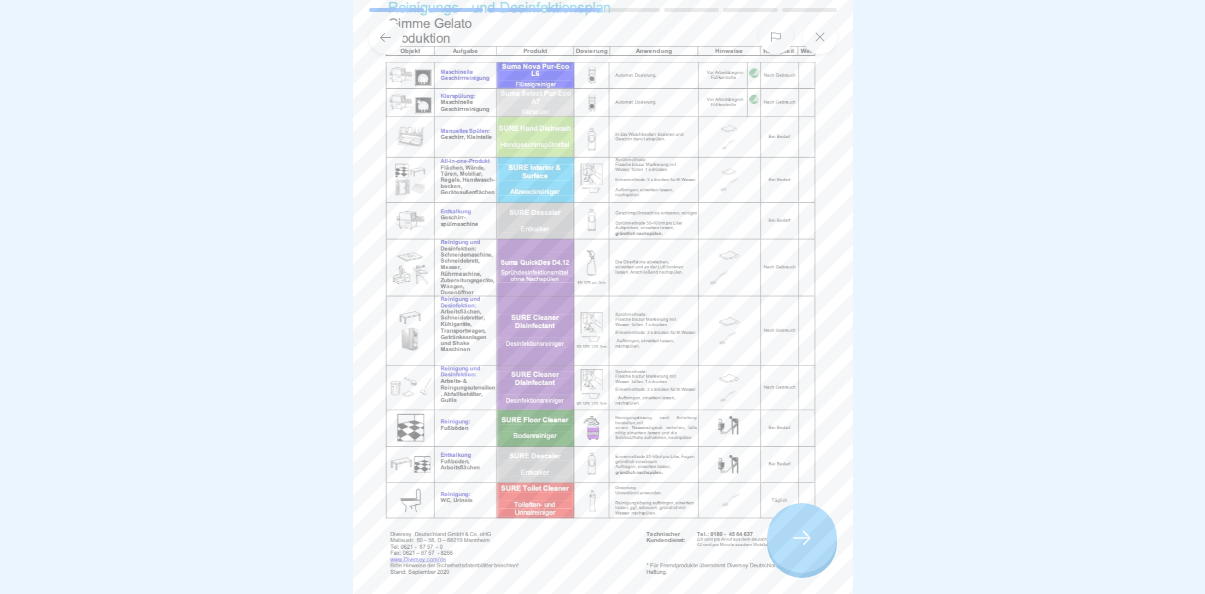 scroll, scrollTop: 303, scrollLeft: 0, axis: vertical 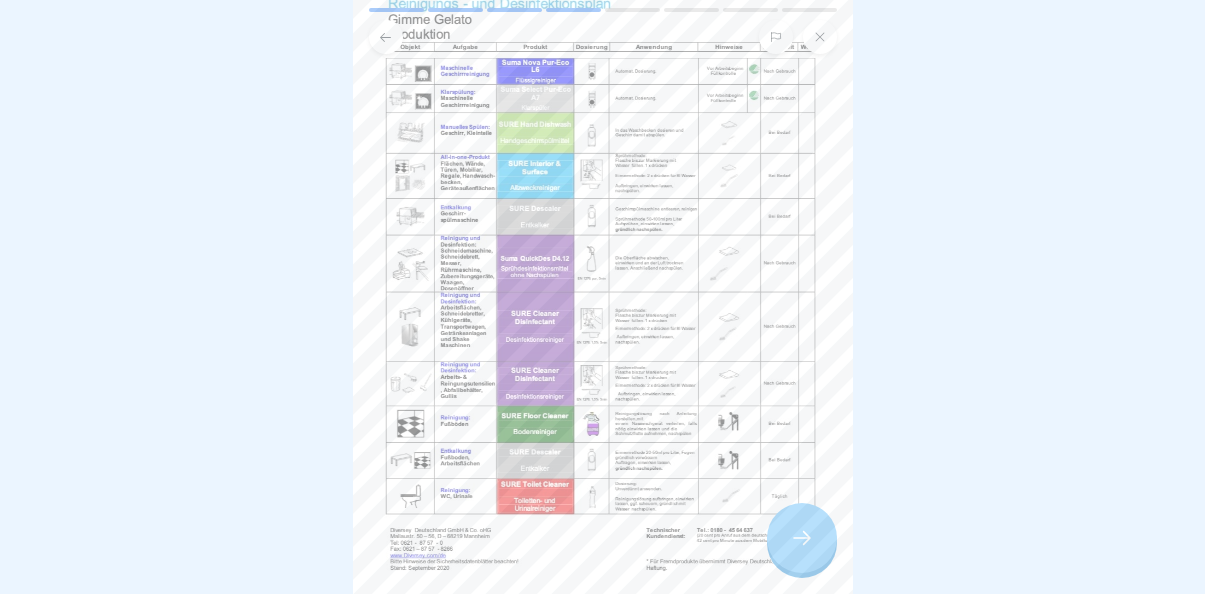 click at bounding box center (802, 538) 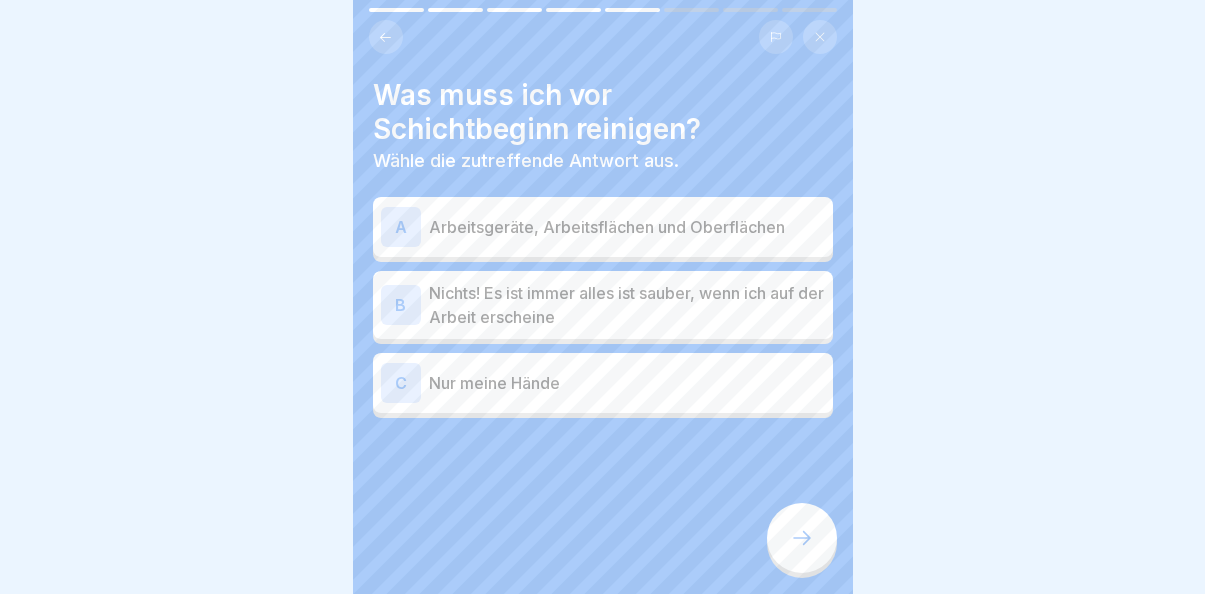 click on "Arbeitsgeräte, Arbeitsflächen und Oberflächen" at bounding box center [627, 227] 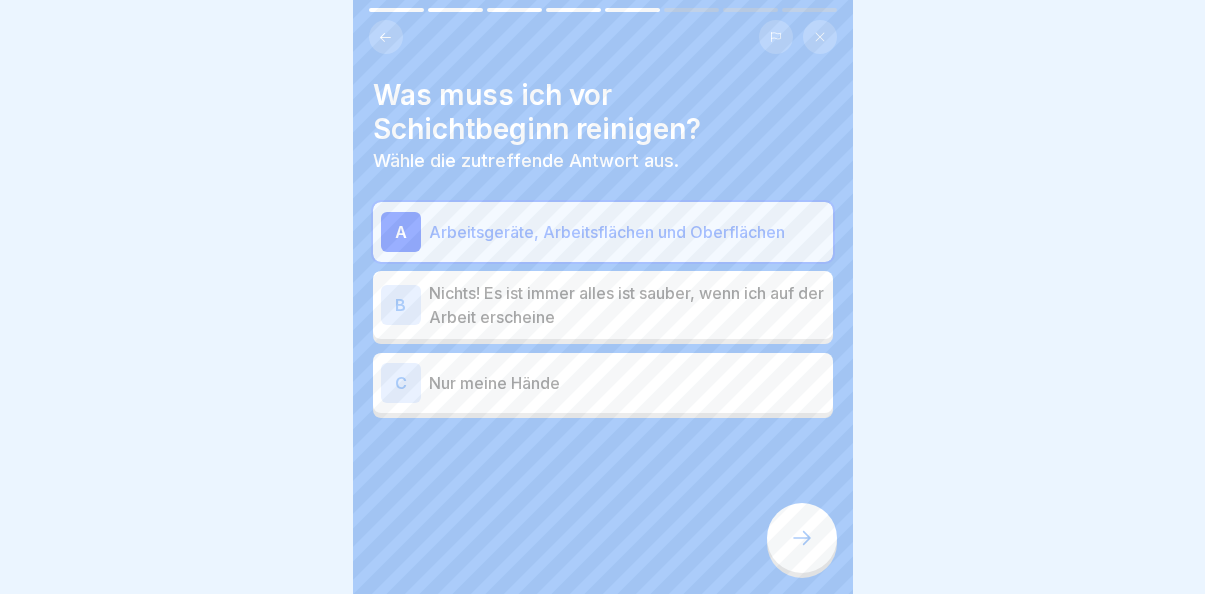 click at bounding box center (802, 538) 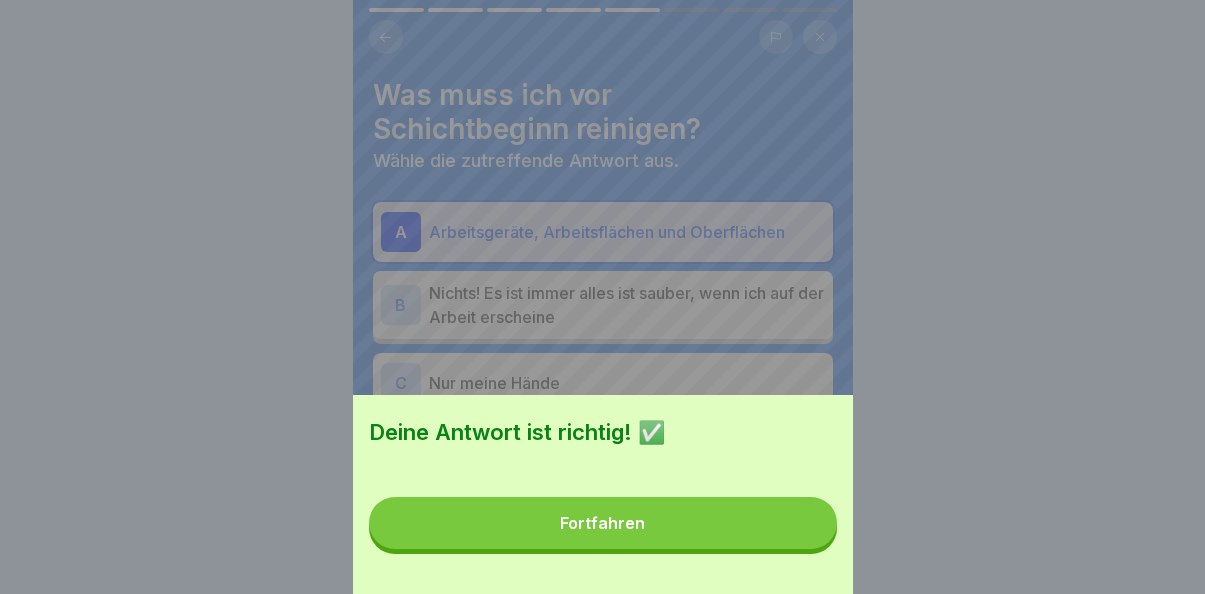 click on "Fortfahren" at bounding box center [603, 523] 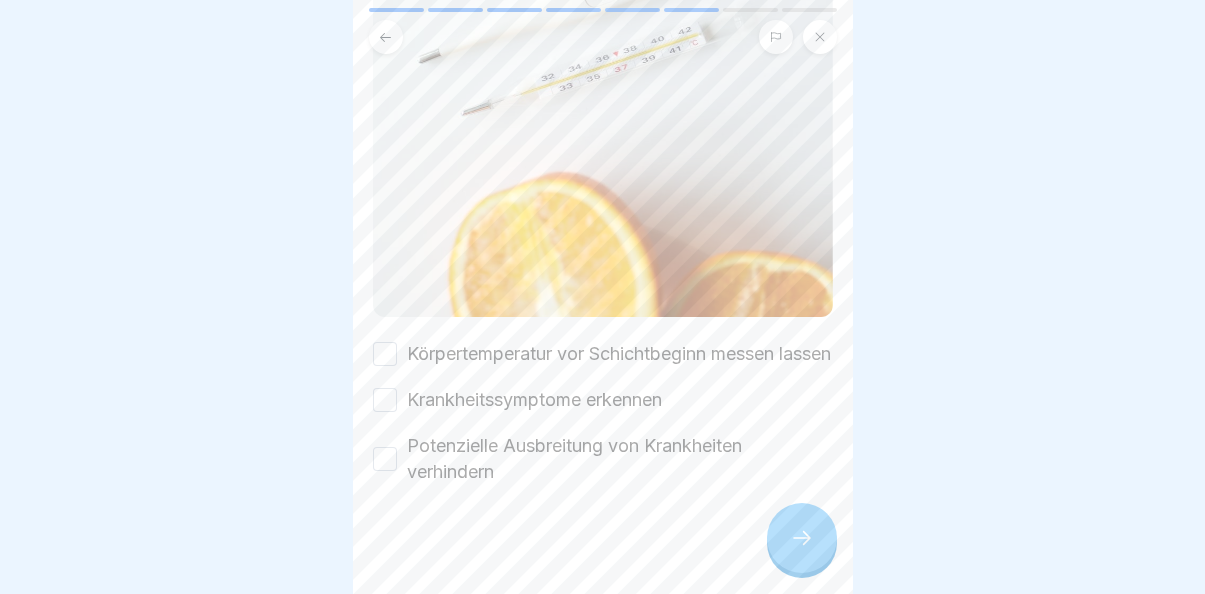 scroll, scrollTop: 562, scrollLeft: 0, axis: vertical 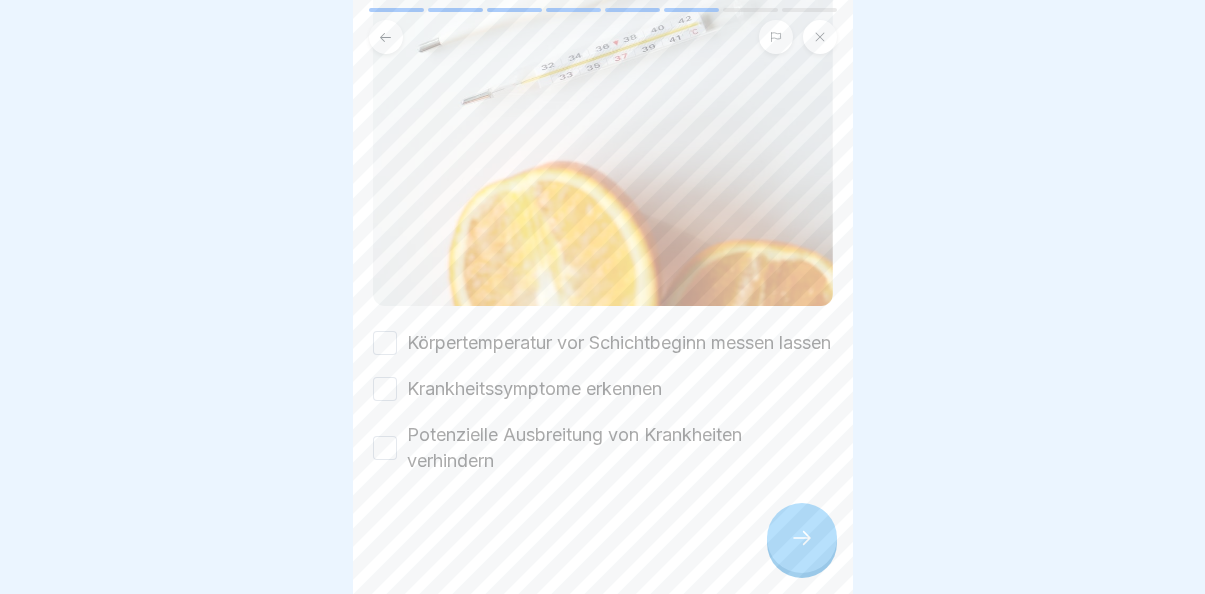 click on "Körpertemperatur vor Schichtbeginn messen lassen" at bounding box center [385, 343] 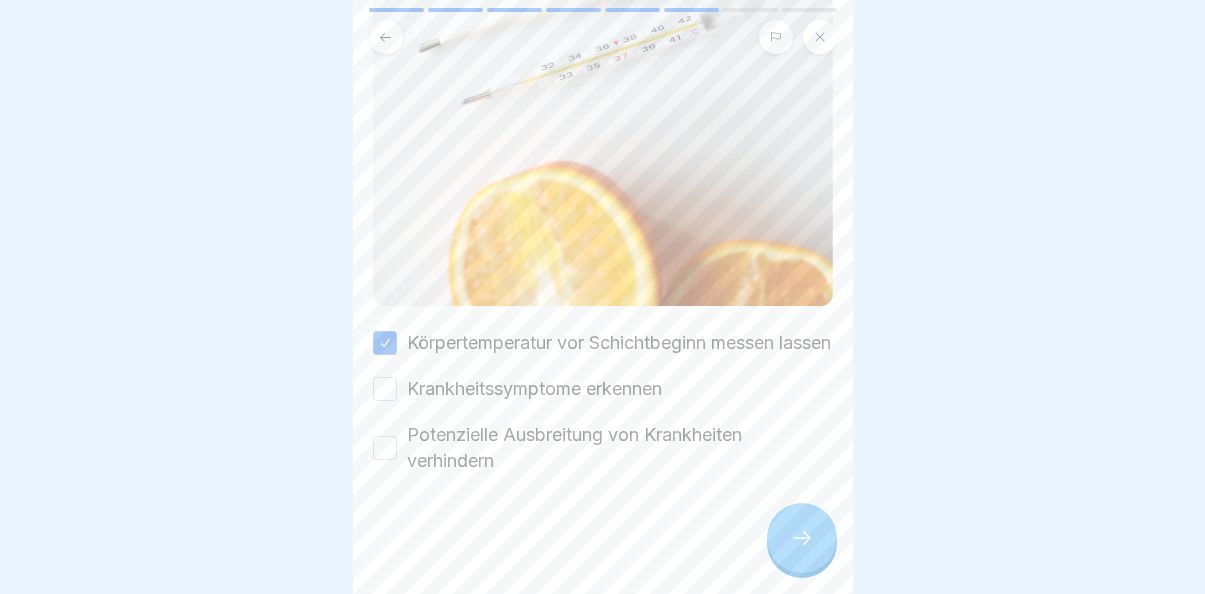 click on "Krankheitssymptome erkennen" at bounding box center [385, 389] 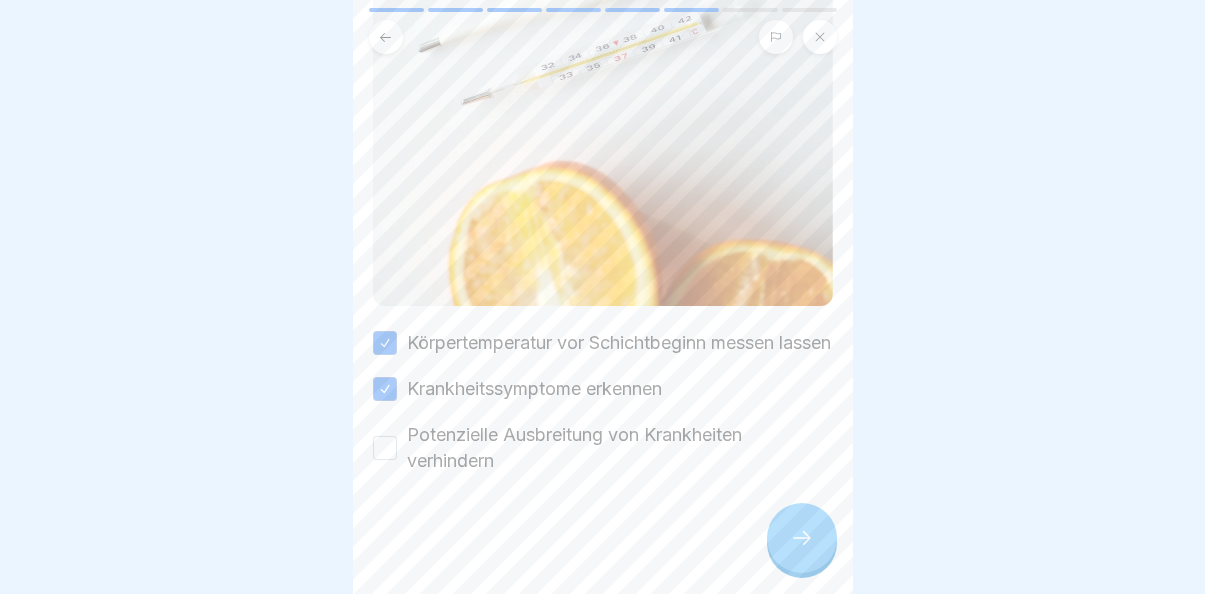 click on "Potenzielle Ausbreitung von Krankheiten verhindern" at bounding box center [385, 448] 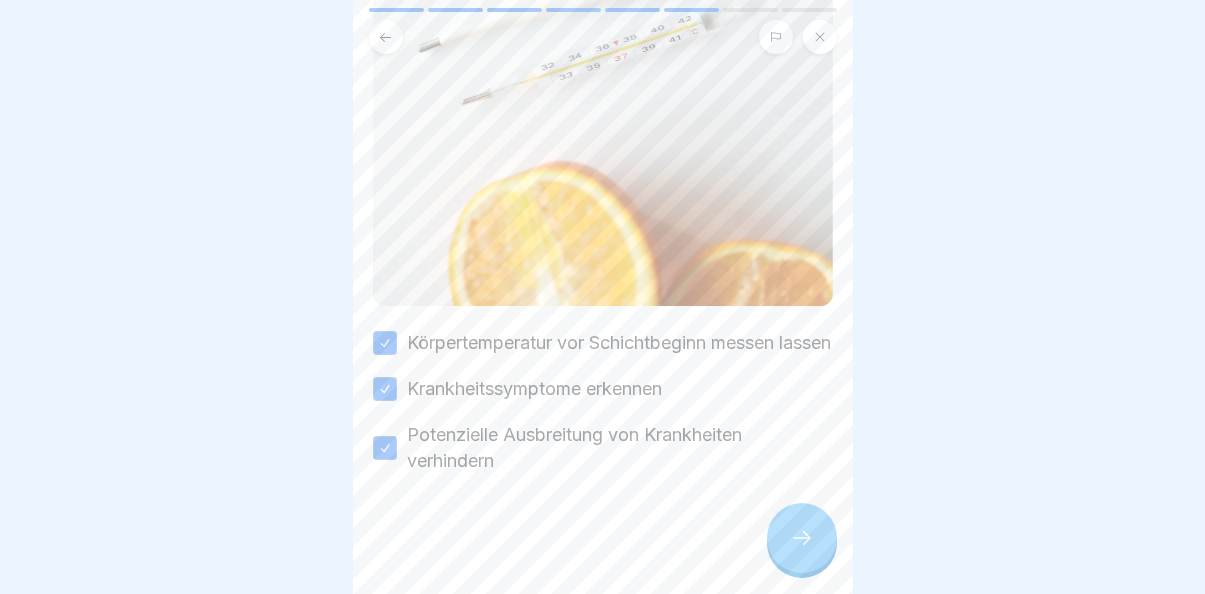 click at bounding box center [802, 538] 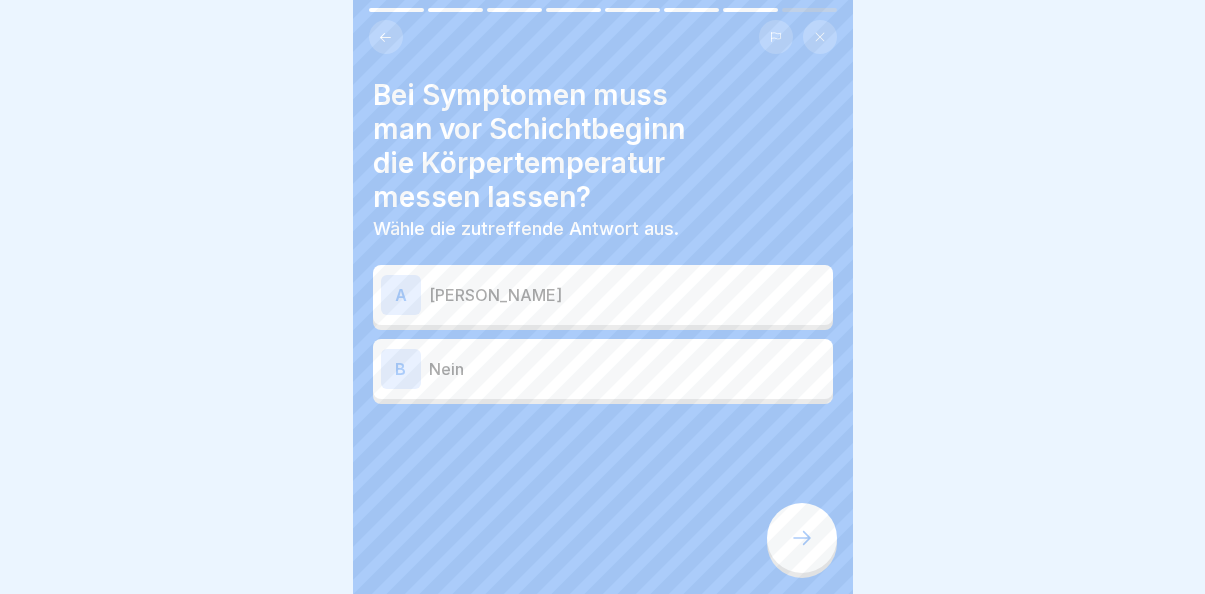 click on "[PERSON_NAME]" at bounding box center [627, 295] 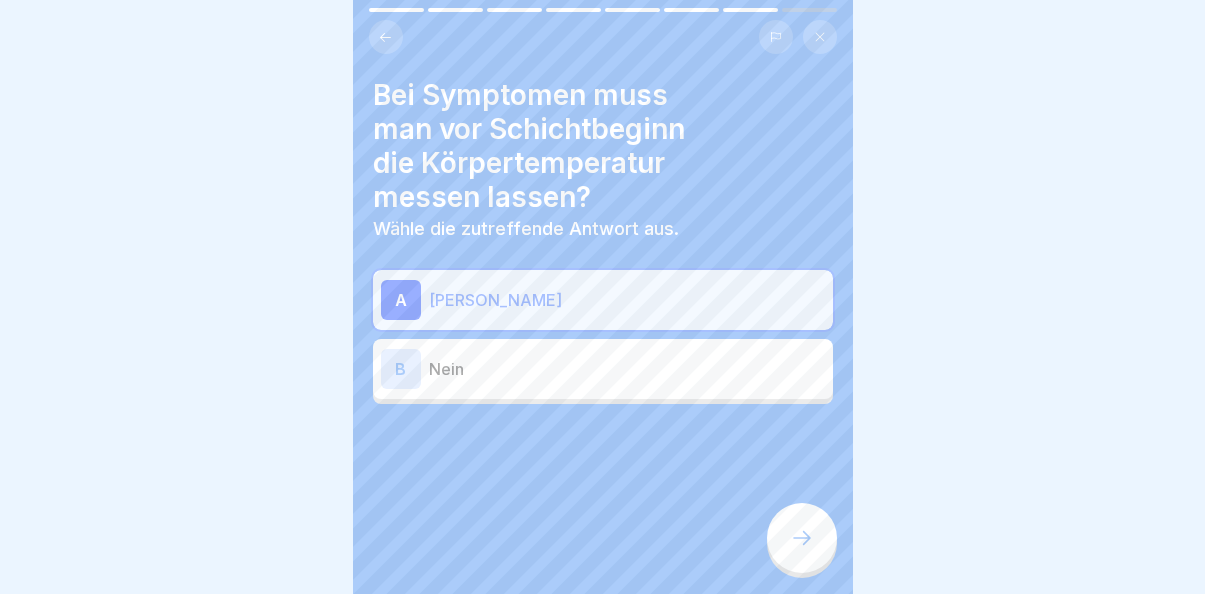 click 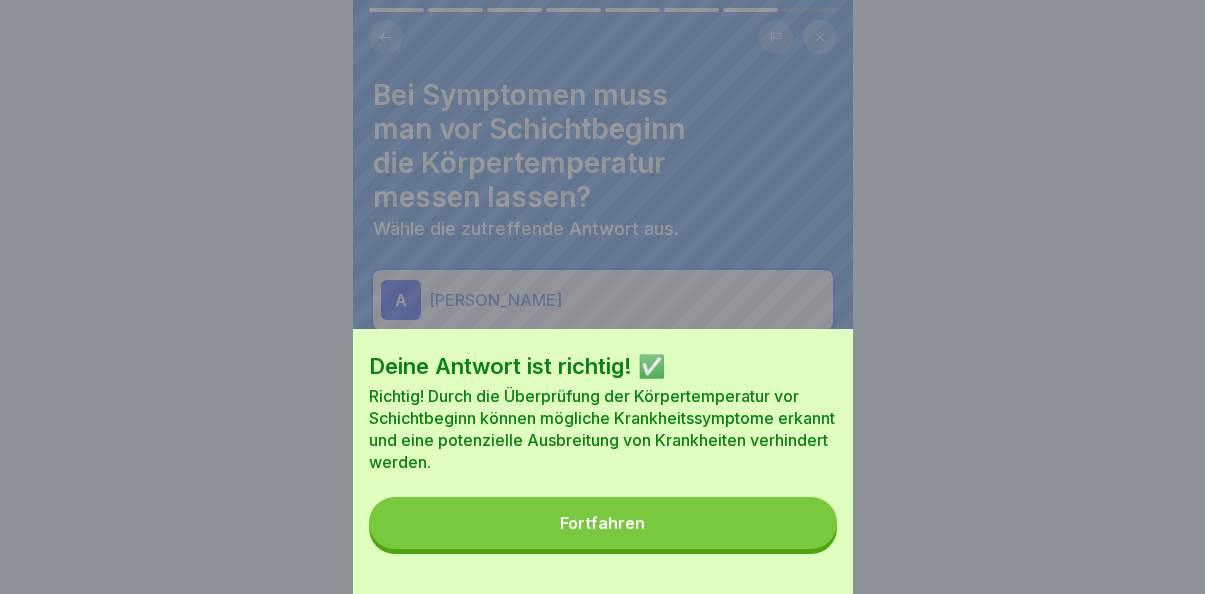 click on "Fortfahren" at bounding box center (603, 523) 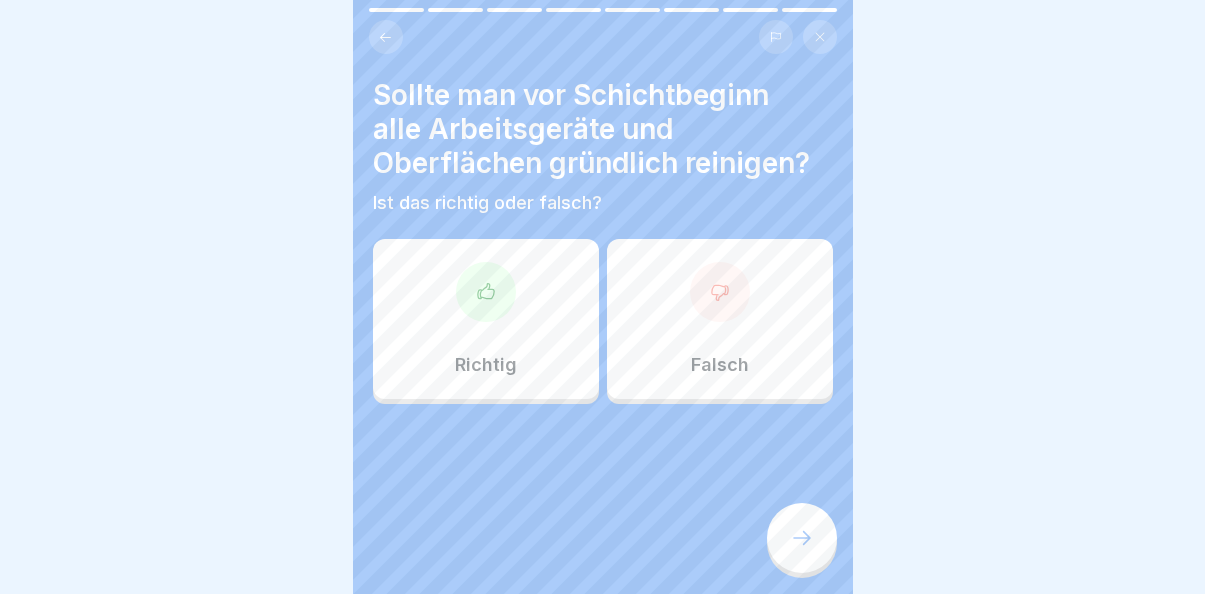 click on "Richtig" at bounding box center [486, 319] 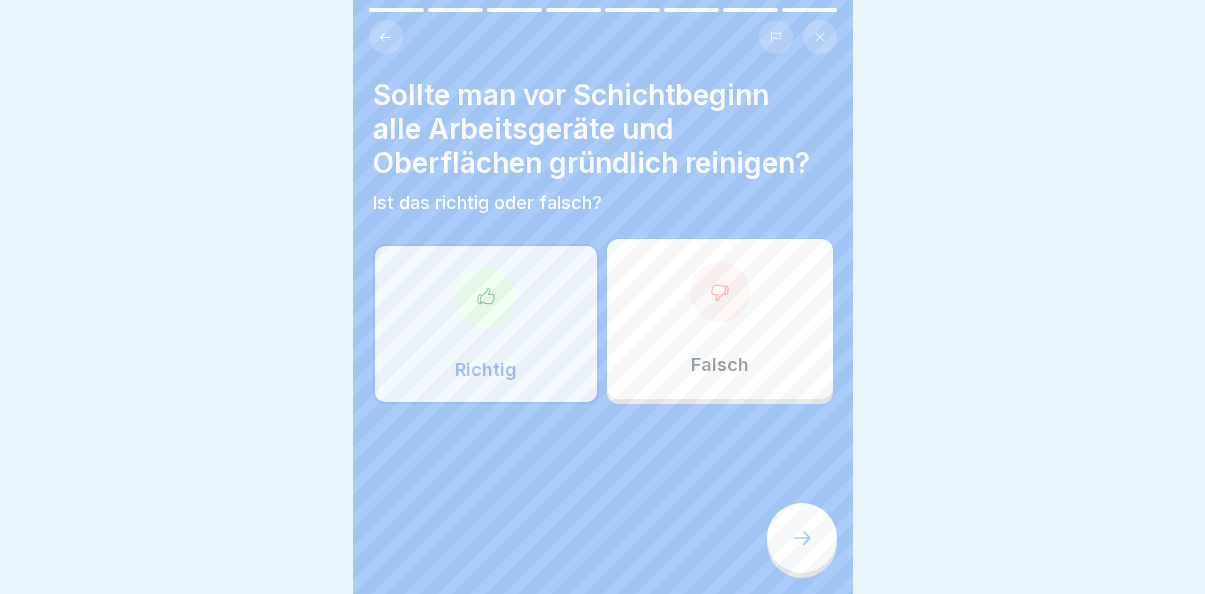click at bounding box center [802, 538] 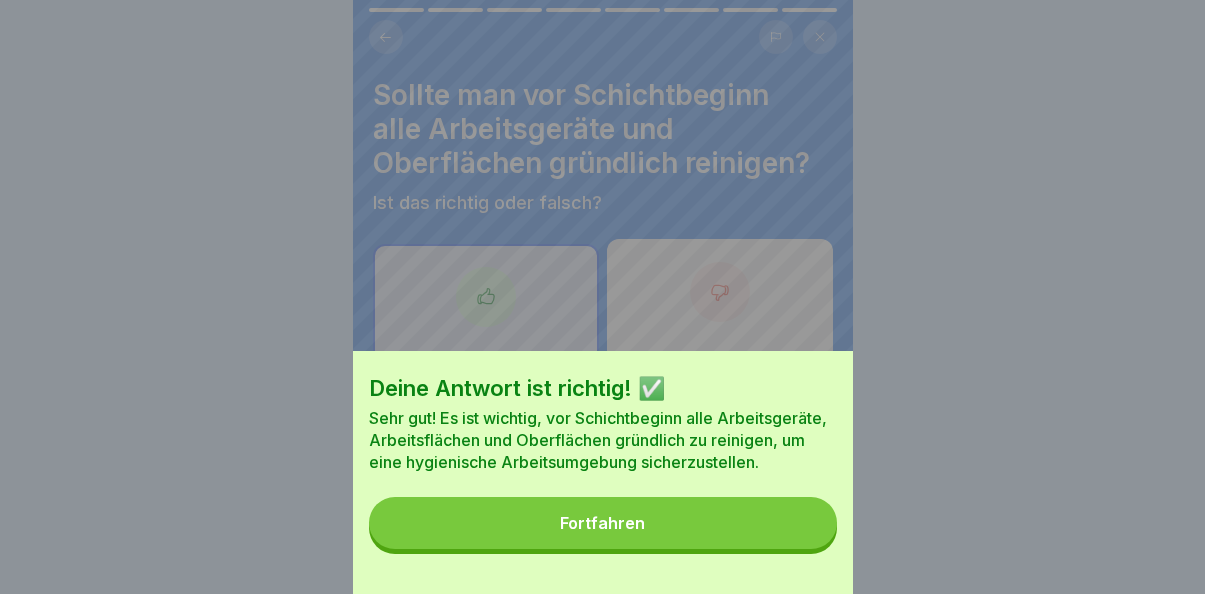 click on "Fortfahren" at bounding box center [603, 523] 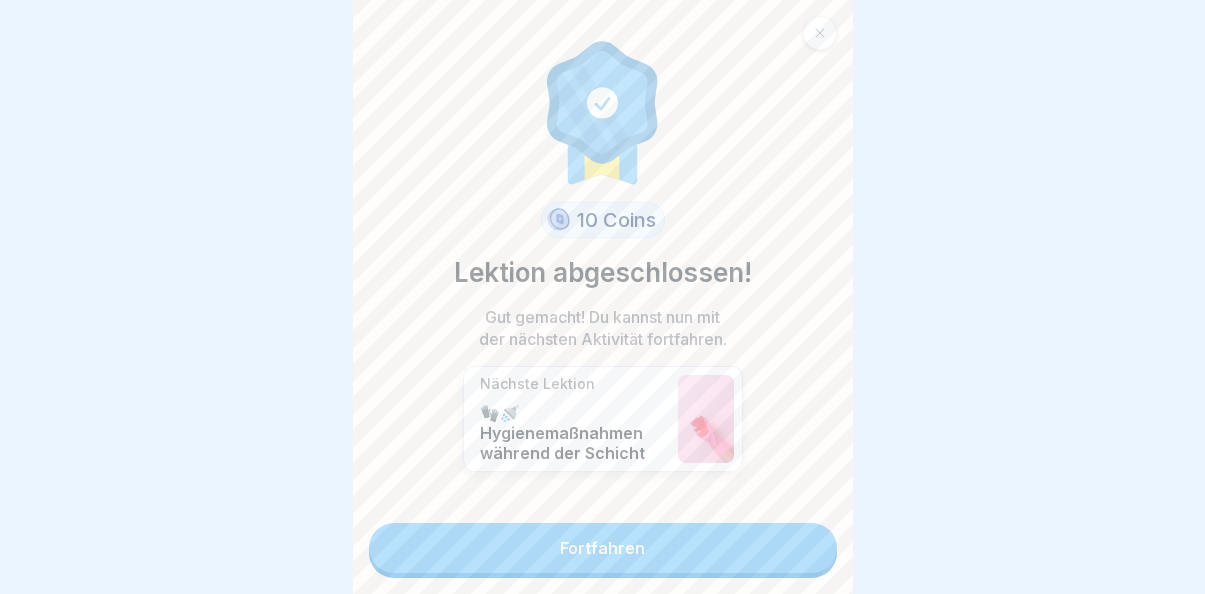 click on "Fortfahren" at bounding box center (603, 548) 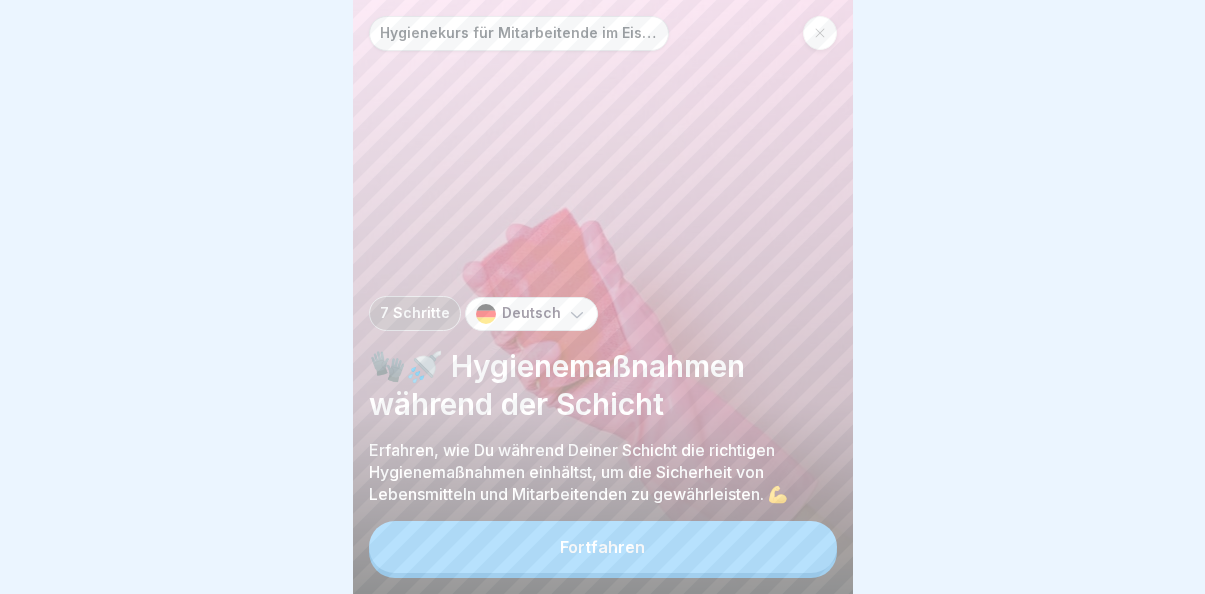 click on "Fortfahren" at bounding box center [603, 547] 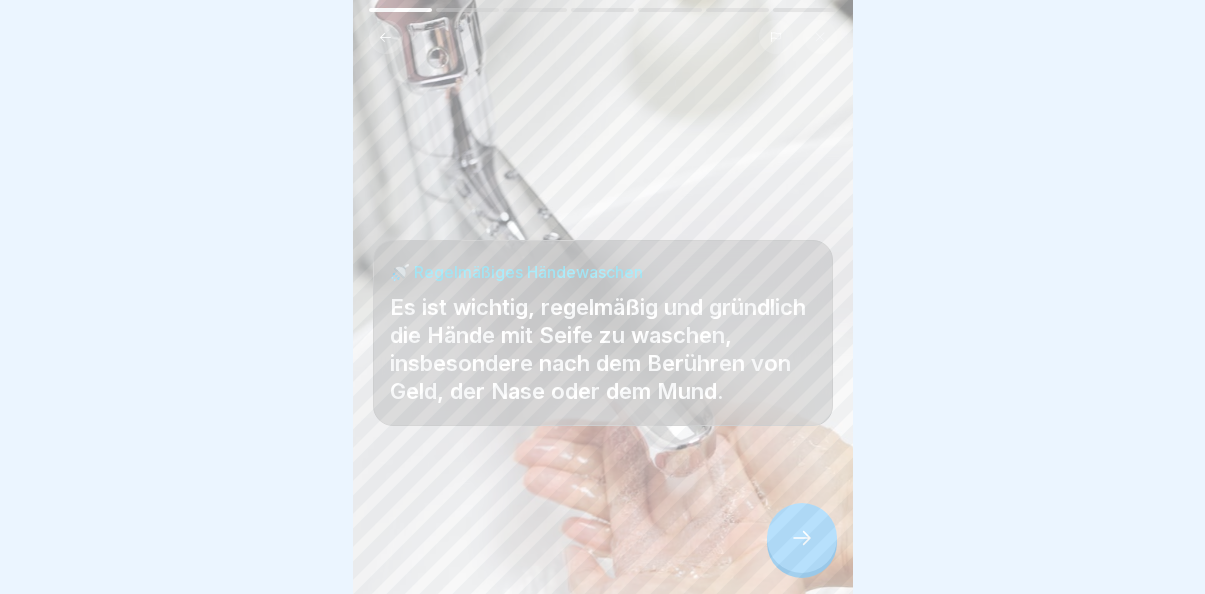 click 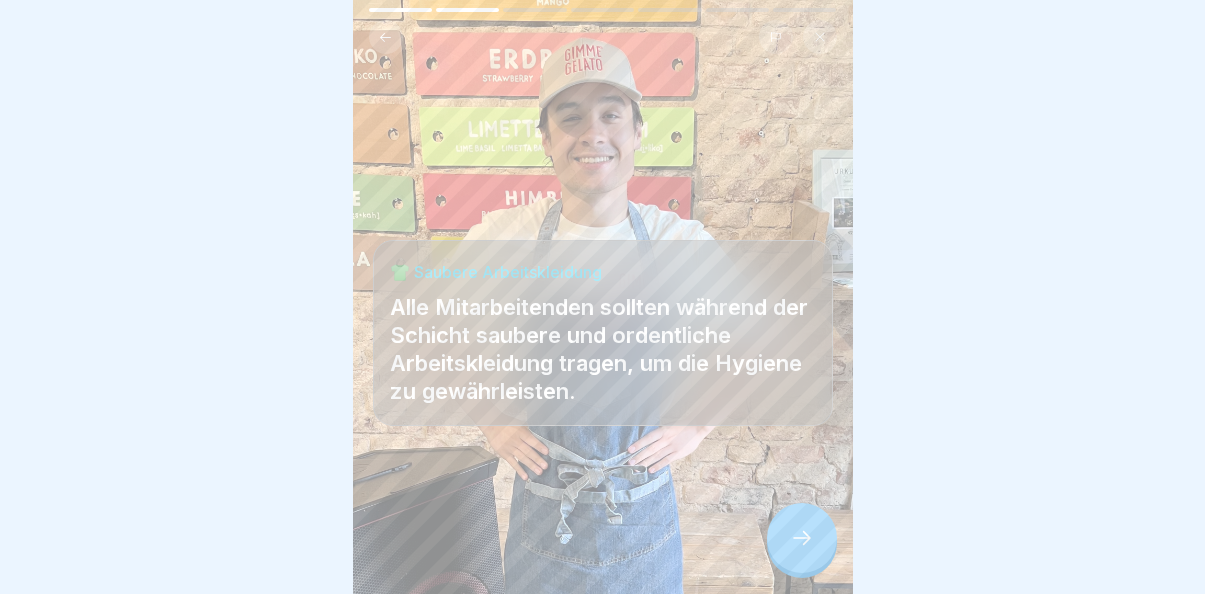 click 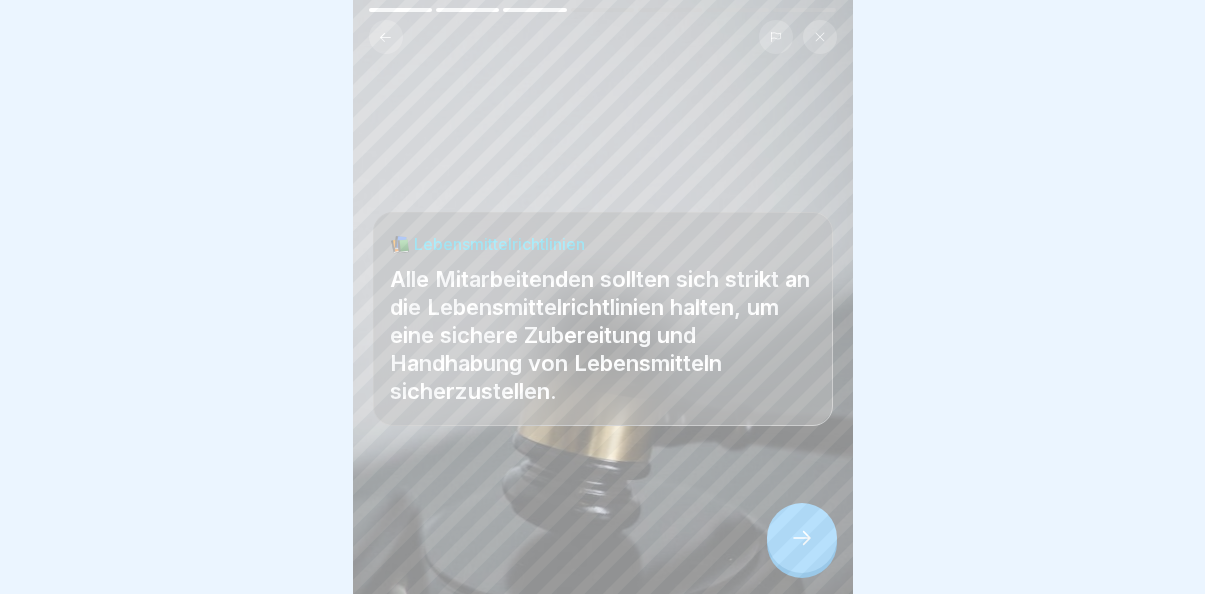 click at bounding box center (802, 538) 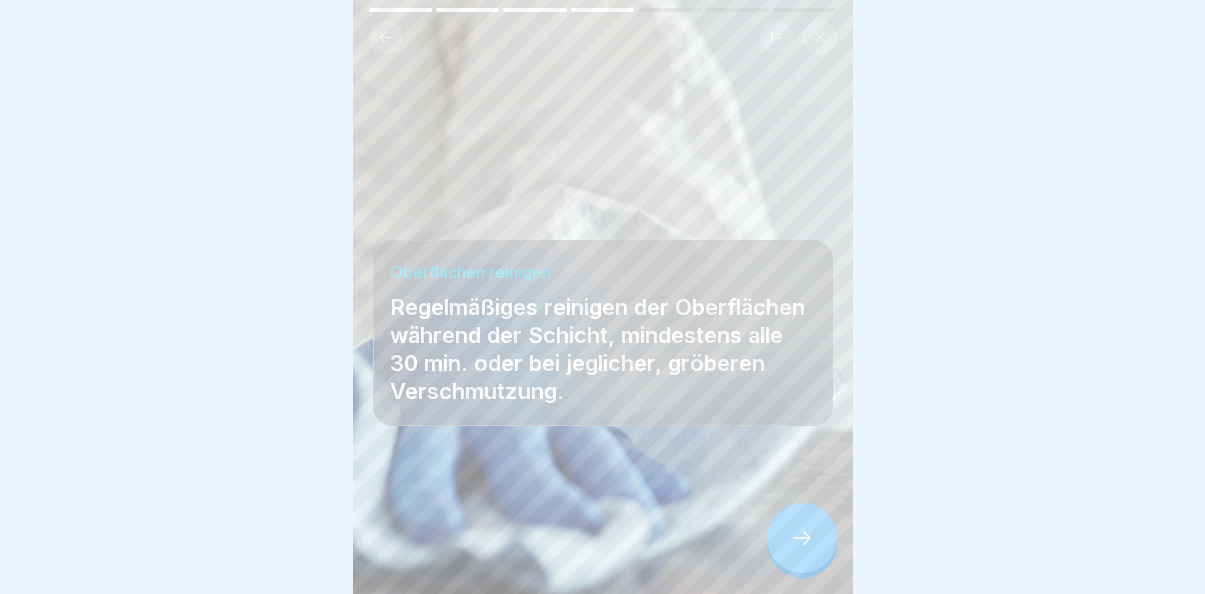 click 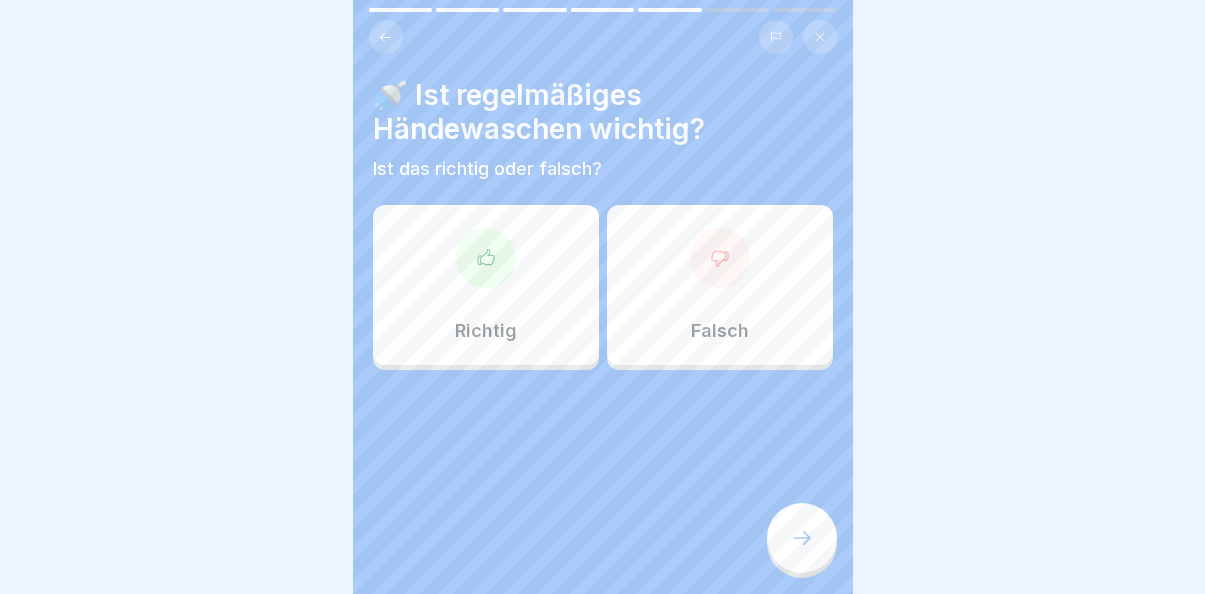 click on "Richtig" at bounding box center (486, 285) 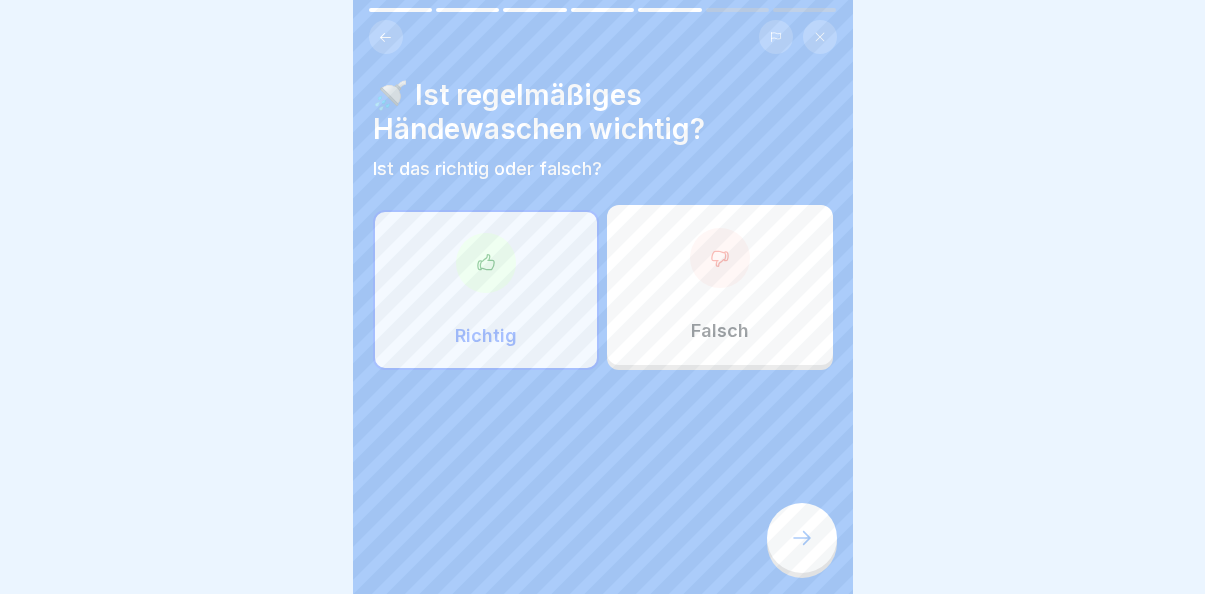 click at bounding box center [802, 538] 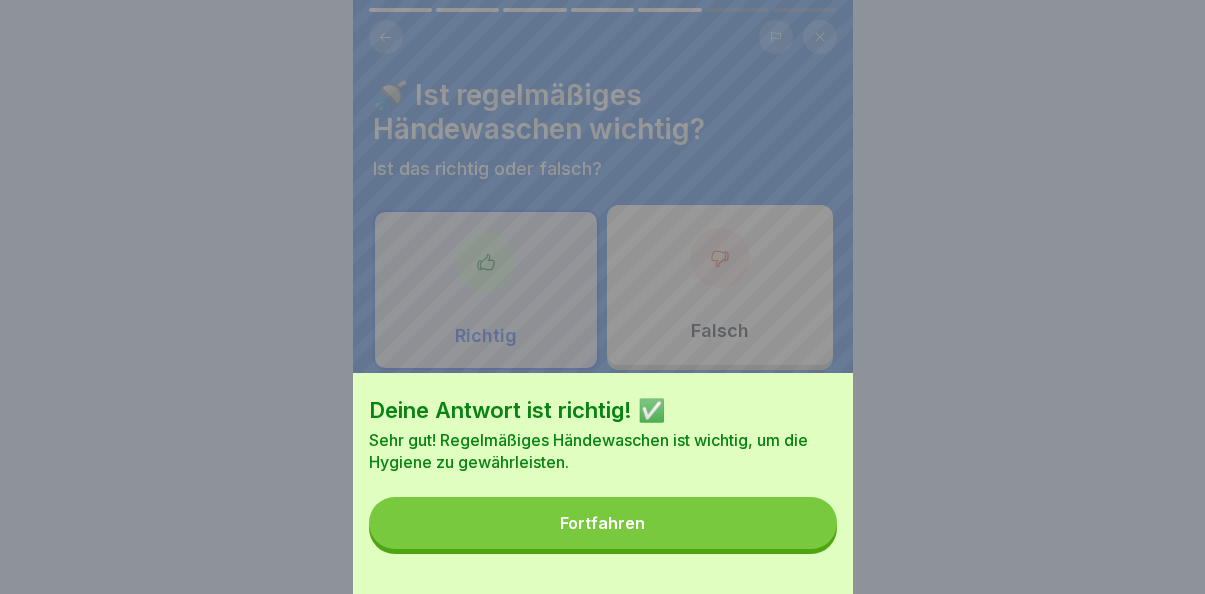 click on "Fortfahren" at bounding box center (603, 523) 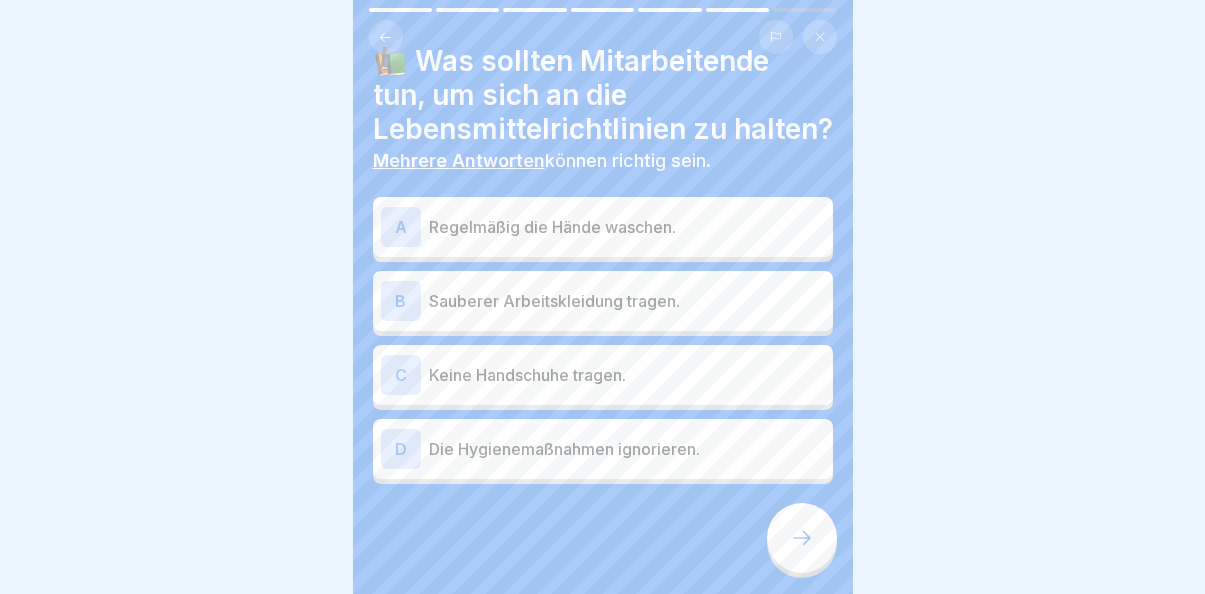 scroll, scrollTop: 65, scrollLeft: 0, axis: vertical 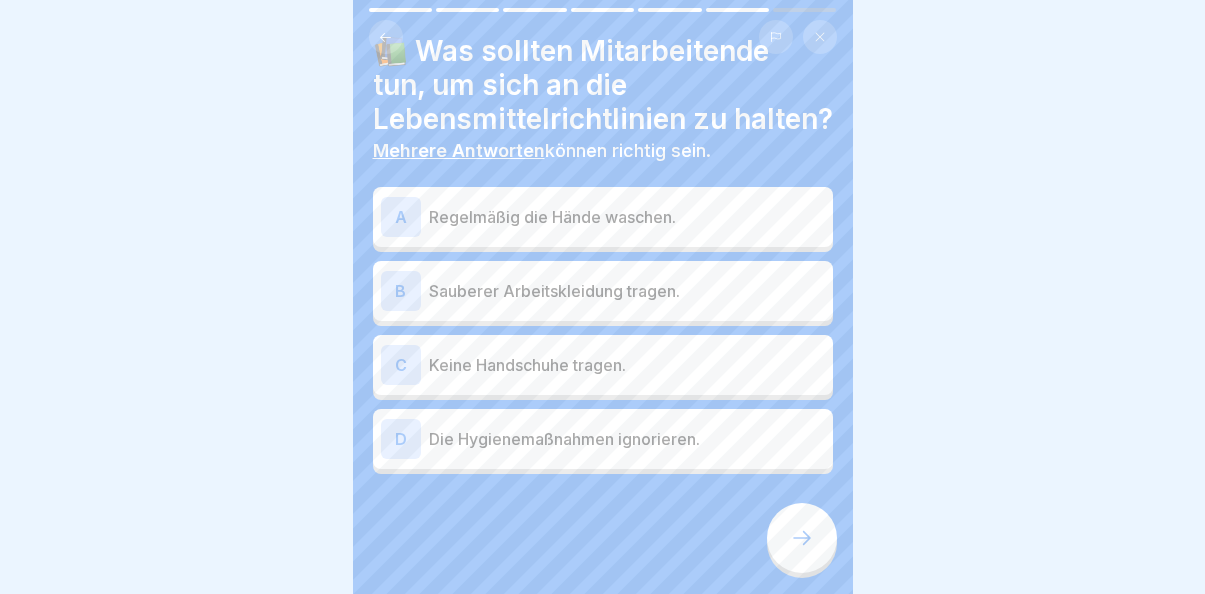 click on "Regelmäßig die Hände waschen." at bounding box center (627, 217) 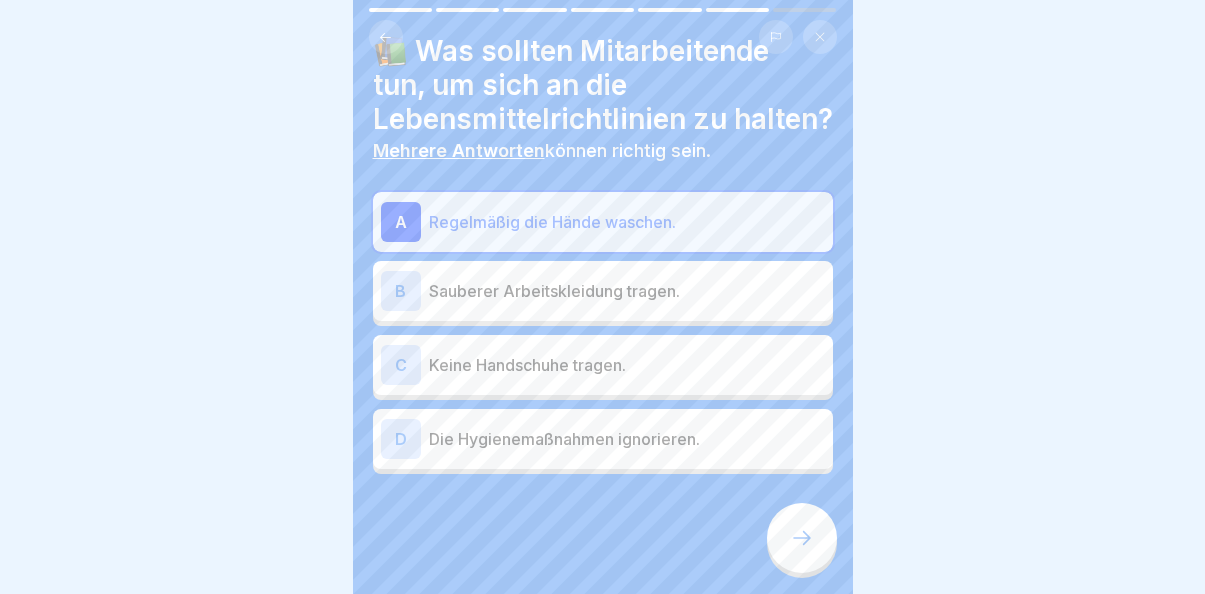 click on "Sauberer Arbeitskleidung tragen." at bounding box center (627, 291) 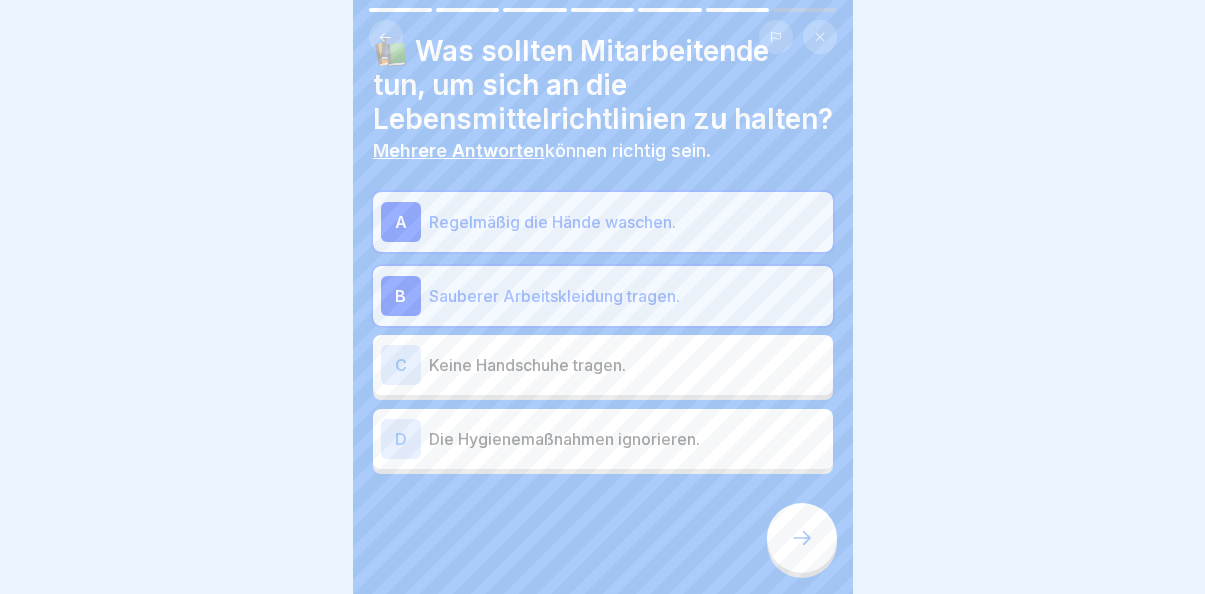 scroll, scrollTop: 77, scrollLeft: 0, axis: vertical 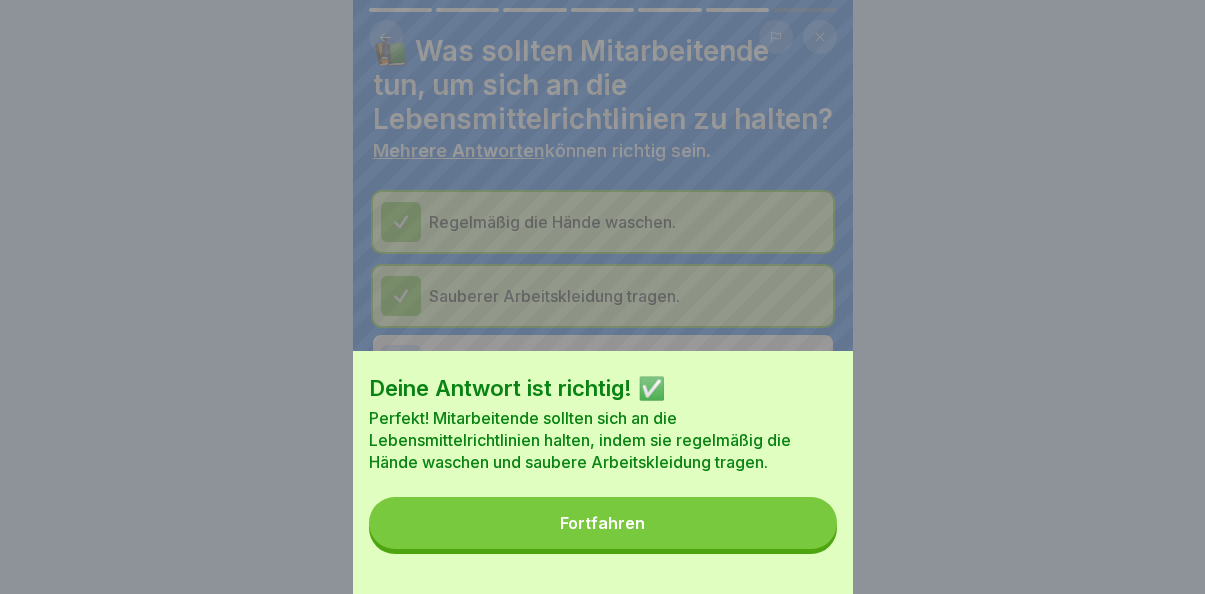 click on "Fortfahren" at bounding box center (603, 523) 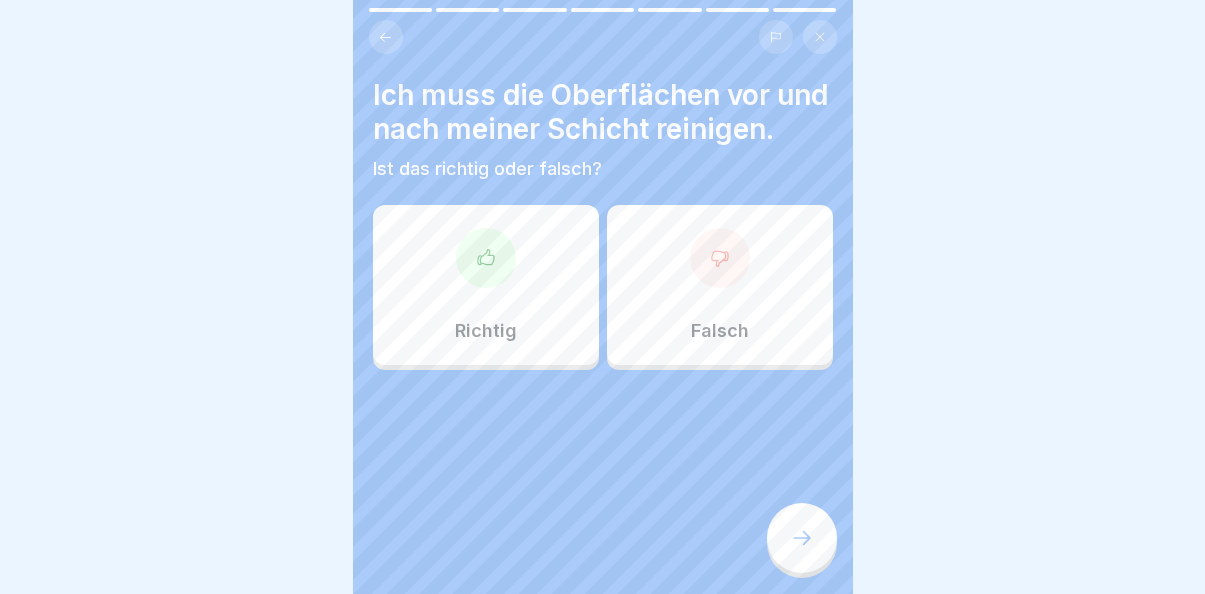 click on "Richtig" at bounding box center (486, 331) 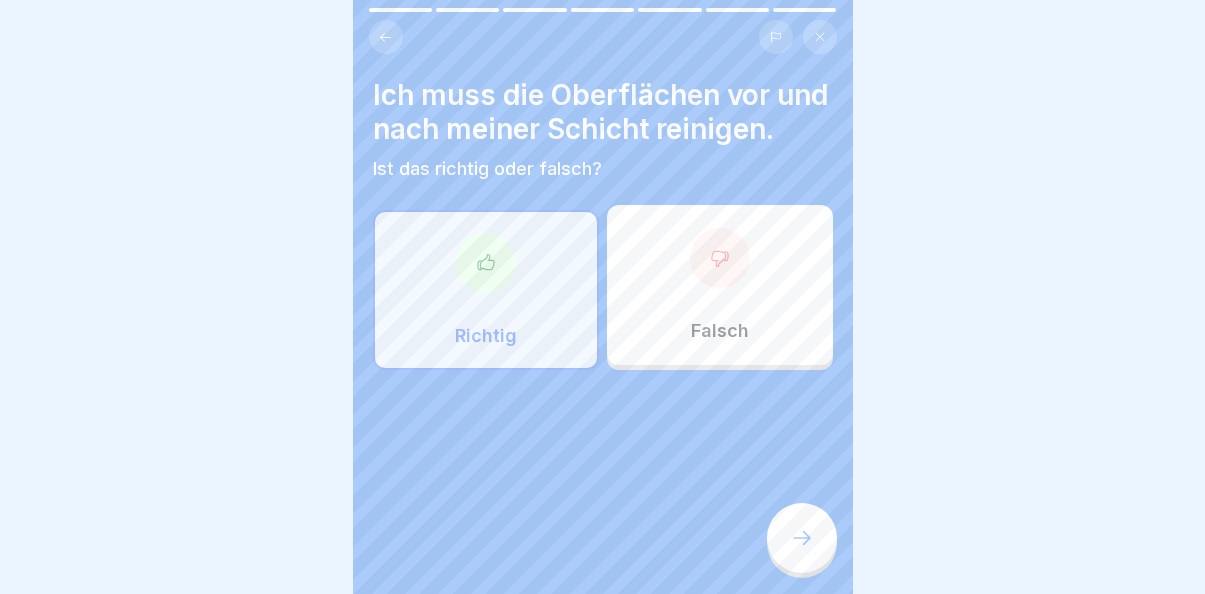 click at bounding box center (802, 538) 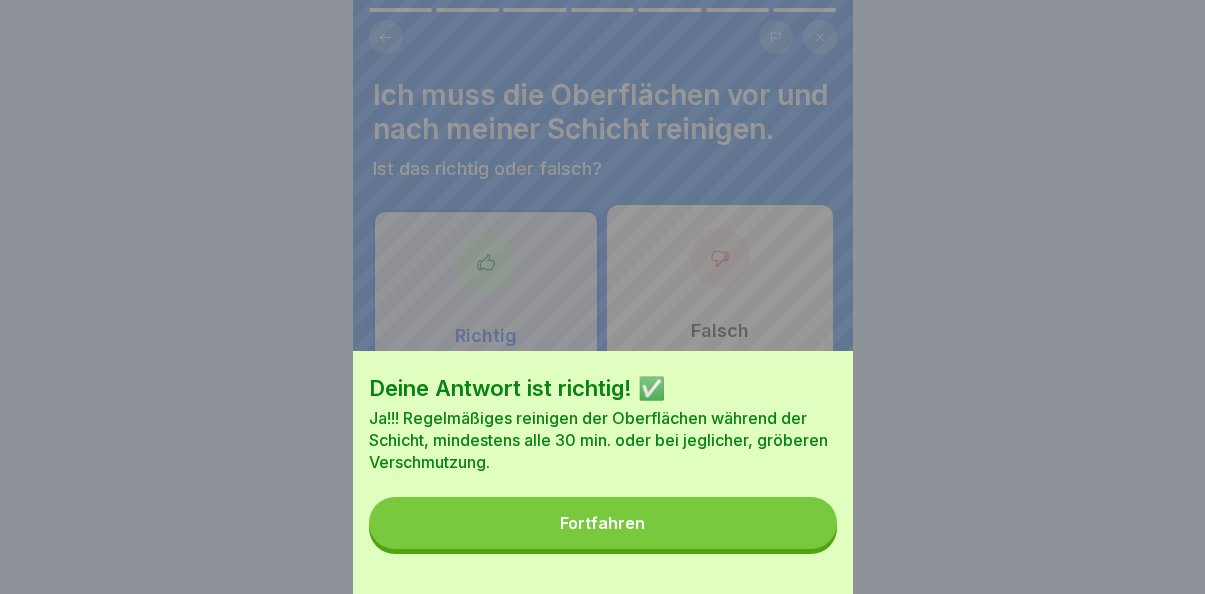 click on "Fortfahren" at bounding box center (603, 523) 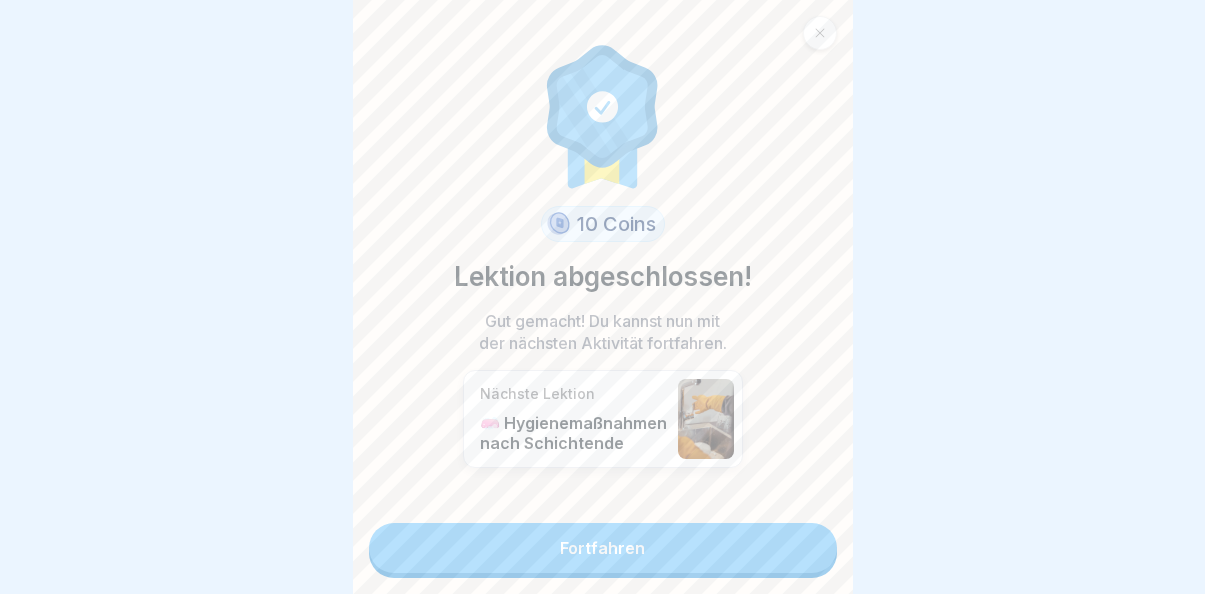 click on "Fortfahren" at bounding box center (603, 548) 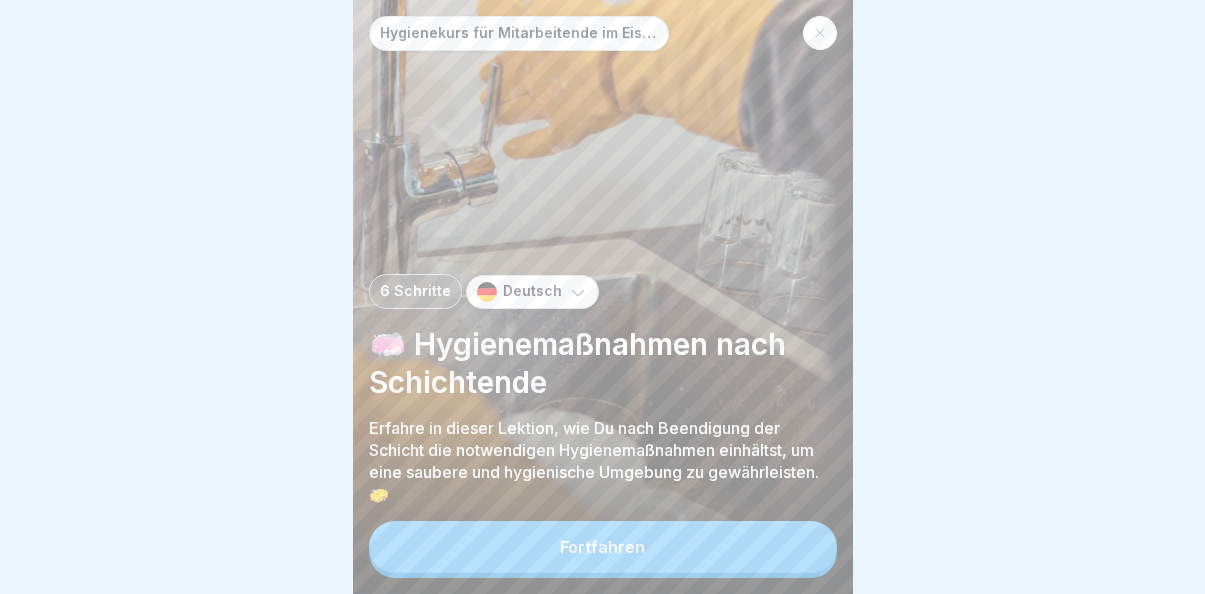 click on "Fortfahren" at bounding box center (603, 547) 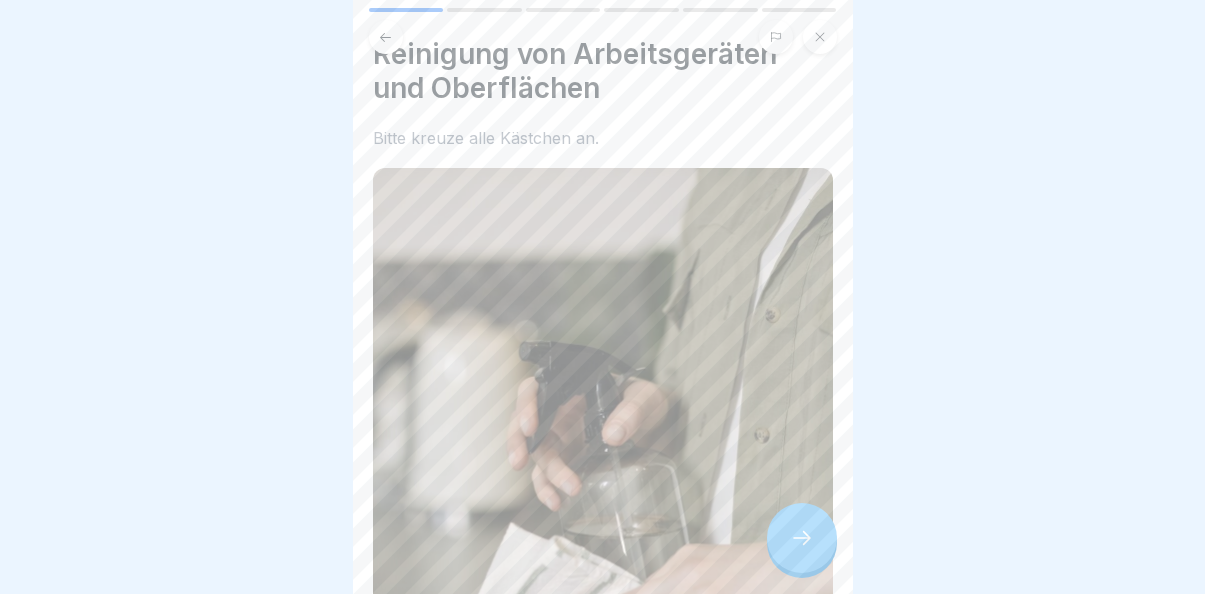 scroll, scrollTop: 511, scrollLeft: 0, axis: vertical 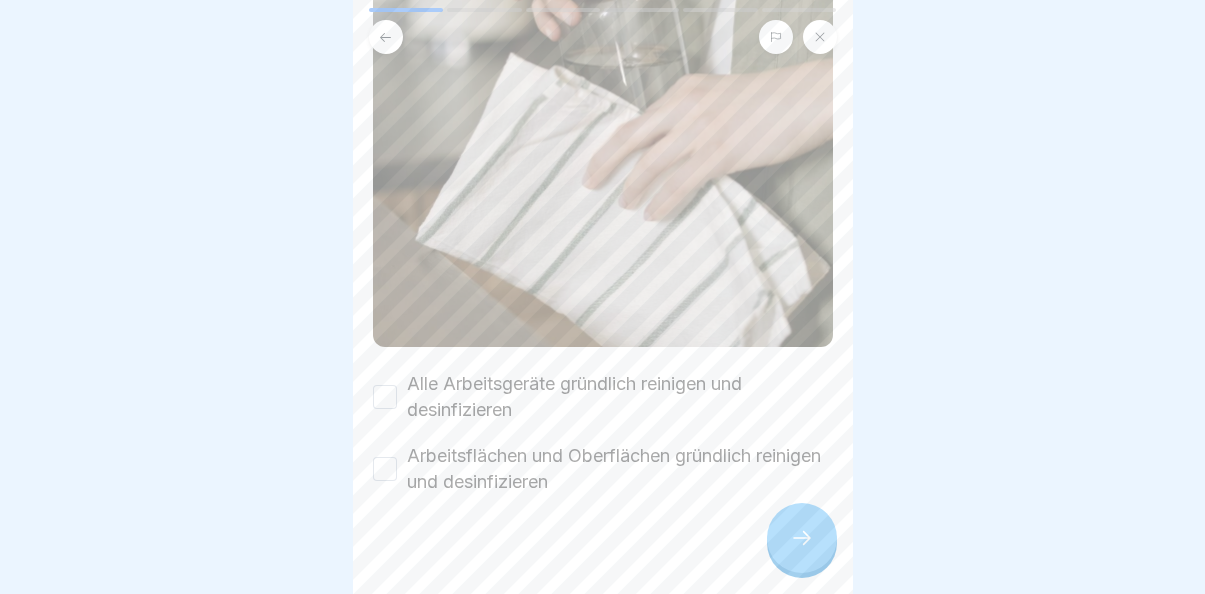 click on "Alle Arbeitsgeräte gründlich reinigen und desinfizieren" at bounding box center (385, 397) 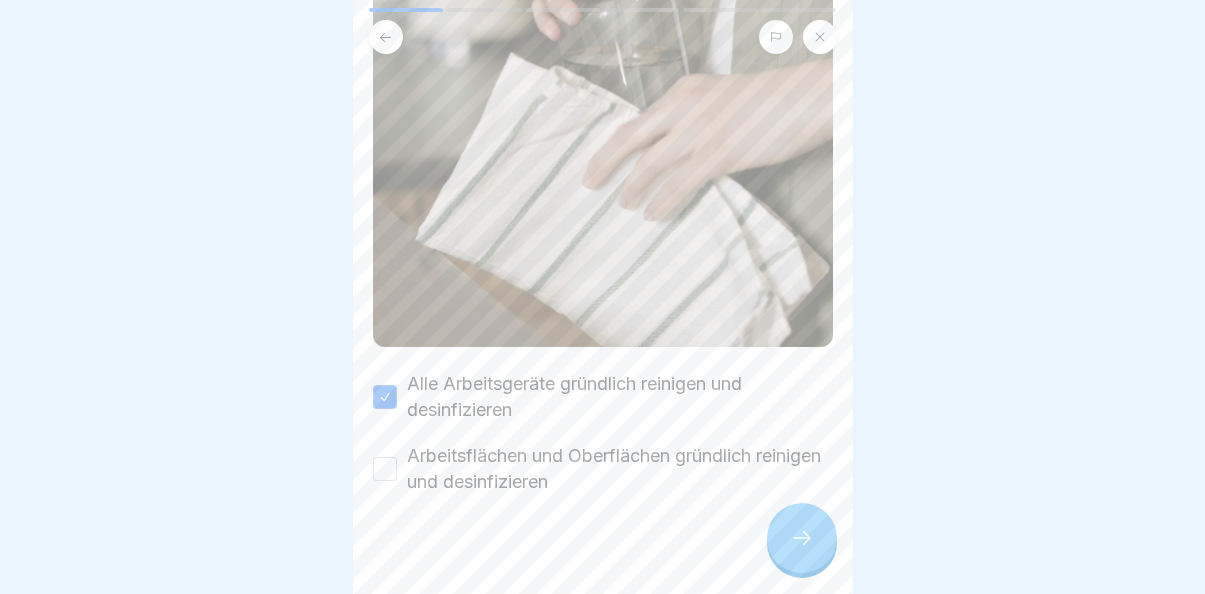 click on "Arbeitsflächen und Oberflächen gründlich reinigen und desinfizieren" at bounding box center (603, 469) 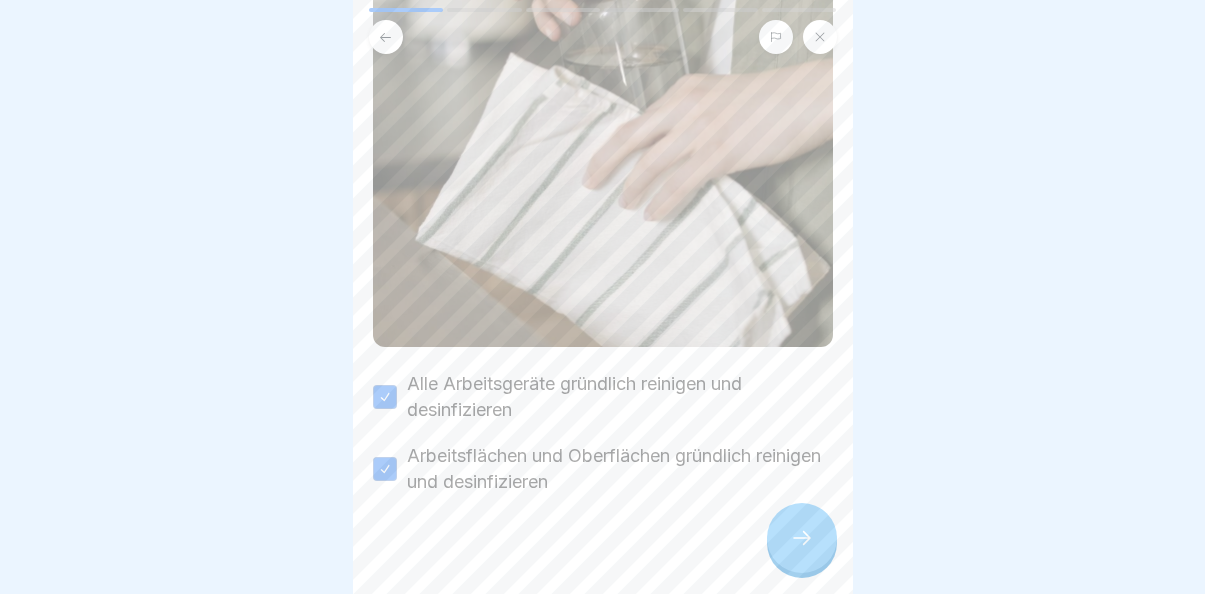click 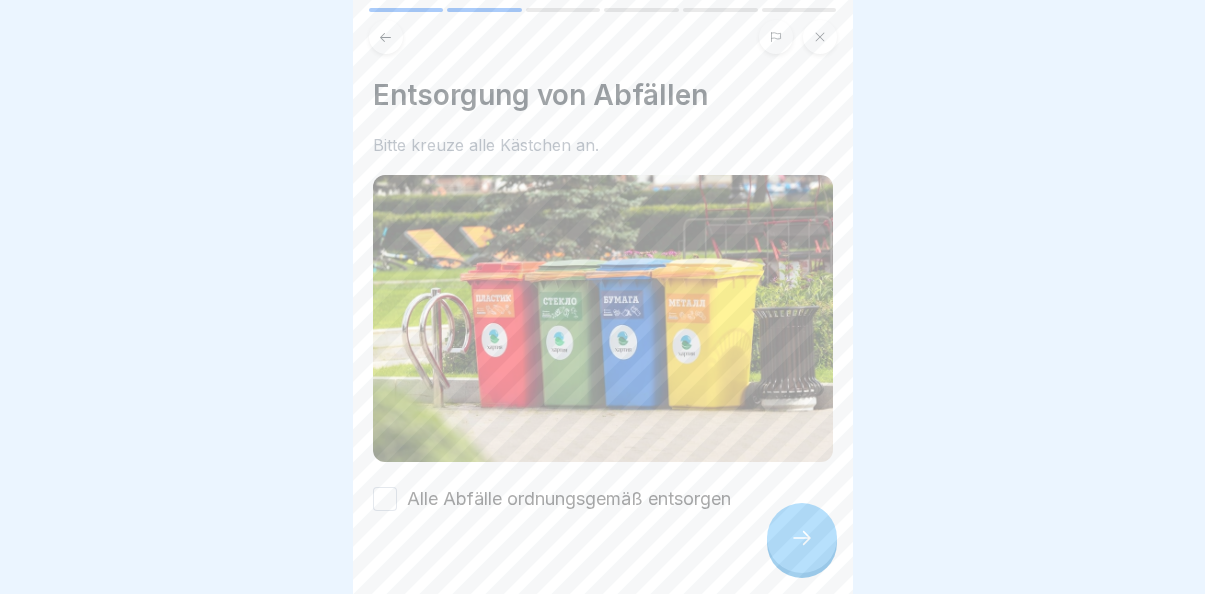 scroll, scrollTop: 15, scrollLeft: 0, axis: vertical 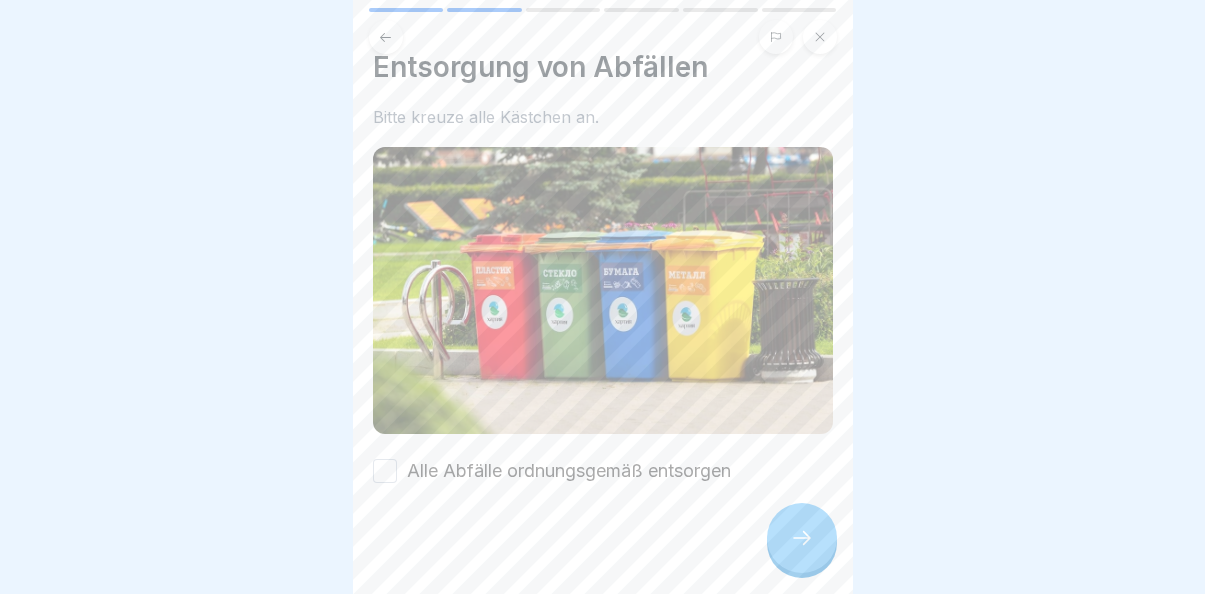 click on "Entsorgung von Abfällen Bitte kreuze alle Kästchen an. Alle Abfälle ordnungsgemäß entsorgen" at bounding box center [603, 297] 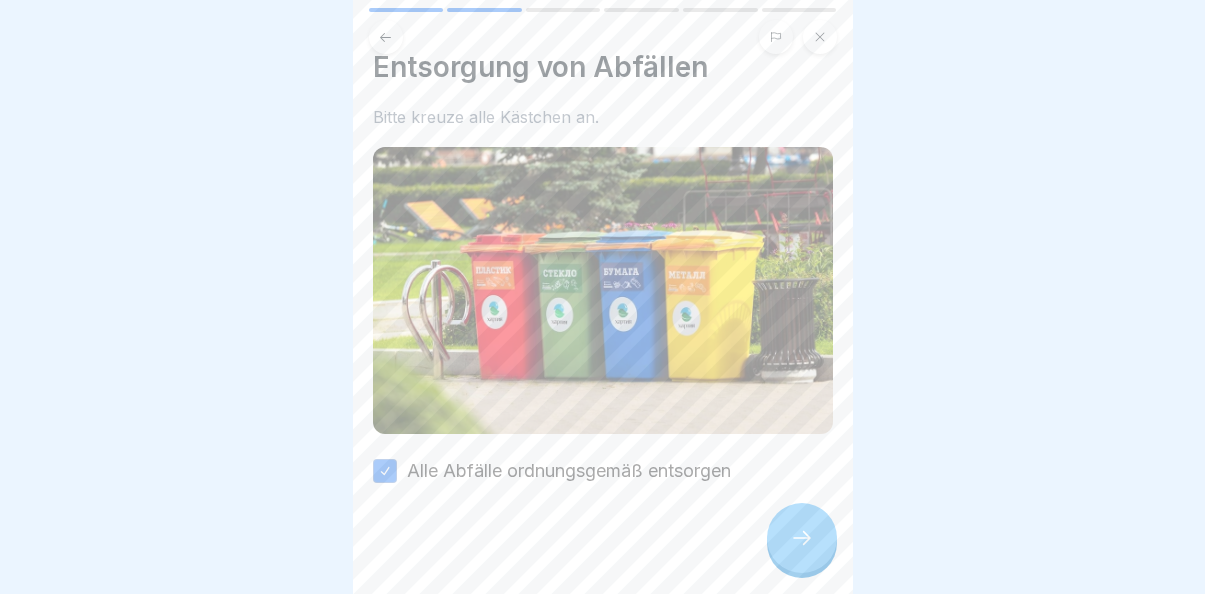 click at bounding box center [802, 538] 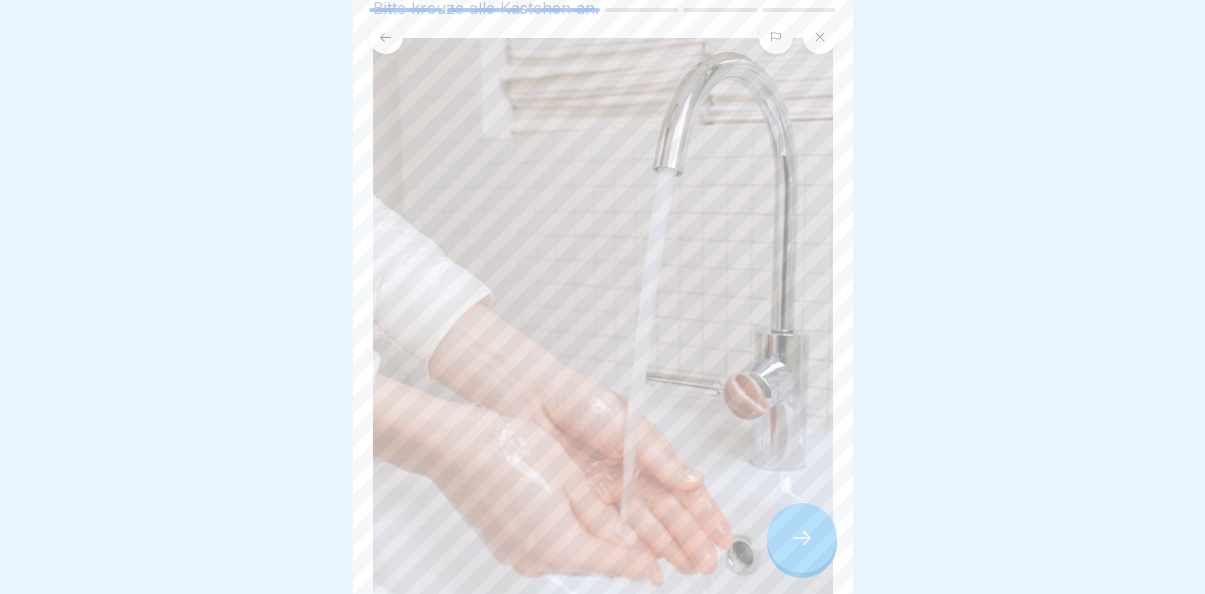 scroll, scrollTop: 527, scrollLeft: 0, axis: vertical 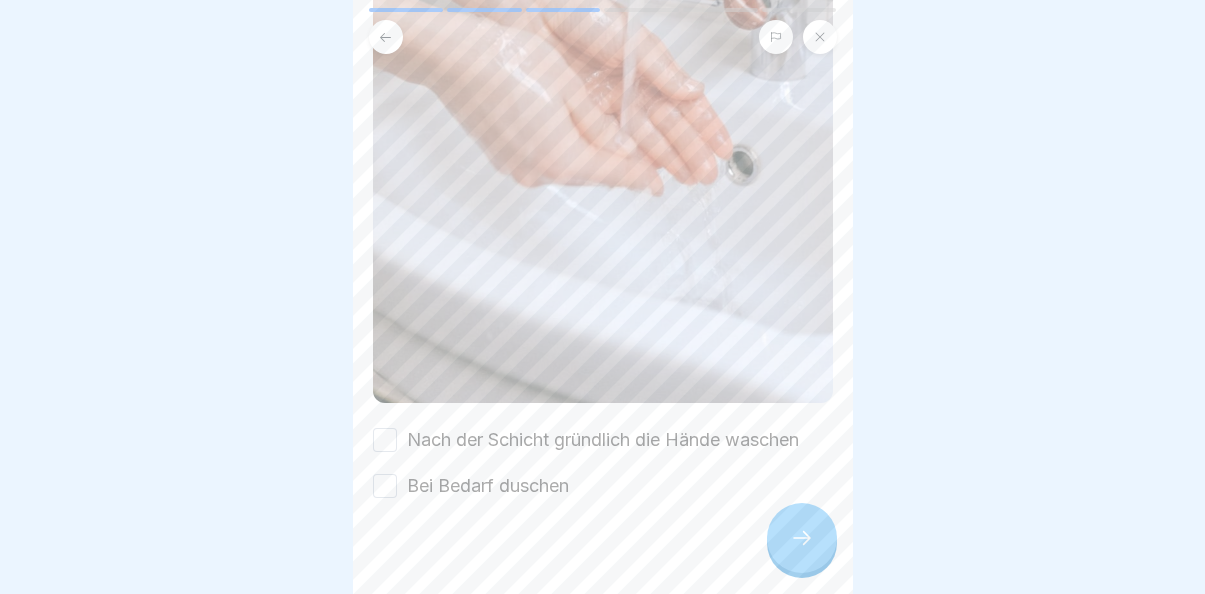 click on "Nach der Schicht gründlich die Hände waschen" at bounding box center [385, 440] 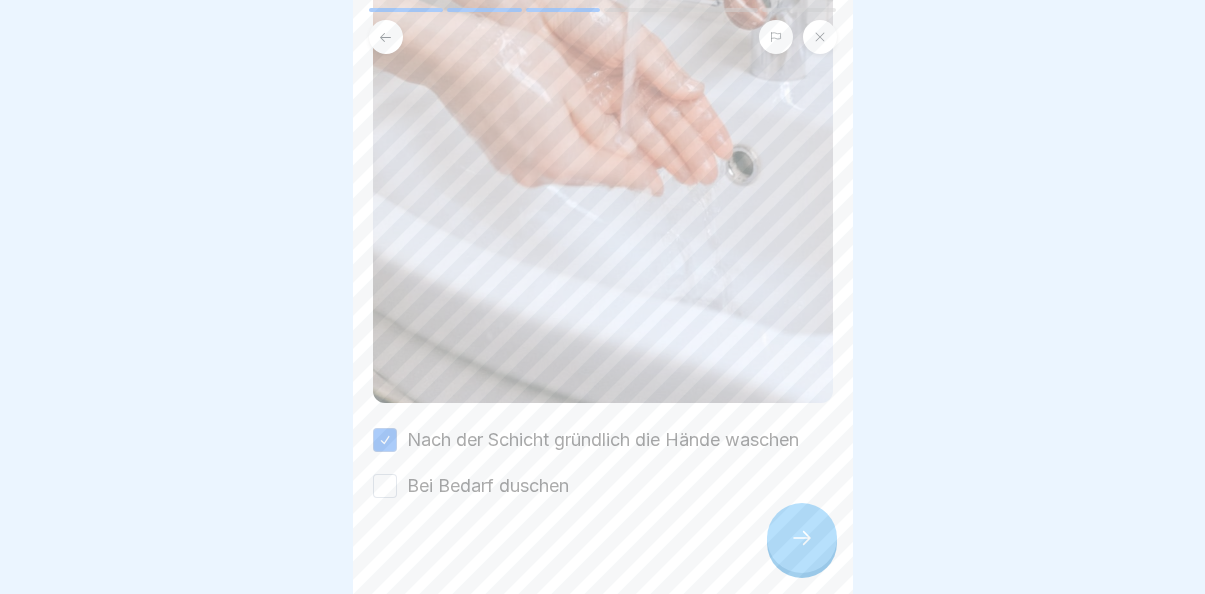 click on "Bei Bedarf duschen" at bounding box center [385, 486] 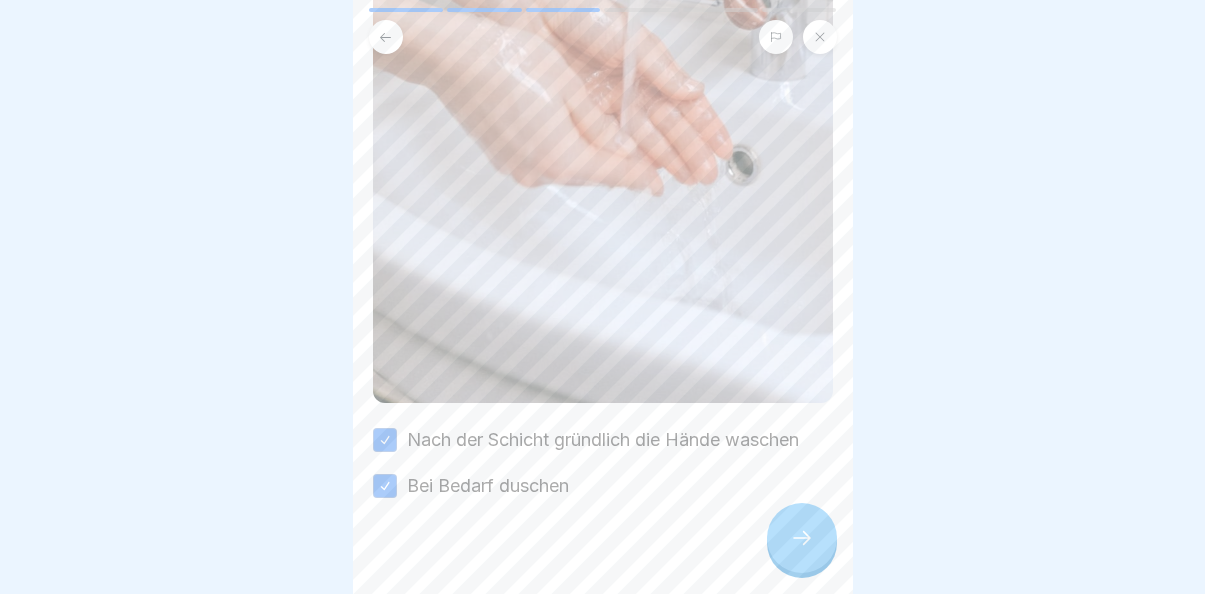click 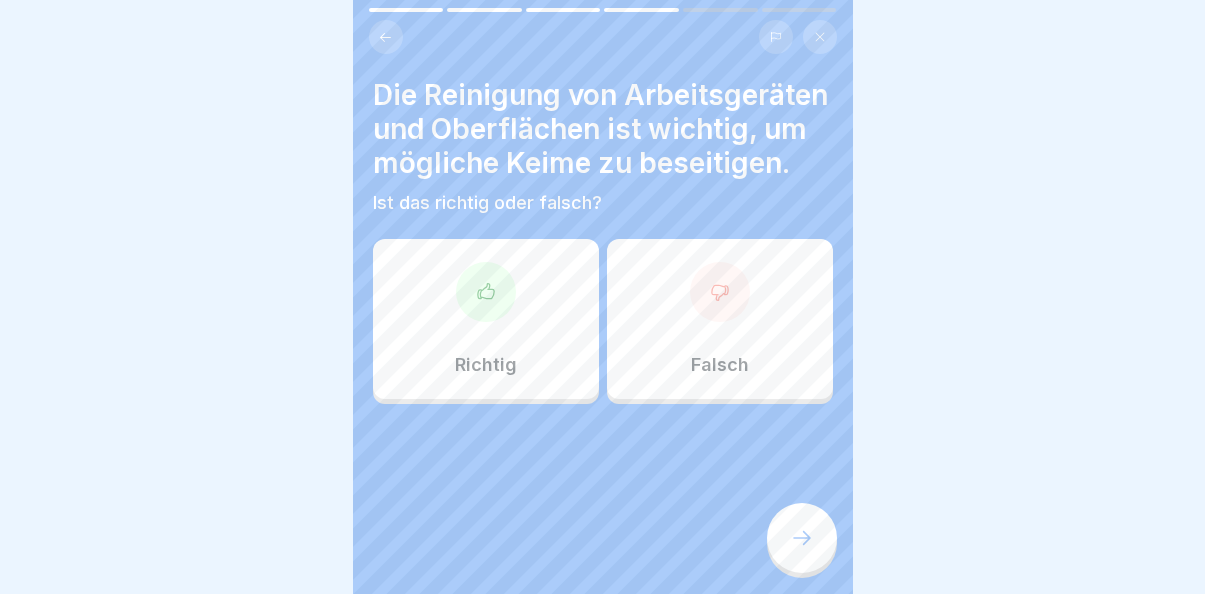 click on "Richtig" at bounding box center (486, 319) 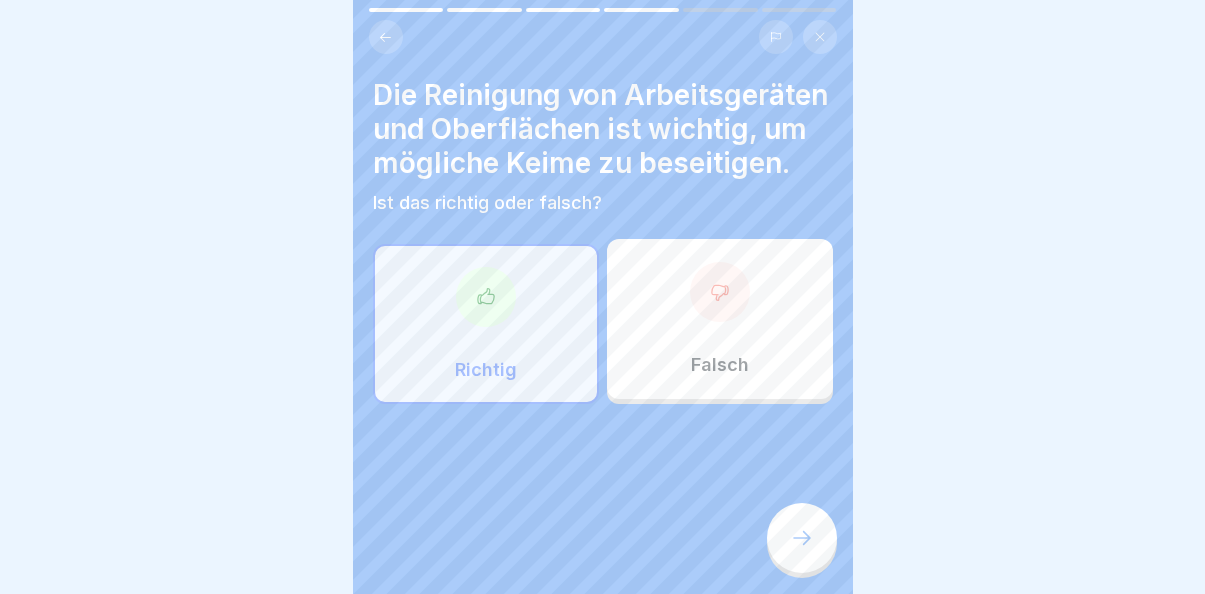 click at bounding box center [603, 464] 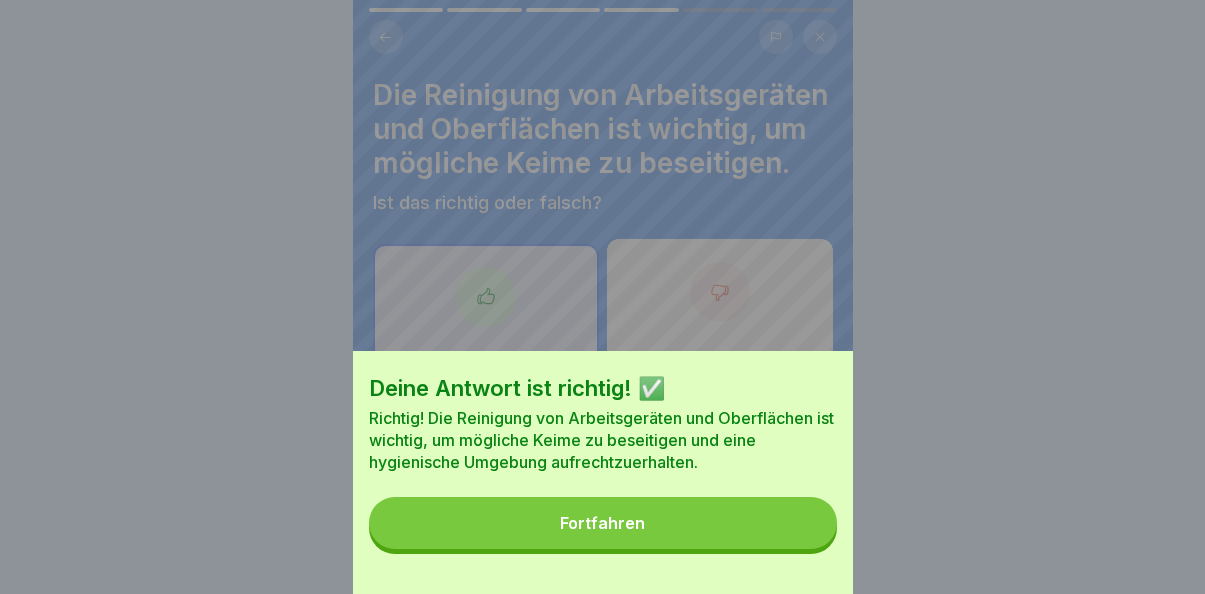 click on "Fortfahren" at bounding box center [603, 523] 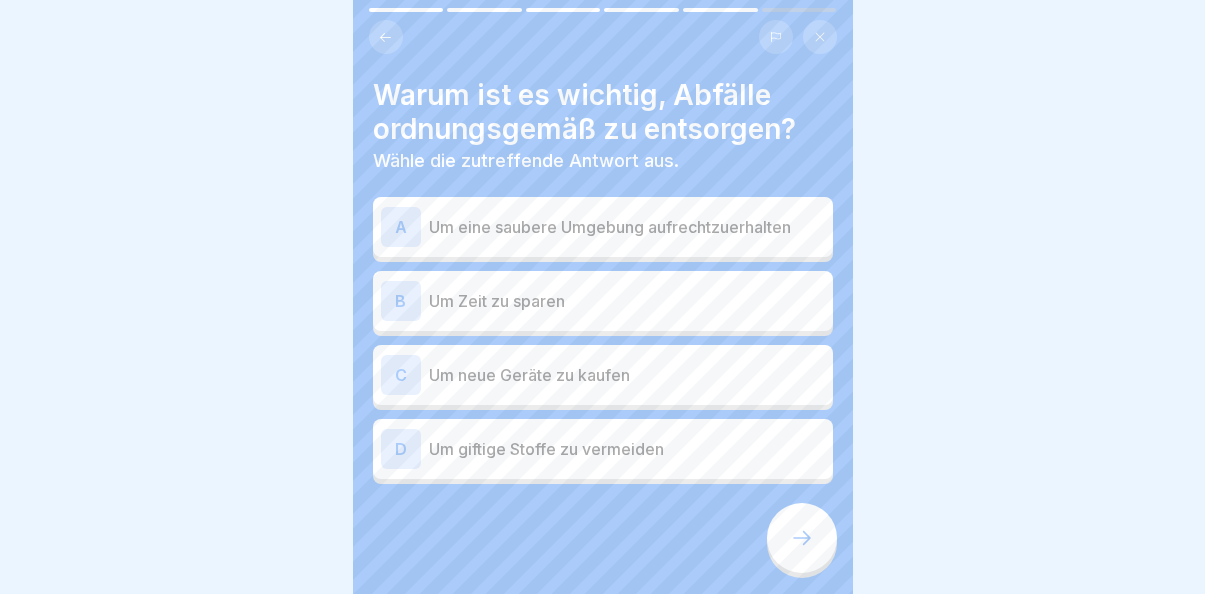 click on "Um eine saubere Umgebung aufrechtzuerhalten" at bounding box center (627, 227) 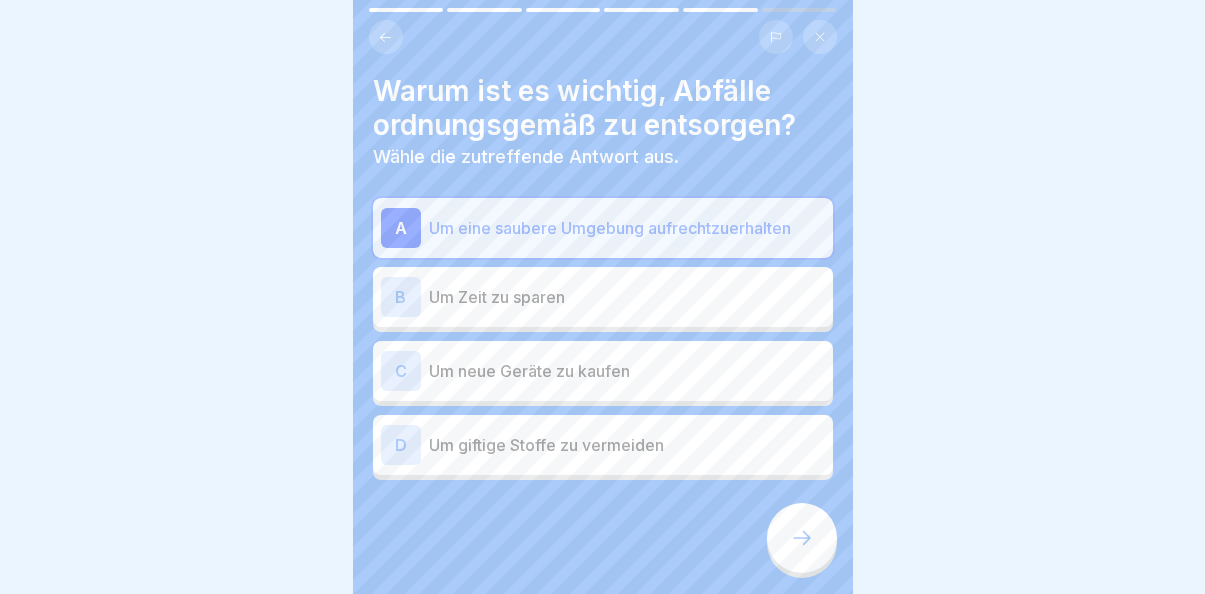 scroll, scrollTop: 9, scrollLeft: 0, axis: vertical 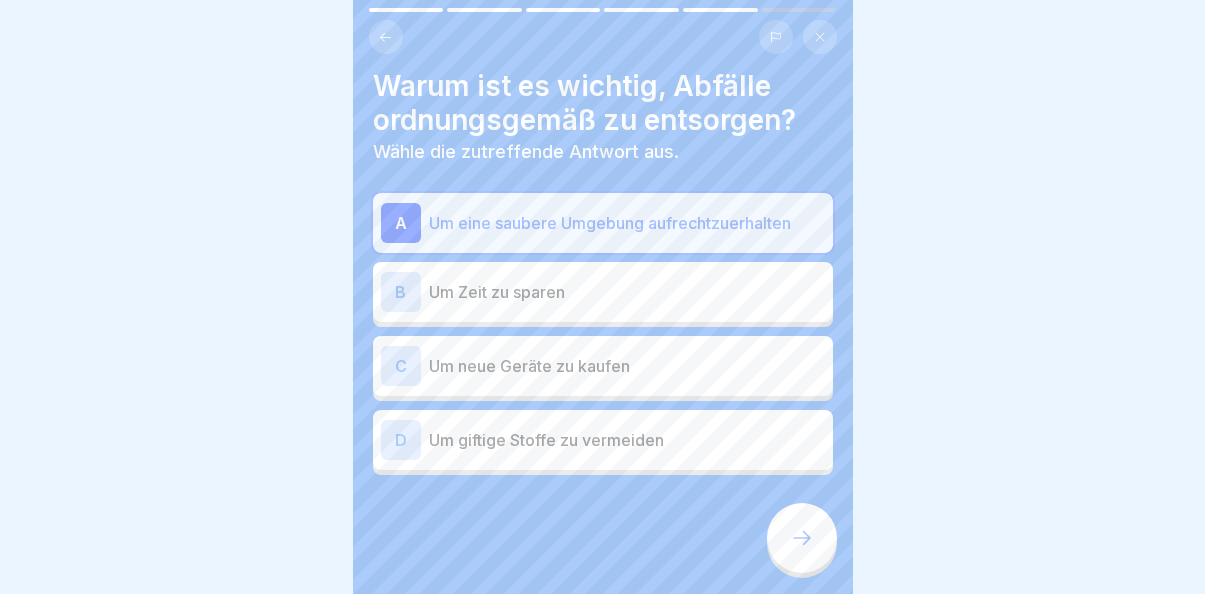 click on "A Um eine saubere Umgebung aufrechtzuerhalten B Um Zeit zu sparen C Um neue Geräte zu kaufen D Um giftige Stoffe zu vermeiden" at bounding box center (603, 334) 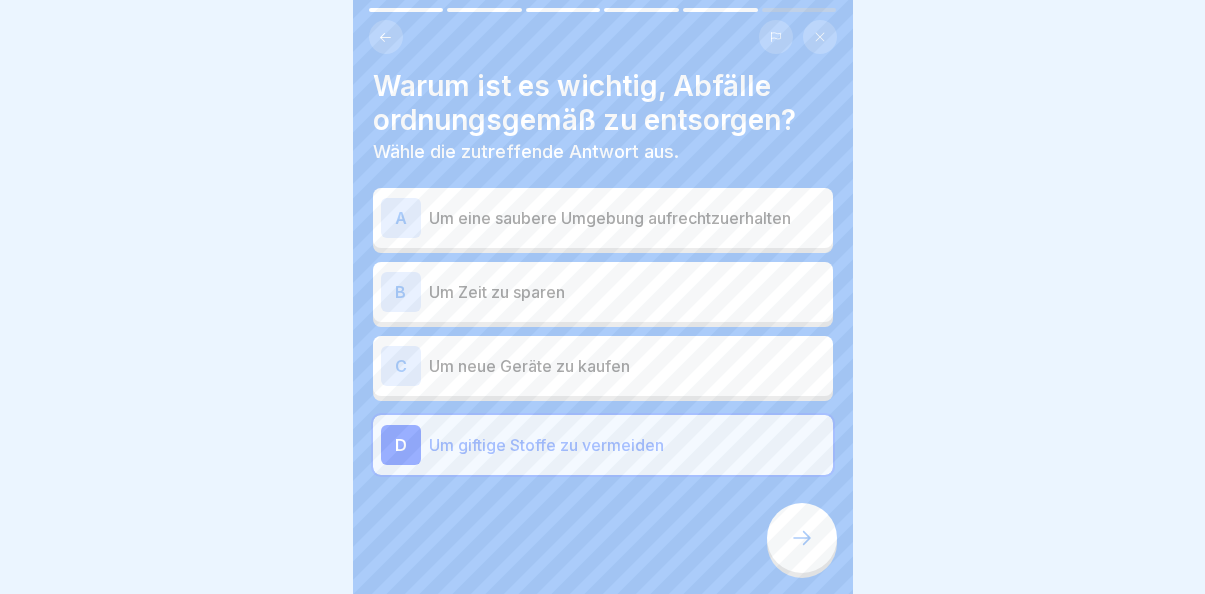 click on "A Um eine saubere Umgebung aufrechtzuerhalten" at bounding box center [603, 218] 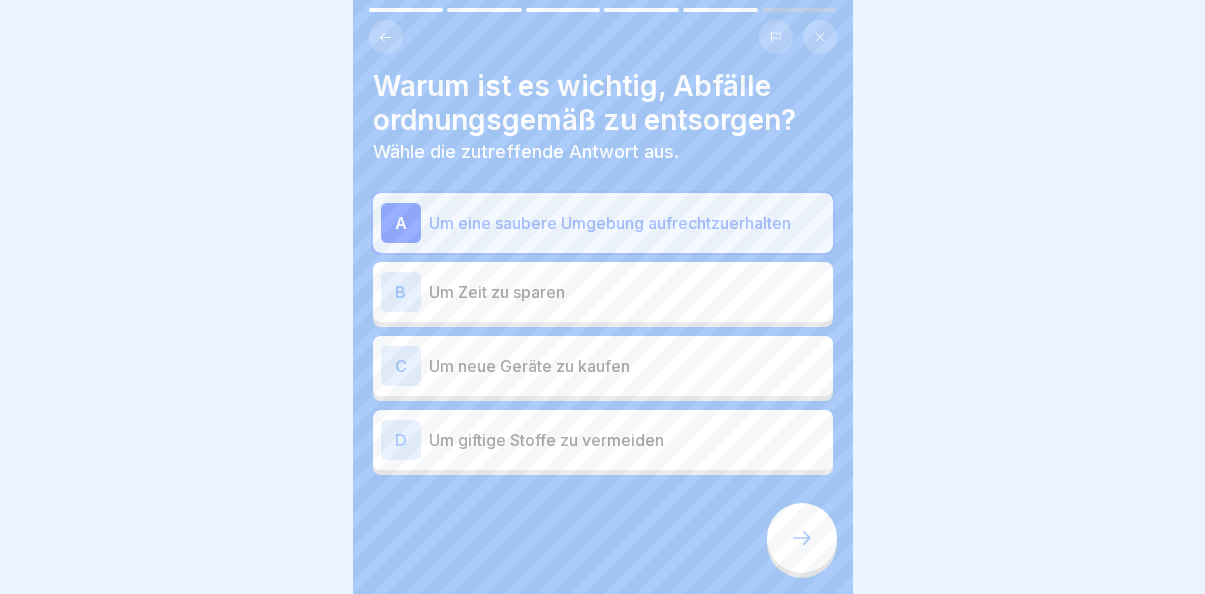 click 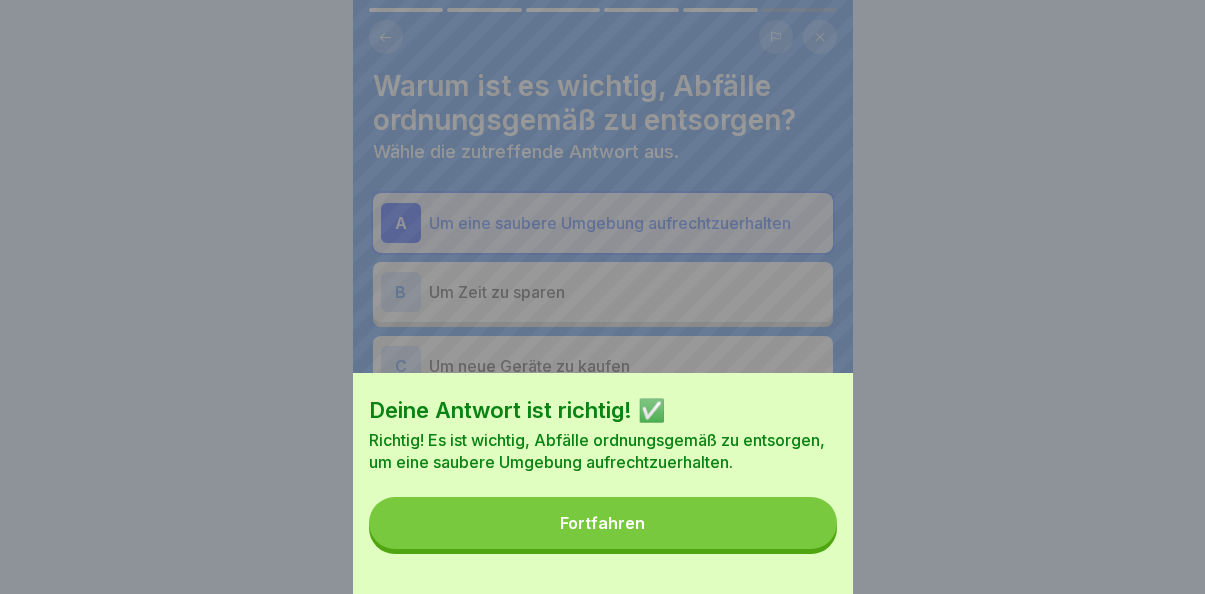 click on "Fortfahren" at bounding box center (603, 523) 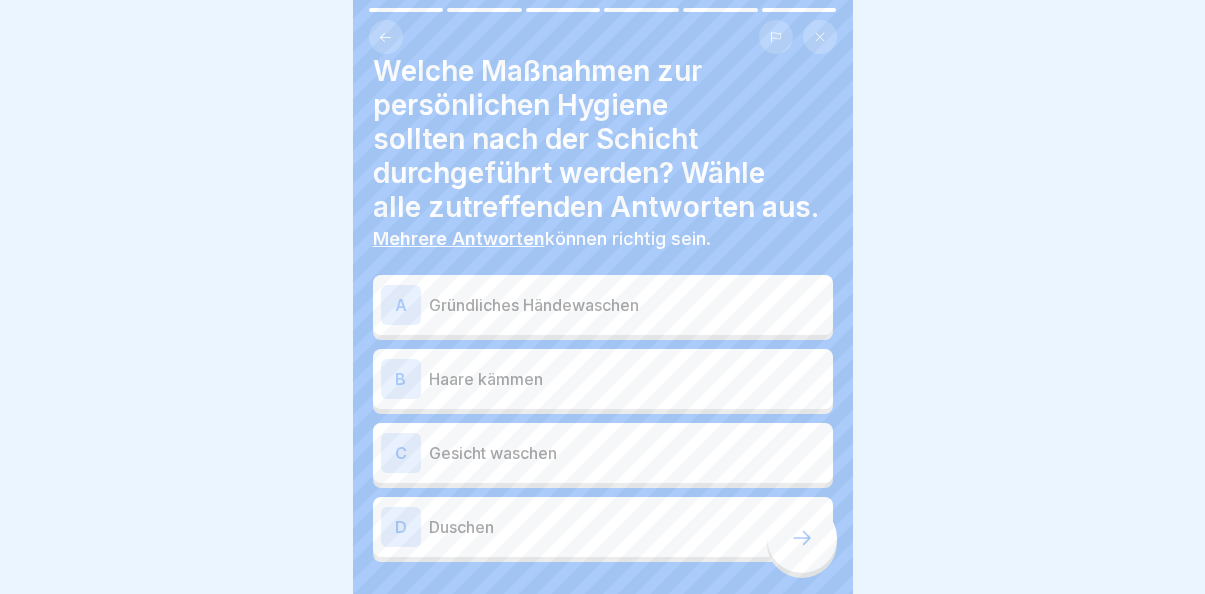 scroll, scrollTop: 54, scrollLeft: 0, axis: vertical 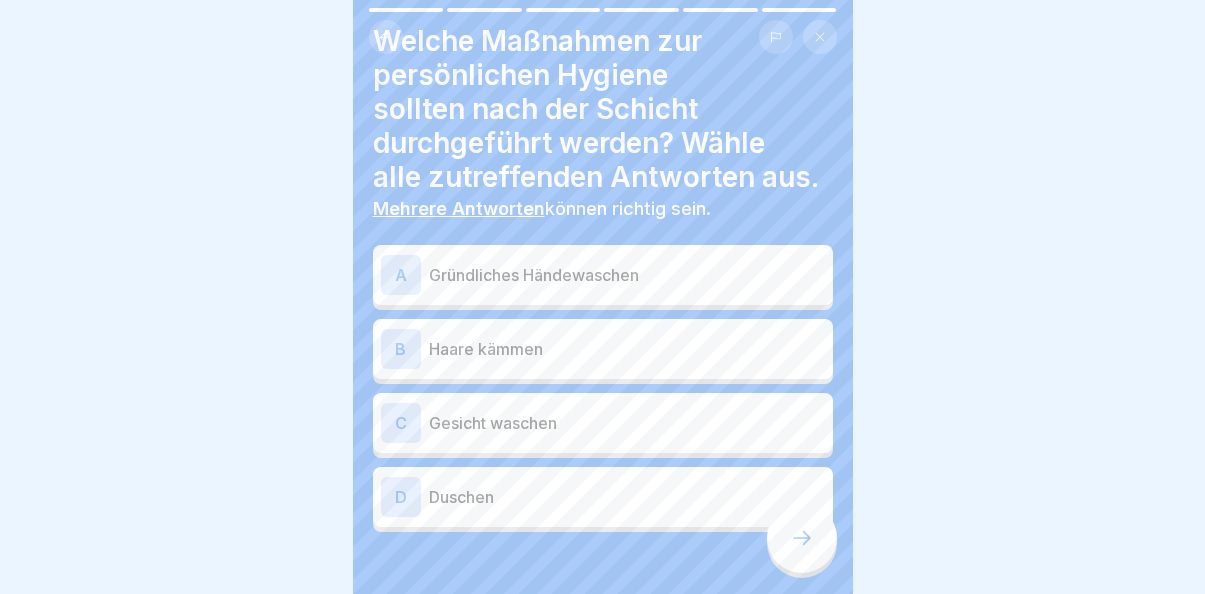 click on "Gründliches Händewaschen" at bounding box center [627, 275] 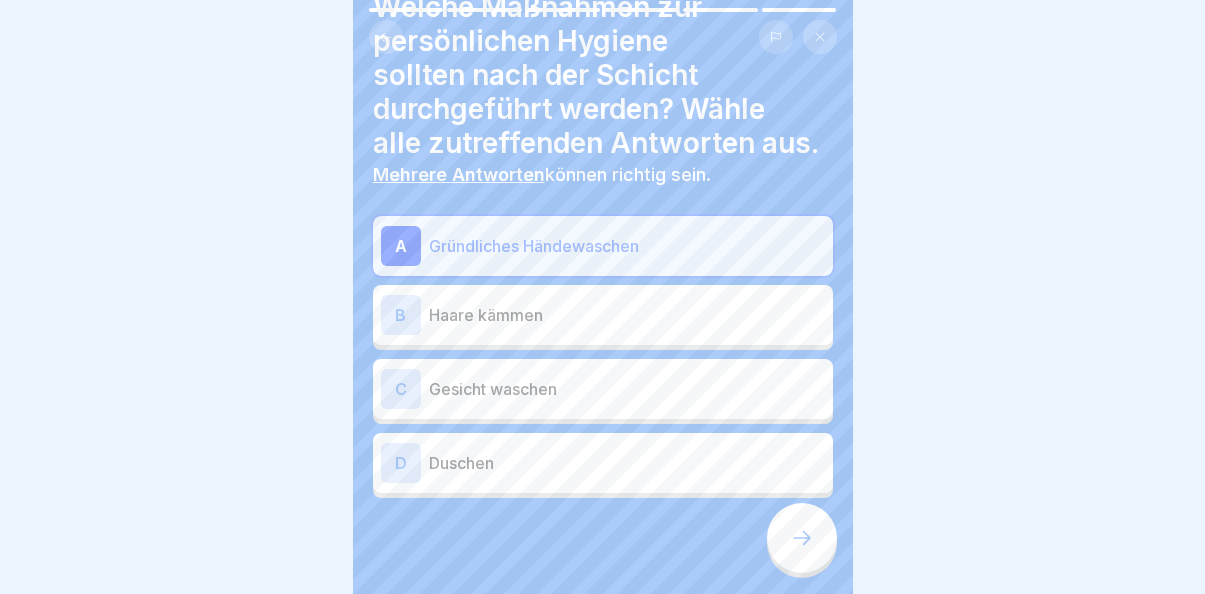 scroll, scrollTop: 111, scrollLeft: 0, axis: vertical 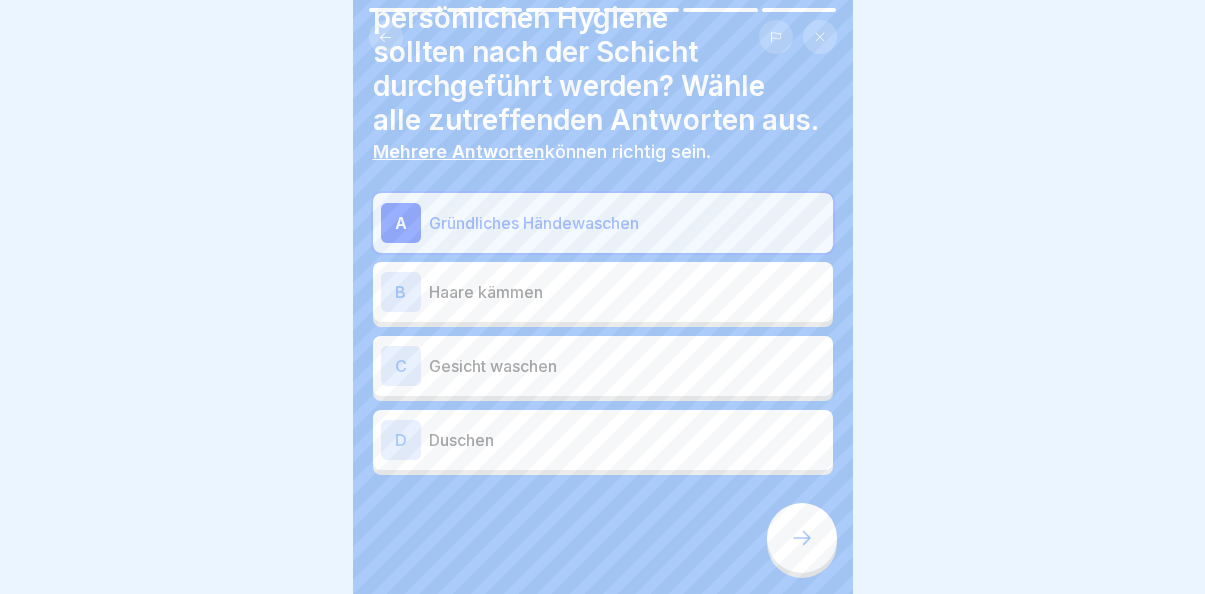 click on "D Duschen" at bounding box center (603, 440) 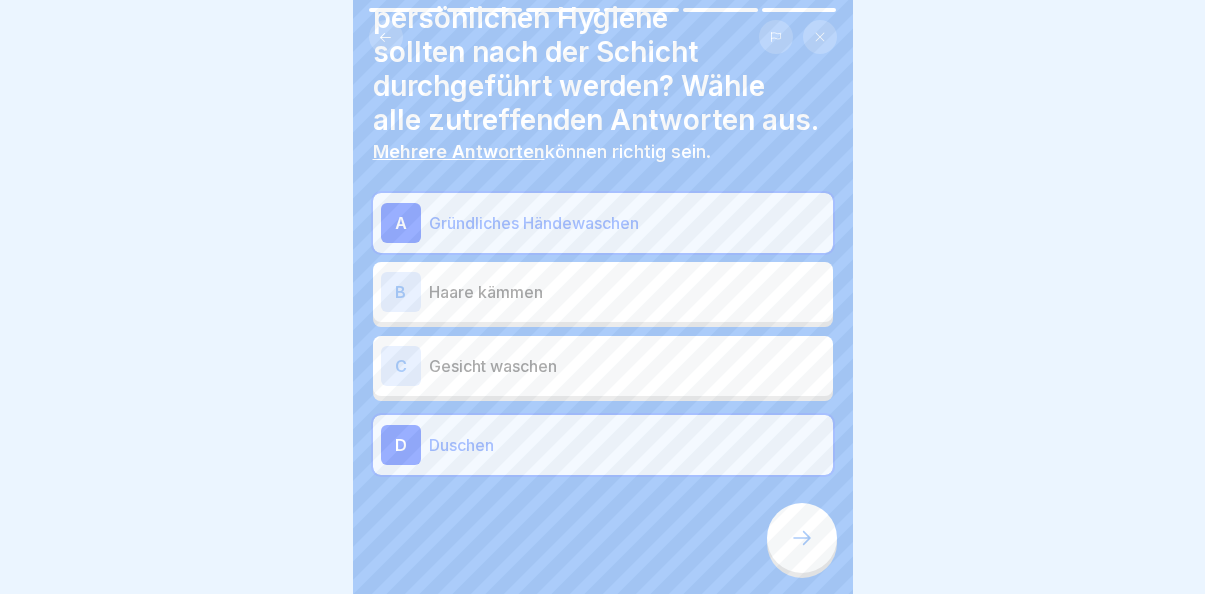 click at bounding box center [802, 538] 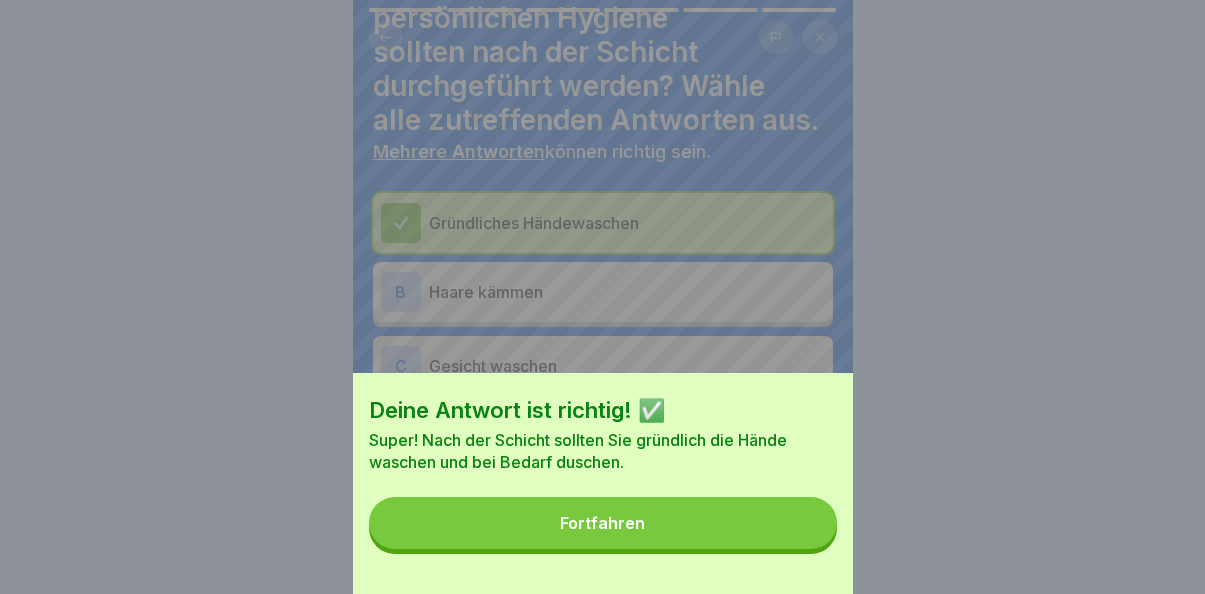 click on "Fortfahren" at bounding box center [603, 523] 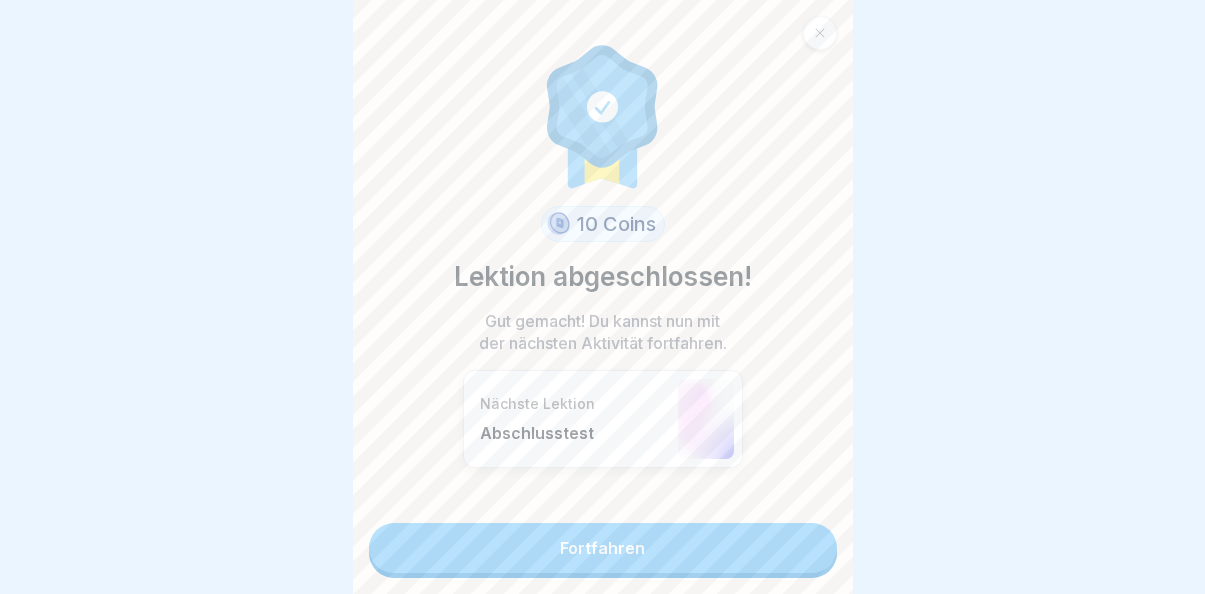 click on "Fortfahren" at bounding box center (603, 548) 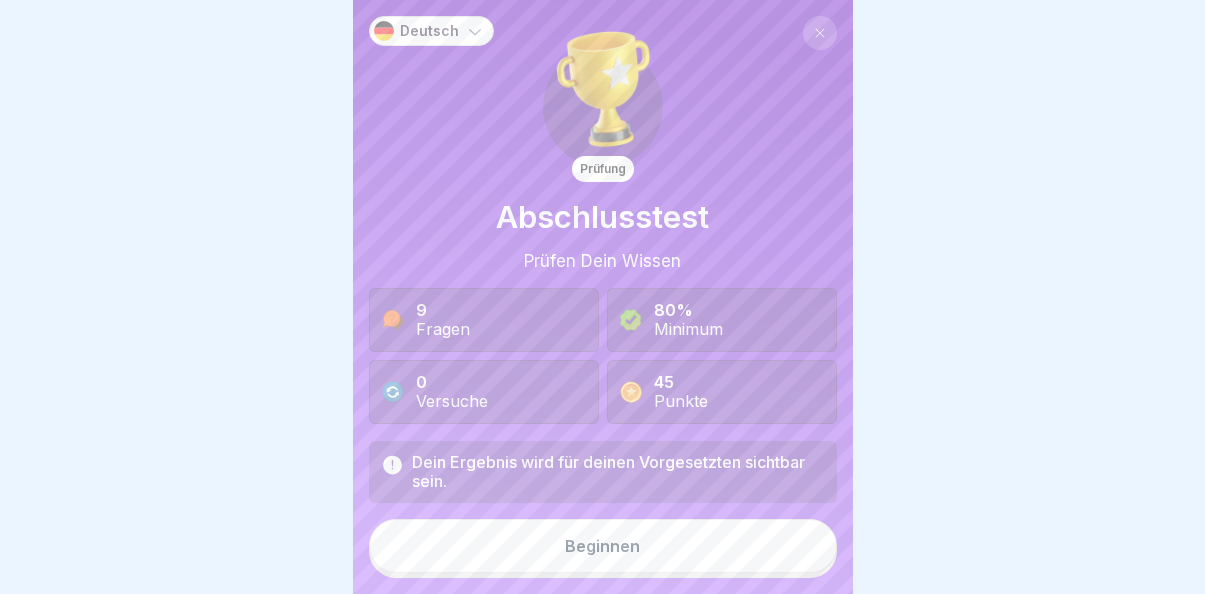 click on "Beginnen" at bounding box center [602, 546] 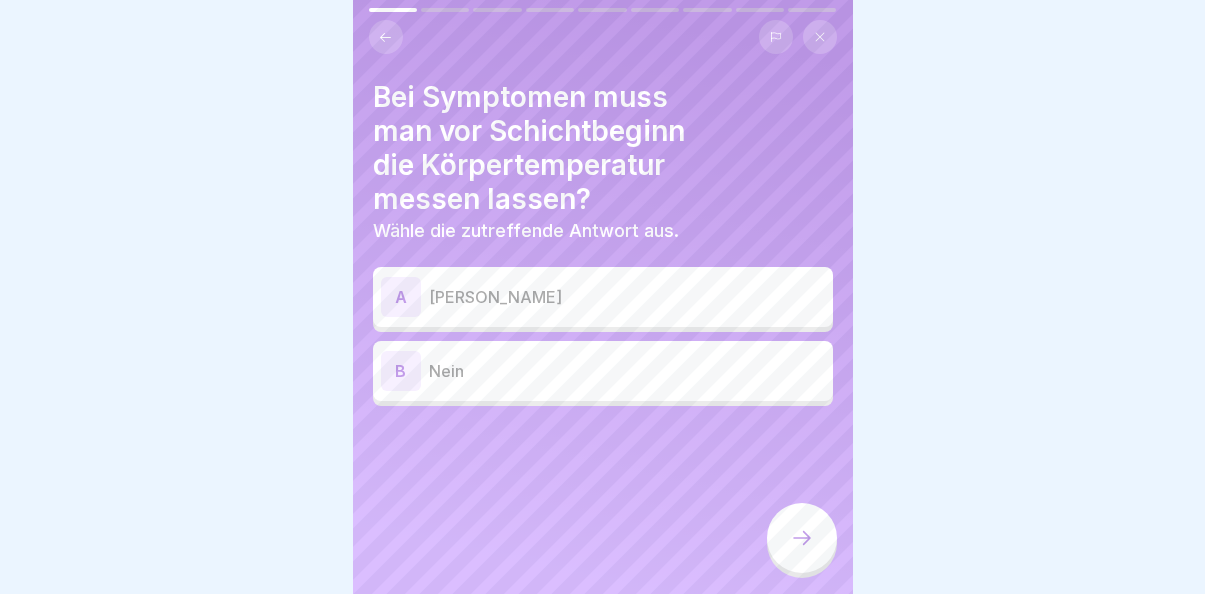 click on "[PERSON_NAME]" at bounding box center (627, 297) 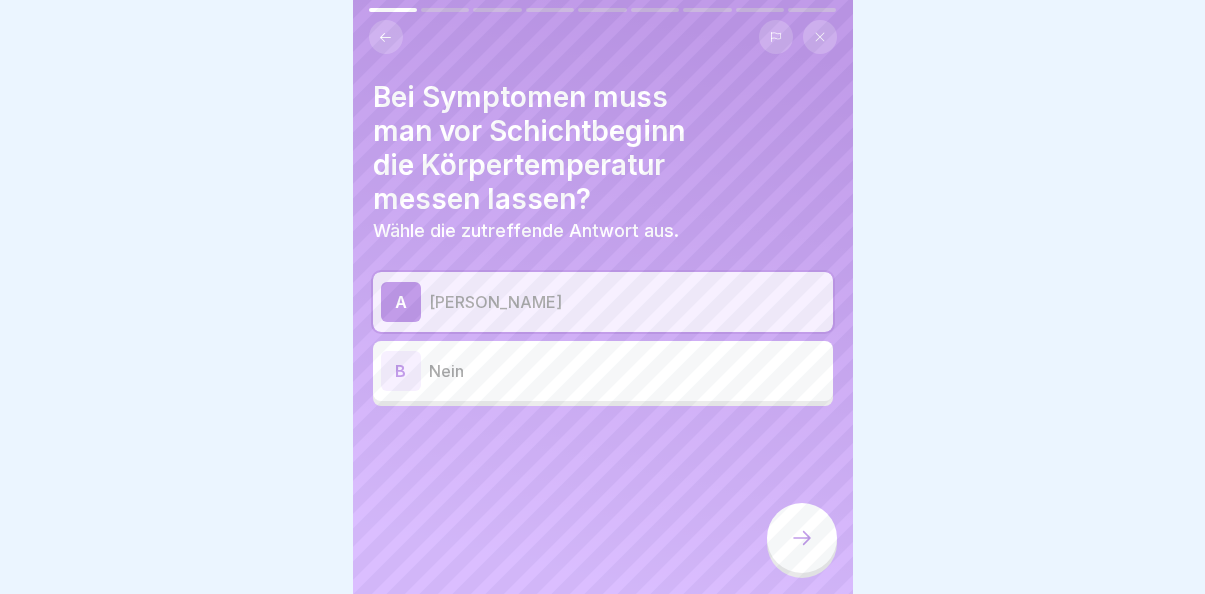 click at bounding box center (802, 538) 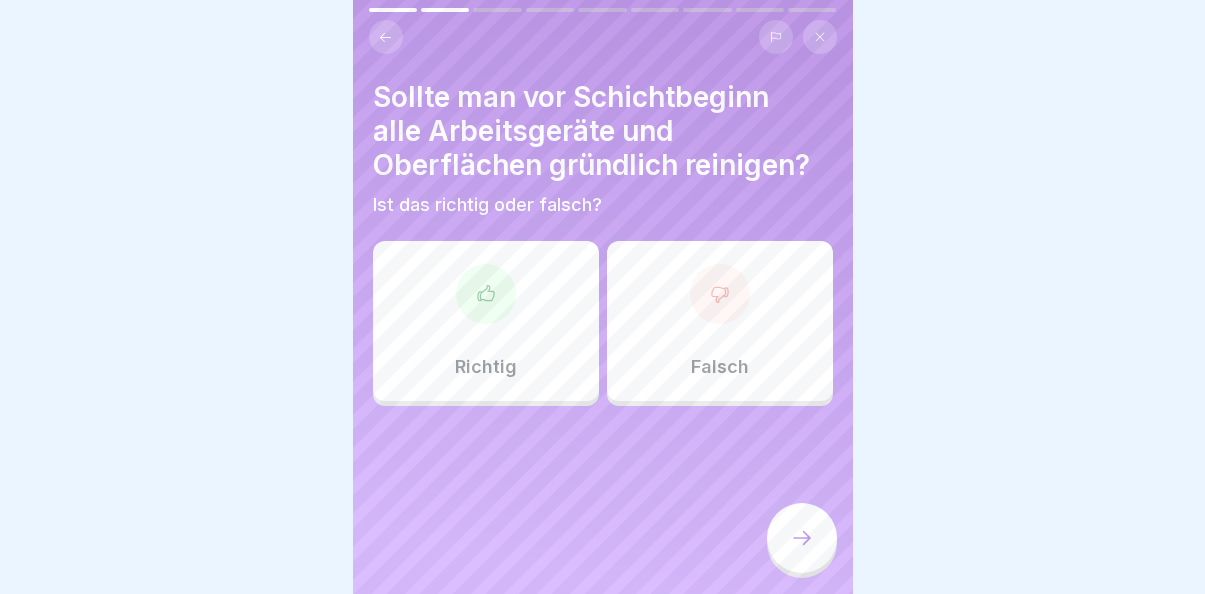 click on "Richtig" at bounding box center (486, 321) 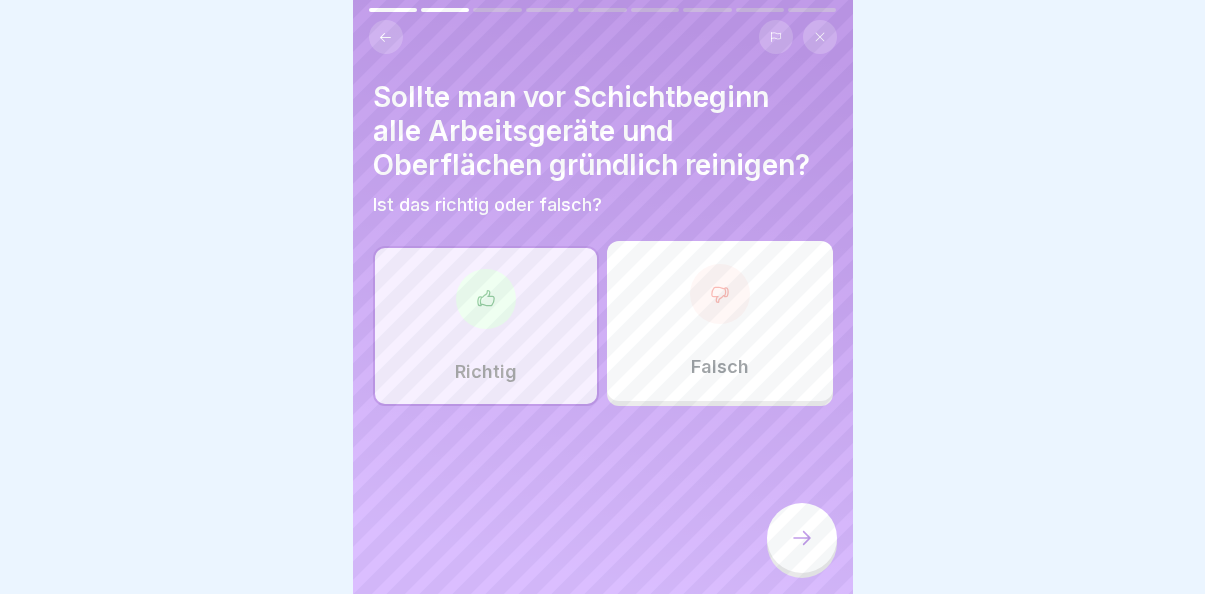 click at bounding box center (802, 538) 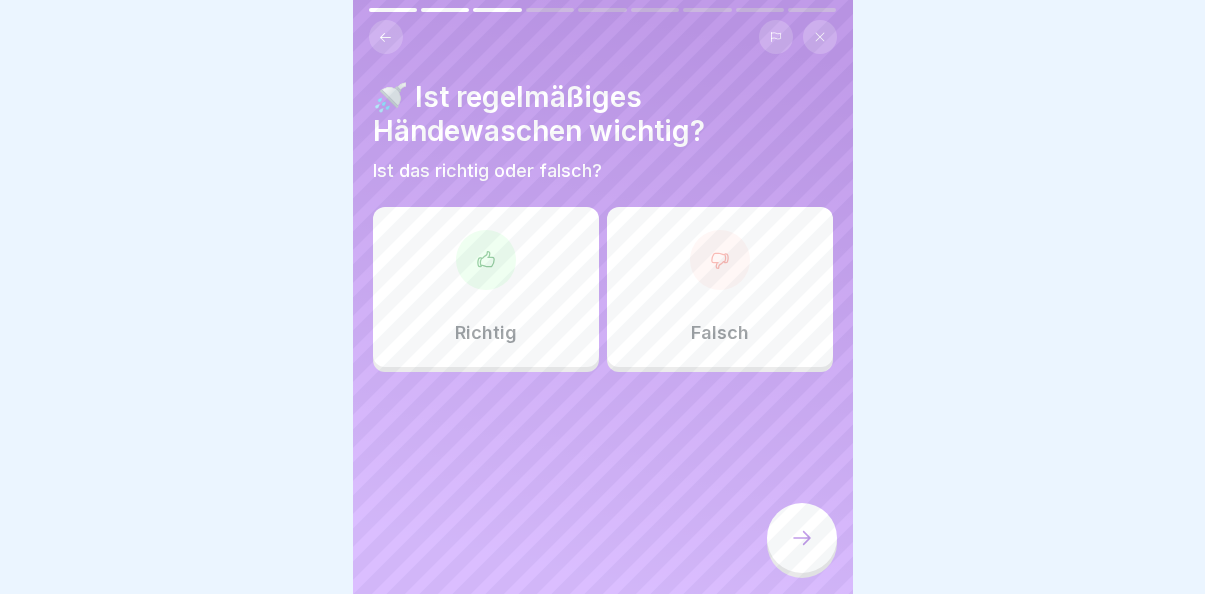 click on "Richtig" at bounding box center [486, 287] 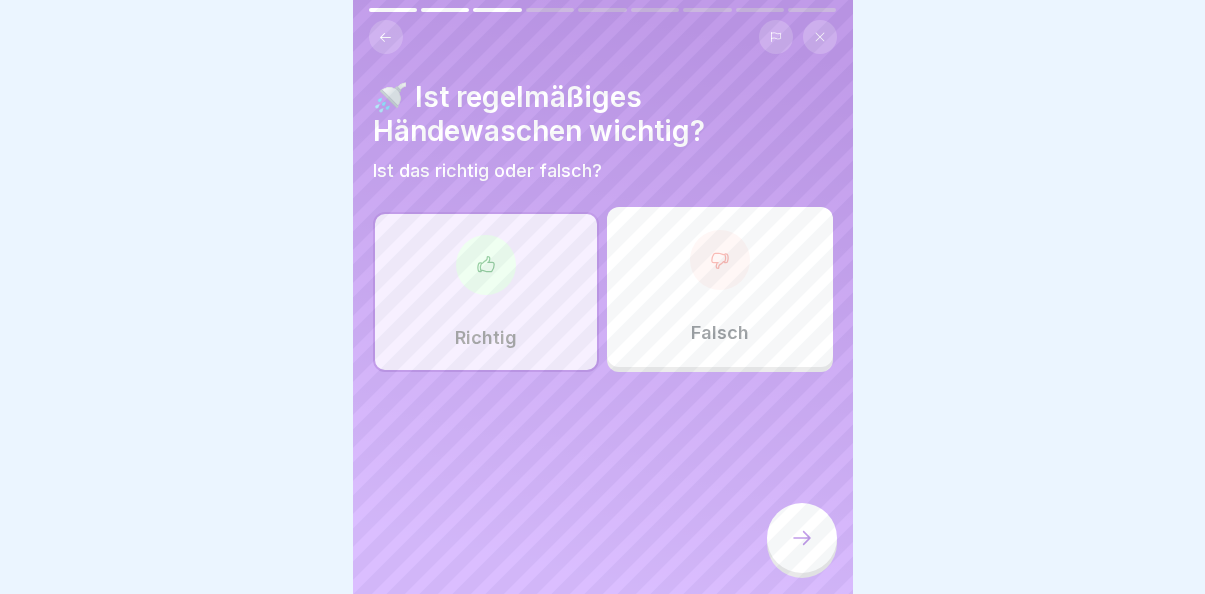 click at bounding box center [802, 538] 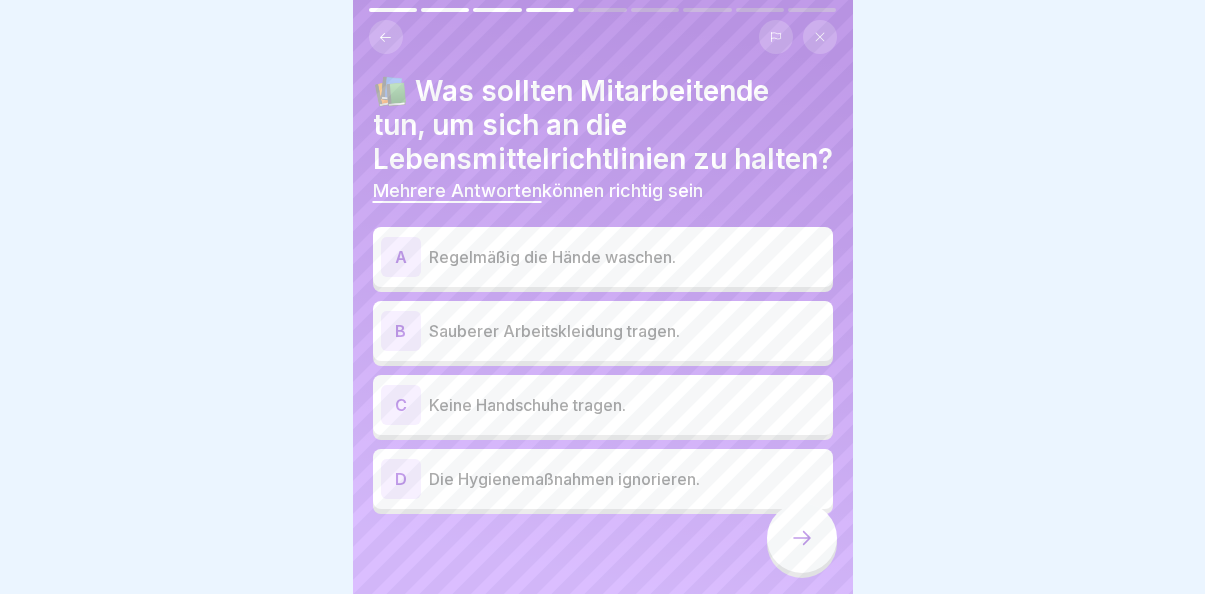 scroll, scrollTop: 39, scrollLeft: 0, axis: vertical 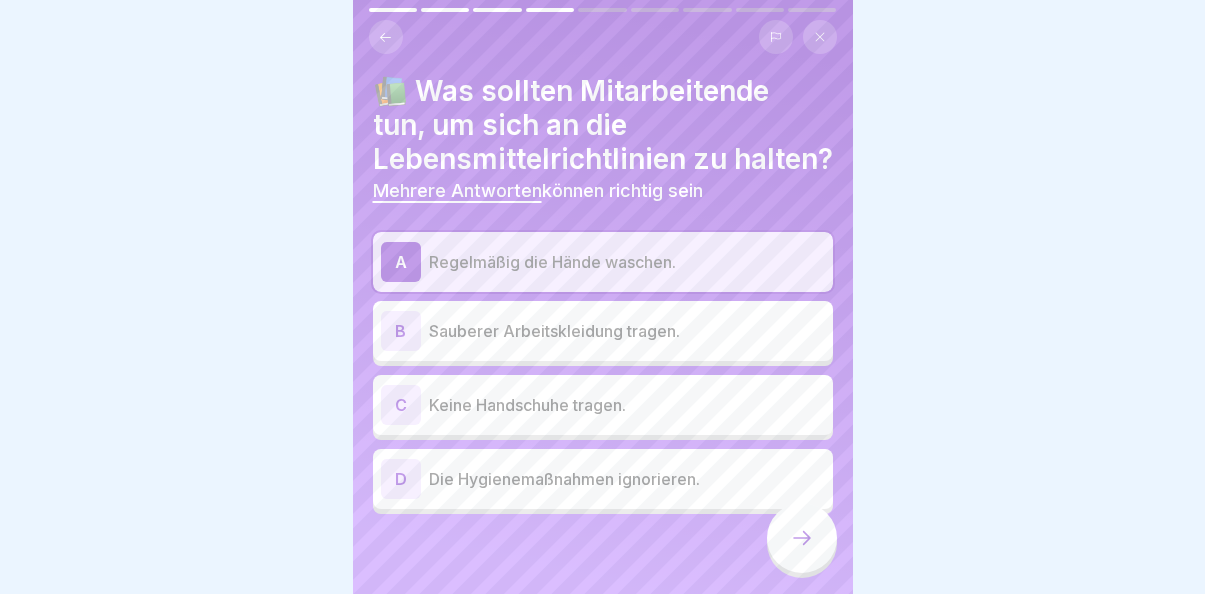 click on "Sauberer Arbeitskleidung tragen." at bounding box center [627, 331] 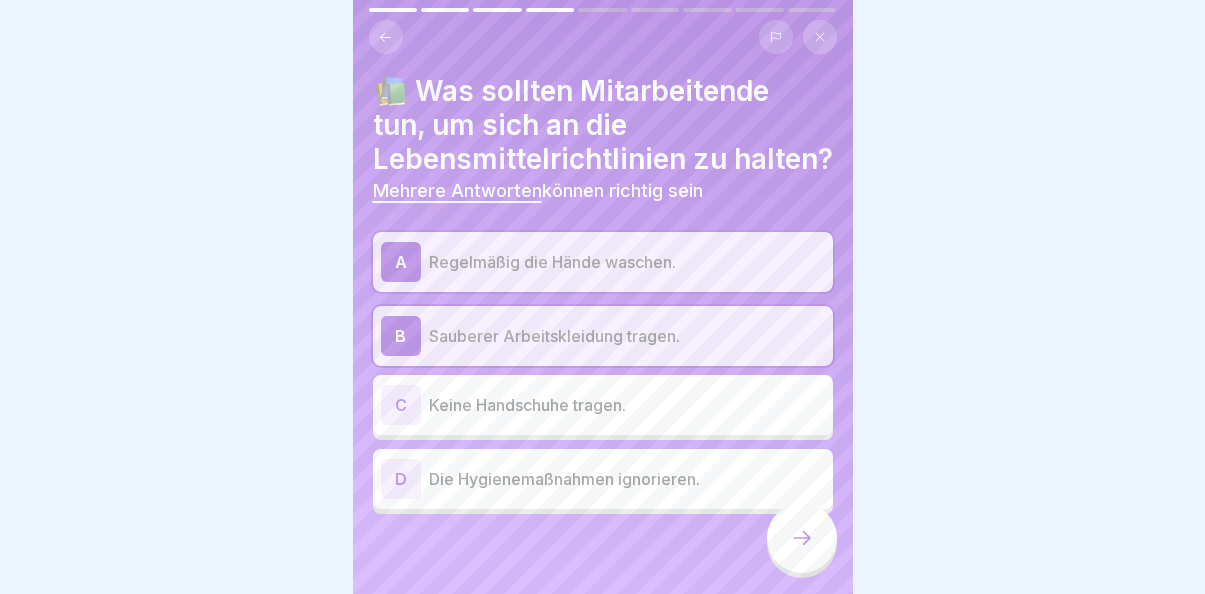 click 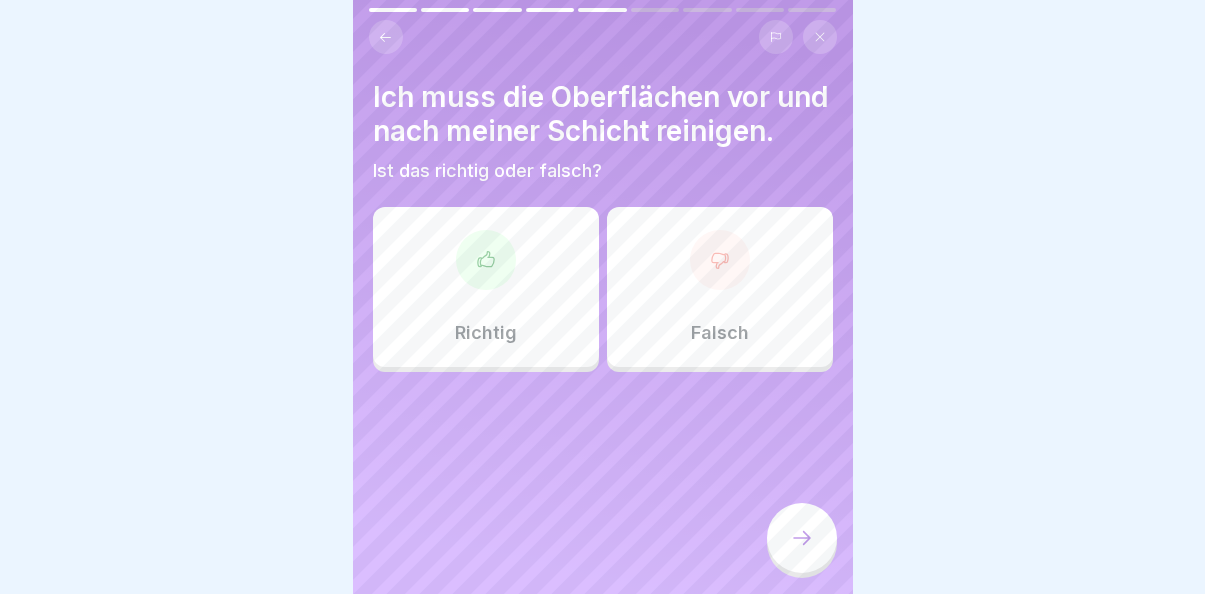 click on "Richtig" at bounding box center (486, 287) 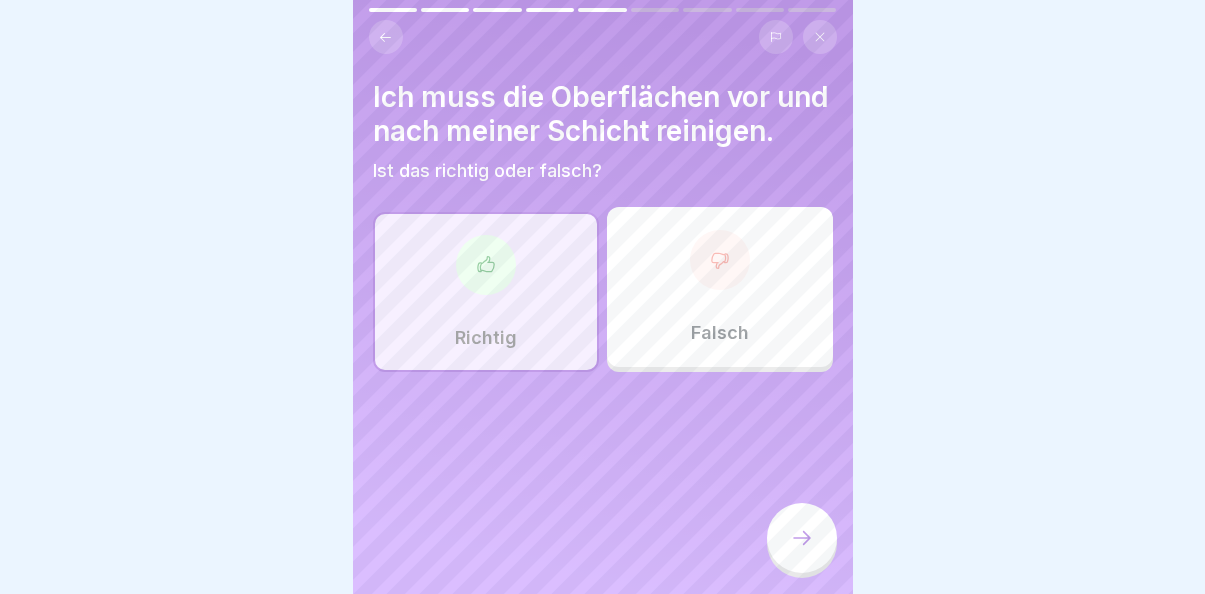 click 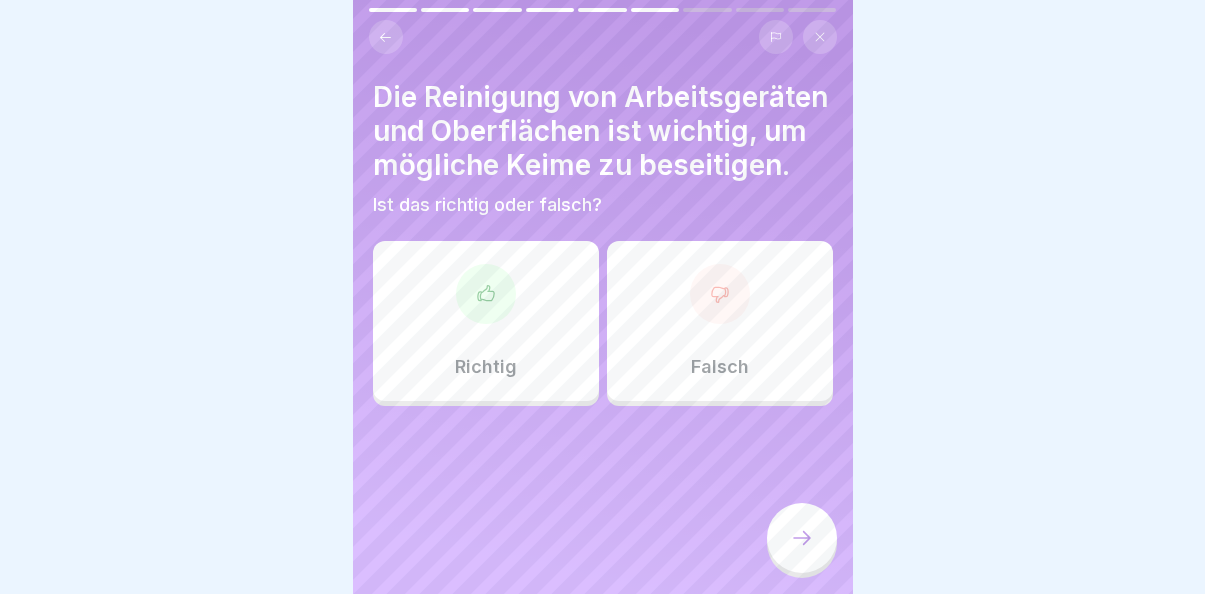 click on "Richtig" at bounding box center [486, 321] 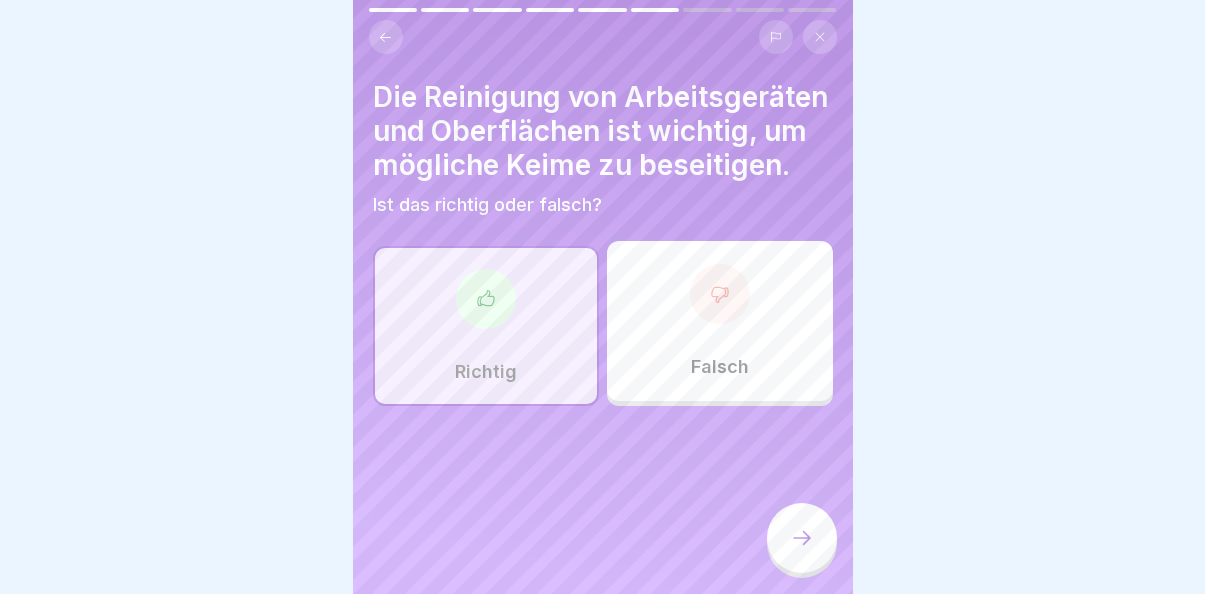 click 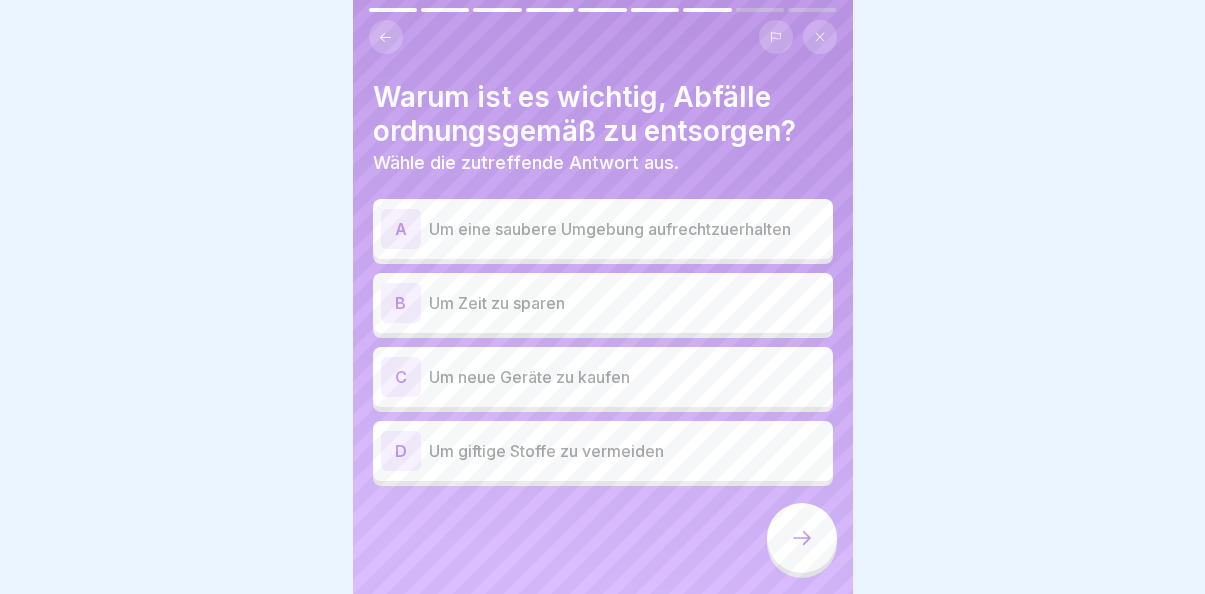 click on "Um eine saubere Umgebung aufrechtzuerhalten" at bounding box center [627, 229] 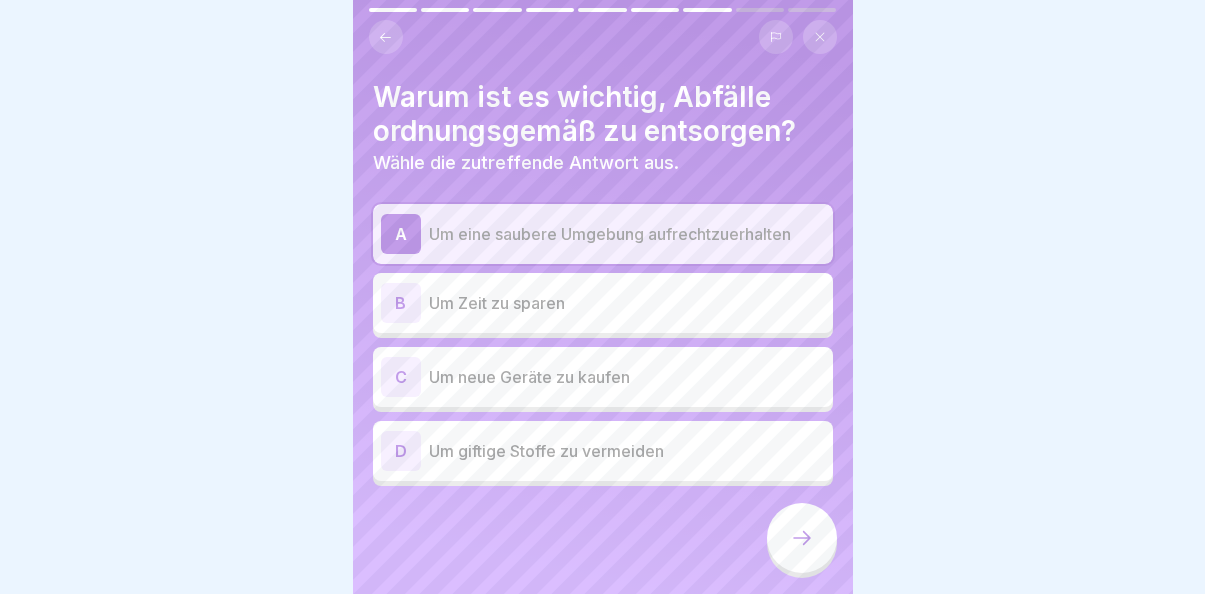 click at bounding box center [802, 538] 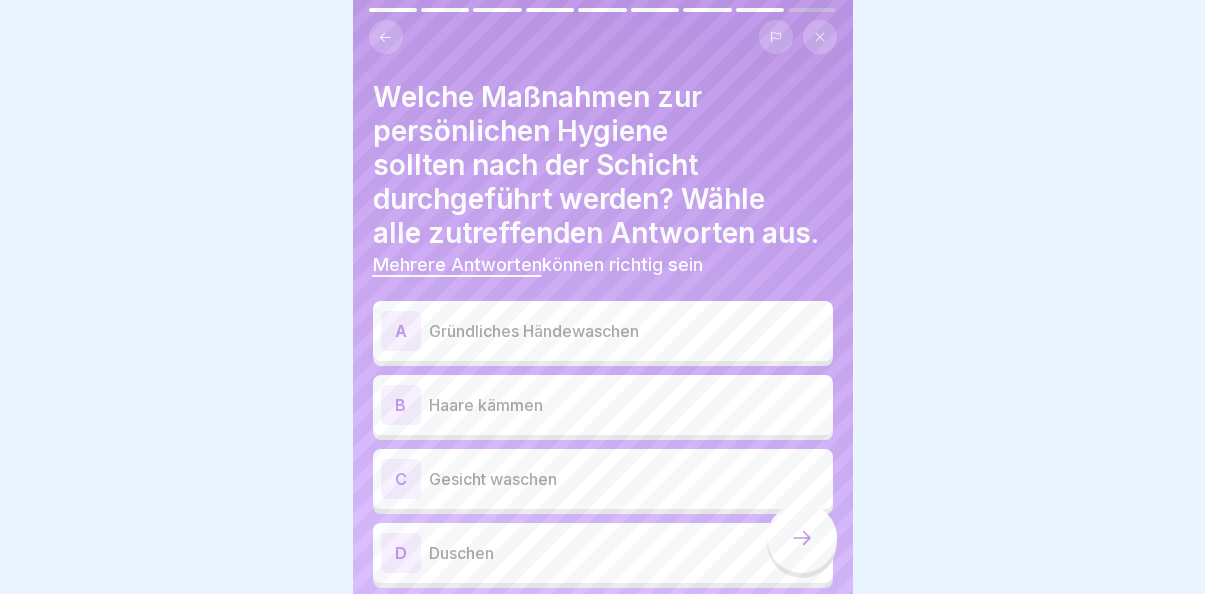 scroll, scrollTop: 15, scrollLeft: 0, axis: vertical 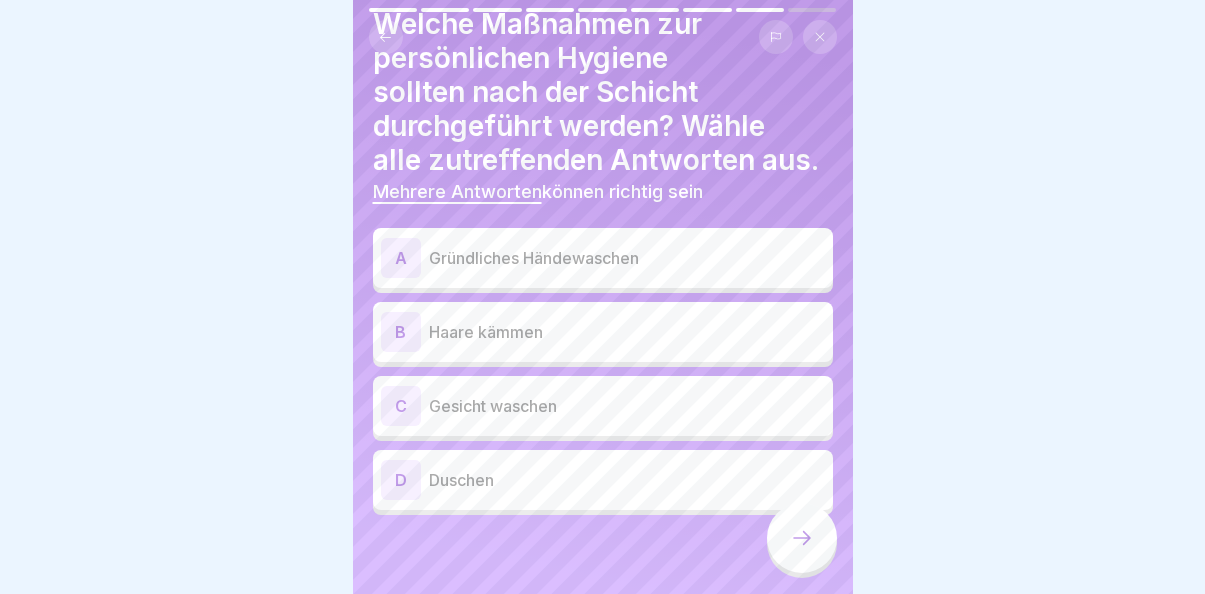 click on "Gründliches Händewaschen" at bounding box center (627, 258) 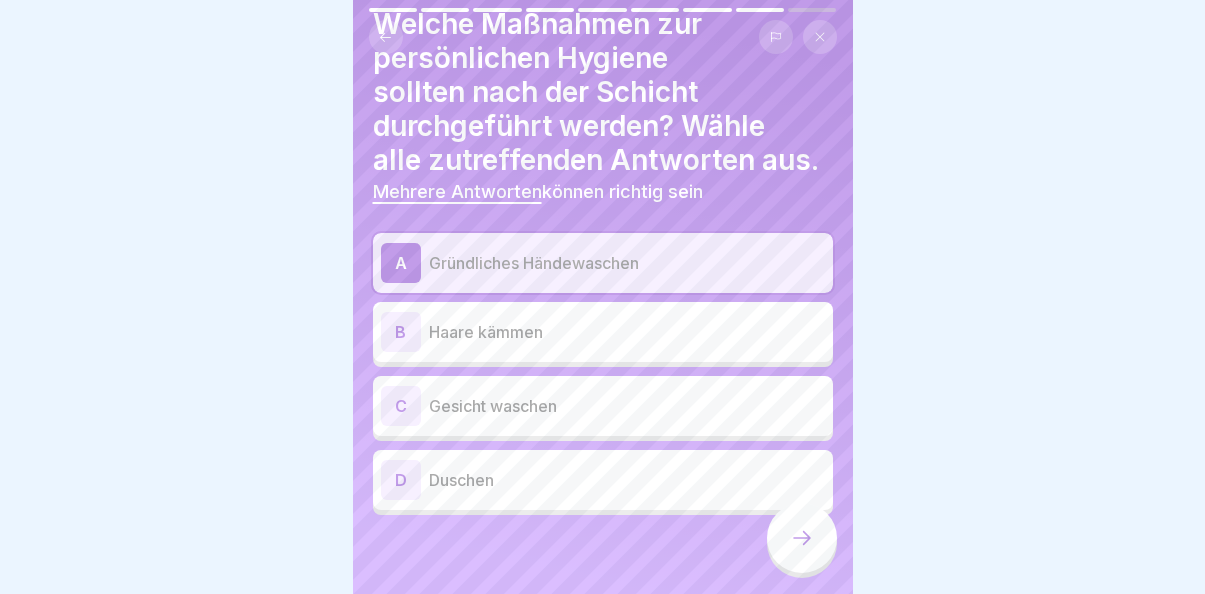 click on "D Duschen" at bounding box center (603, 480) 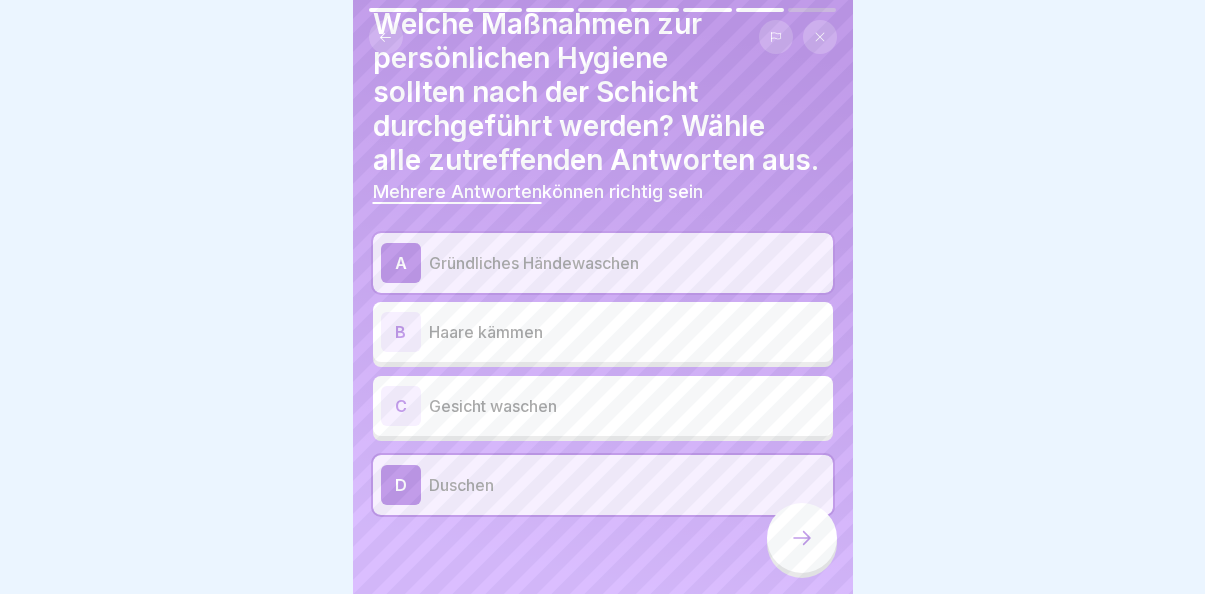 click 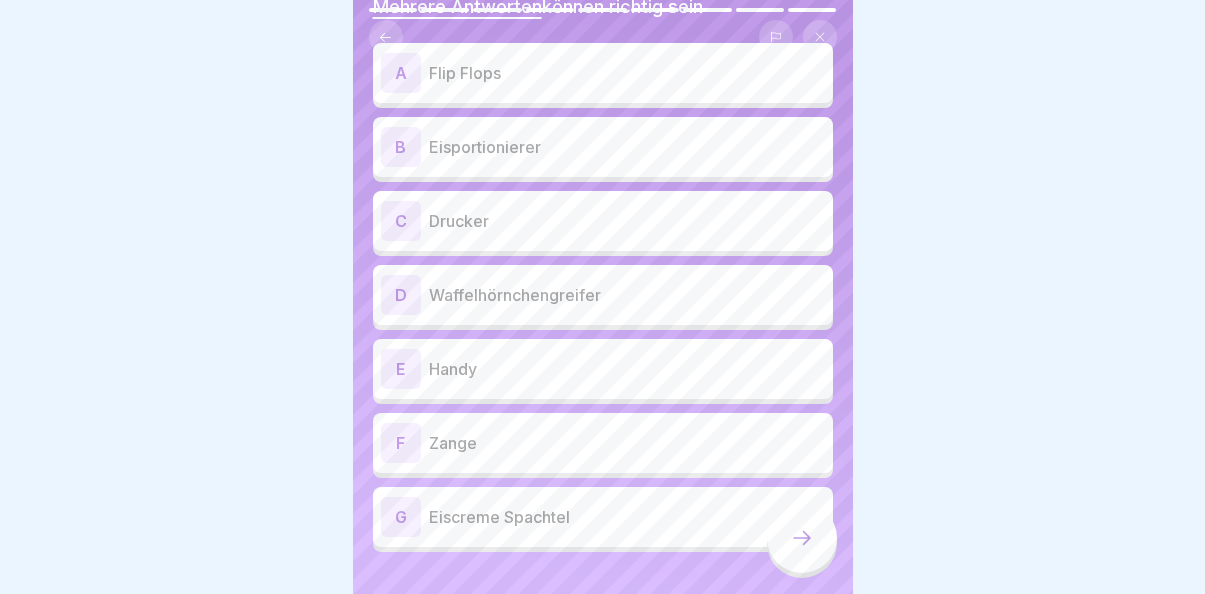scroll, scrollTop: 192, scrollLeft: 0, axis: vertical 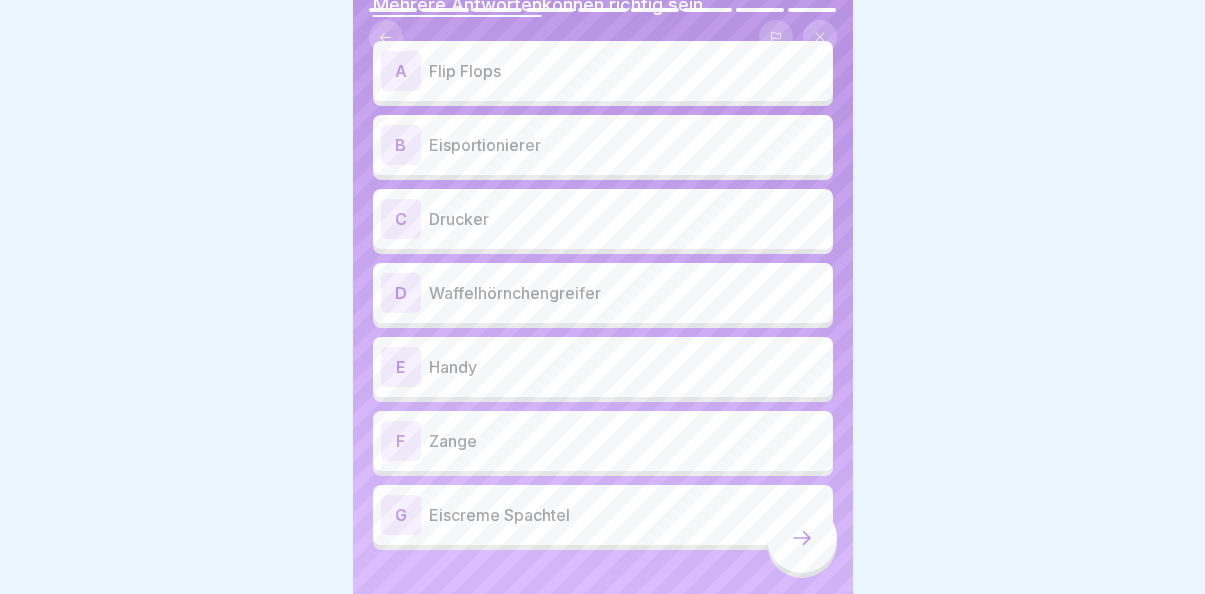 click on "Waffelhörnchengreifer" at bounding box center [627, 293] 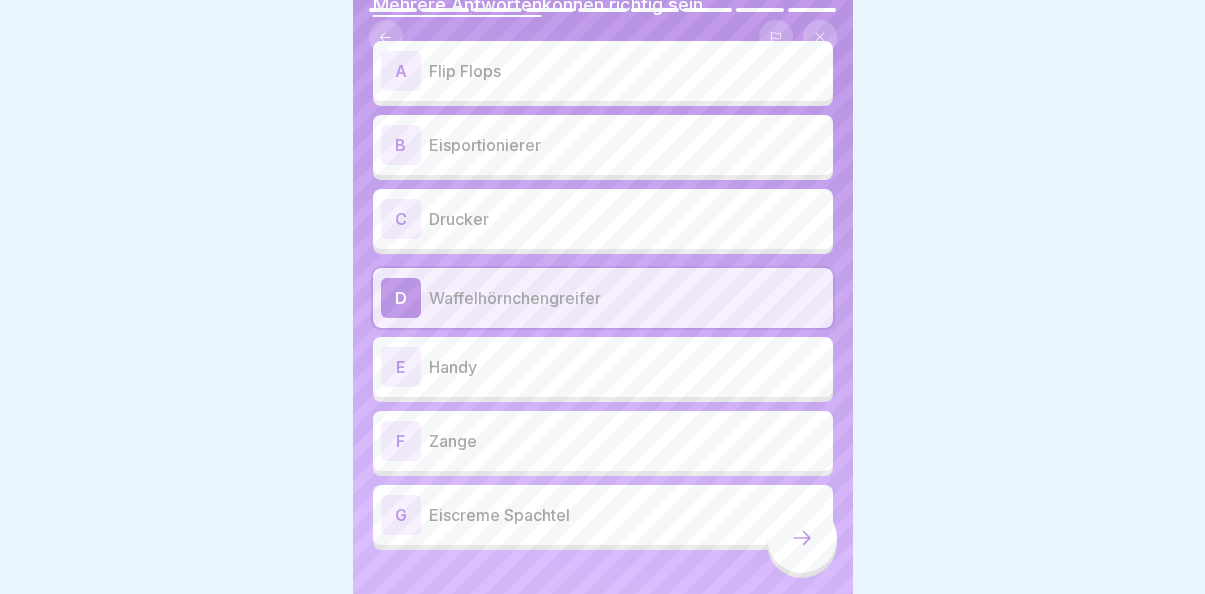 click on "Eisportionierer" at bounding box center (627, 145) 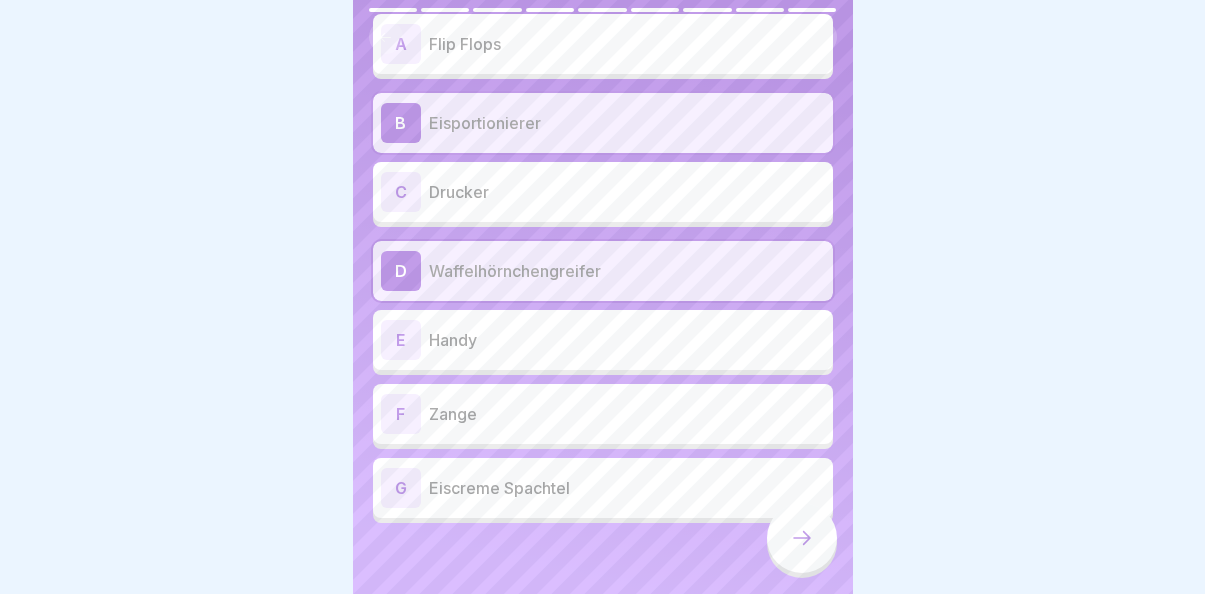 scroll, scrollTop: 227, scrollLeft: 0, axis: vertical 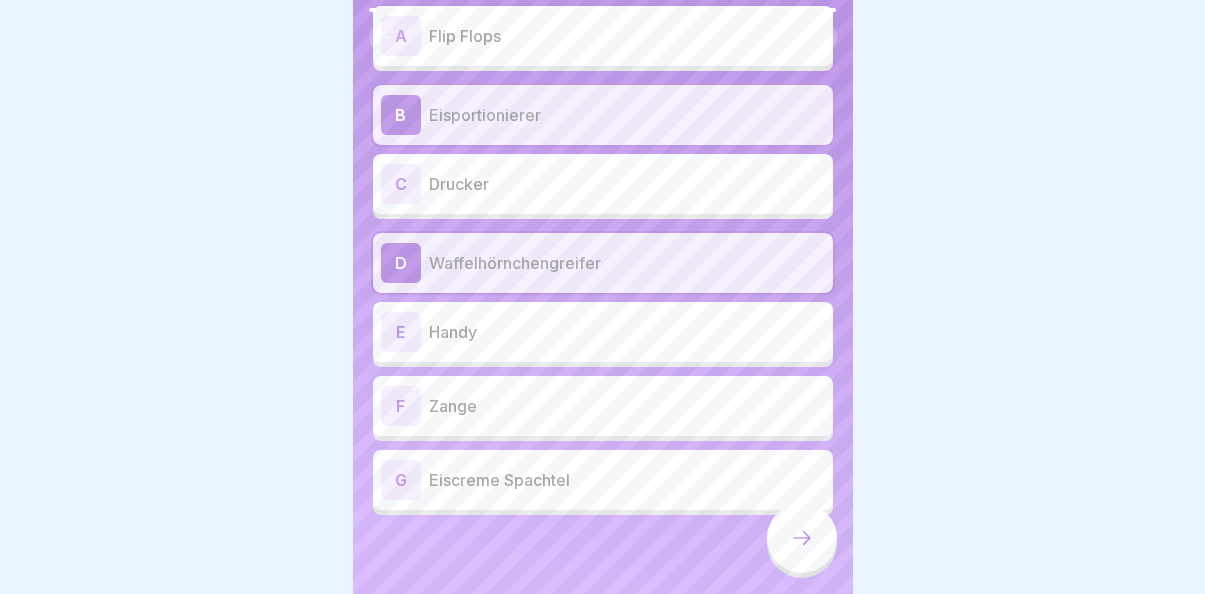 click on "Zange" at bounding box center [627, 406] 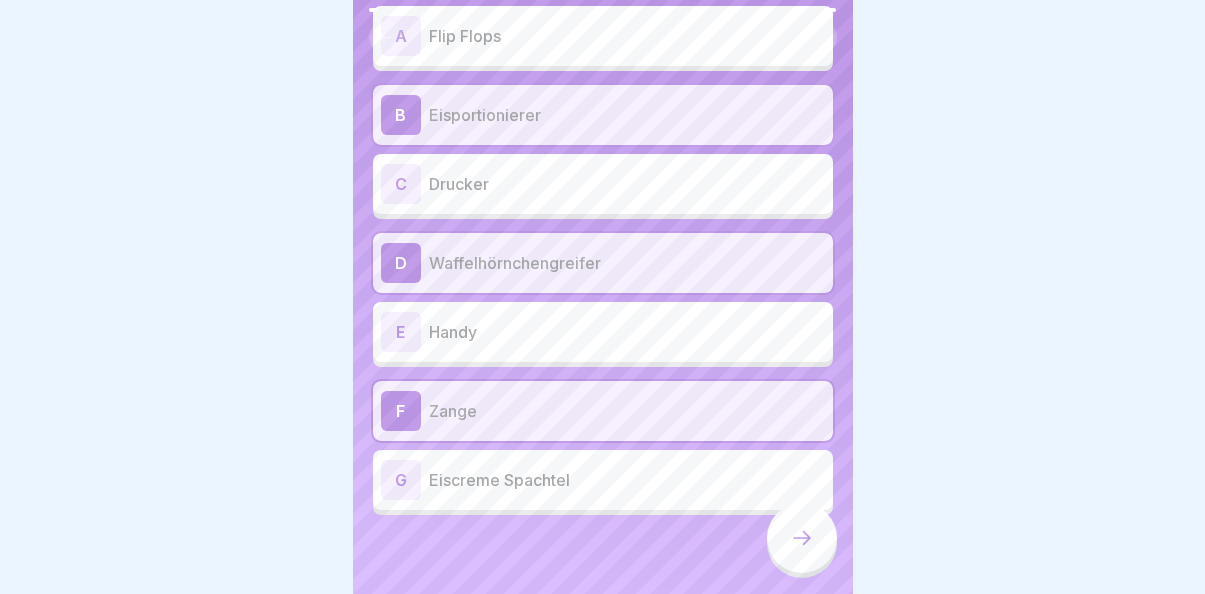 click on "Eiscreme Spachtel" at bounding box center (627, 480) 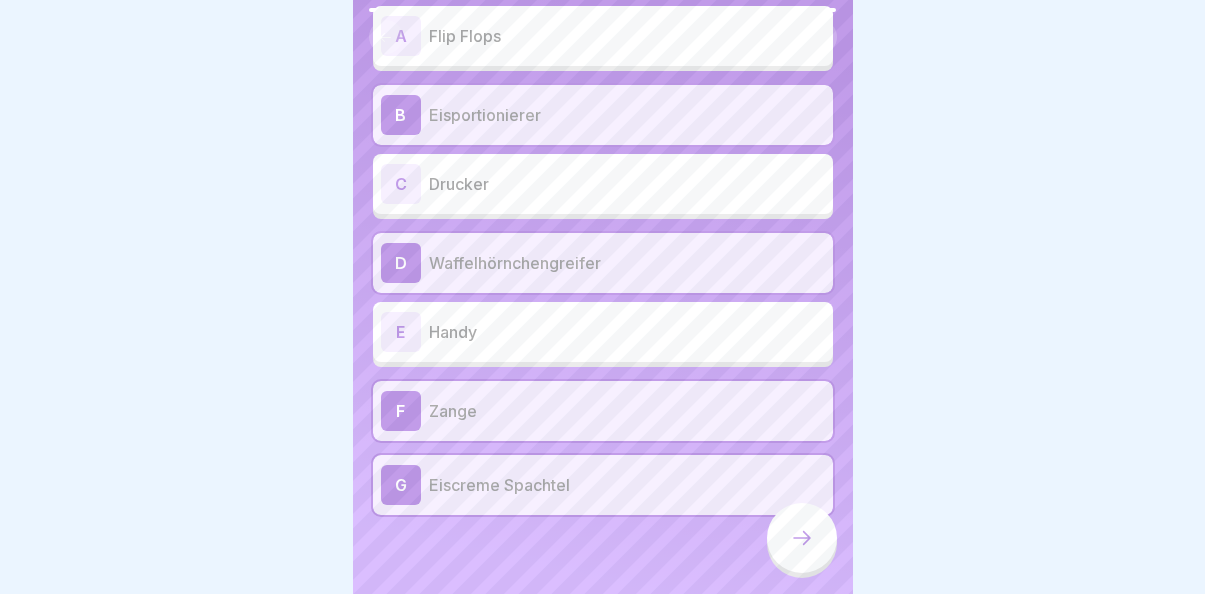 click at bounding box center [802, 538] 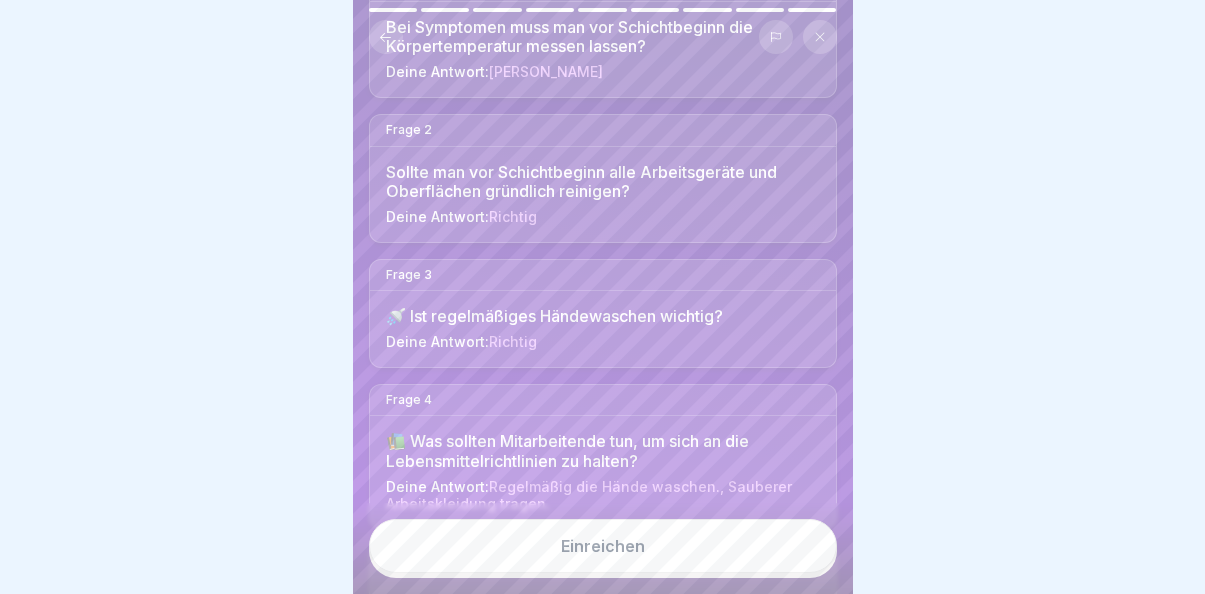 scroll, scrollTop: 260, scrollLeft: 0, axis: vertical 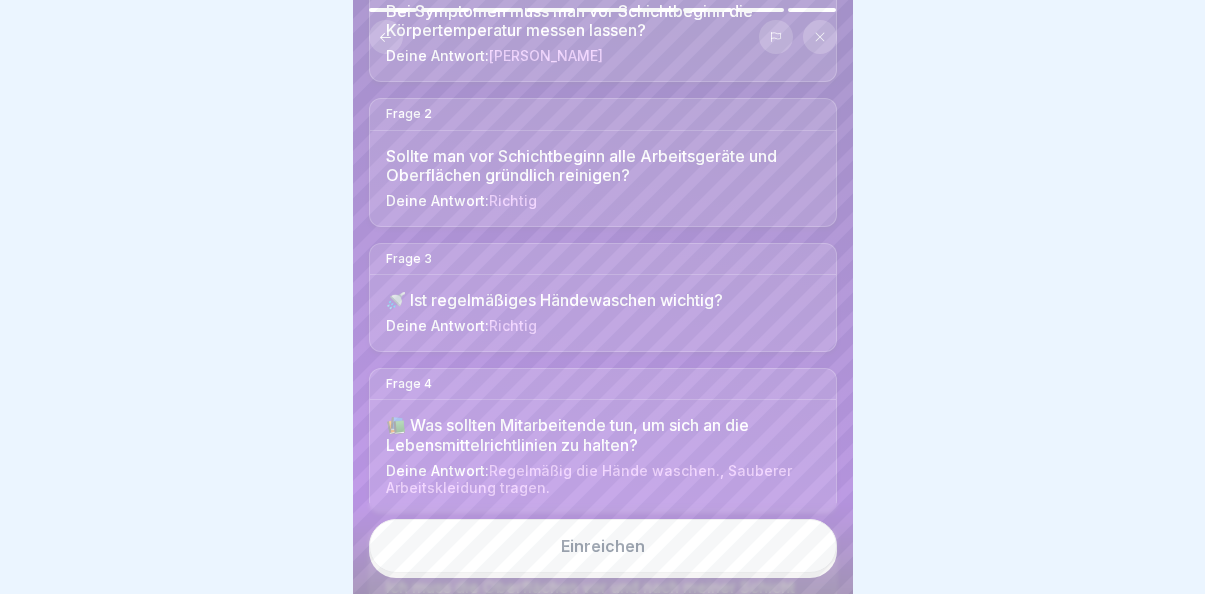 click on "Einreichen" at bounding box center (603, 546) 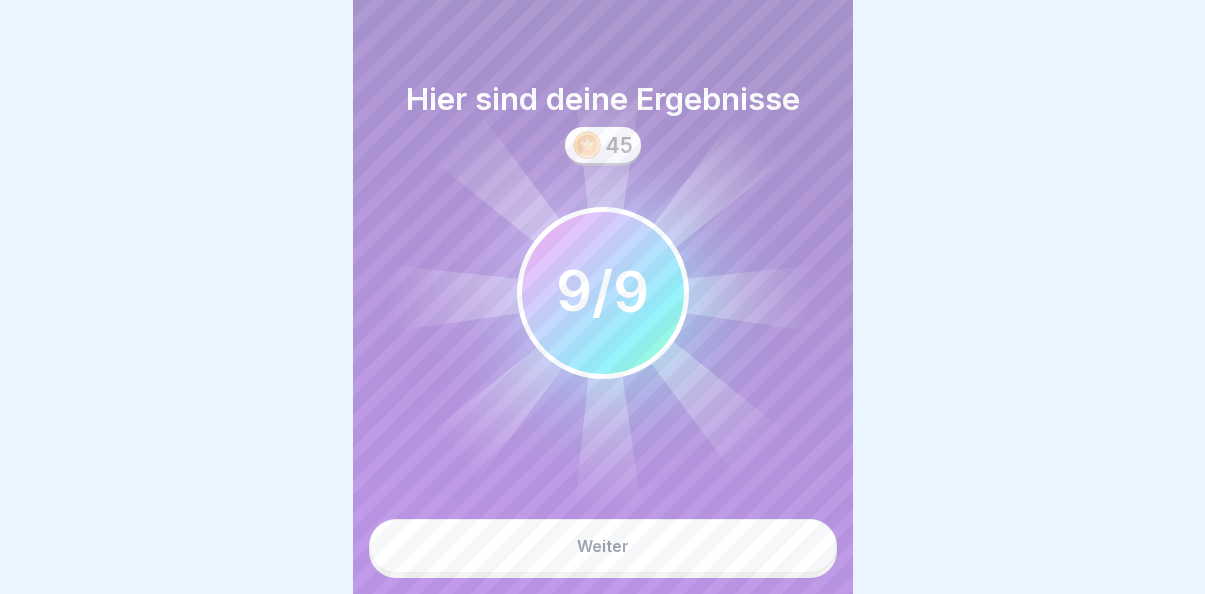 click on "Weiter" at bounding box center [603, 546] 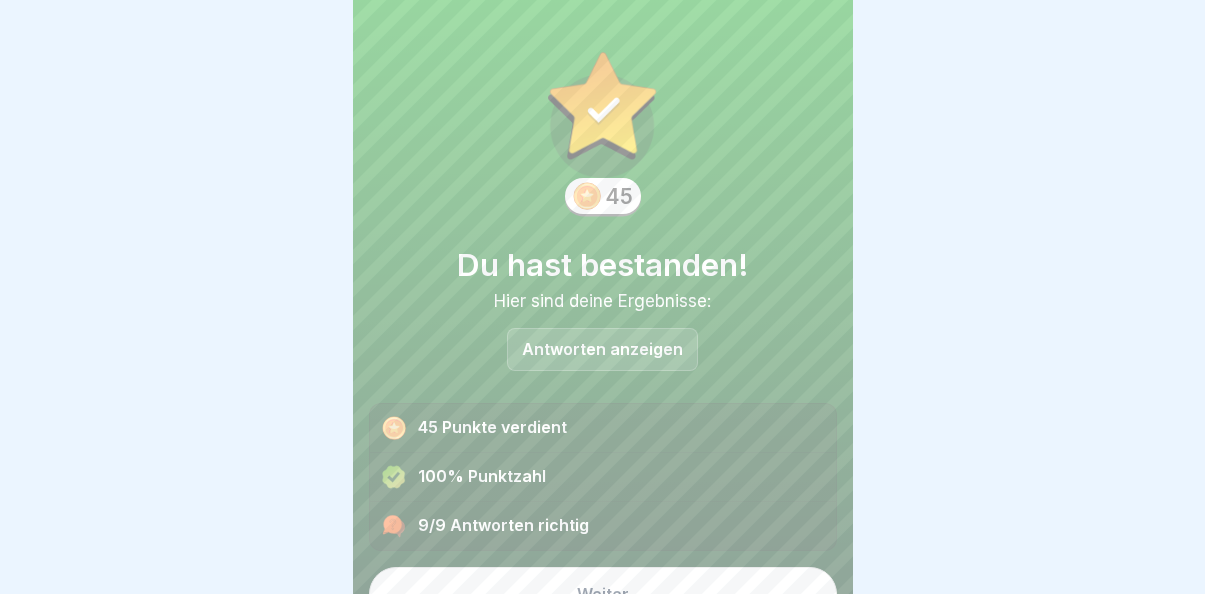 click on "Weiter" at bounding box center [603, 594] 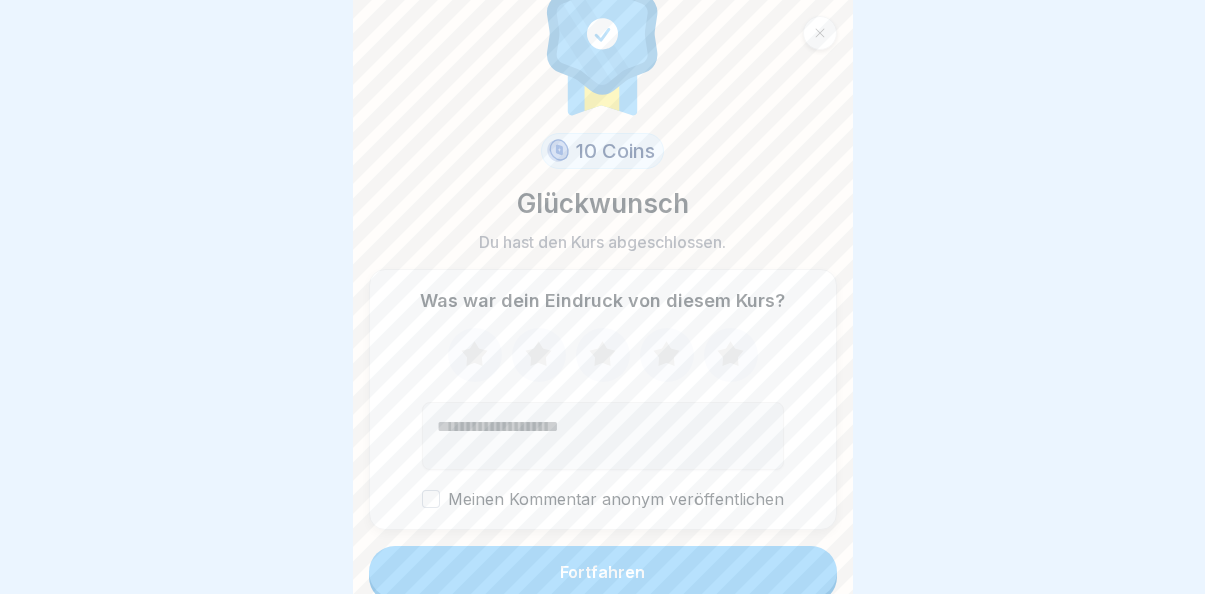 scroll, scrollTop: 59, scrollLeft: 0, axis: vertical 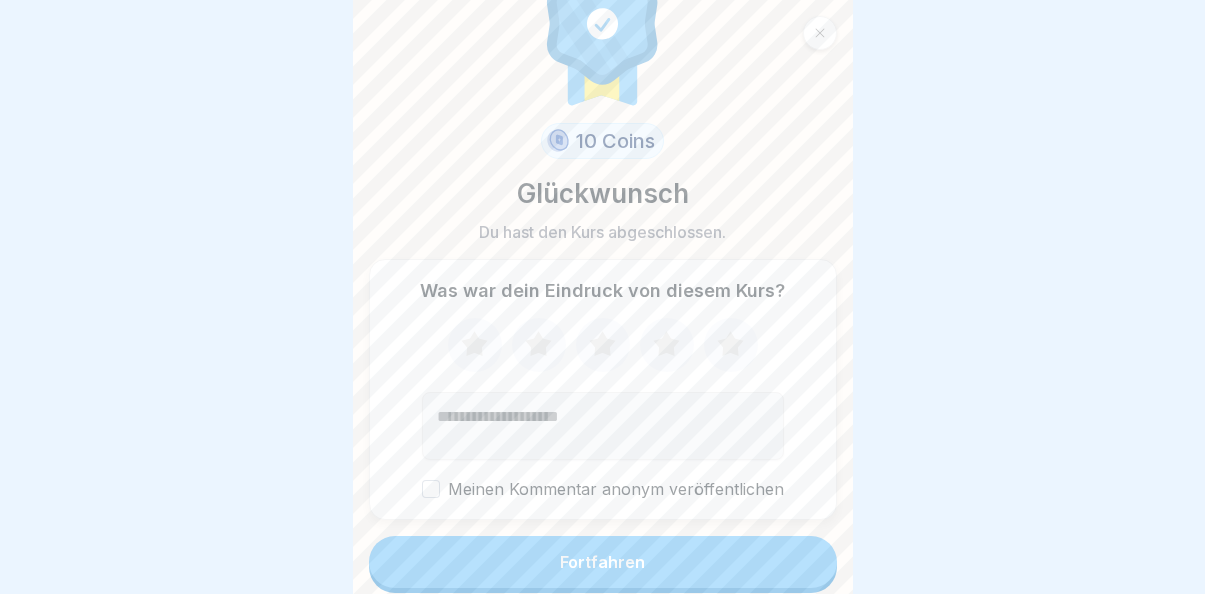 click 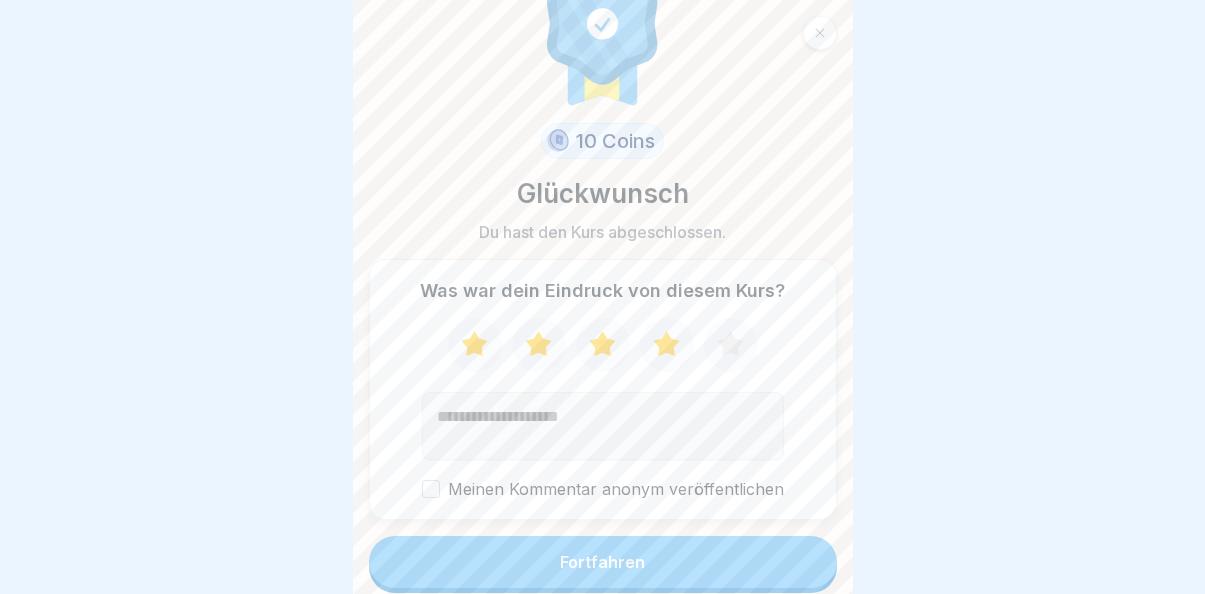 click on "10 Coins Glückwunsch Du hast den Kurs abgeschlossen. Was war dein Eindruck von diesem Kurs? [PERSON_NAME] Kommentar anonym veröffentlichen Fortfahren" at bounding box center (603, 297) 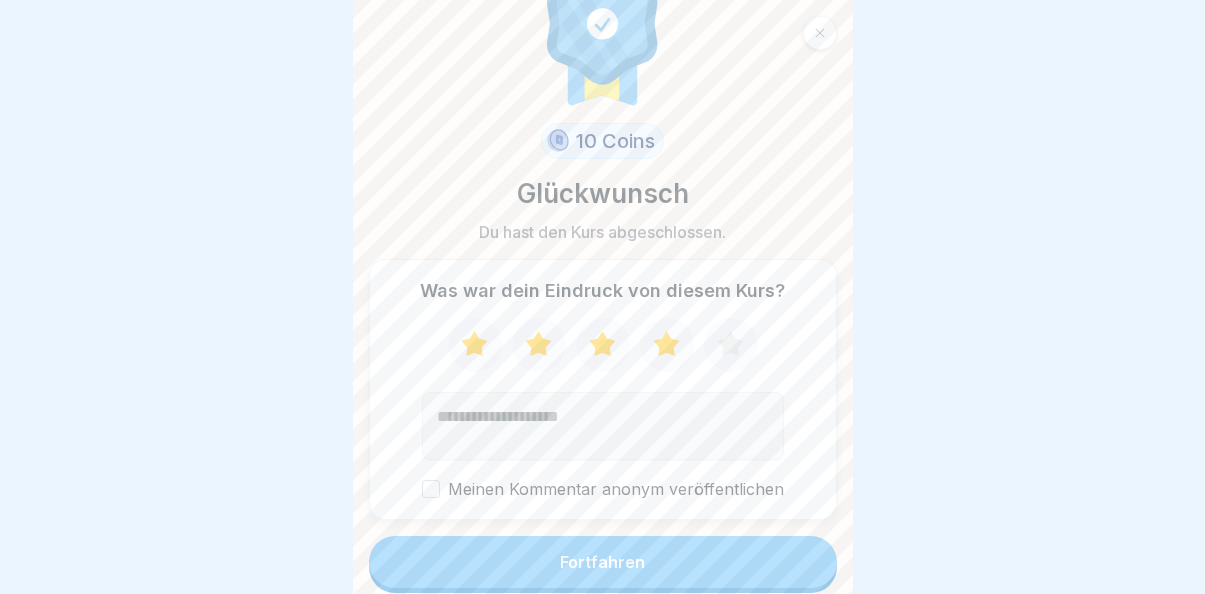 click on "Meinen Kommentar anonym veröffentlichen" at bounding box center (431, 489) 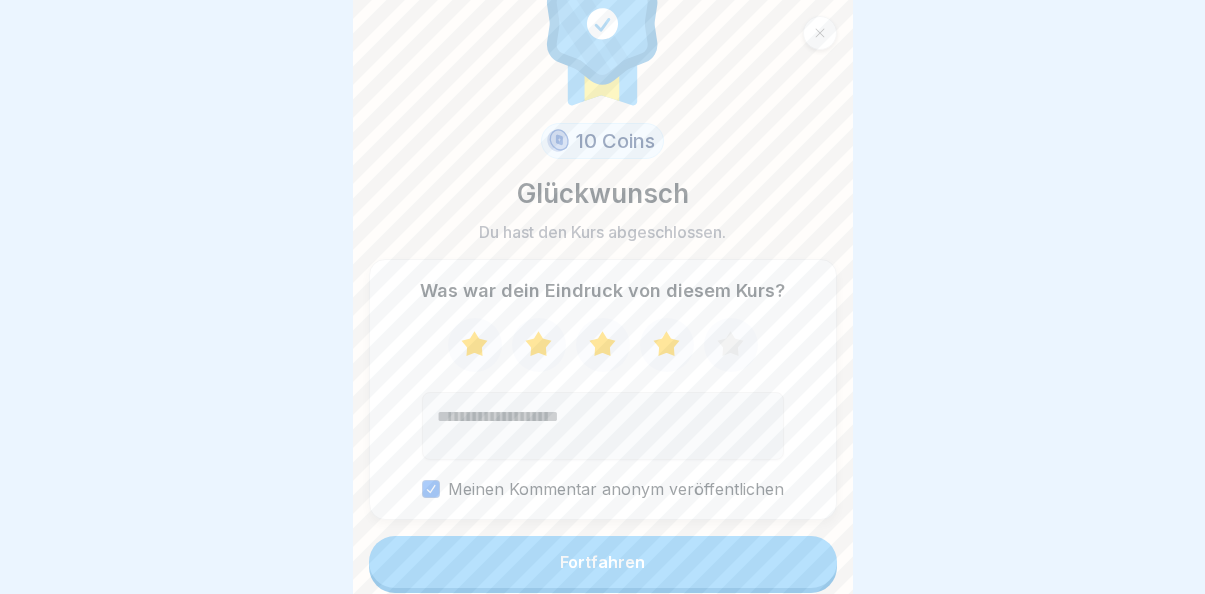 click on "Fortfahren" at bounding box center (603, 562) 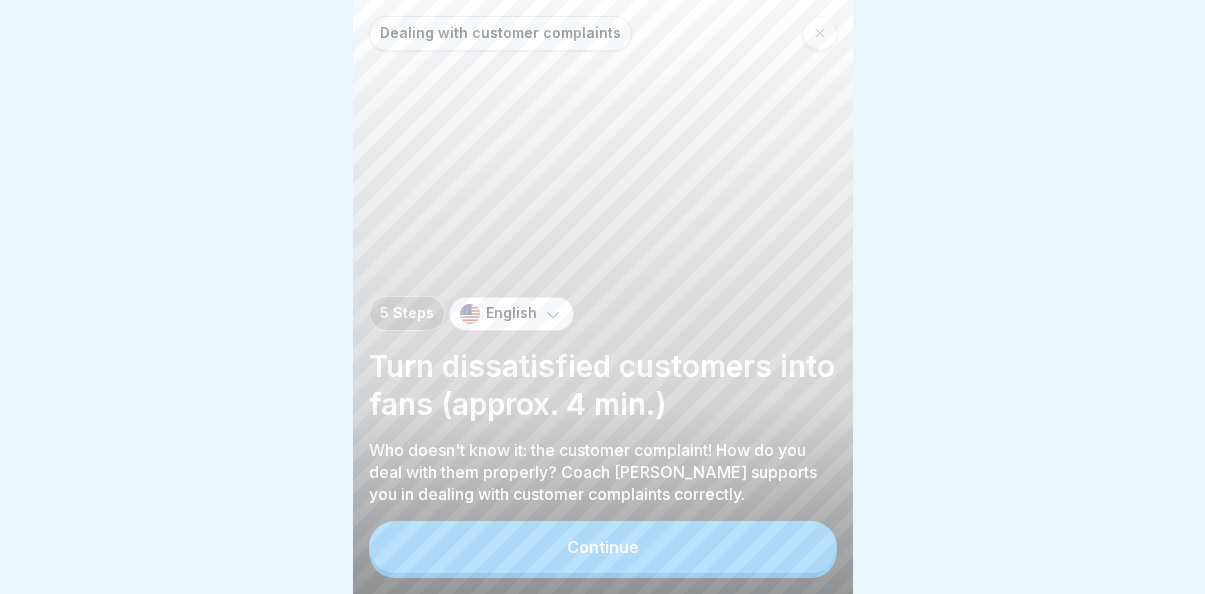 click on "English" at bounding box center (511, 313) 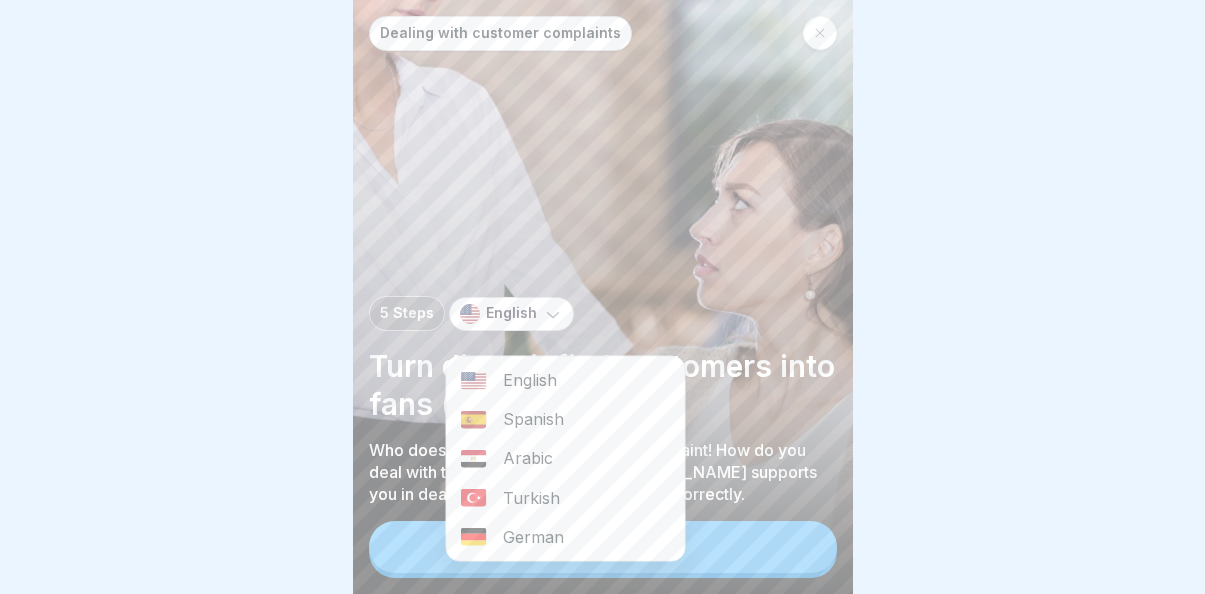 click on "German" at bounding box center (565, 536) 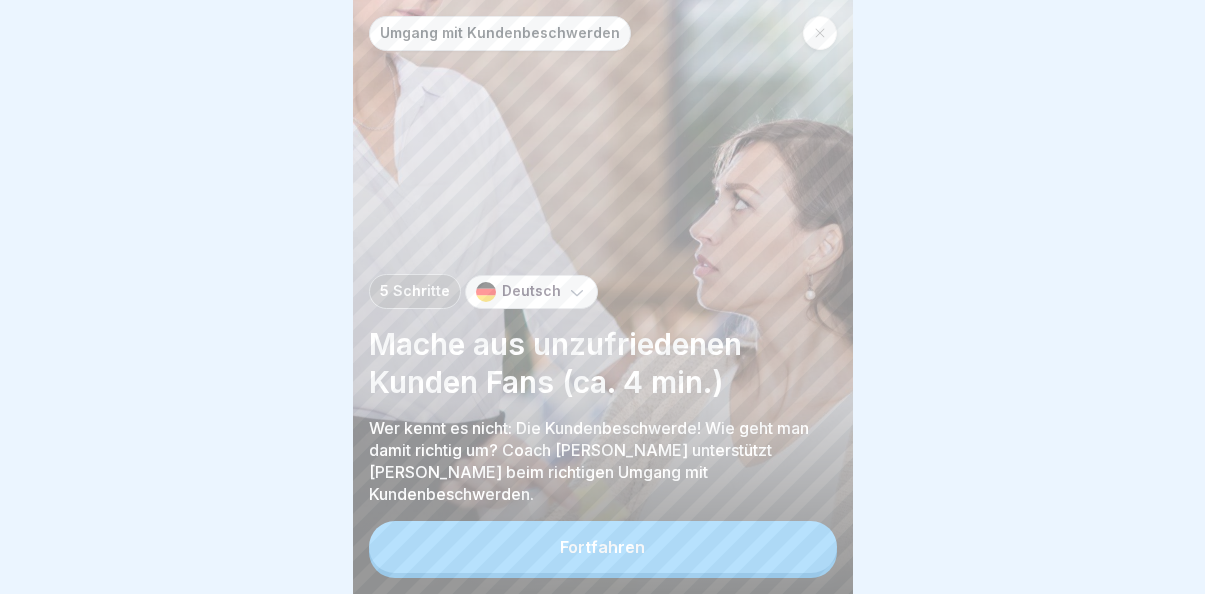 click on "Fortfahren" at bounding box center (602, 547) 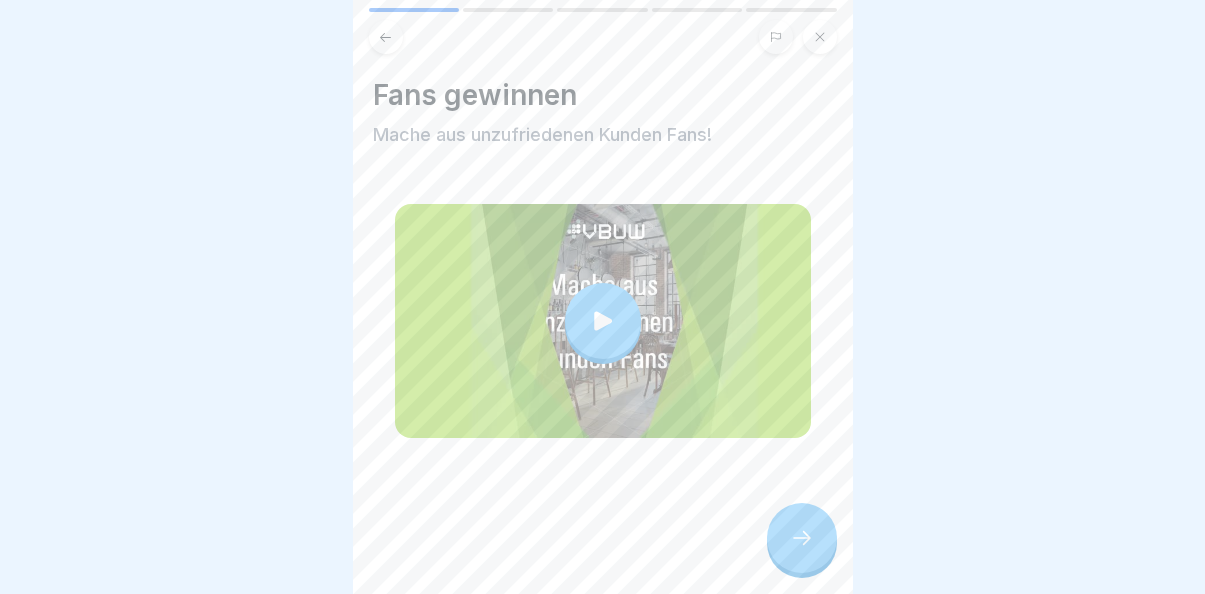 click at bounding box center [603, 321] 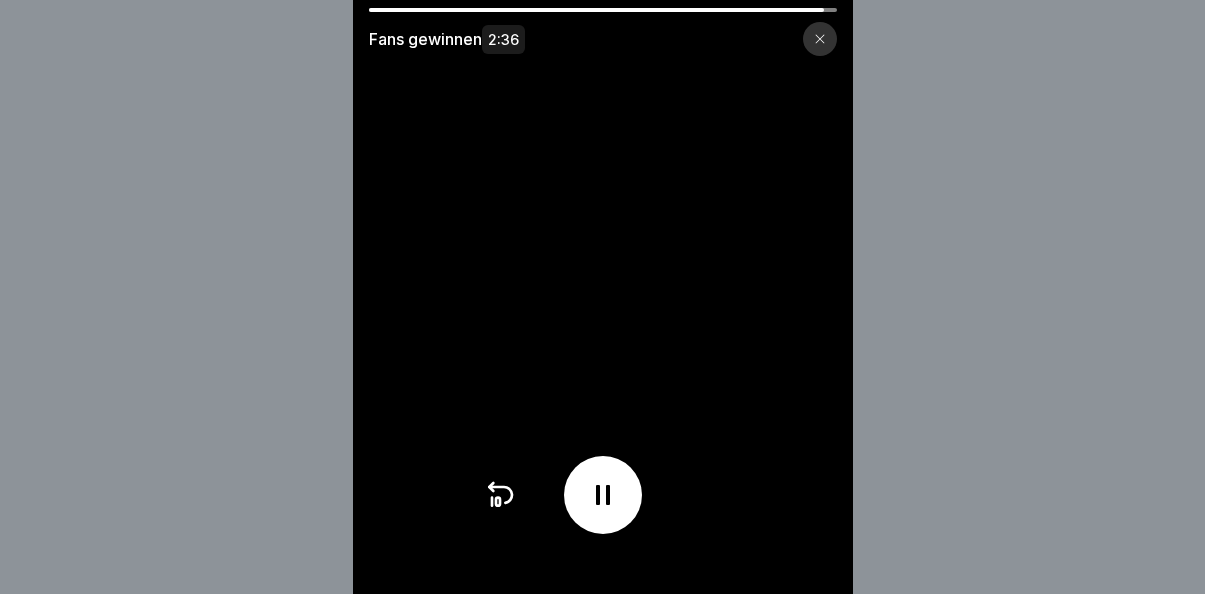 scroll, scrollTop: 15, scrollLeft: 0, axis: vertical 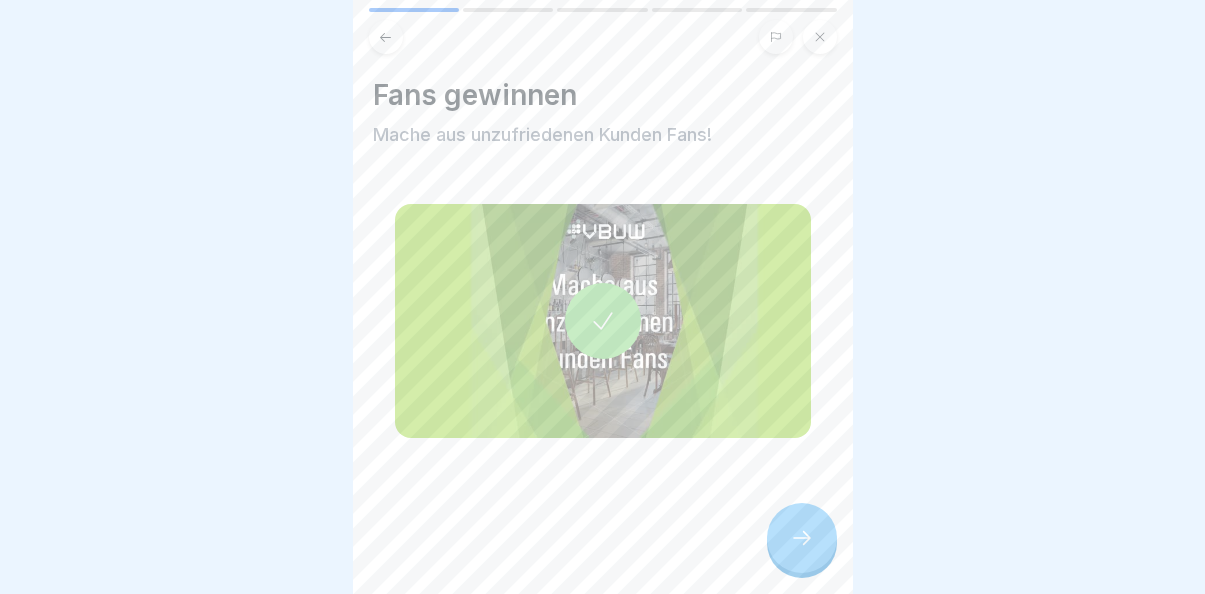 click at bounding box center (603, 321) 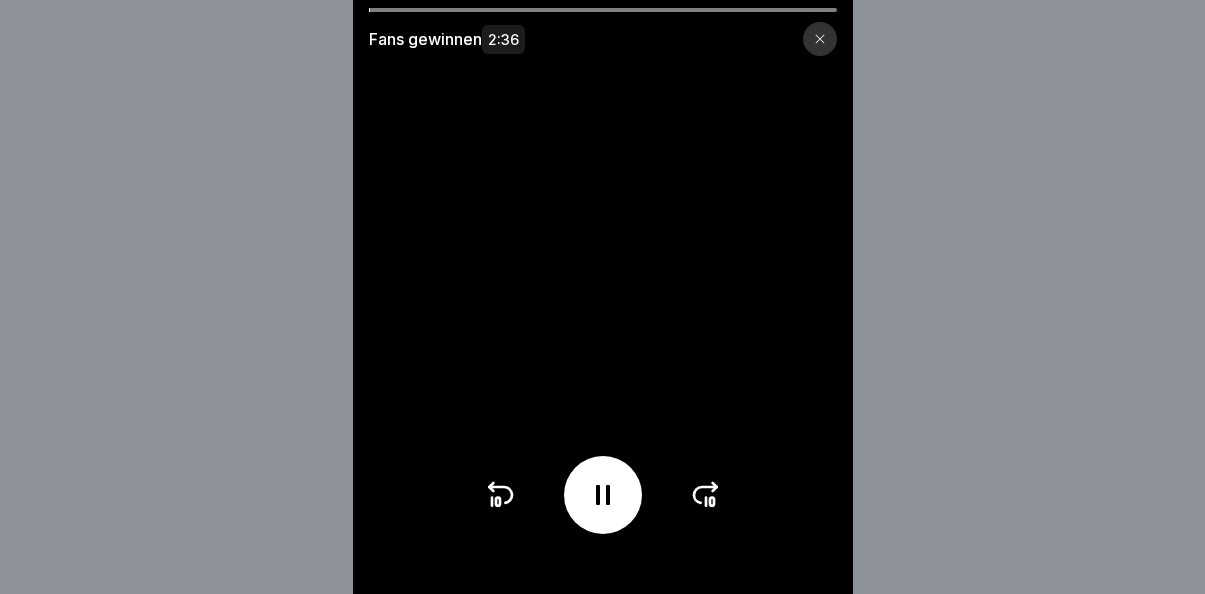 click 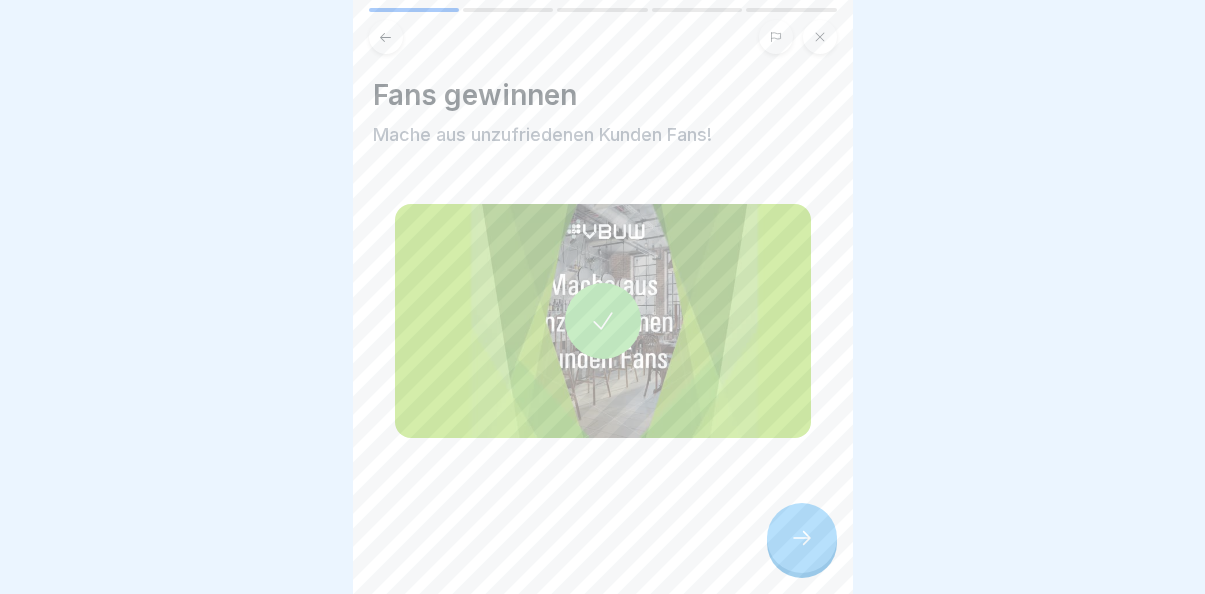 click at bounding box center [802, 538] 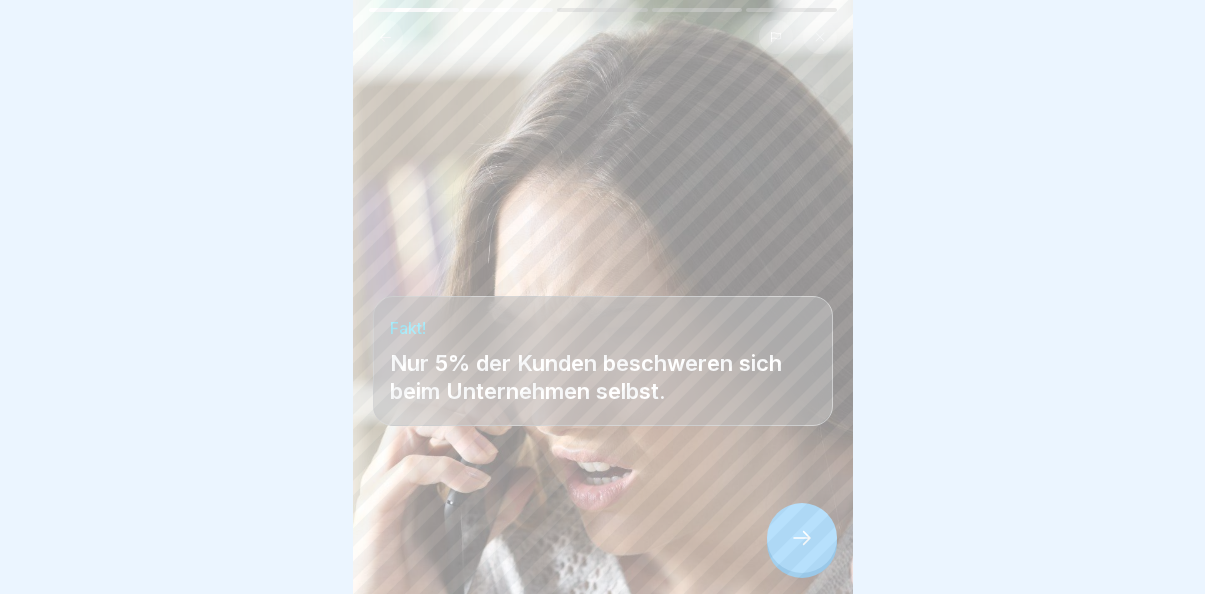 click 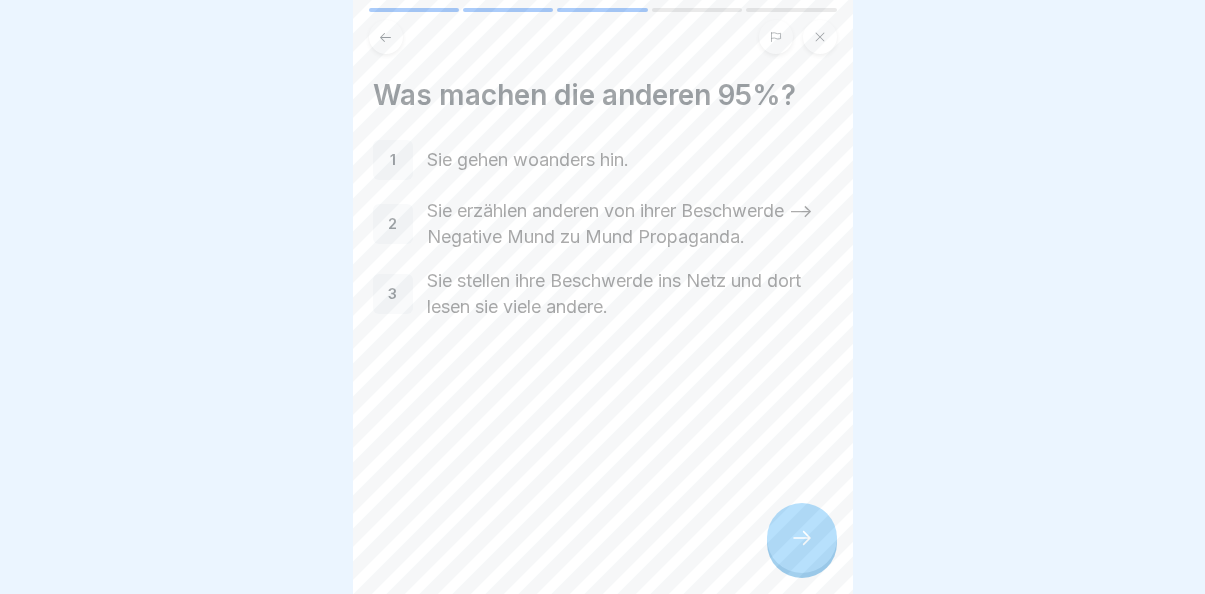 click on "2" at bounding box center (393, 224) 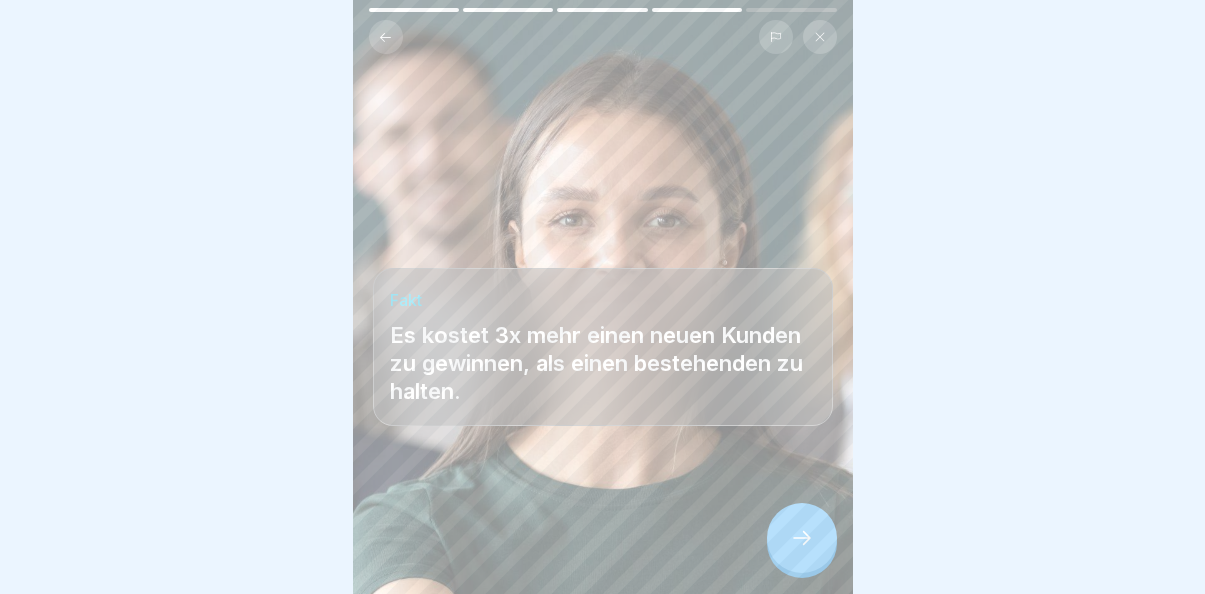 click 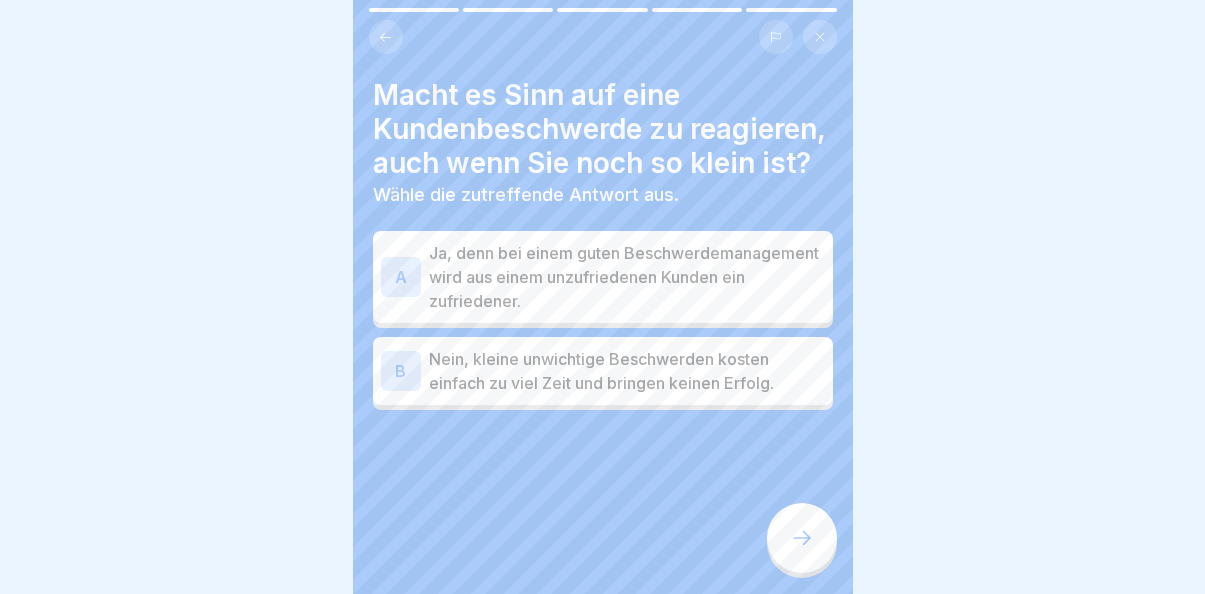 click on "Ja, denn bei einem guten Beschwerdemanagement wird aus einem unzufriedenen Kunden ein zufriedener." at bounding box center [627, 277] 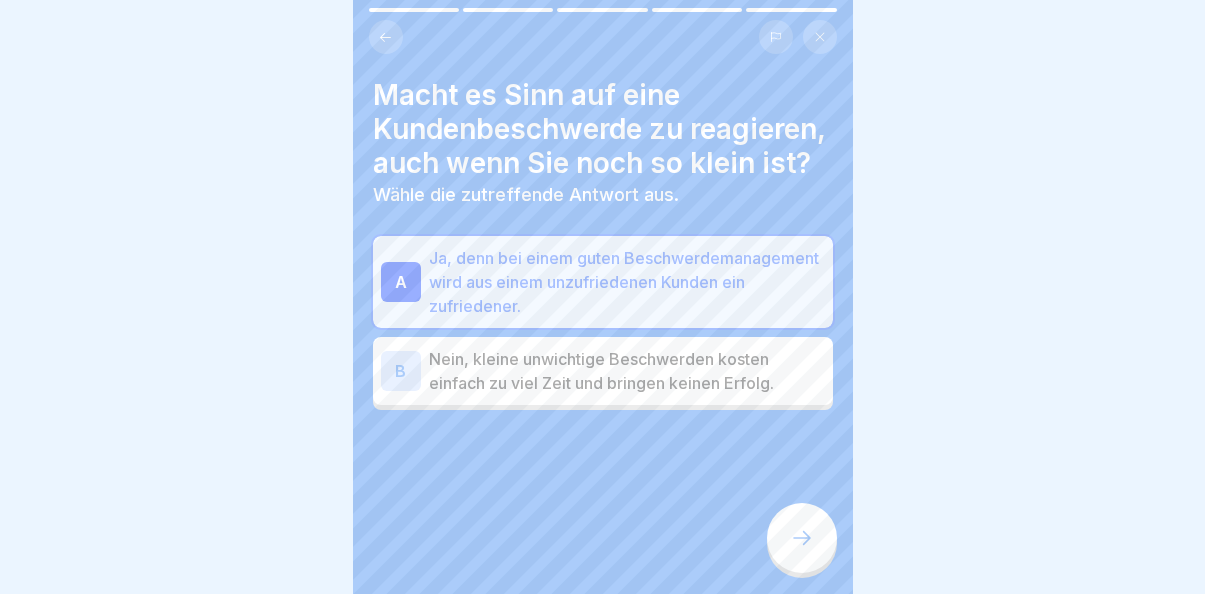 click at bounding box center (802, 538) 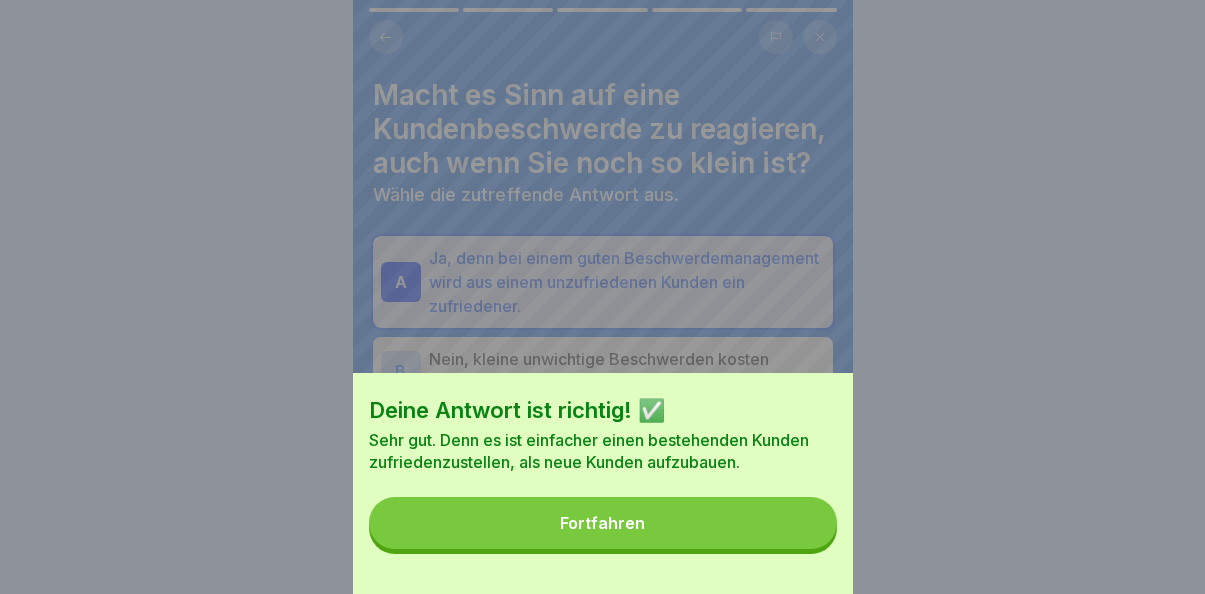 click on "Fortfahren" at bounding box center [603, 523] 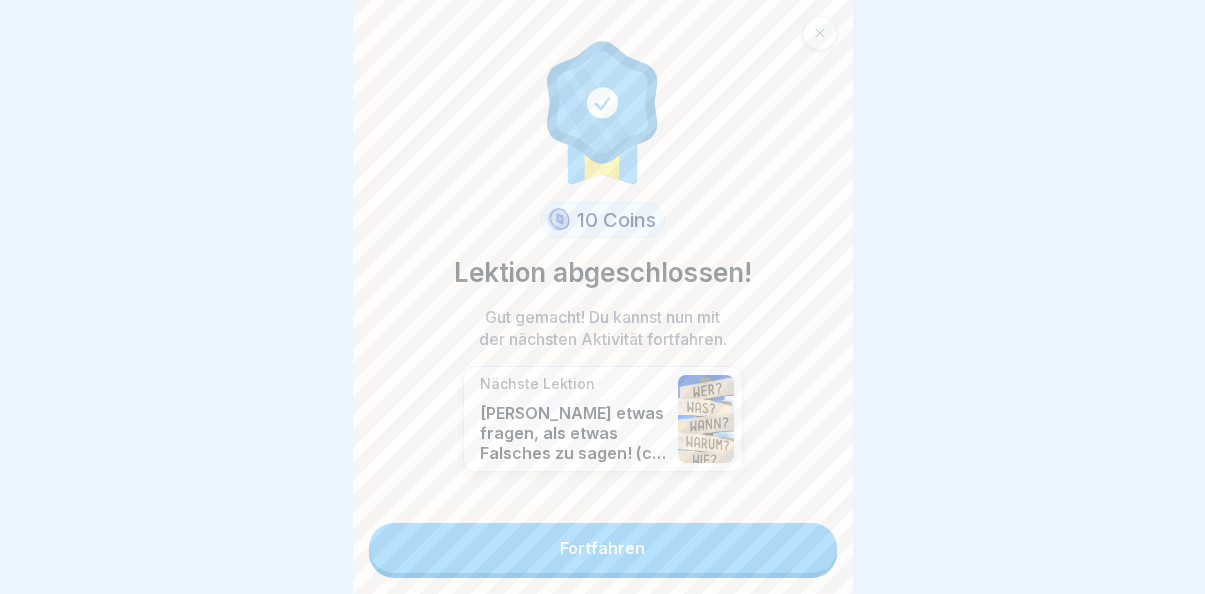 click on "Fortfahren" at bounding box center (603, 548) 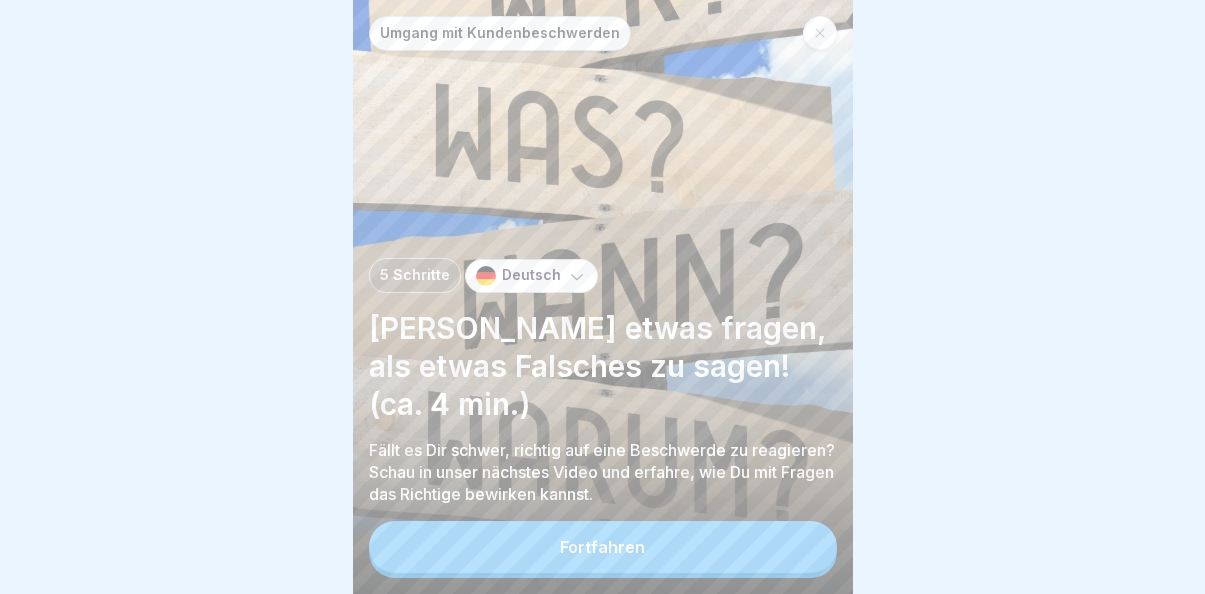 click on "Fortfahren" at bounding box center [602, 547] 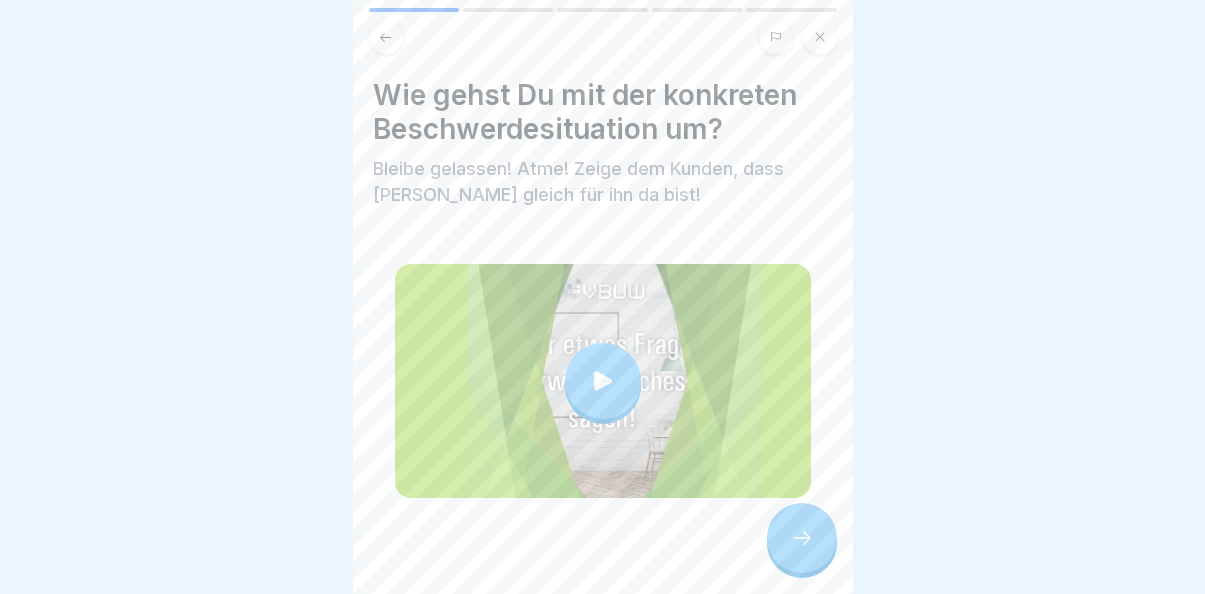 click at bounding box center (603, 381) 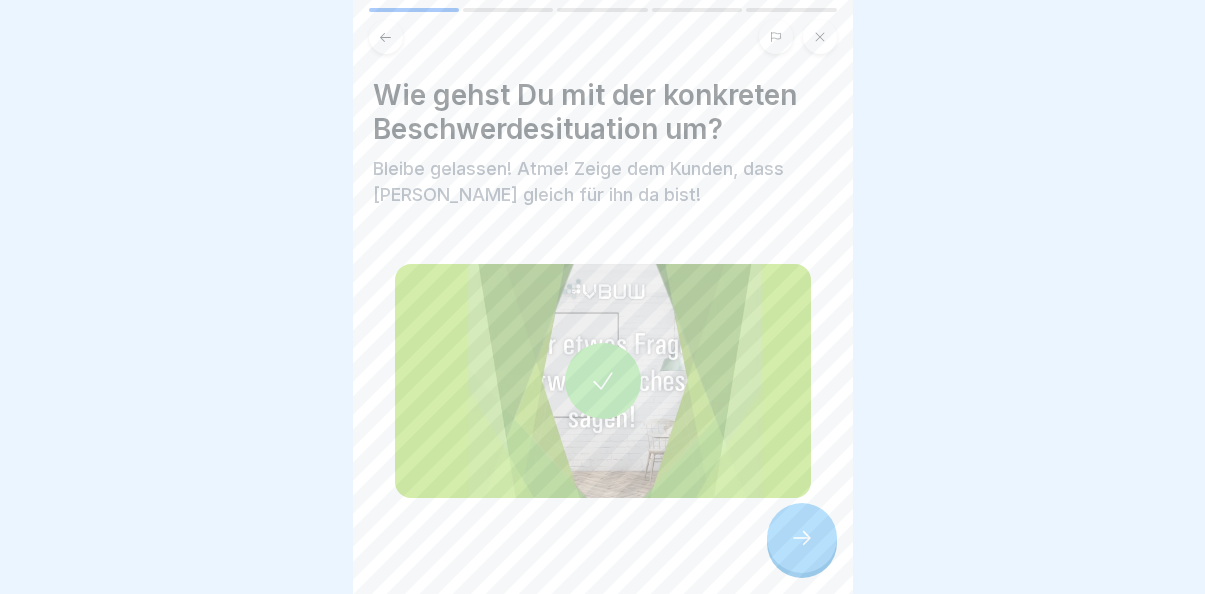 click at bounding box center [802, 538] 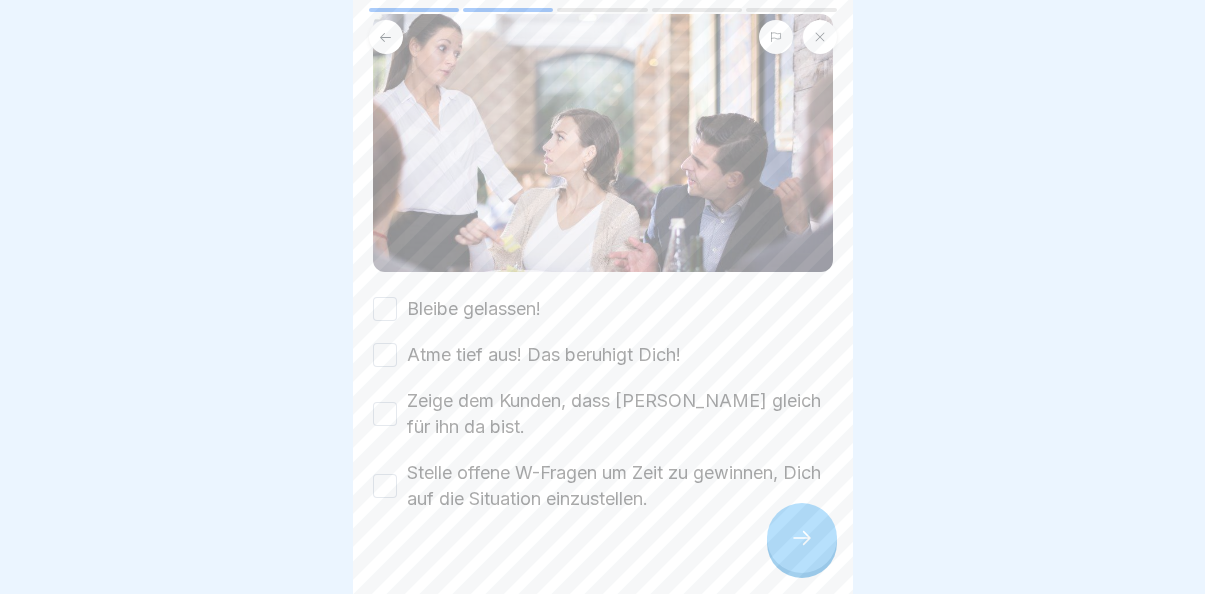 scroll, scrollTop: 271, scrollLeft: 0, axis: vertical 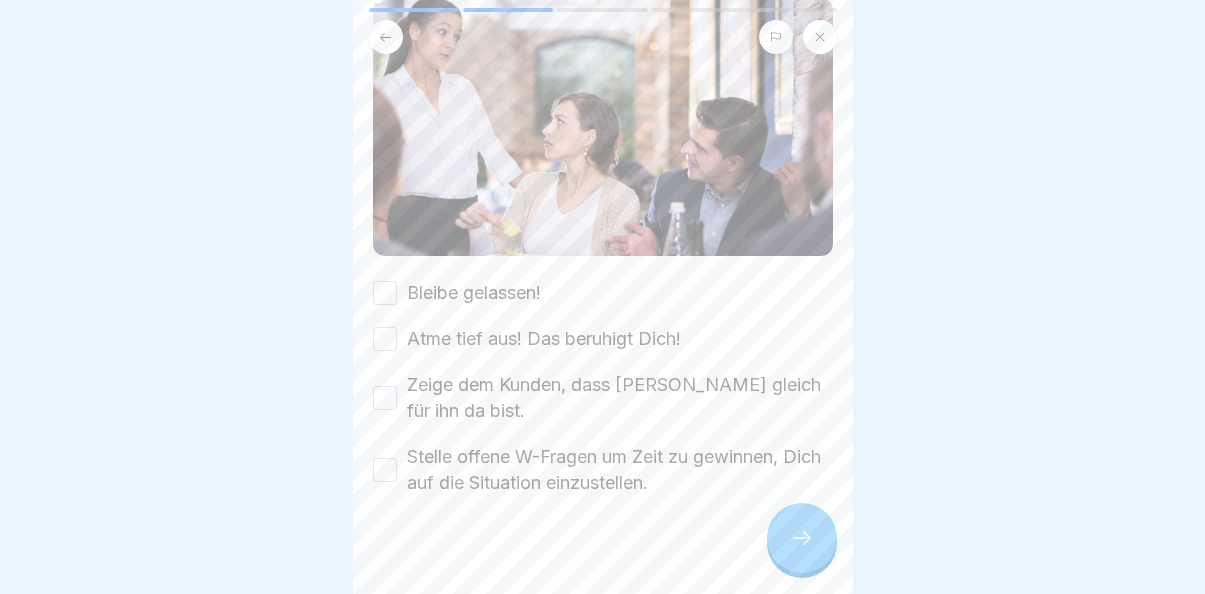 click on "Bleibe gelassen!" at bounding box center (385, 293) 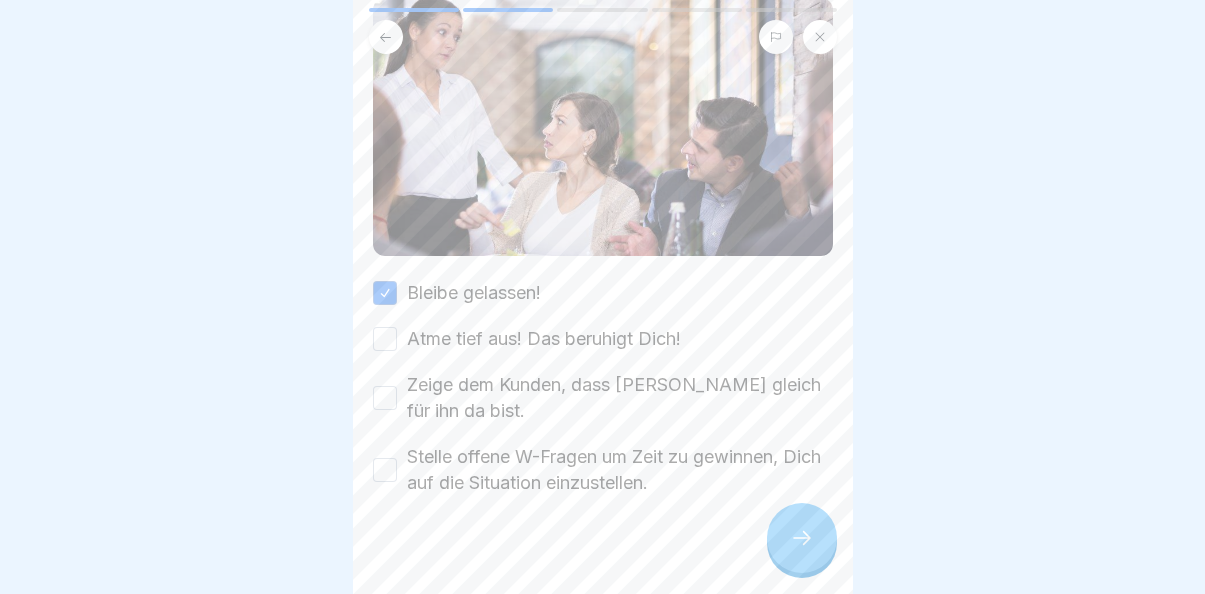 click on "Atme tief aus! Das beruhigt Dich!" at bounding box center (385, 339) 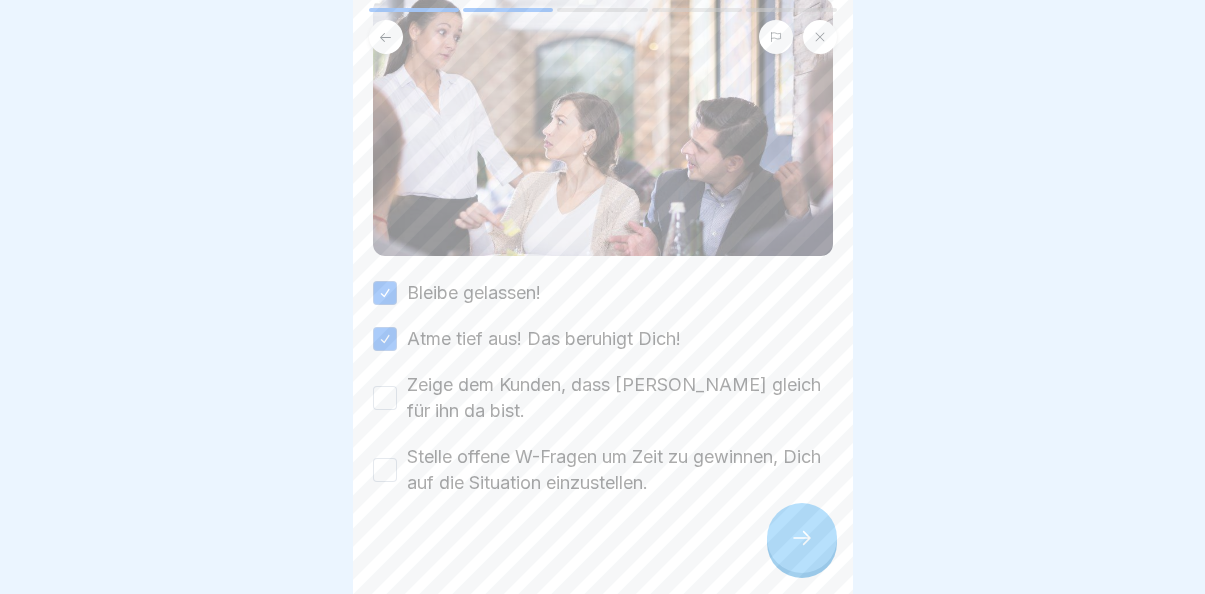 click on "Zeige dem Kunden, dass [PERSON_NAME] gleich für ihn da bist." at bounding box center (603, 398) 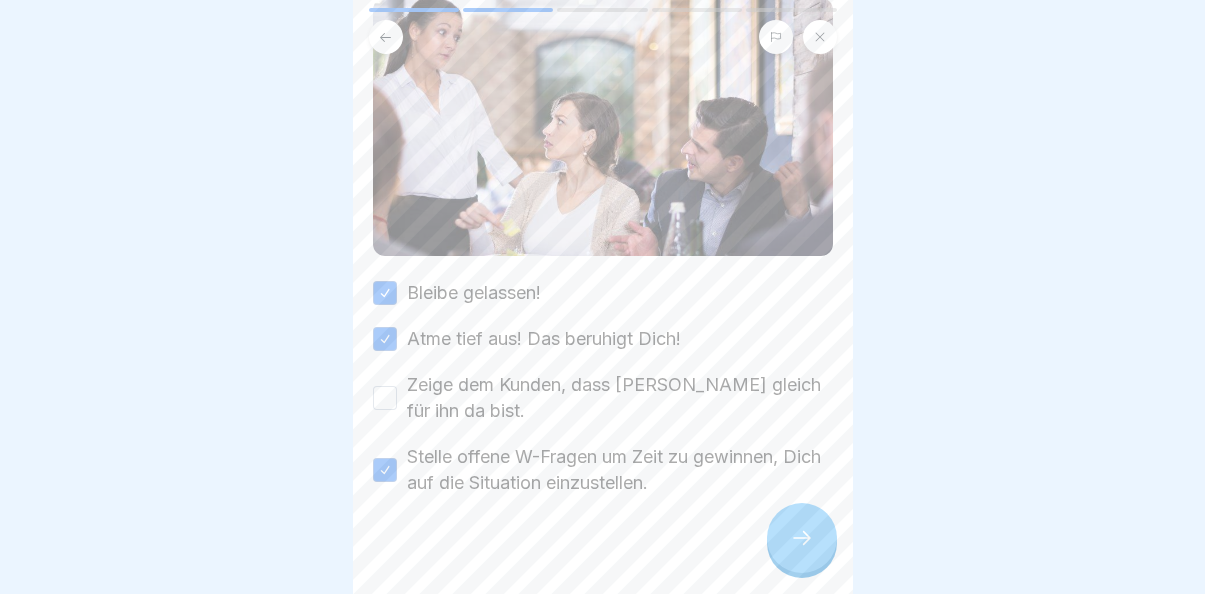click on "Zeige dem Kunden, dass [PERSON_NAME] gleich für ihn da bist." at bounding box center (385, 398) 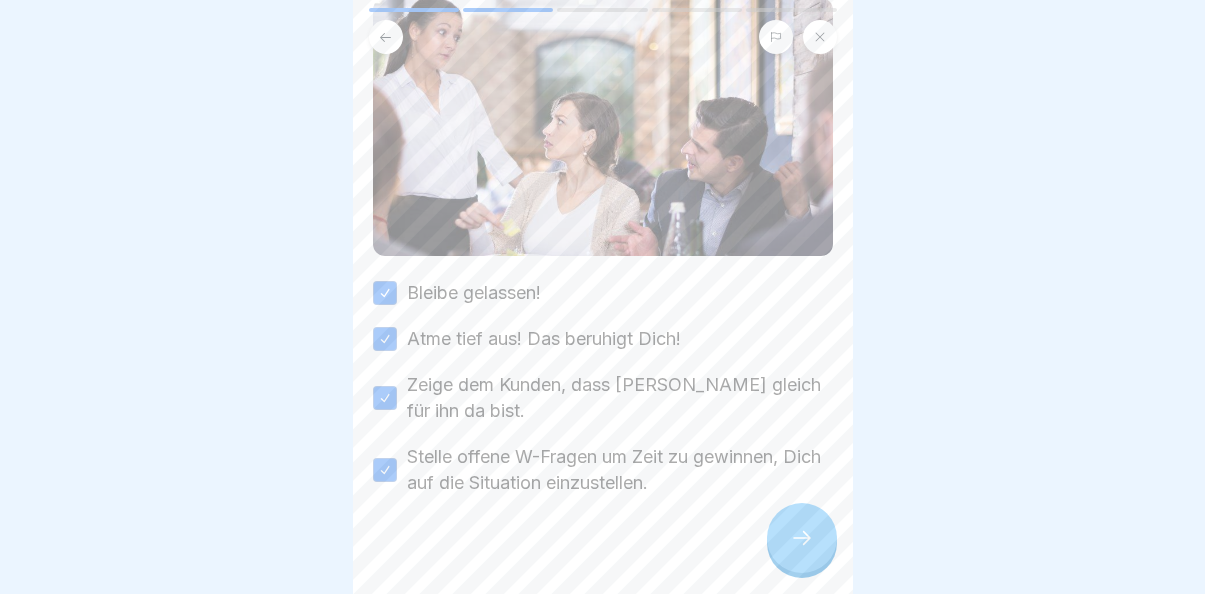 click 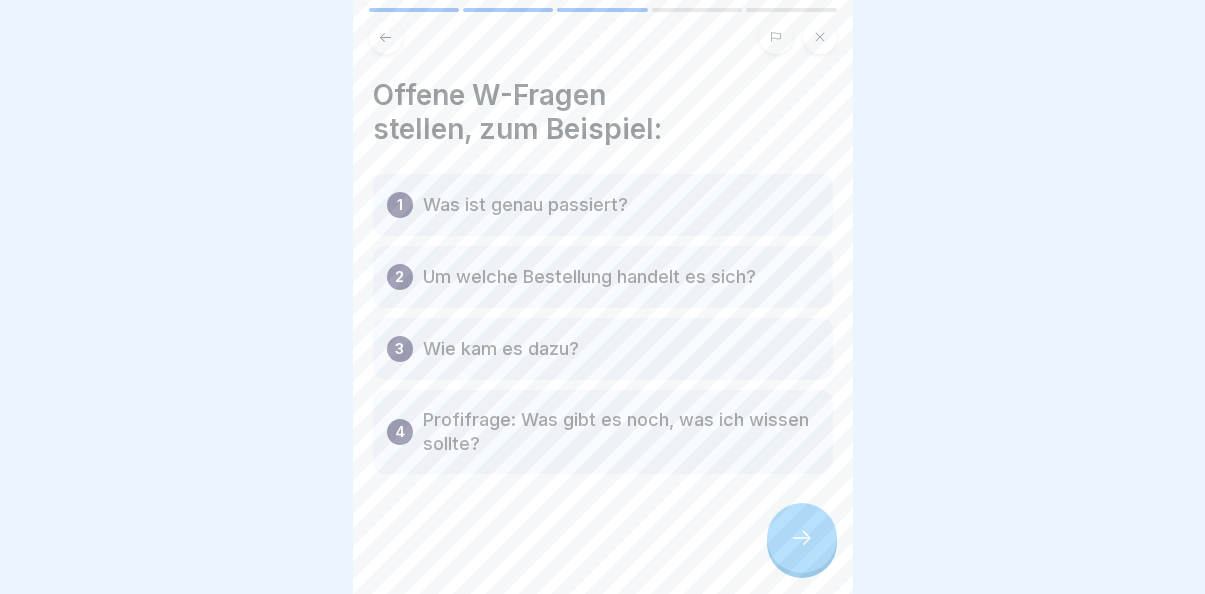scroll, scrollTop: 0, scrollLeft: 0, axis: both 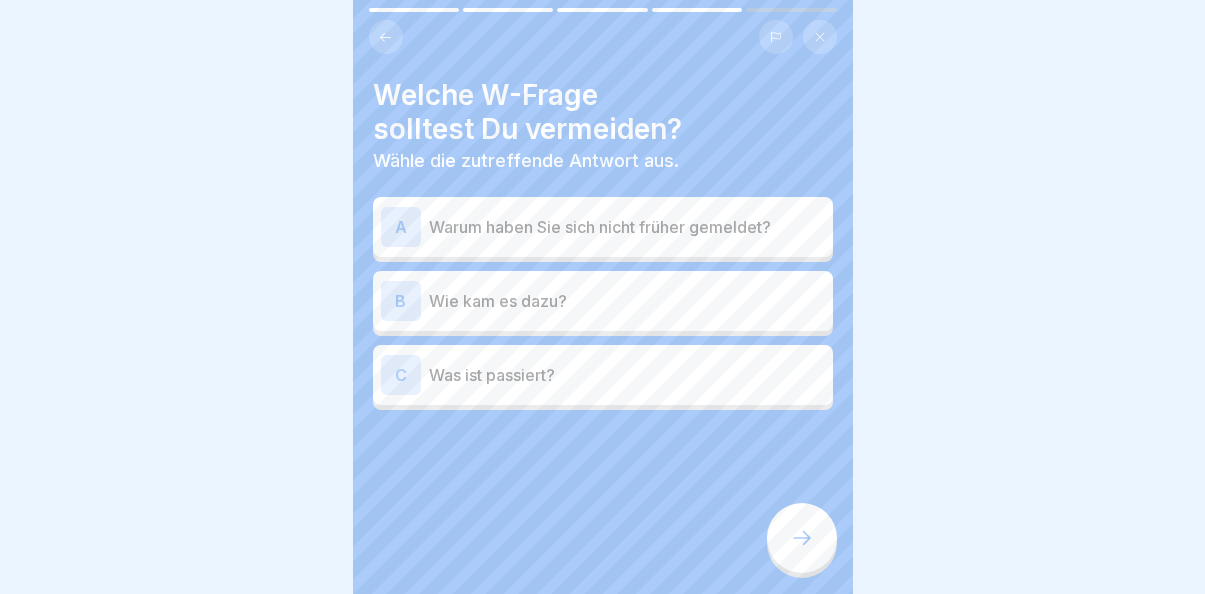 click on "Warum haben Sie sich nicht früher gemeldet?" at bounding box center [627, 227] 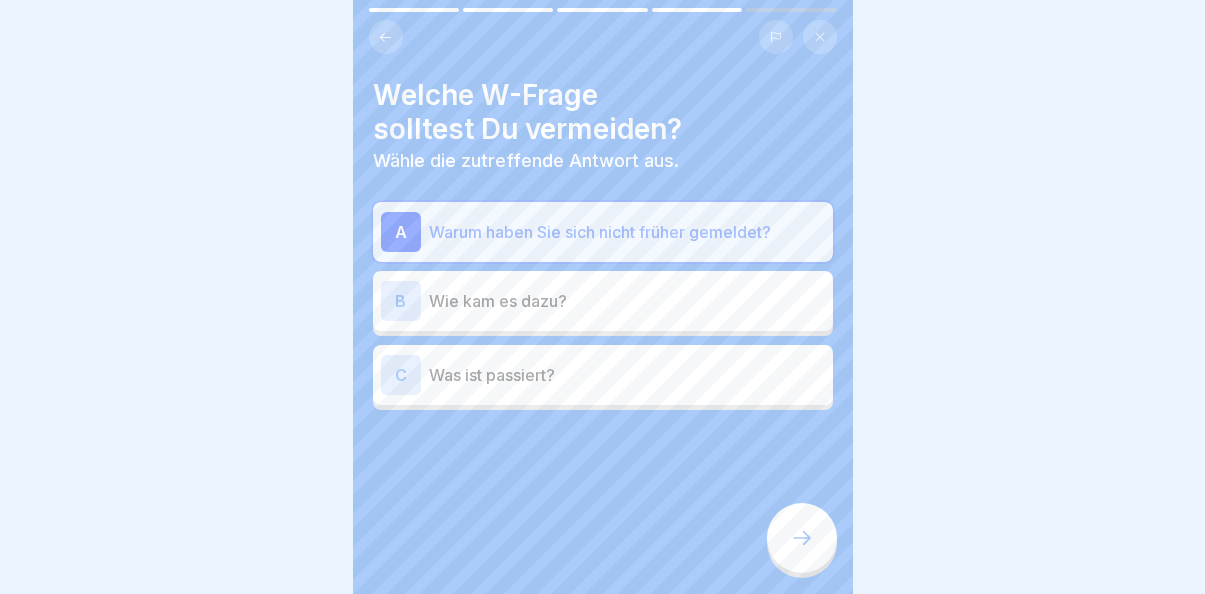 click at bounding box center [802, 538] 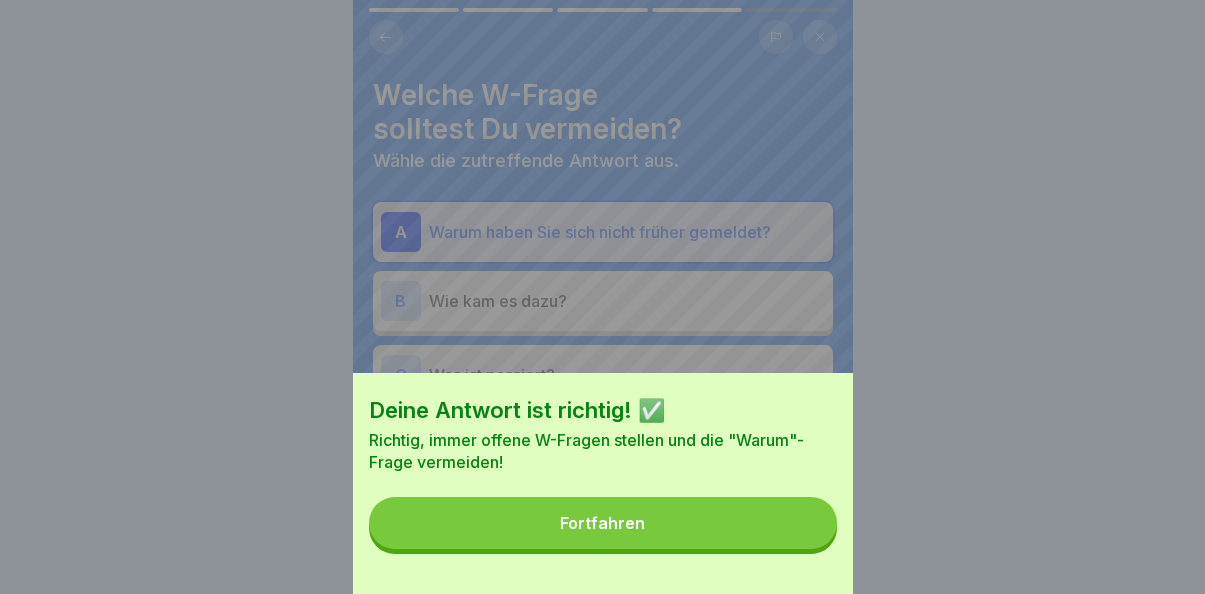 click on "Fortfahren" at bounding box center [603, 523] 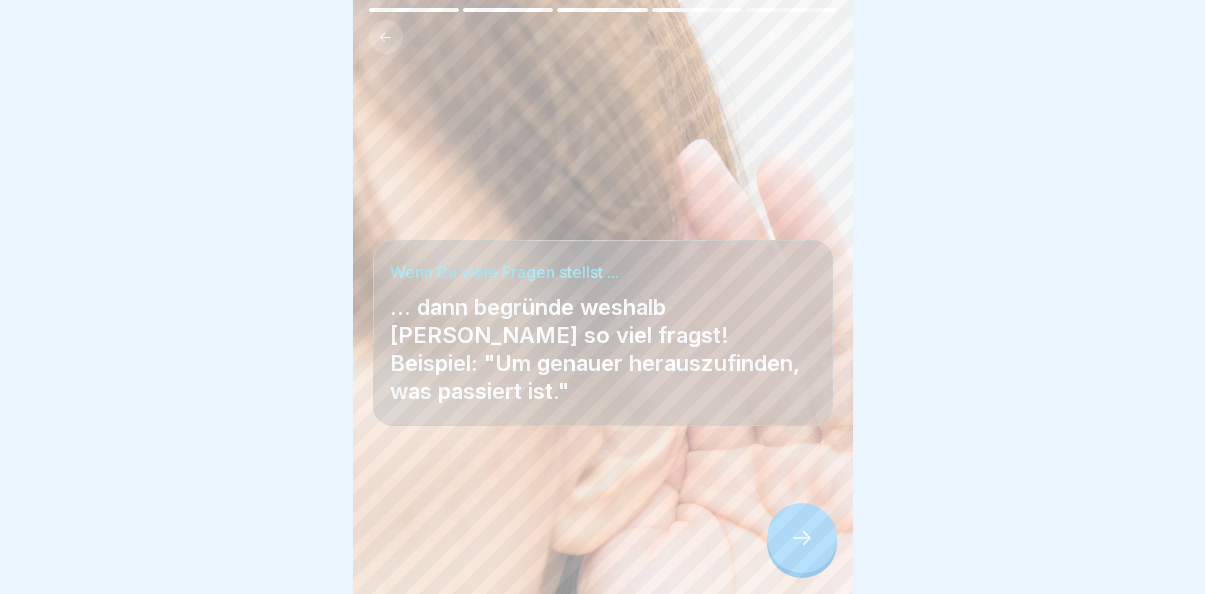 scroll, scrollTop: 0, scrollLeft: 0, axis: both 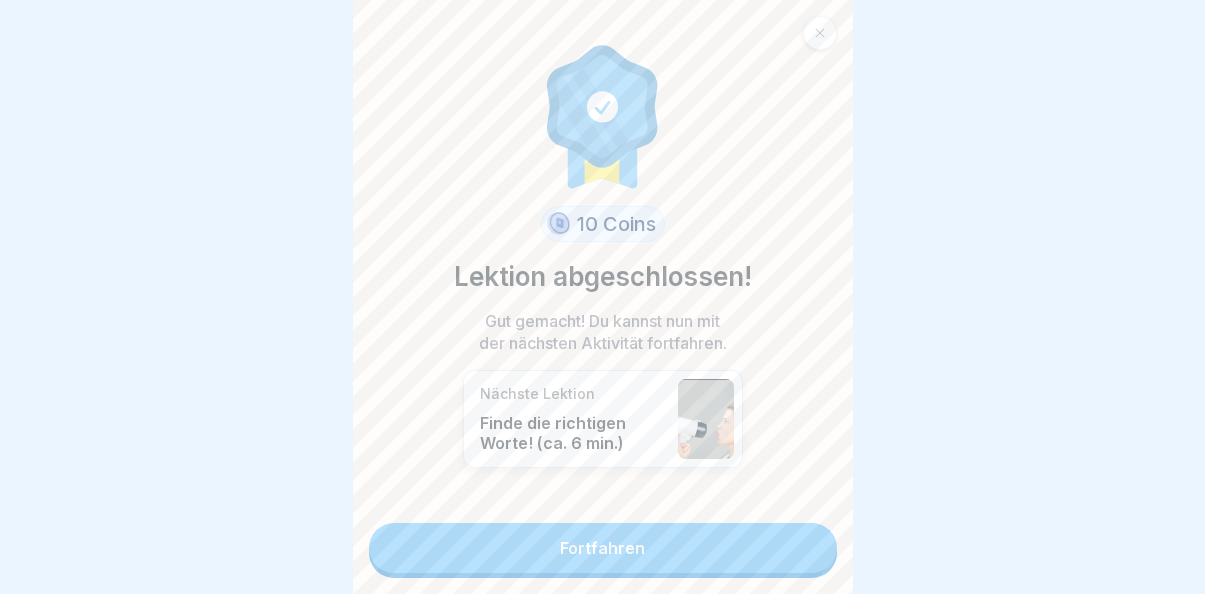 click on "Fortfahren" at bounding box center (603, 548) 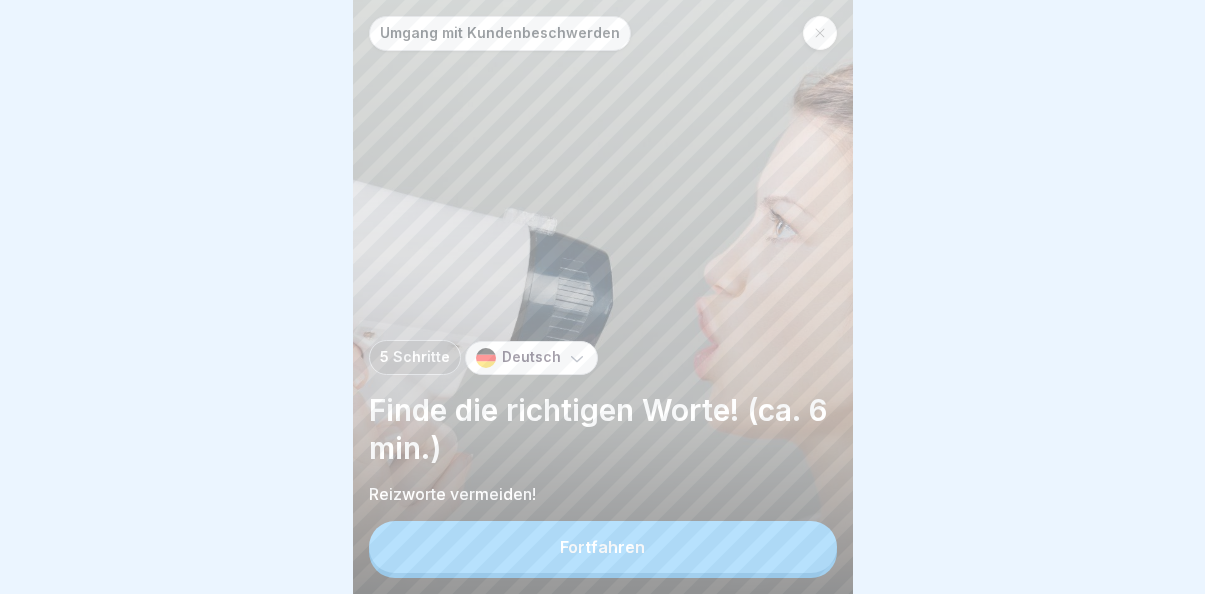 scroll, scrollTop: 15, scrollLeft: 0, axis: vertical 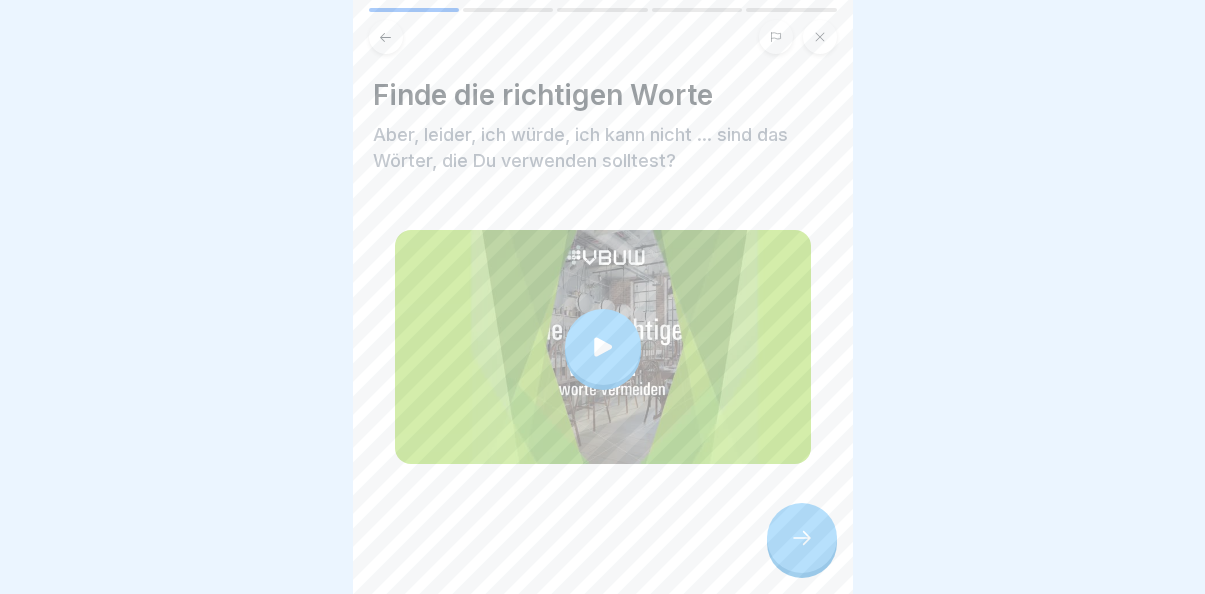 click at bounding box center [603, 347] 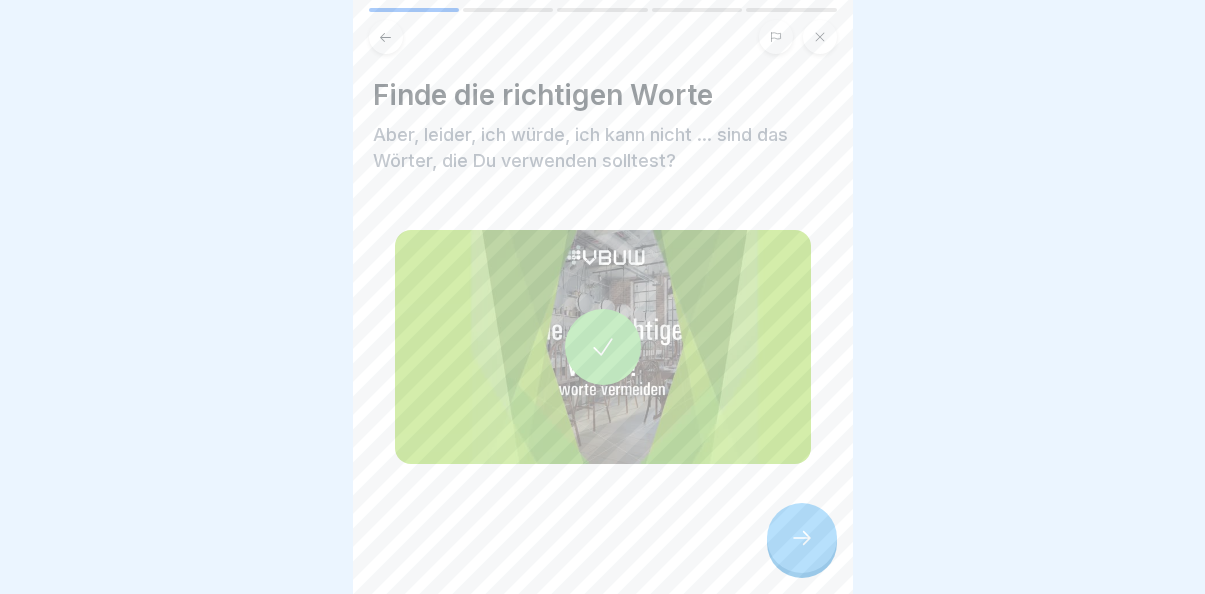 click at bounding box center [802, 538] 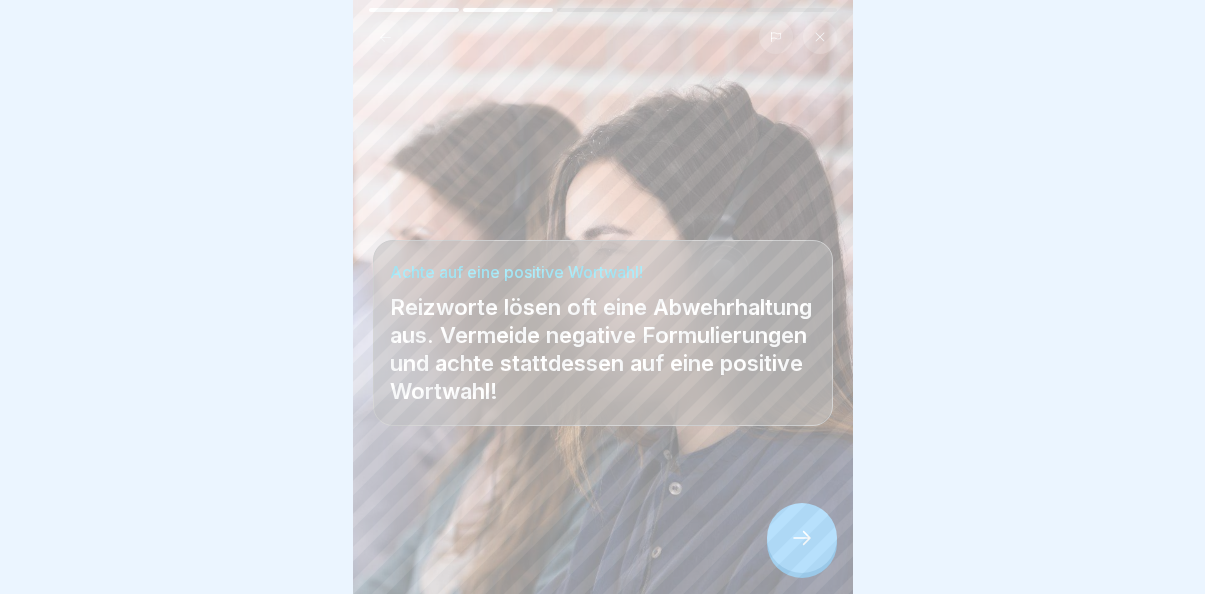 scroll, scrollTop: 15, scrollLeft: 0, axis: vertical 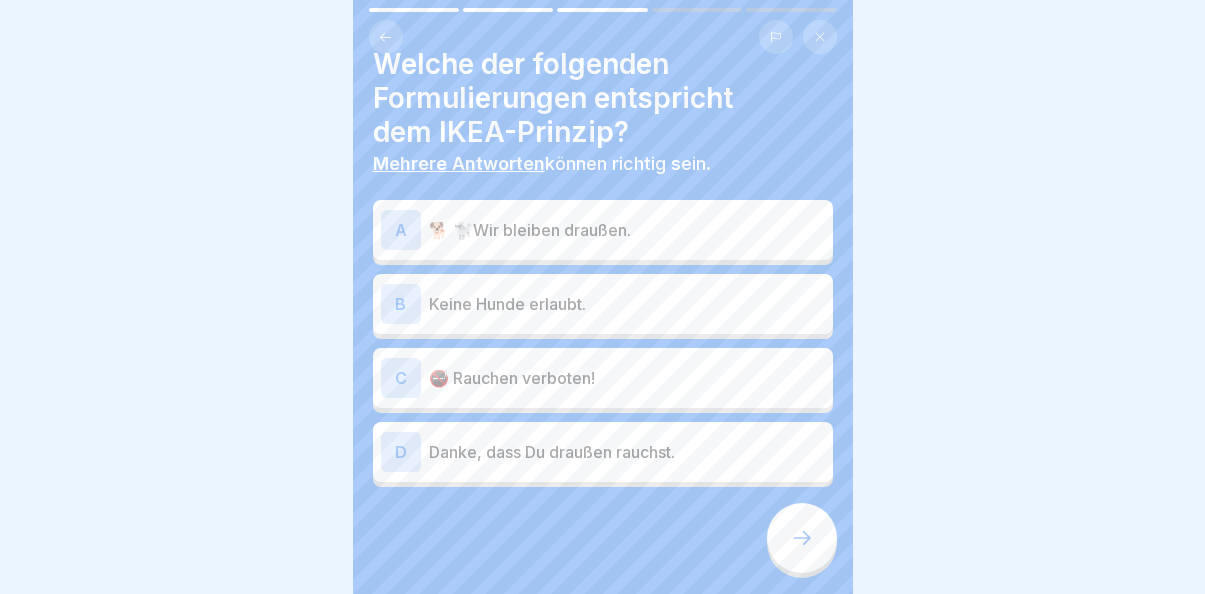 click on "Danke, dass Du draußen rauchst." at bounding box center (627, 452) 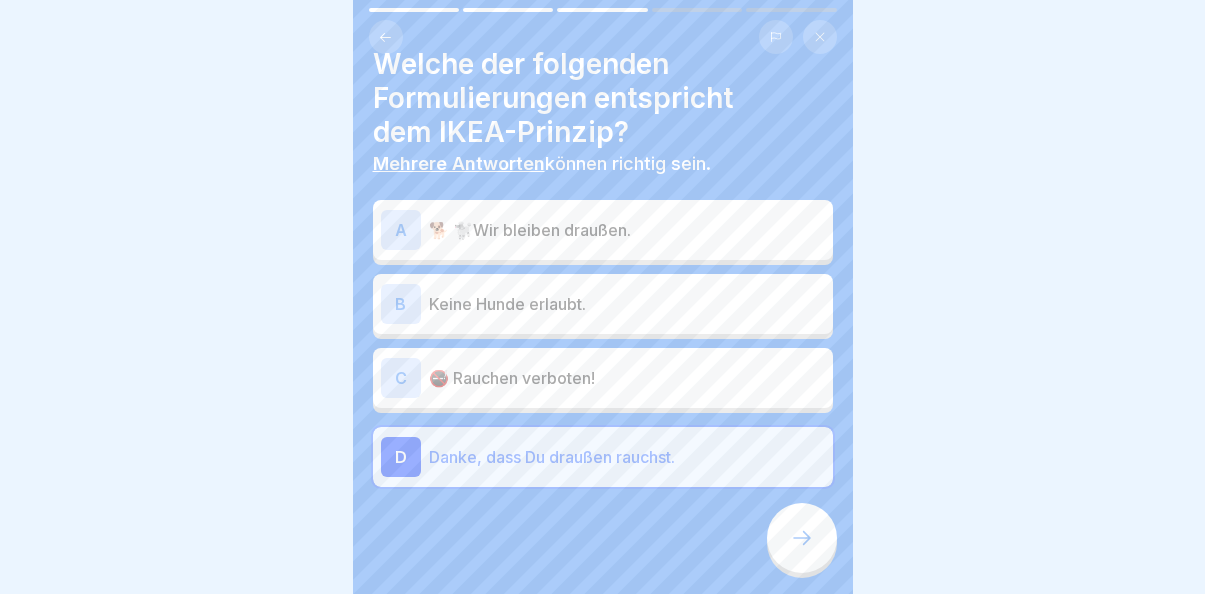 click 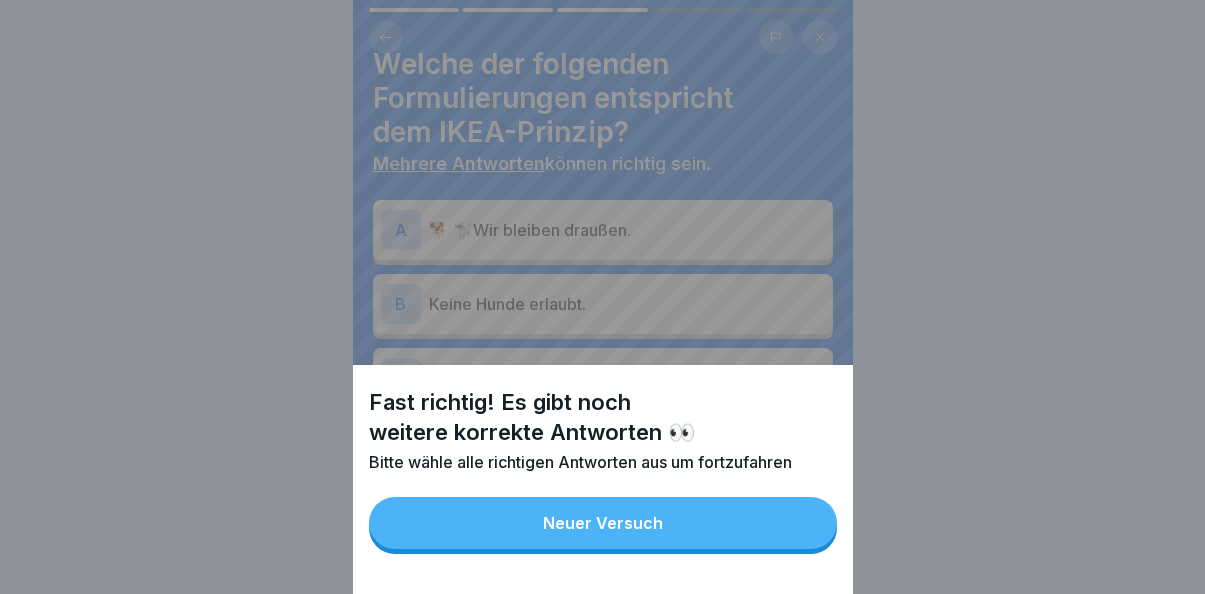 click on "Neuer Versuch" at bounding box center (603, 523) 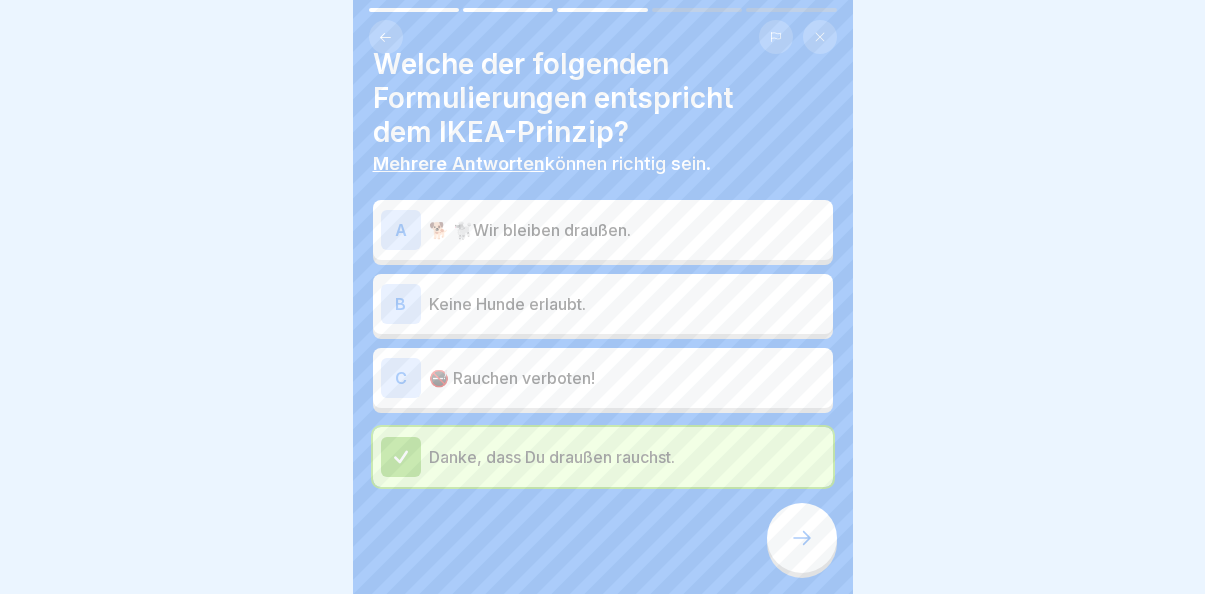 click on "A 🐕 🐩Wir bleiben draußen." at bounding box center (603, 230) 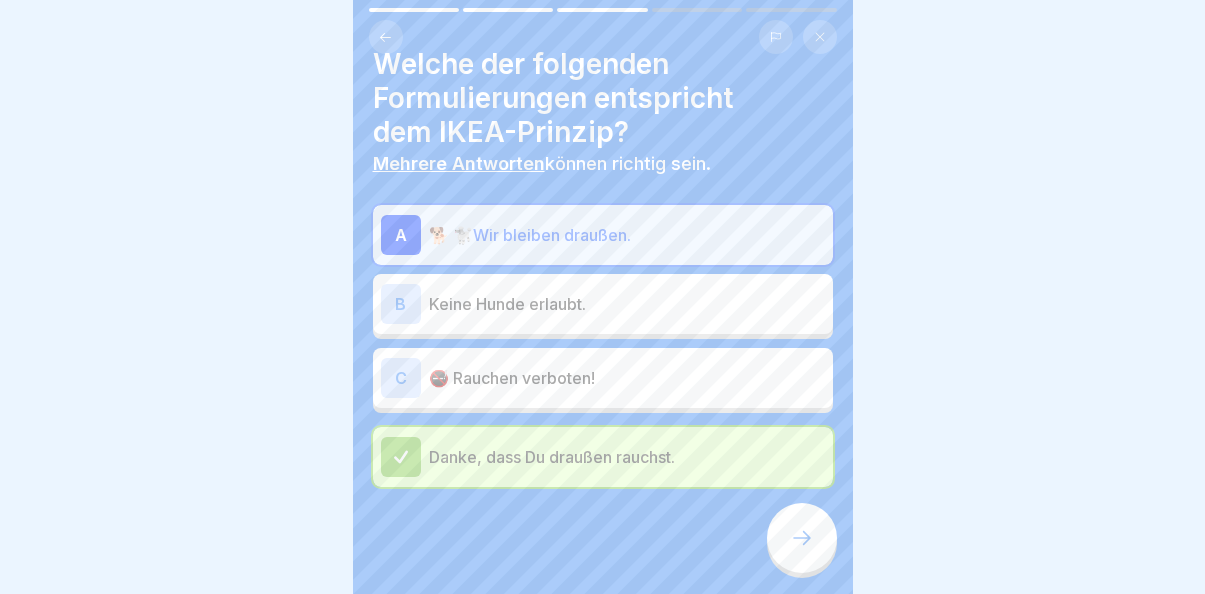click 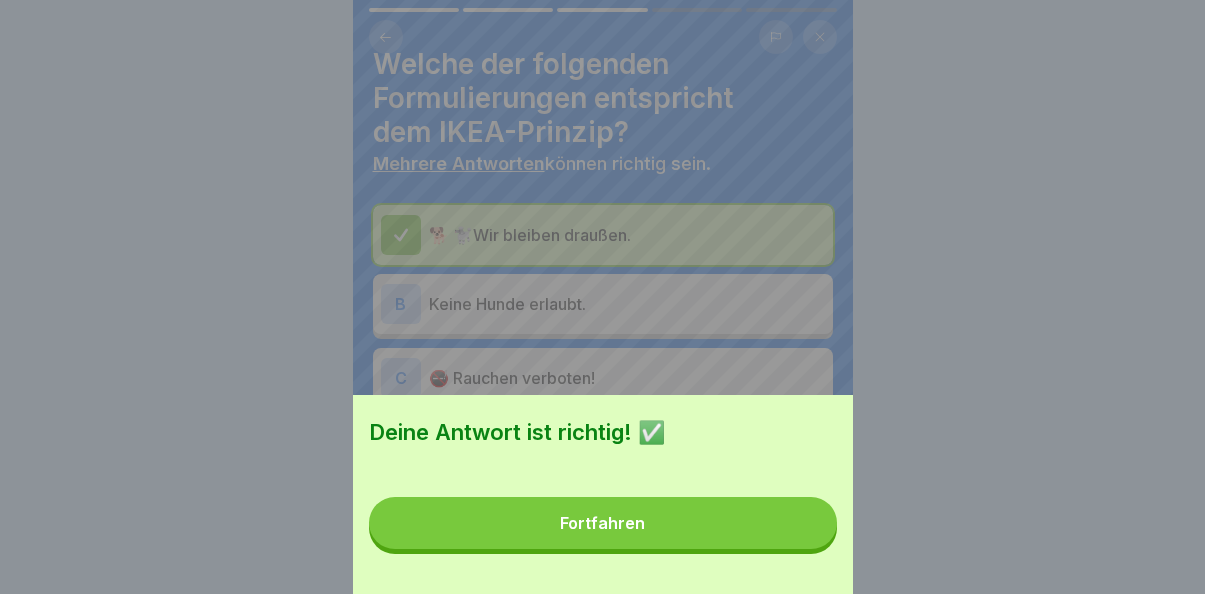 click on "Fortfahren" at bounding box center (603, 523) 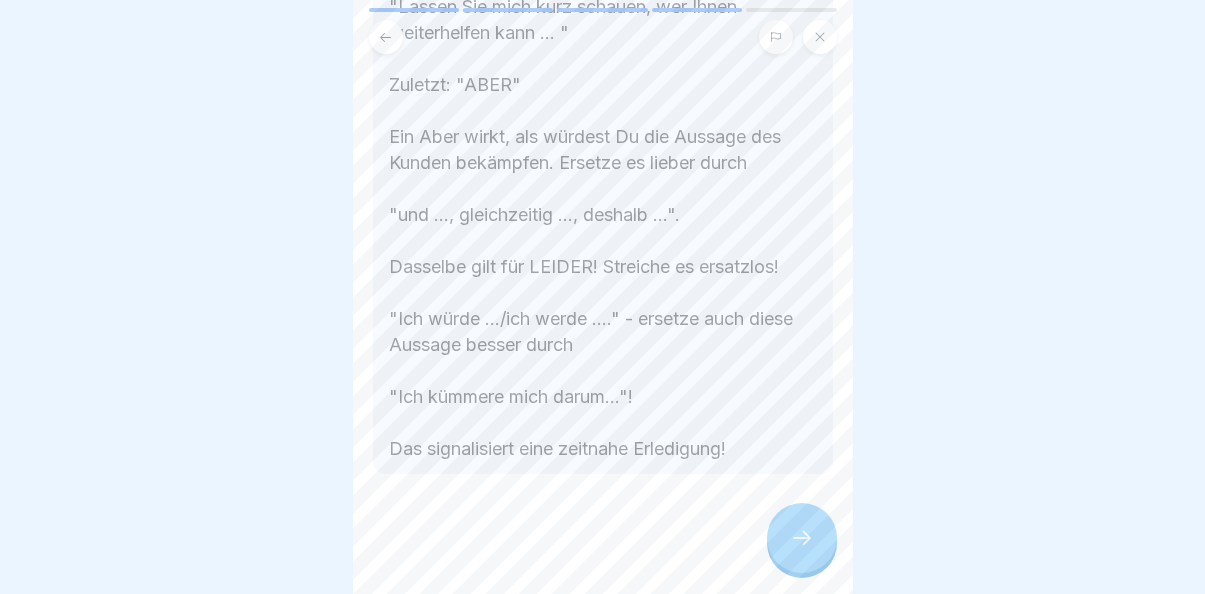 scroll, scrollTop: 930, scrollLeft: 0, axis: vertical 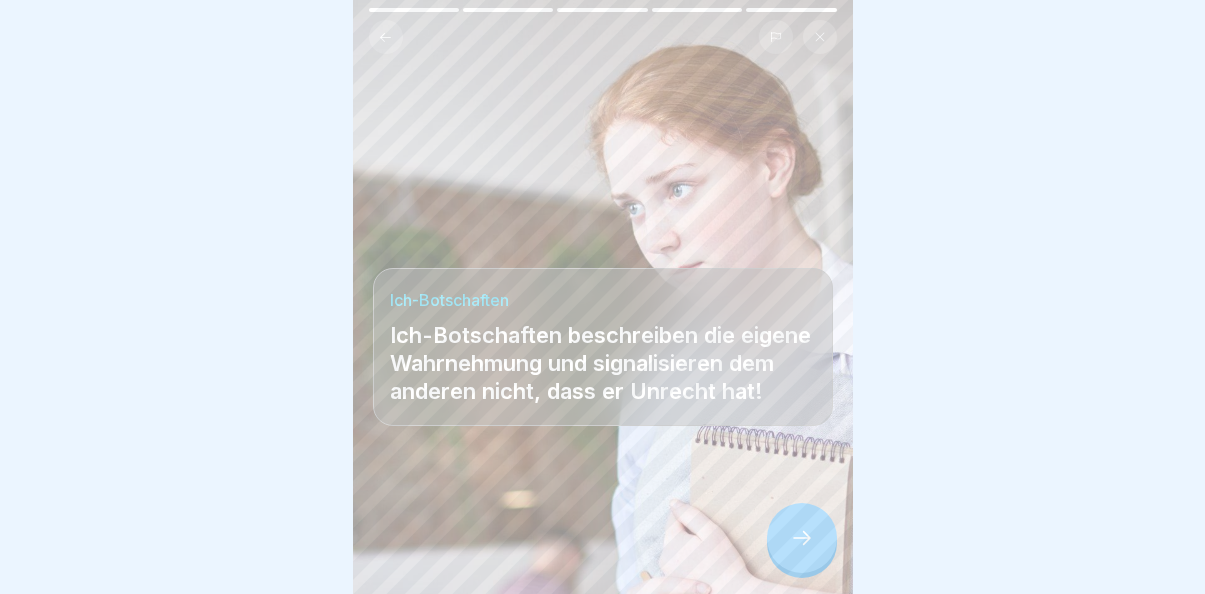 click at bounding box center [802, 538] 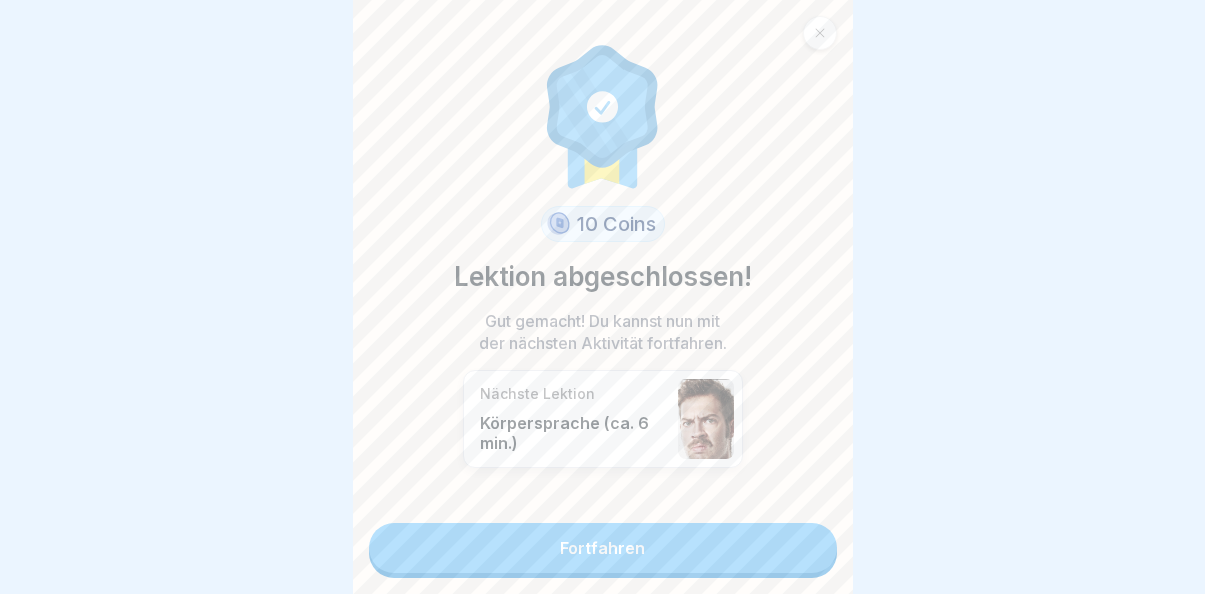 scroll, scrollTop: 15, scrollLeft: 0, axis: vertical 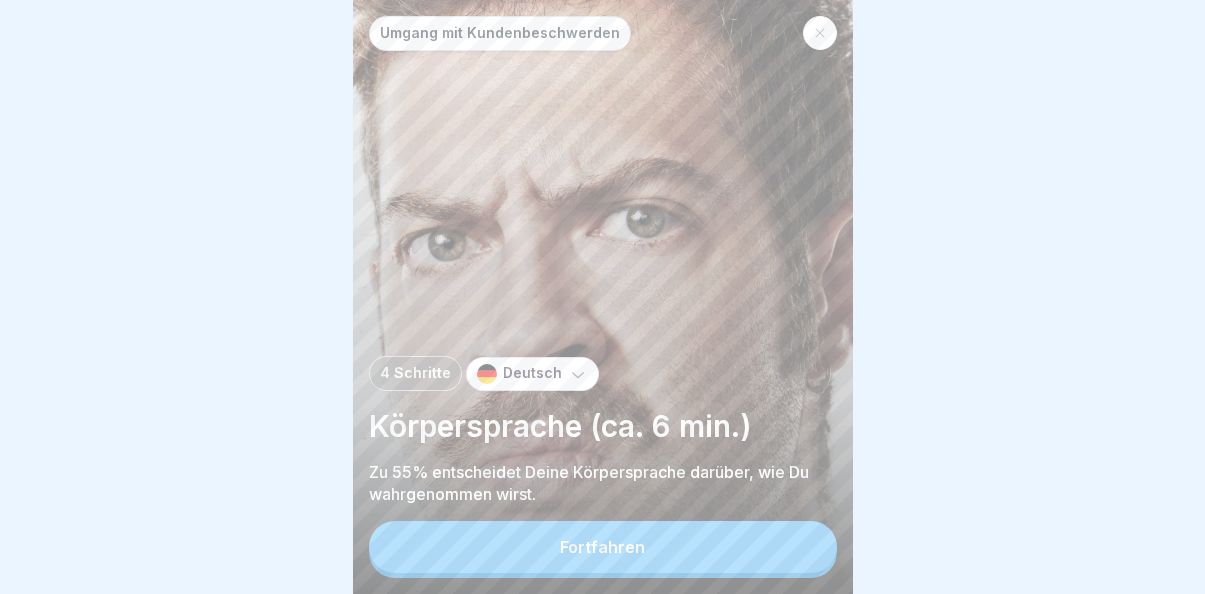 click at bounding box center (820, 33) 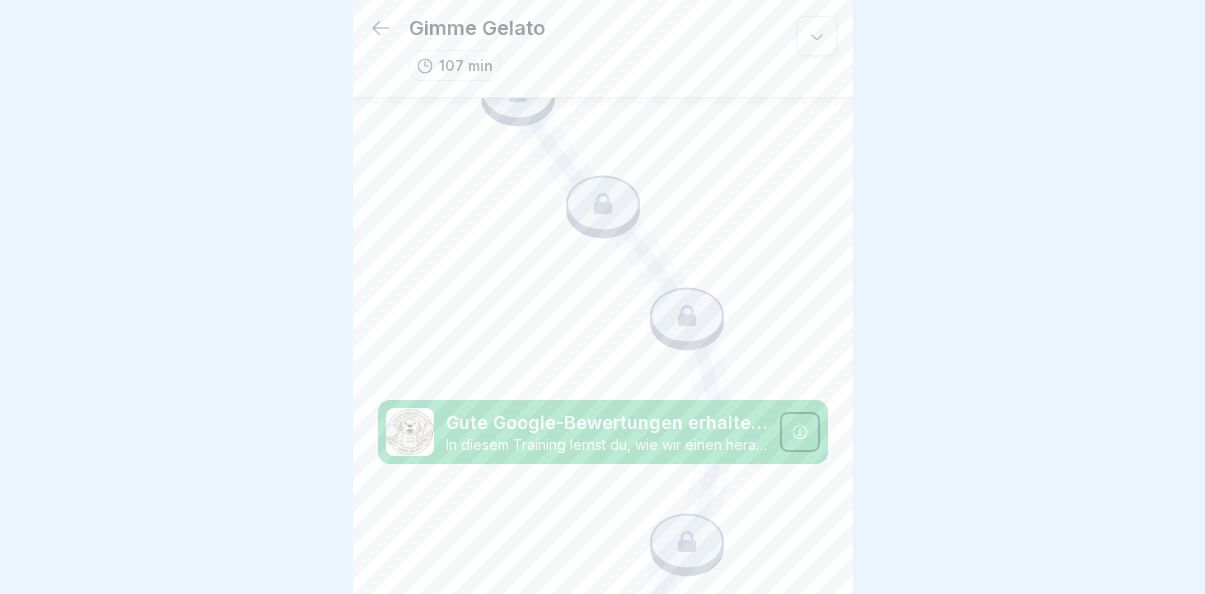 scroll, scrollTop: 4273, scrollLeft: 0, axis: vertical 